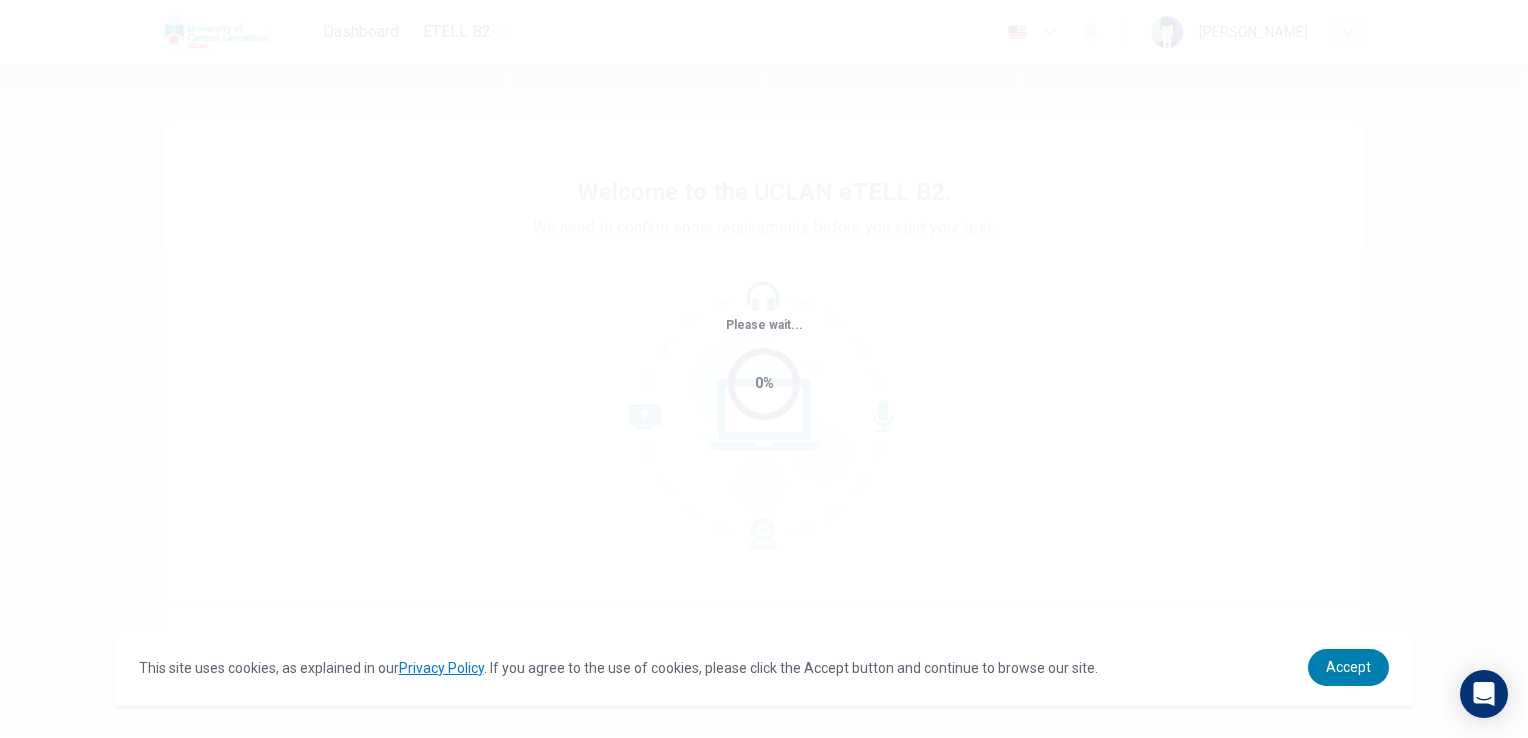 scroll, scrollTop: 0, scrollLeft: 0, axis: both 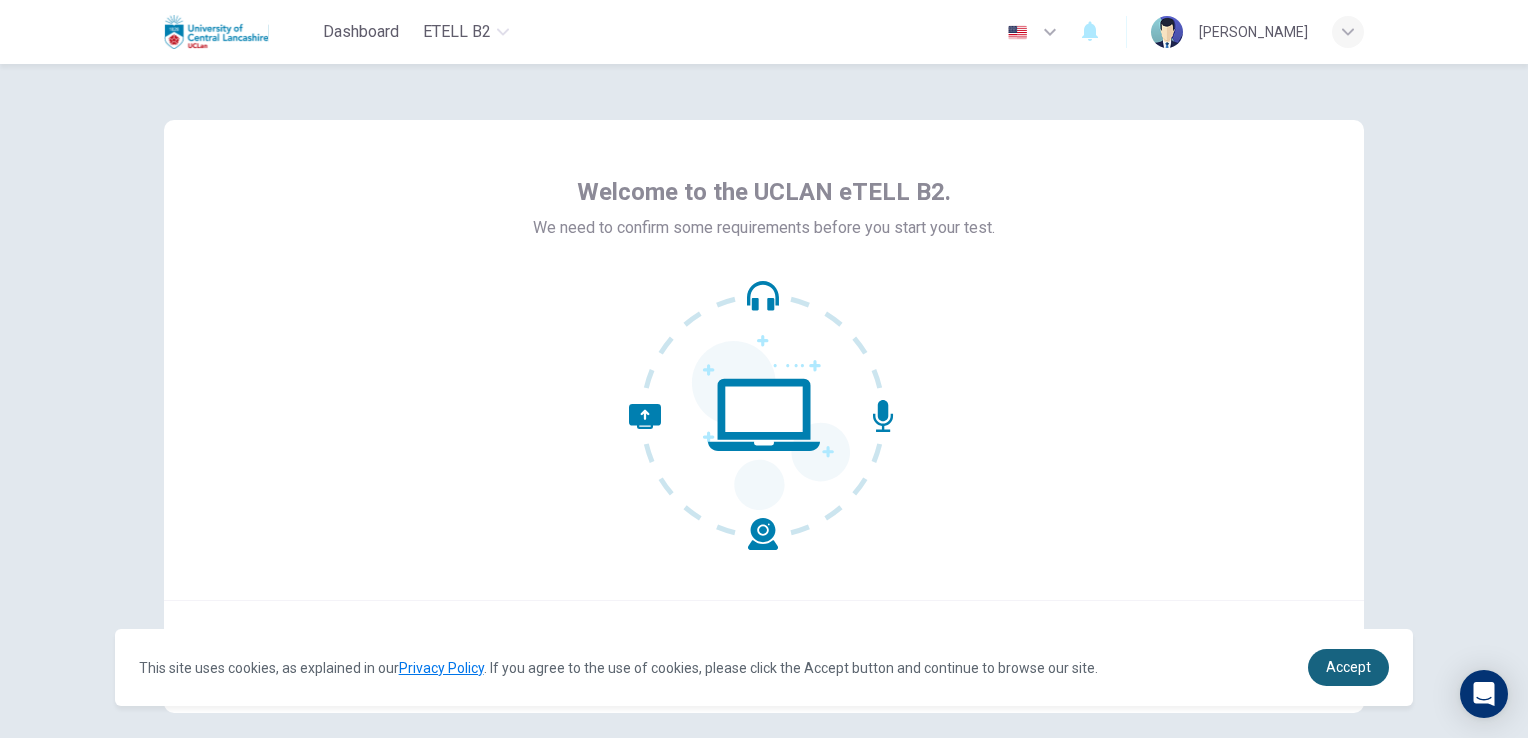 click on "Accept" at bounding box center (1348, 667) 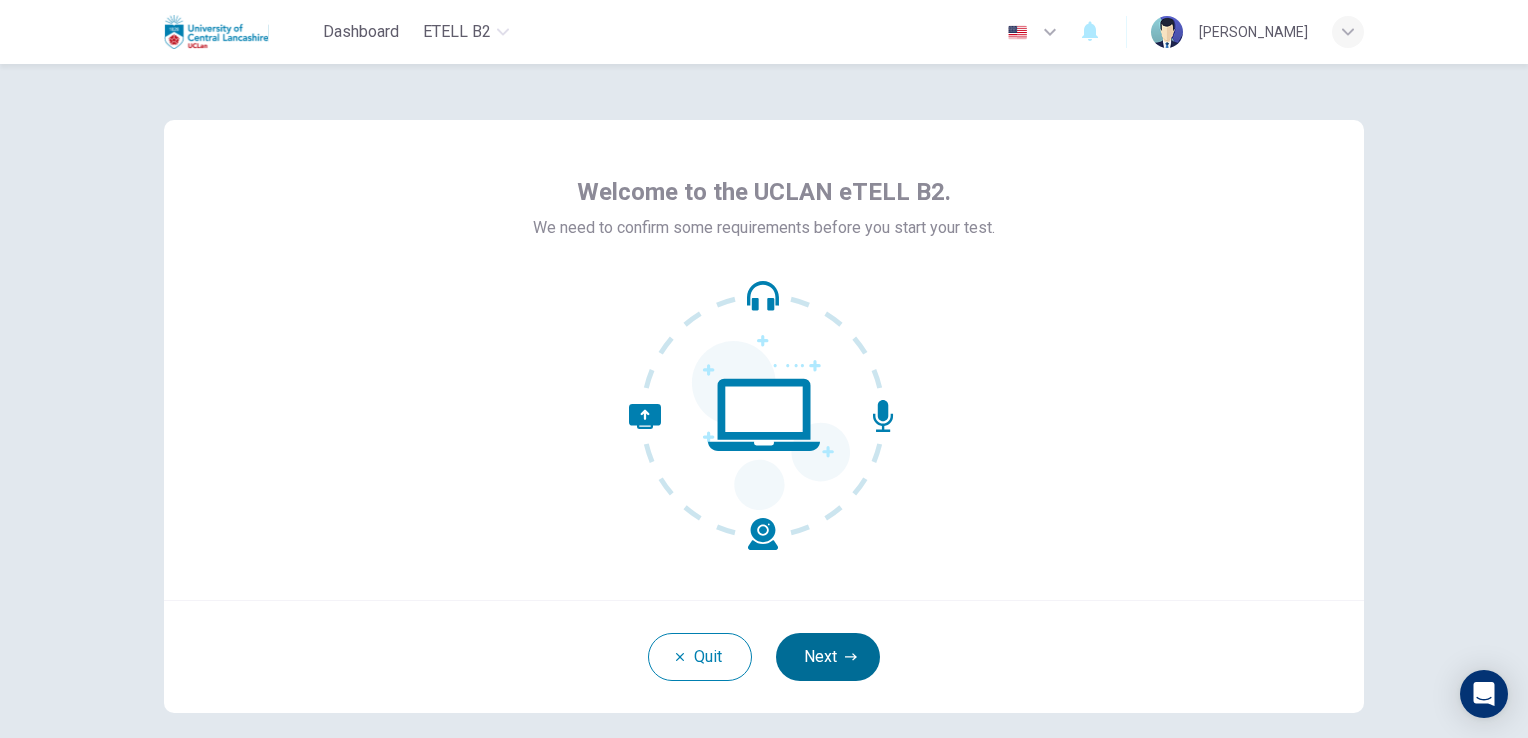 click on "Next" at bounding box center [828, 657] 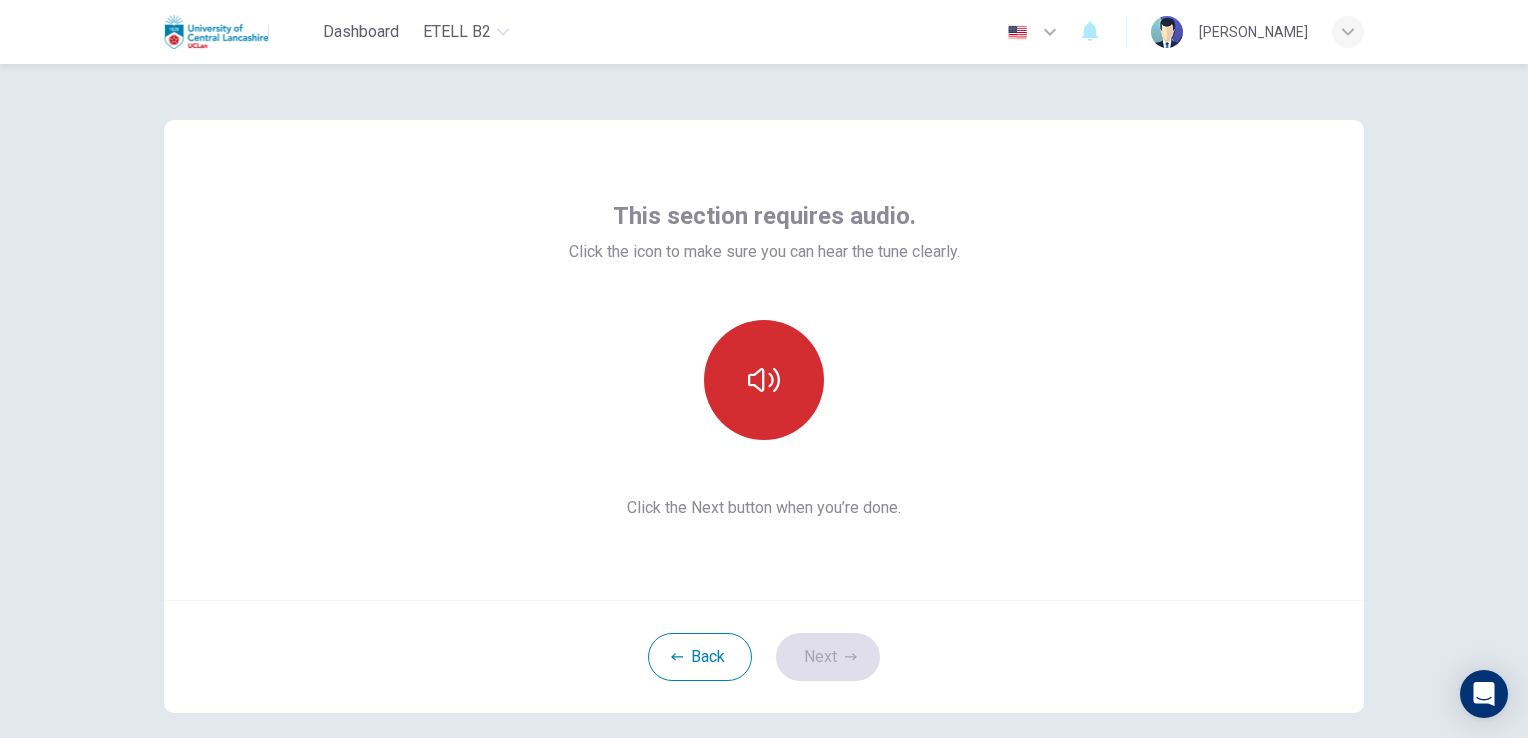 click at bounding box center (764, 380) 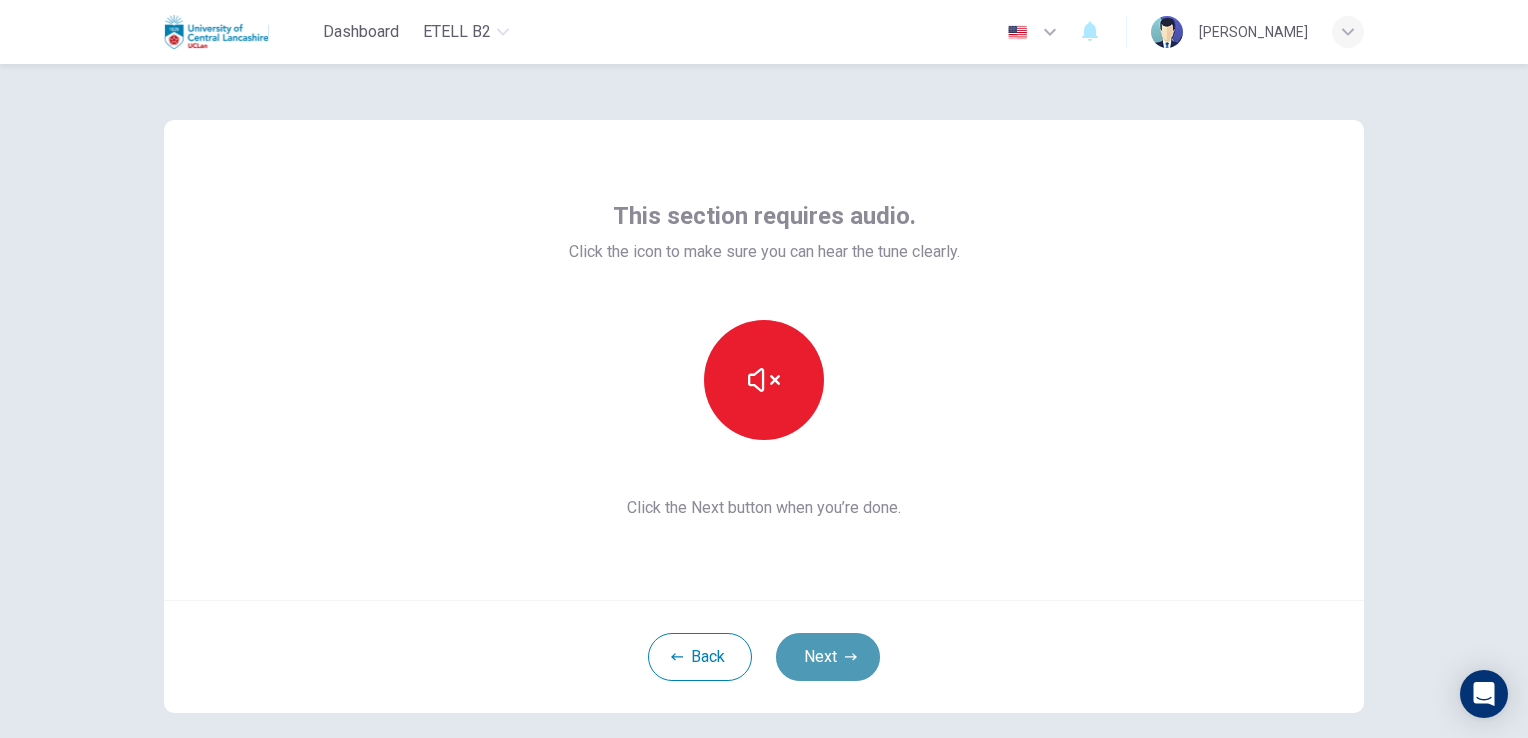 click on "Next" at bounding box center [828, 657] 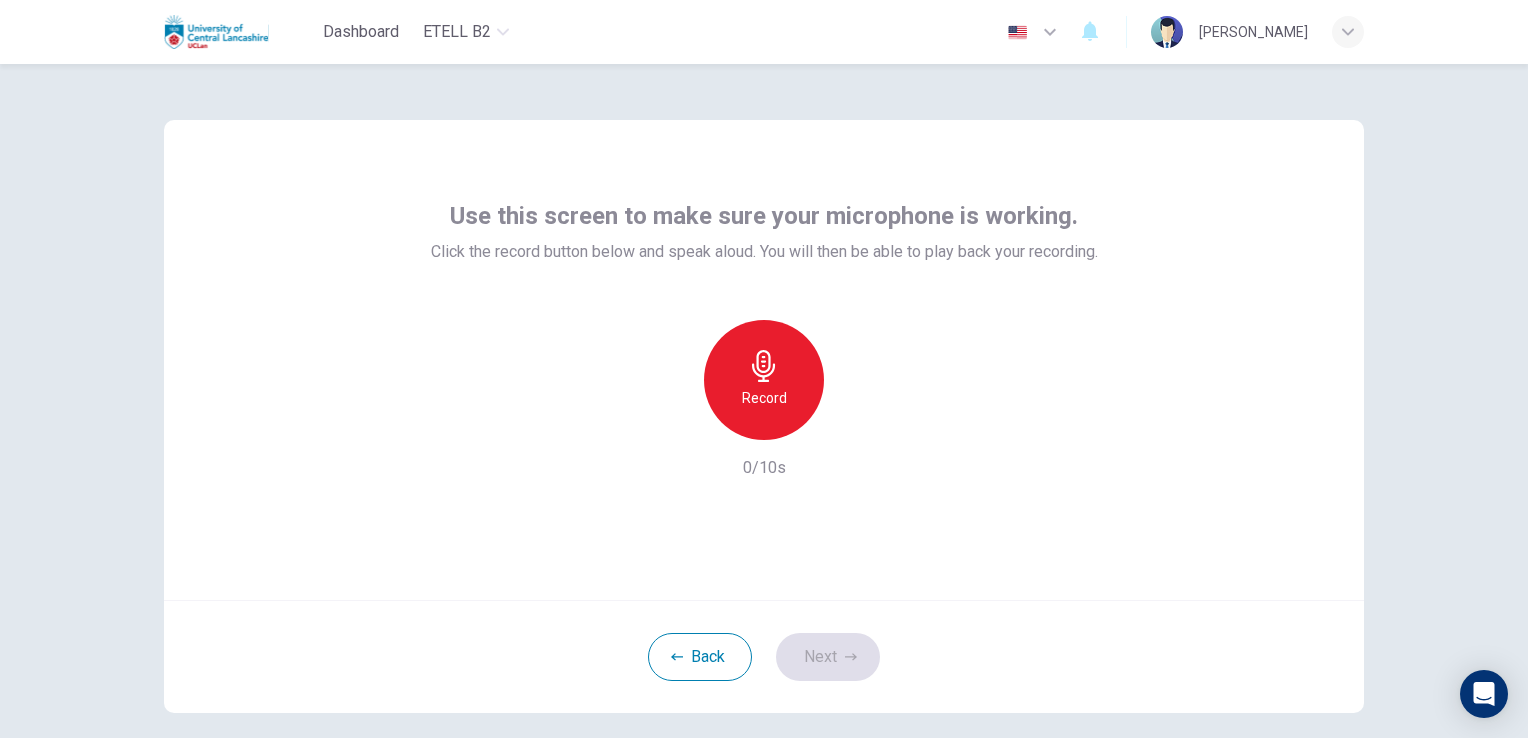 click on "Record" at bounding box center (764, 380) 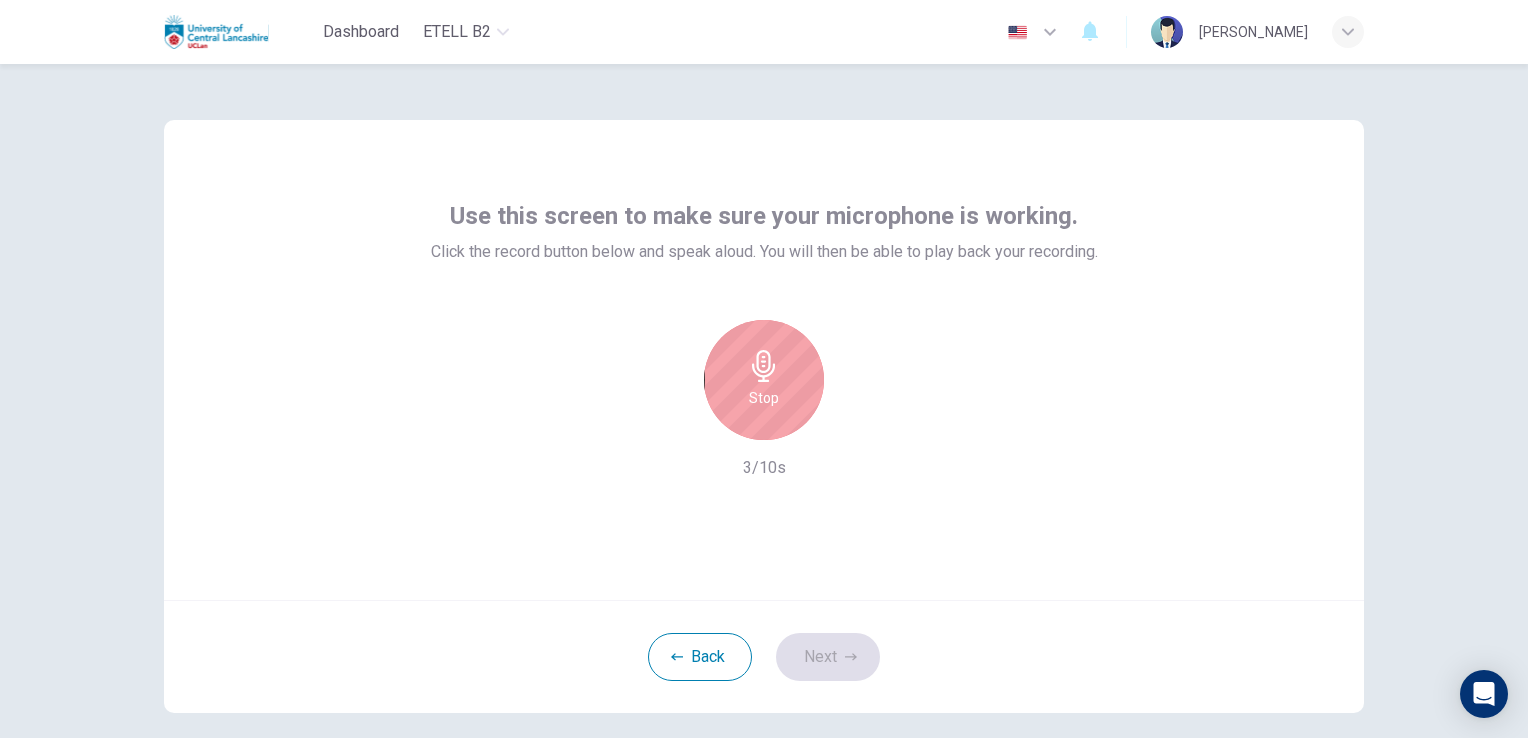 click on "Stop" at bounding box center [764, 380] 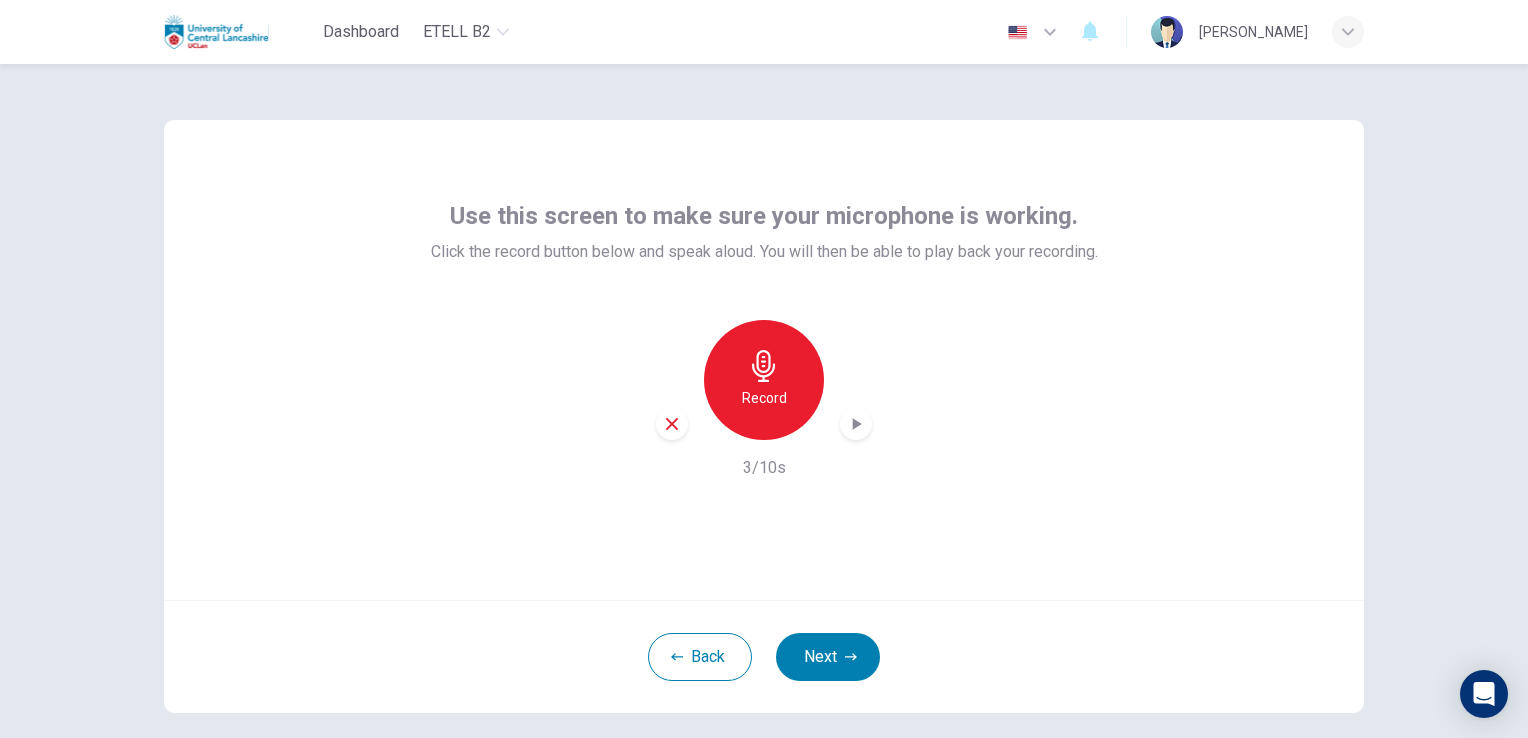 click 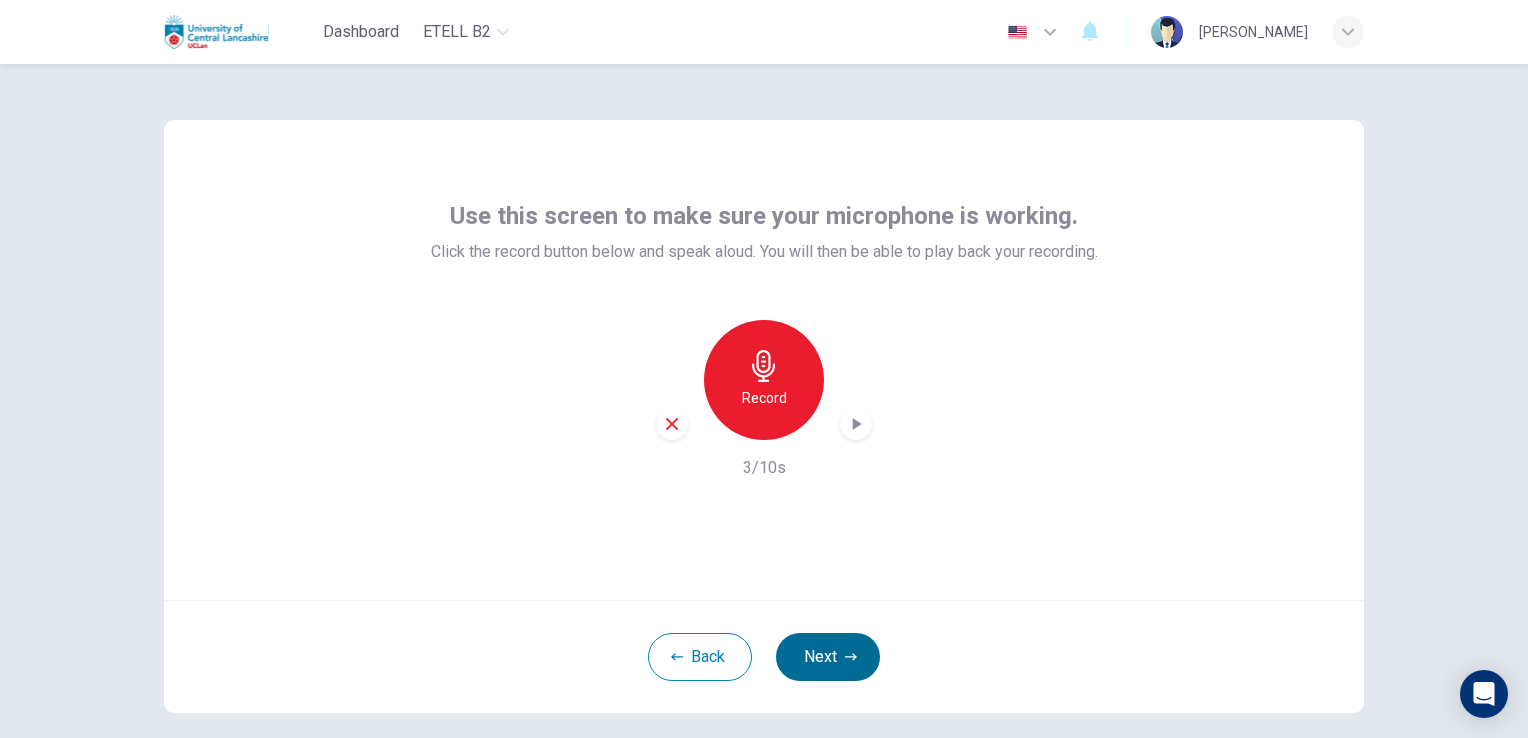 click on "Next" at bounding box center [828, 657] 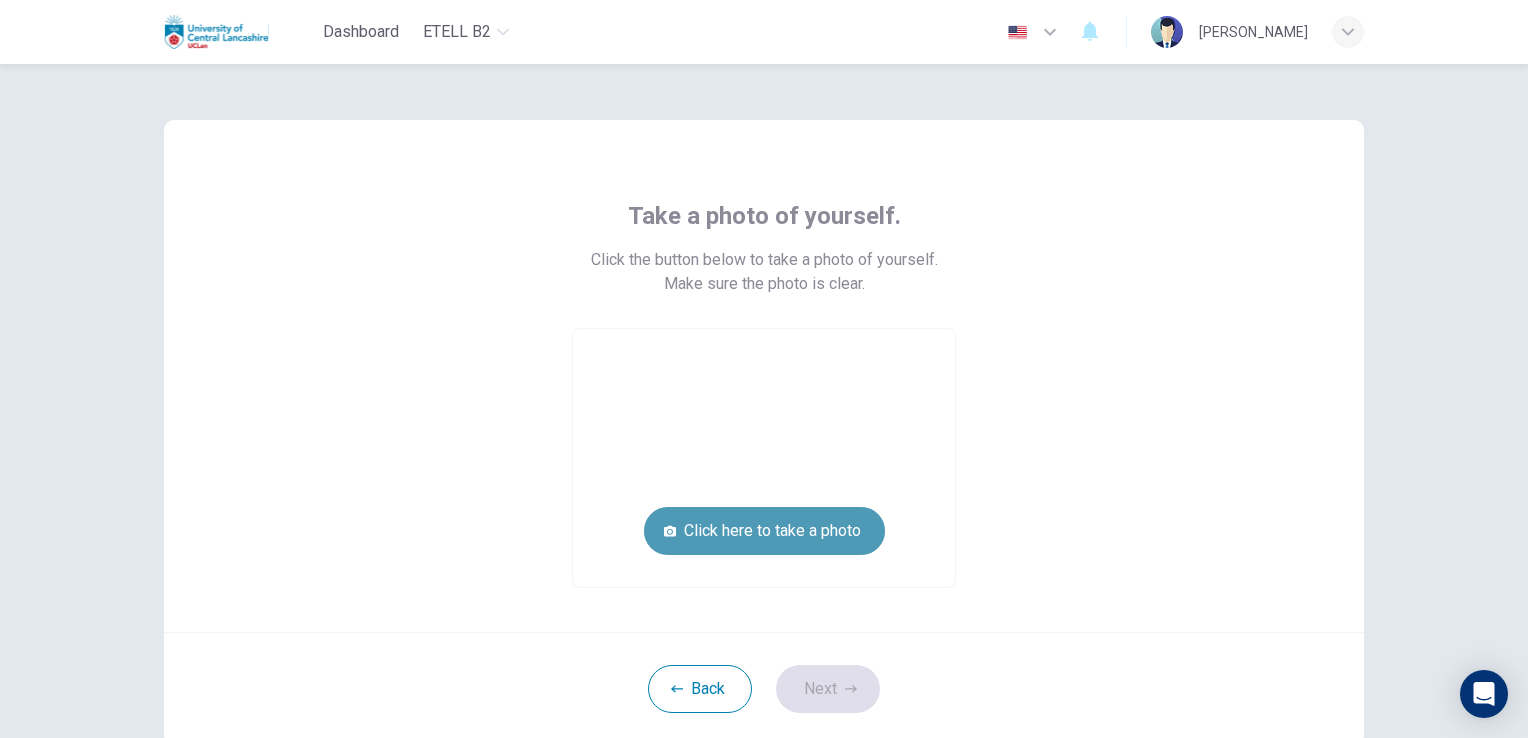 click on "Click here to take a photo" at bounding box center [764, 531] 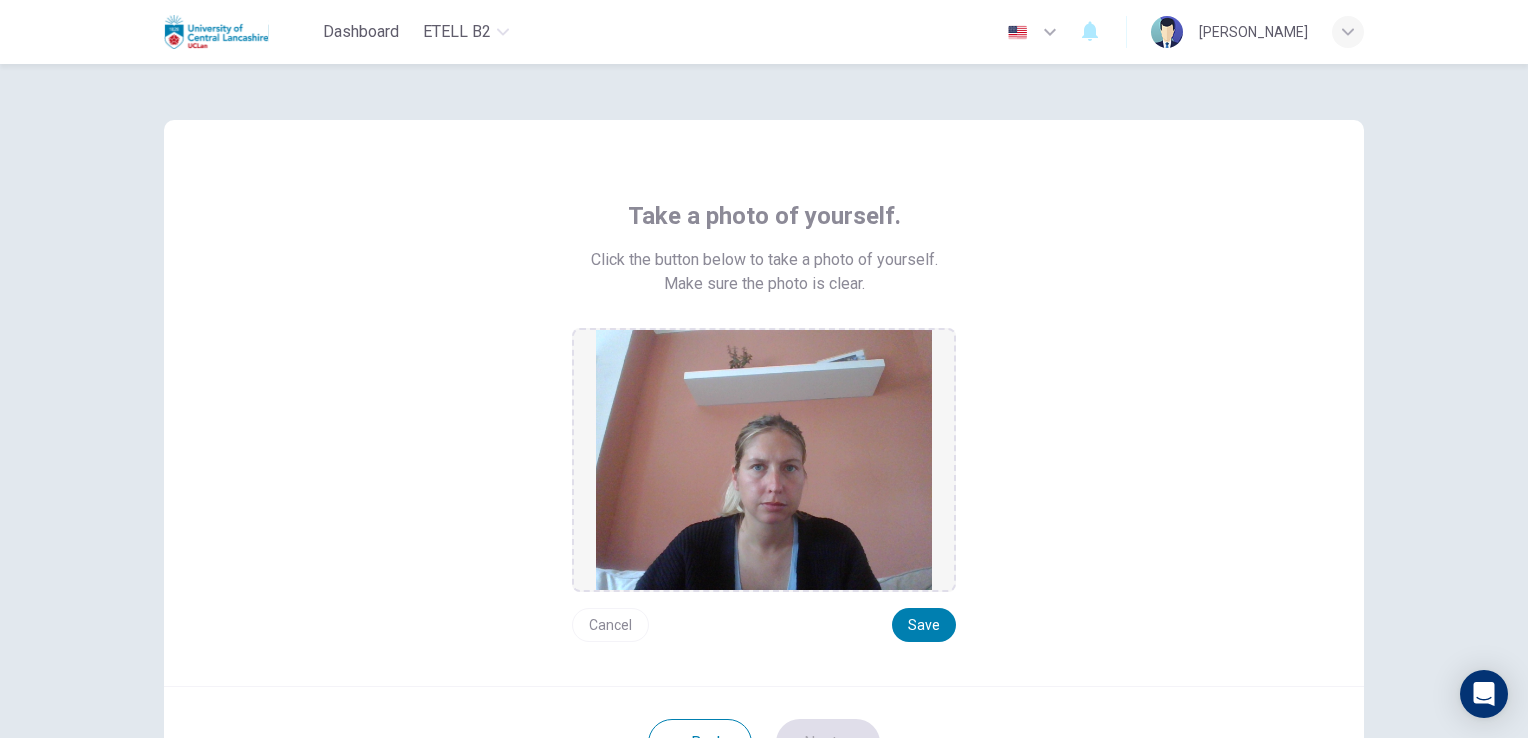 click on "Cancel" at bounding box center (610, 625) 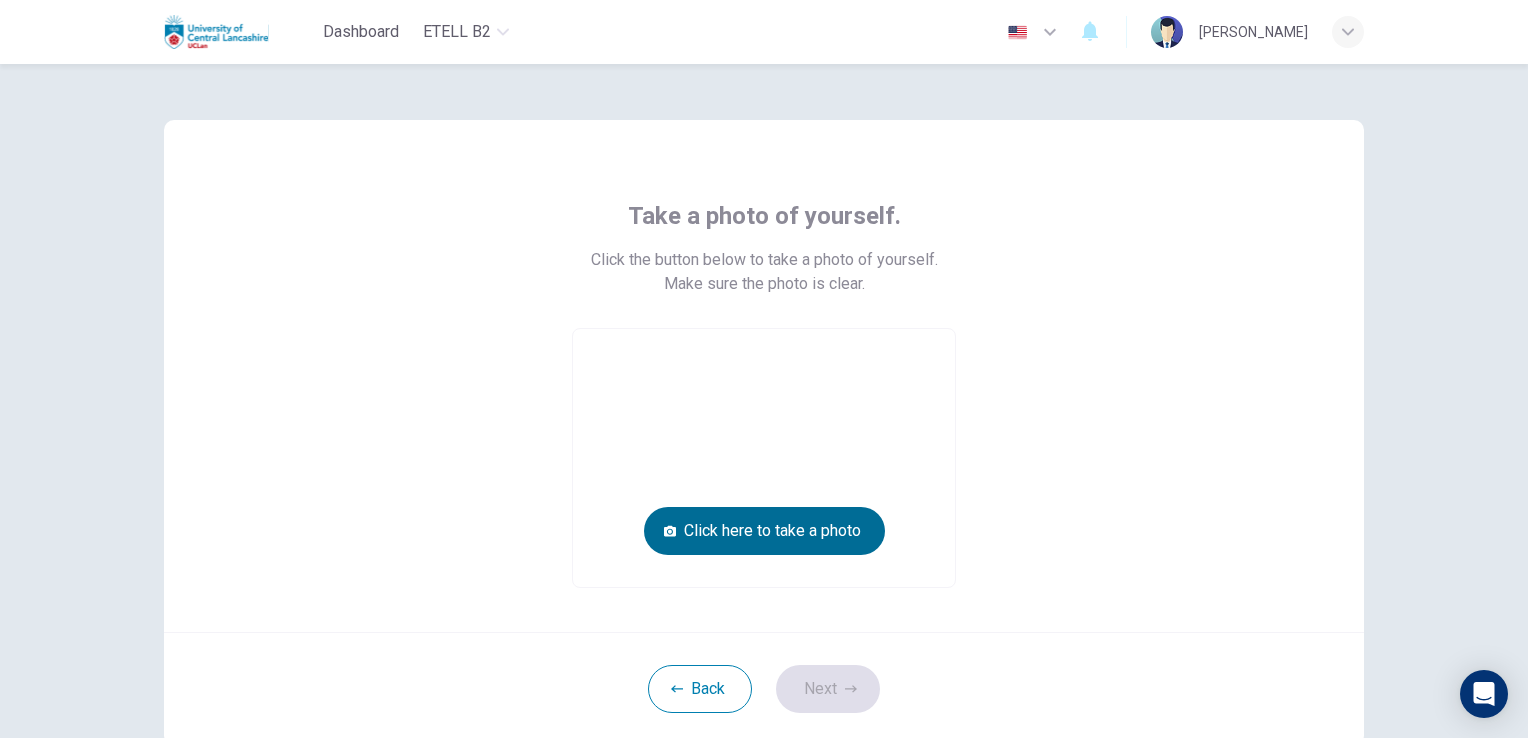 click on "Click here to take a photo" at bounding box center (764, 531) 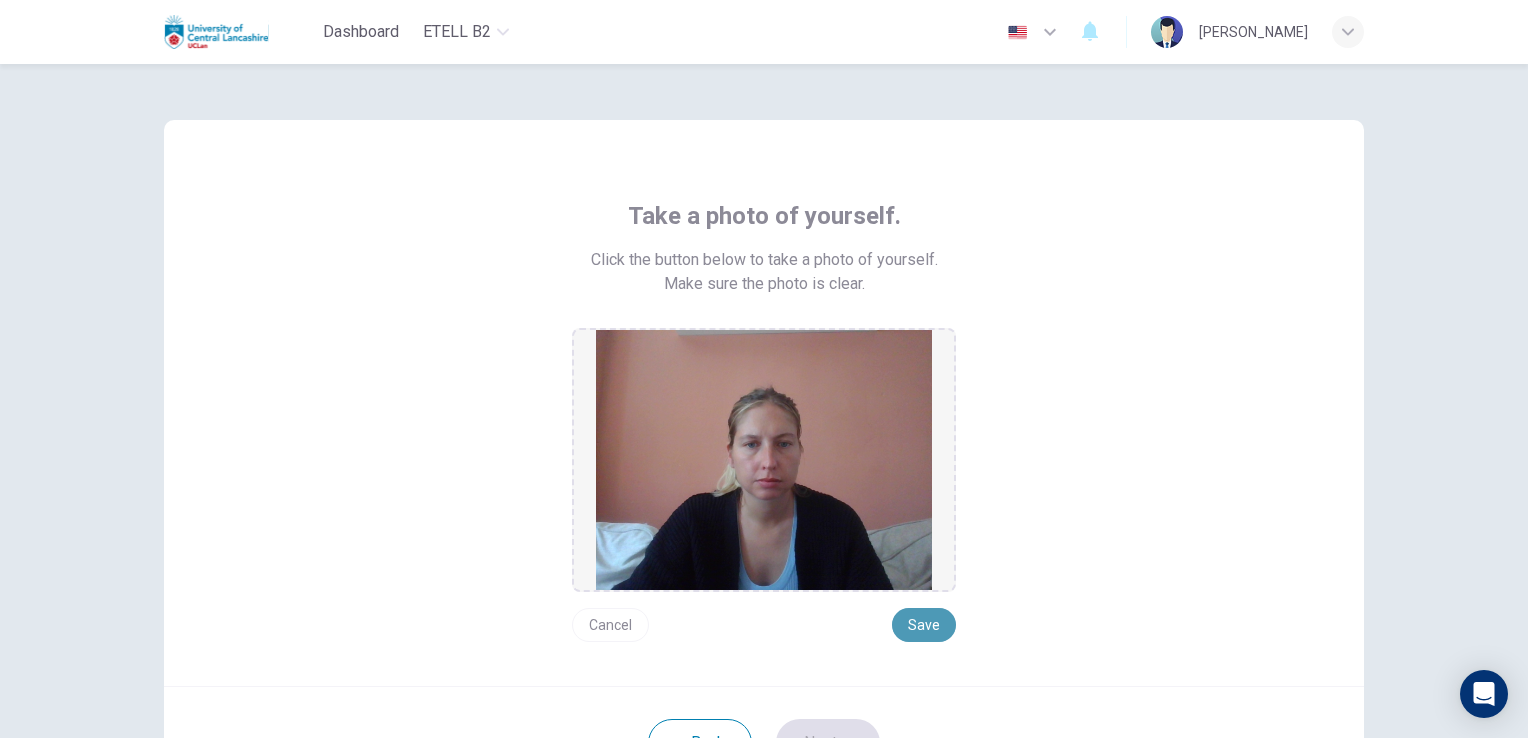 click on "Save" at bounding box center (924, 625) 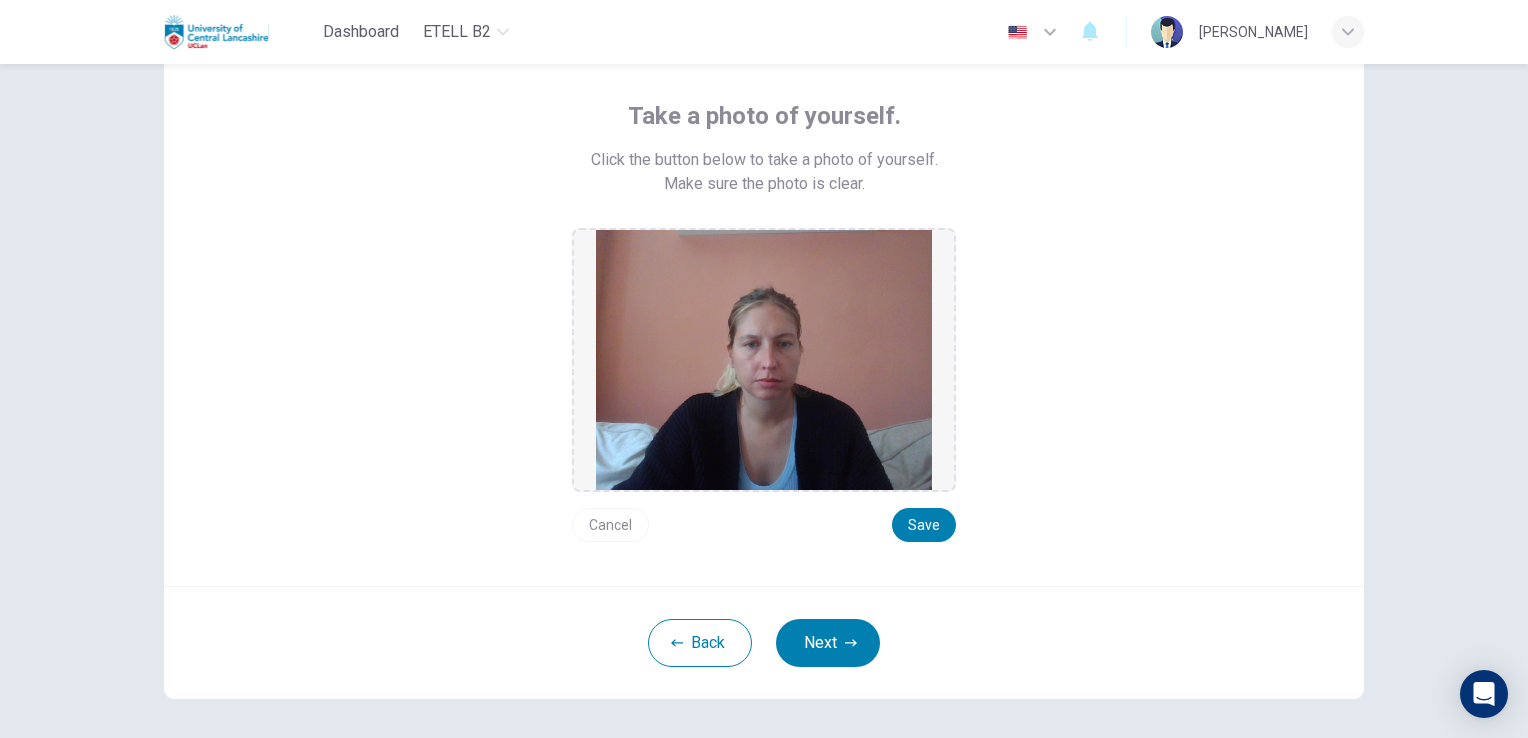 scroll, scrollTop: 179, scrollLeft: 0, axis: vertical 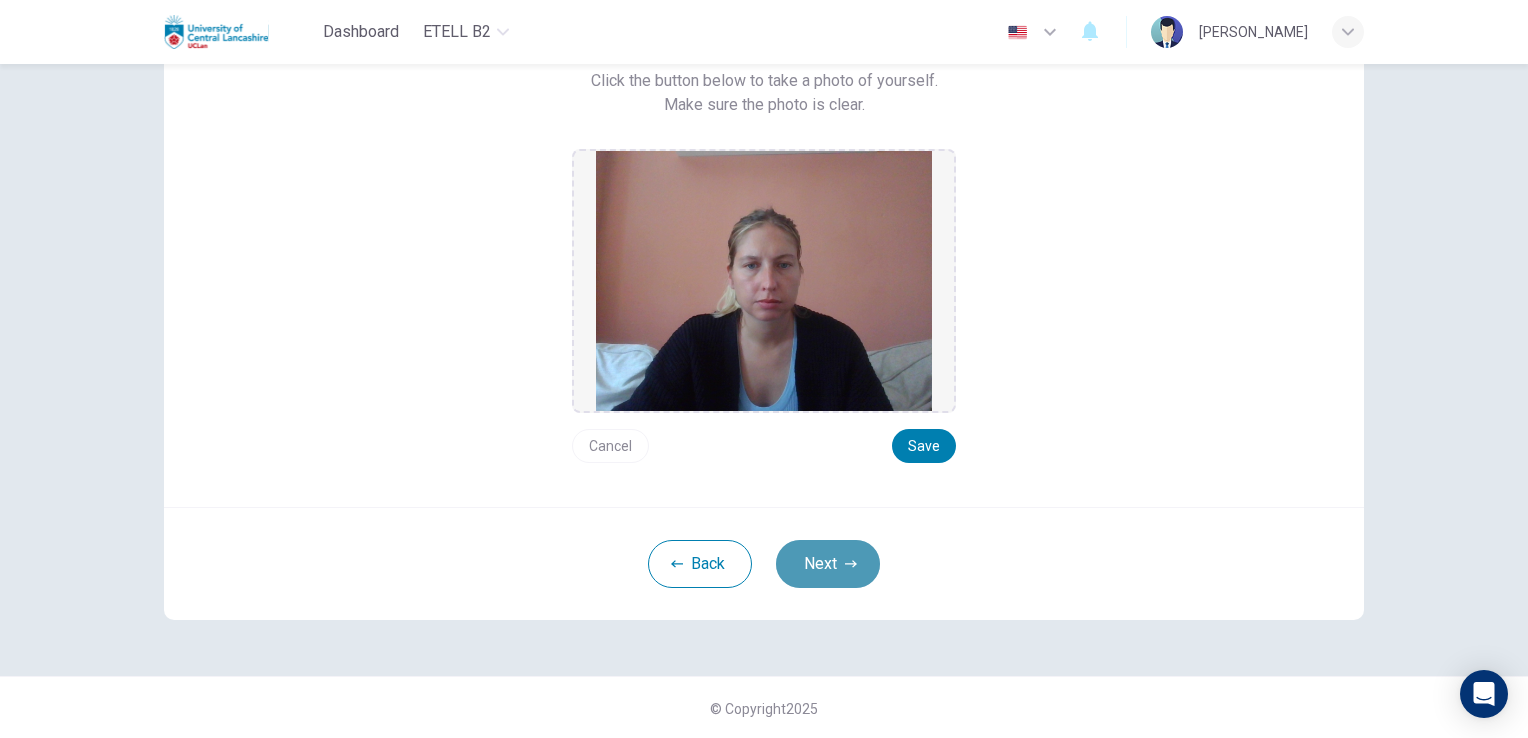 click on "Next" at bounding box center [828, 564] 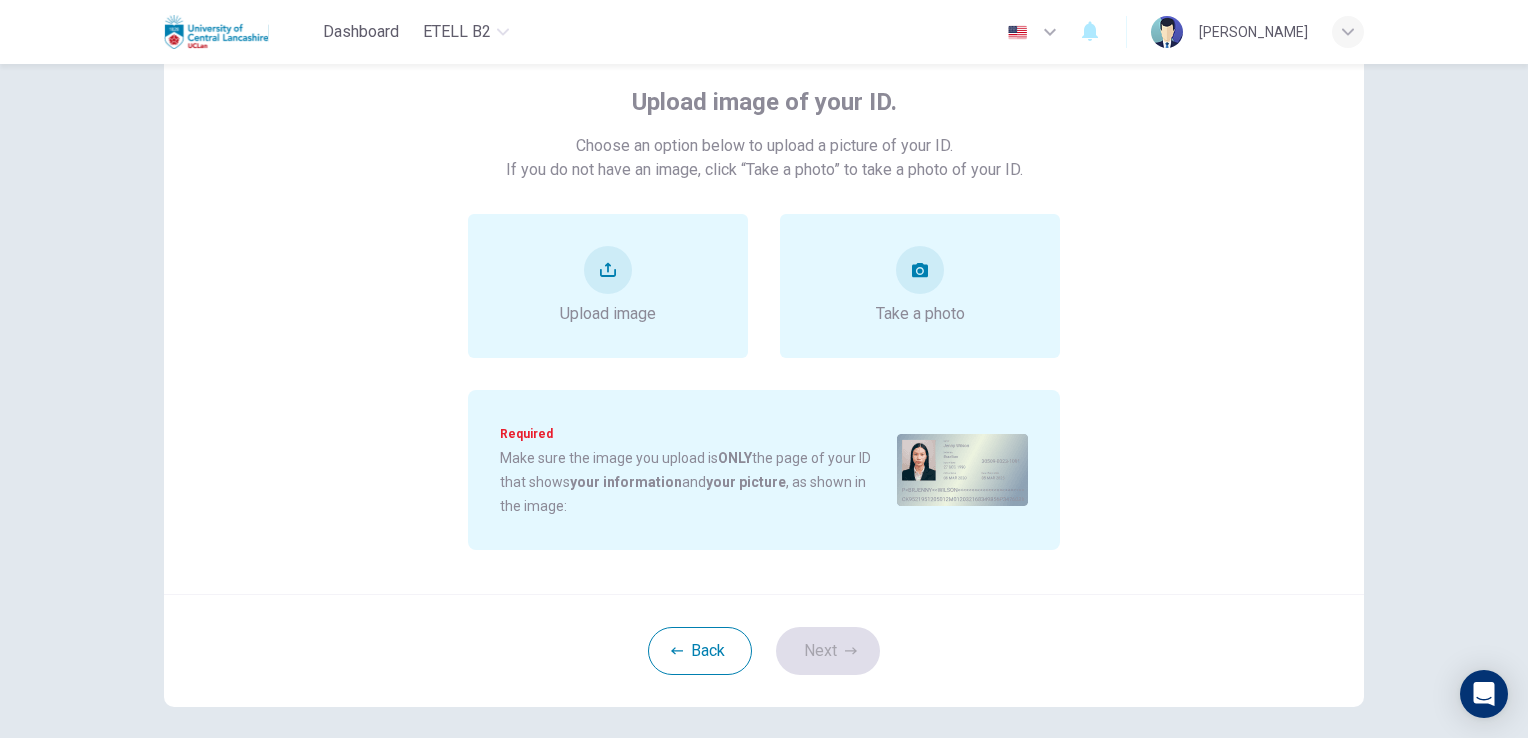 scroll, scrollTop: 79, scrollLeft: 0, axis: vertical 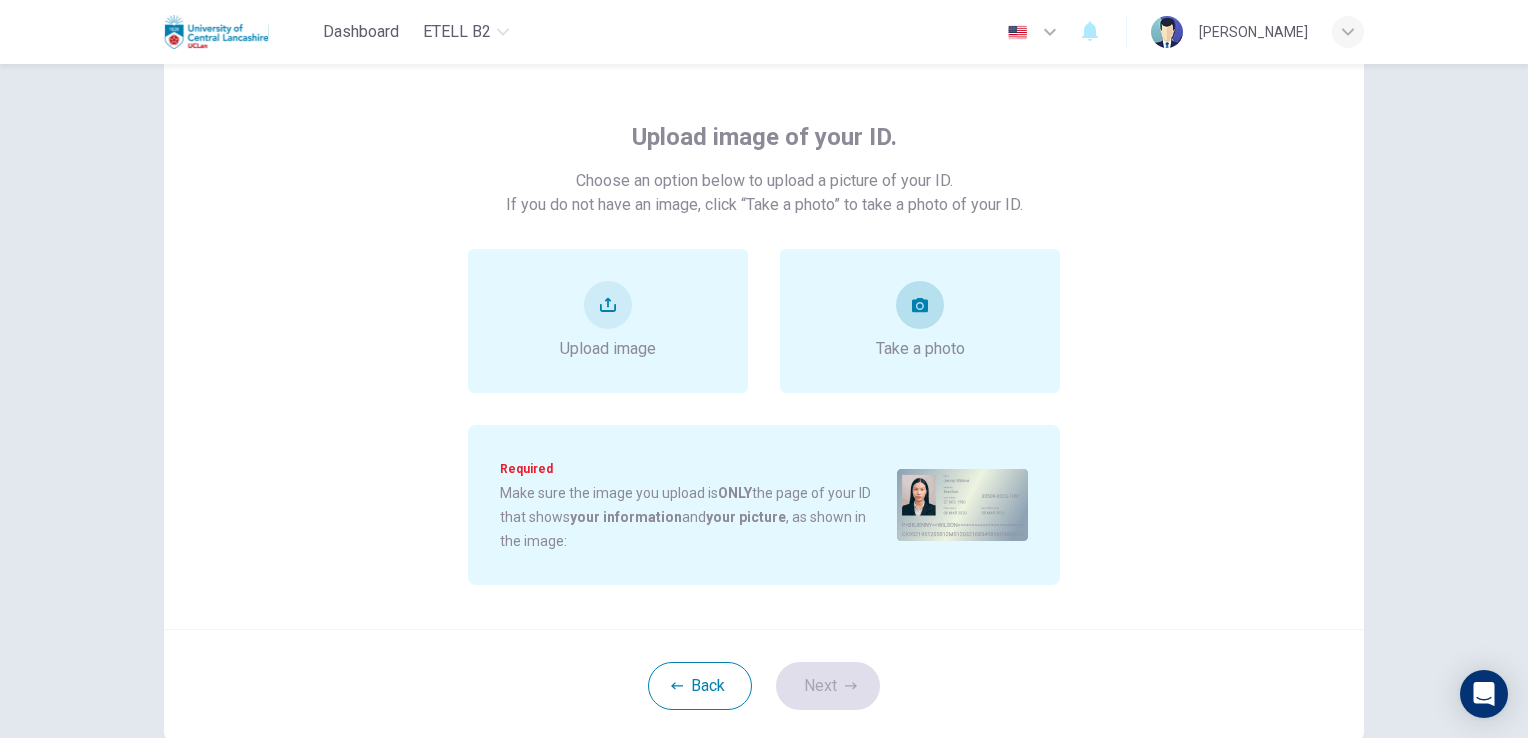 click at bounding box center (920, 305) 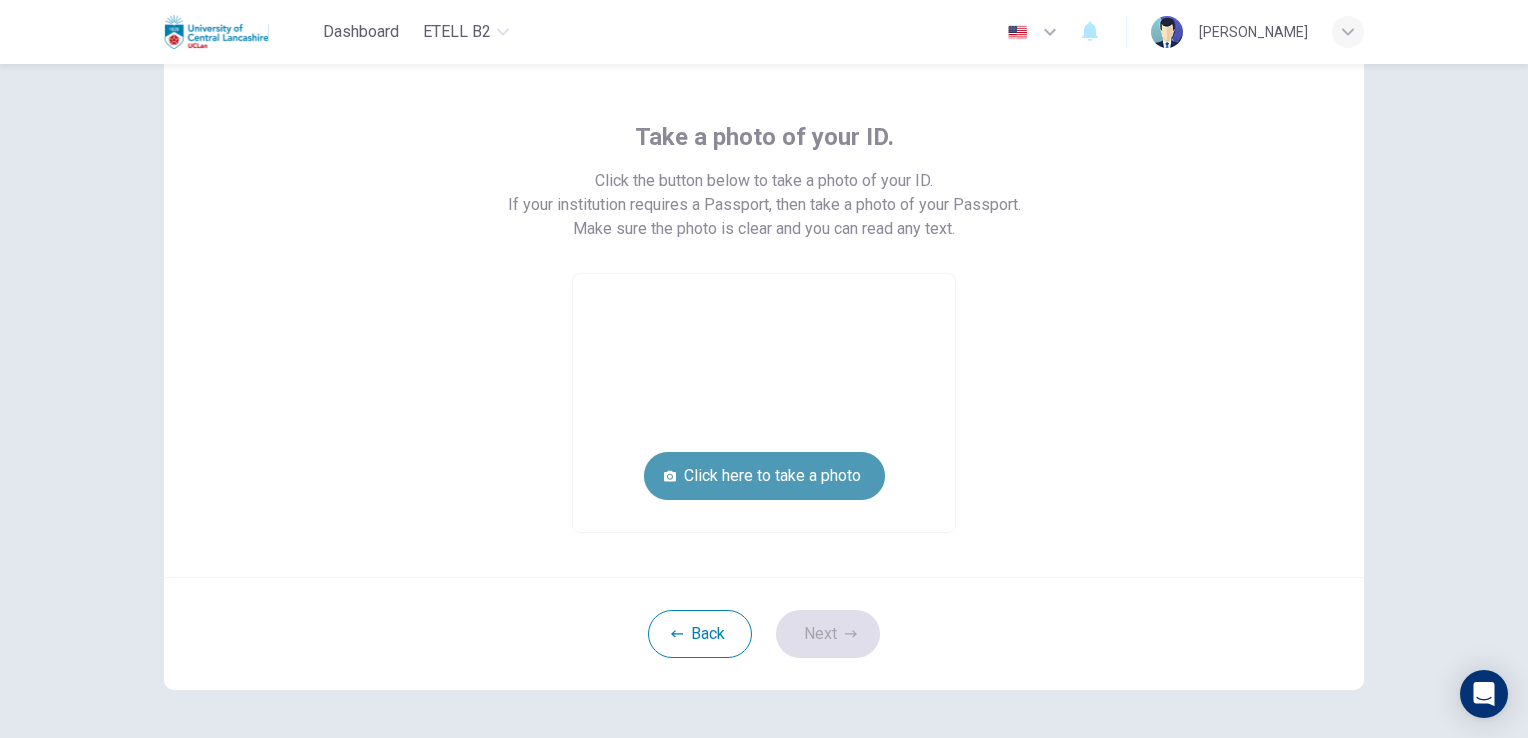click on "Click here to take a photo" at bounding box center (764, 476) 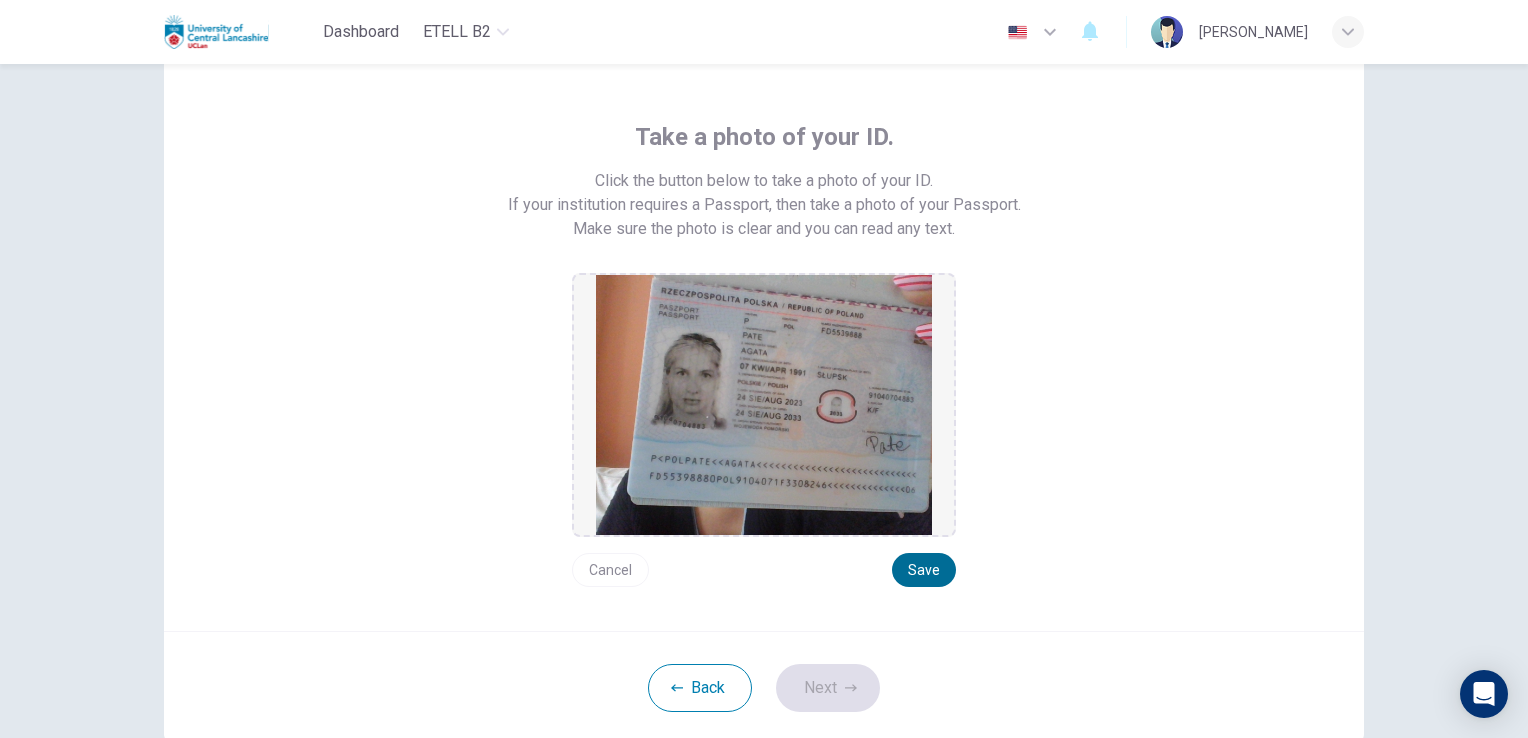 click on "Save" at bounding box center (924, 570) 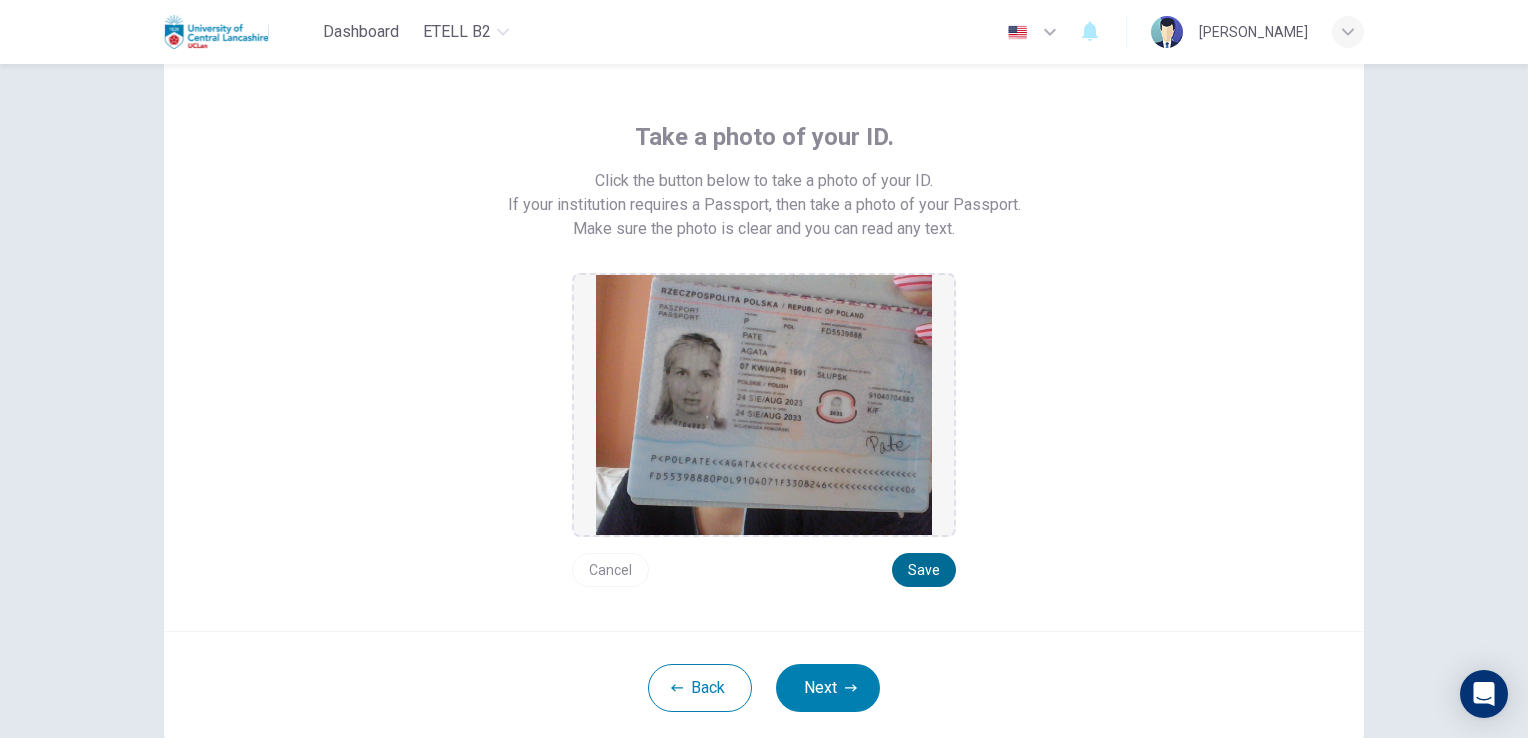 click on "Save" at bounding box center [924, 570] 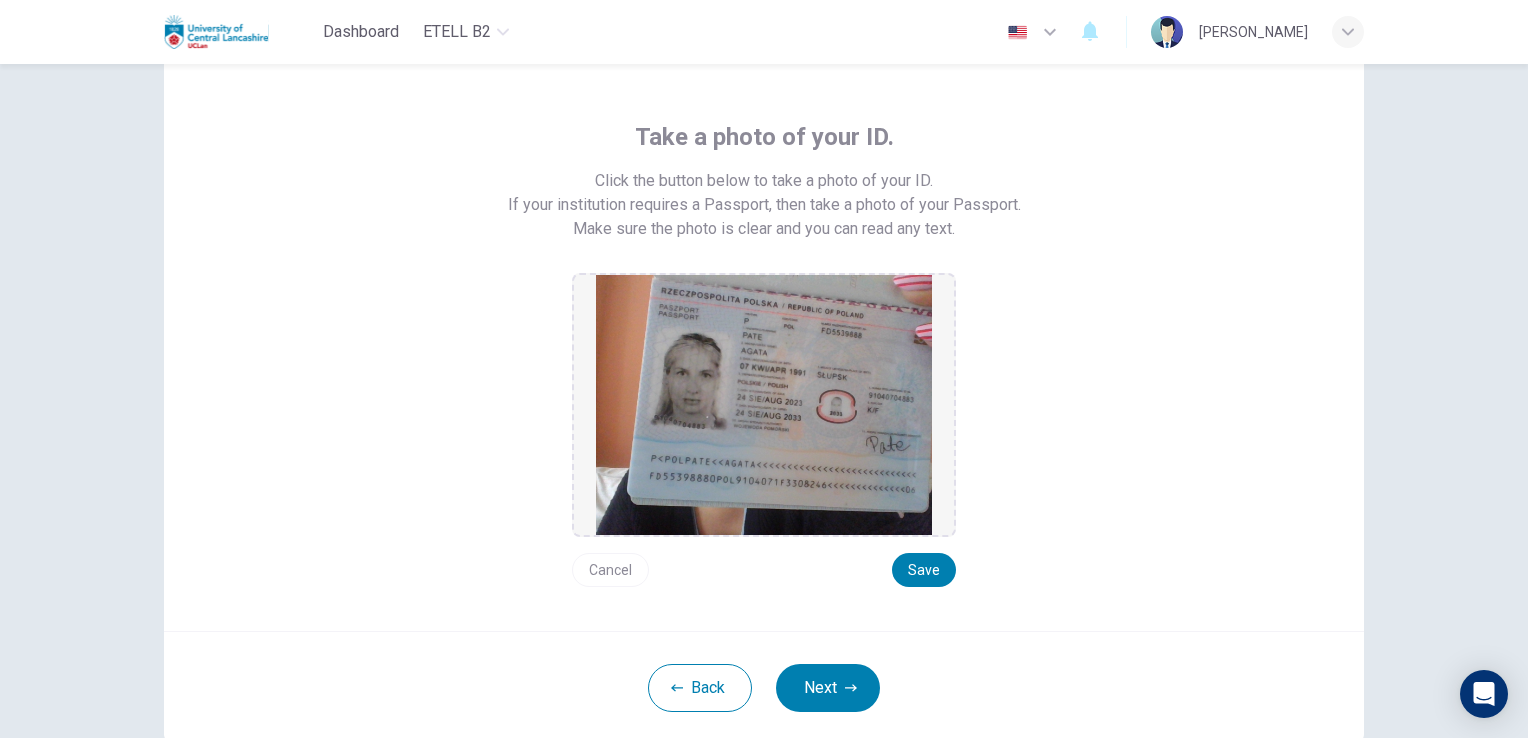 click on "Back Next" at bounding box center [764, 687] 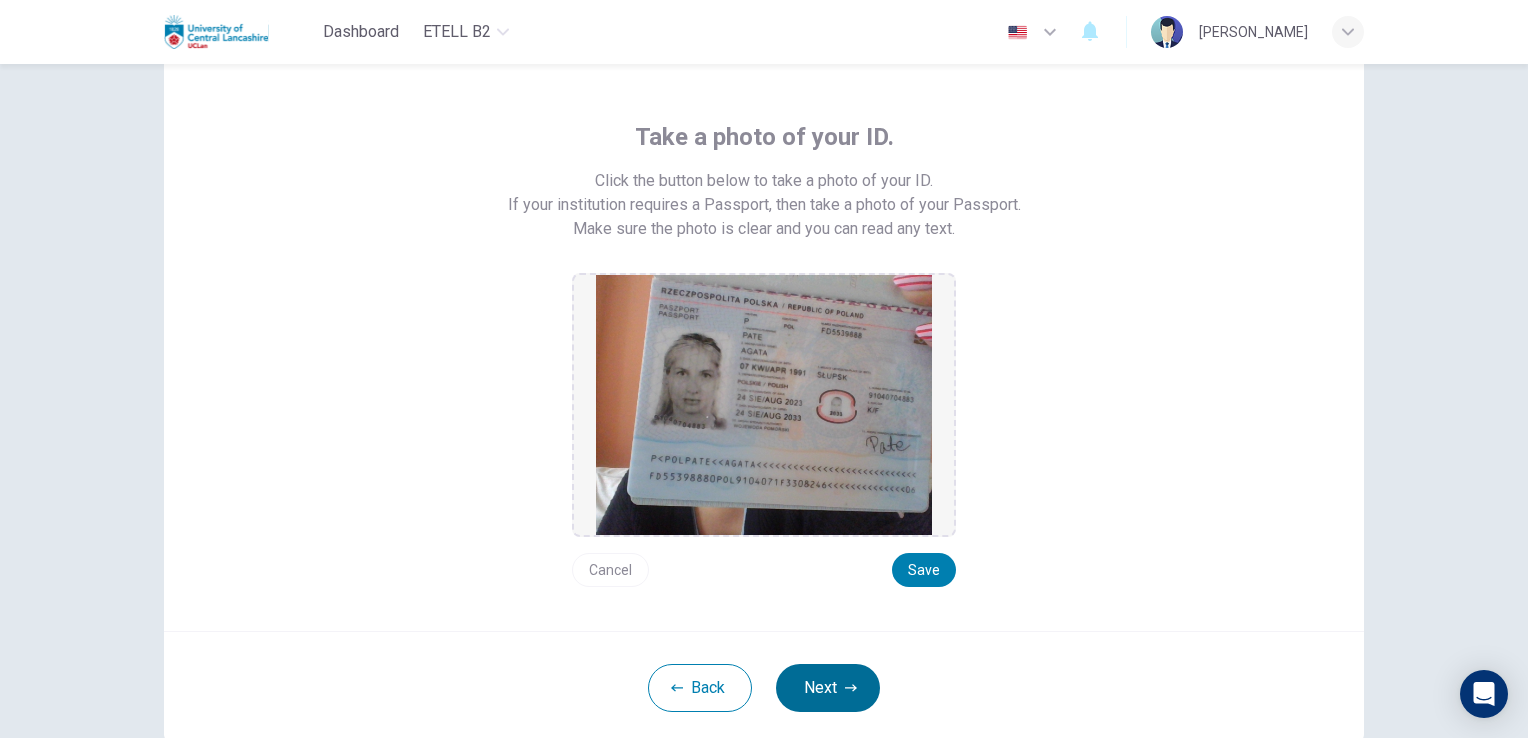 click on "Next" at bounding box center [828, 688] 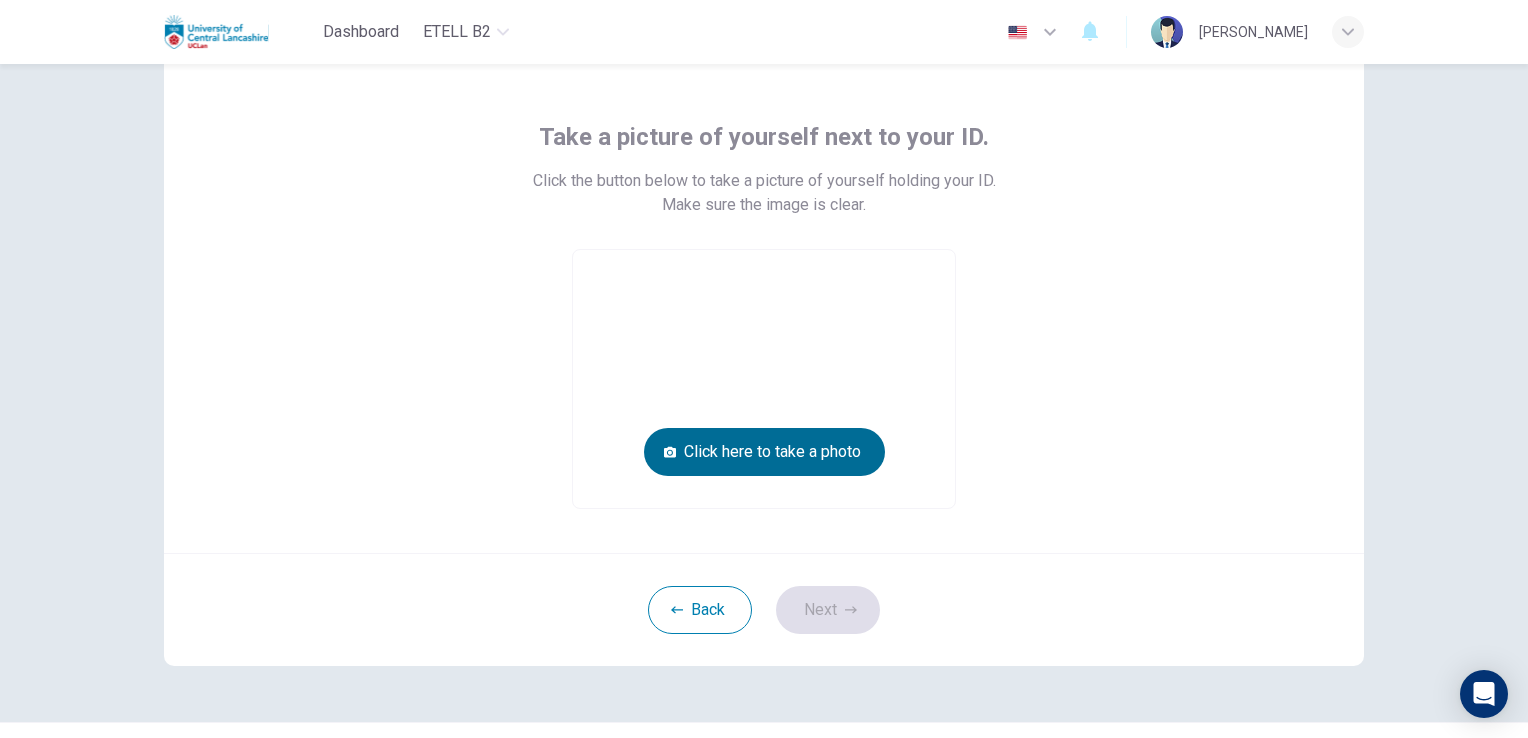 click on "Click here to take a photo" at bounding box center (764, 452) 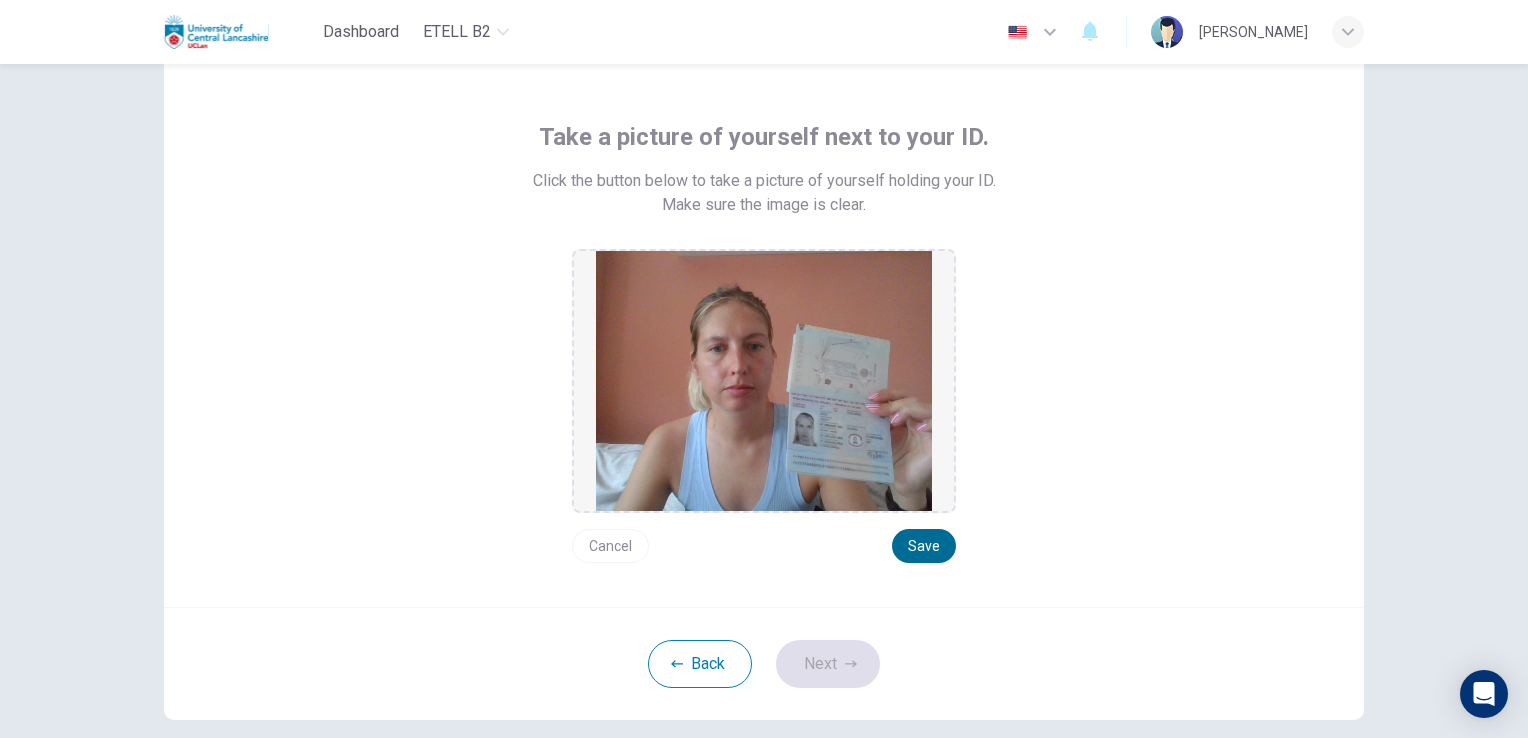 click on "Save" at bounding box center (924, 546) 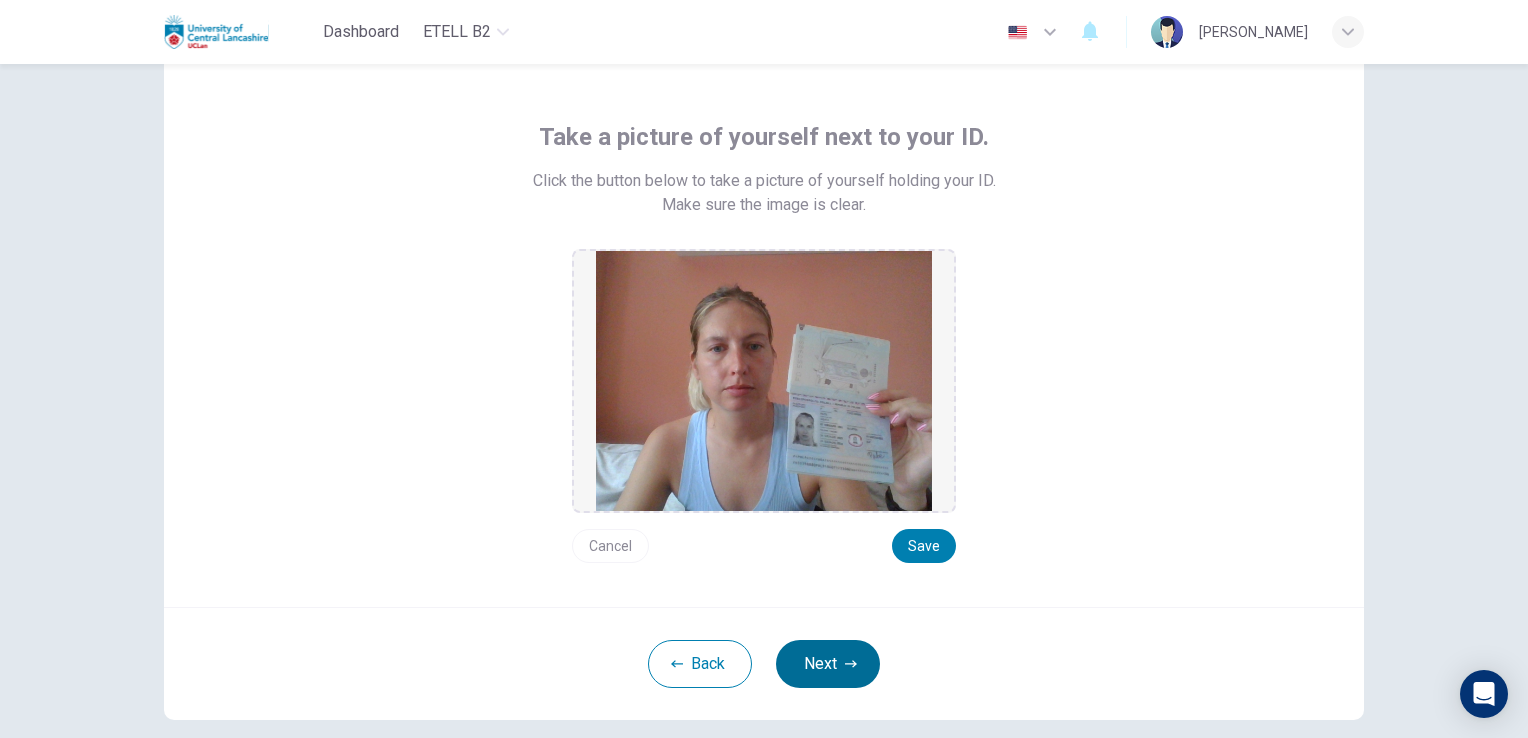 click on "Next" at bounding box center (828, 664) 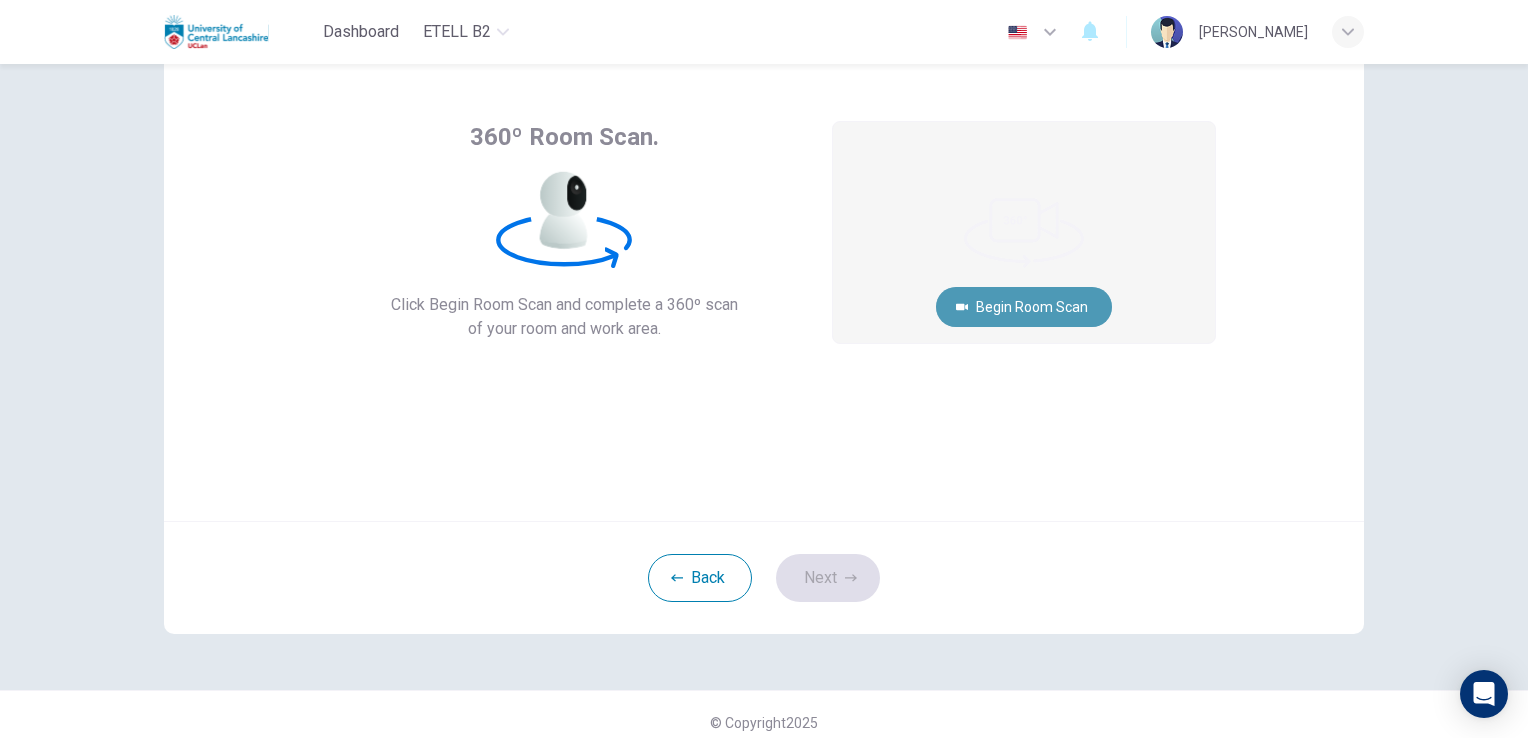 click on "Begin Room Scan" at bounding box center (1024, 307) 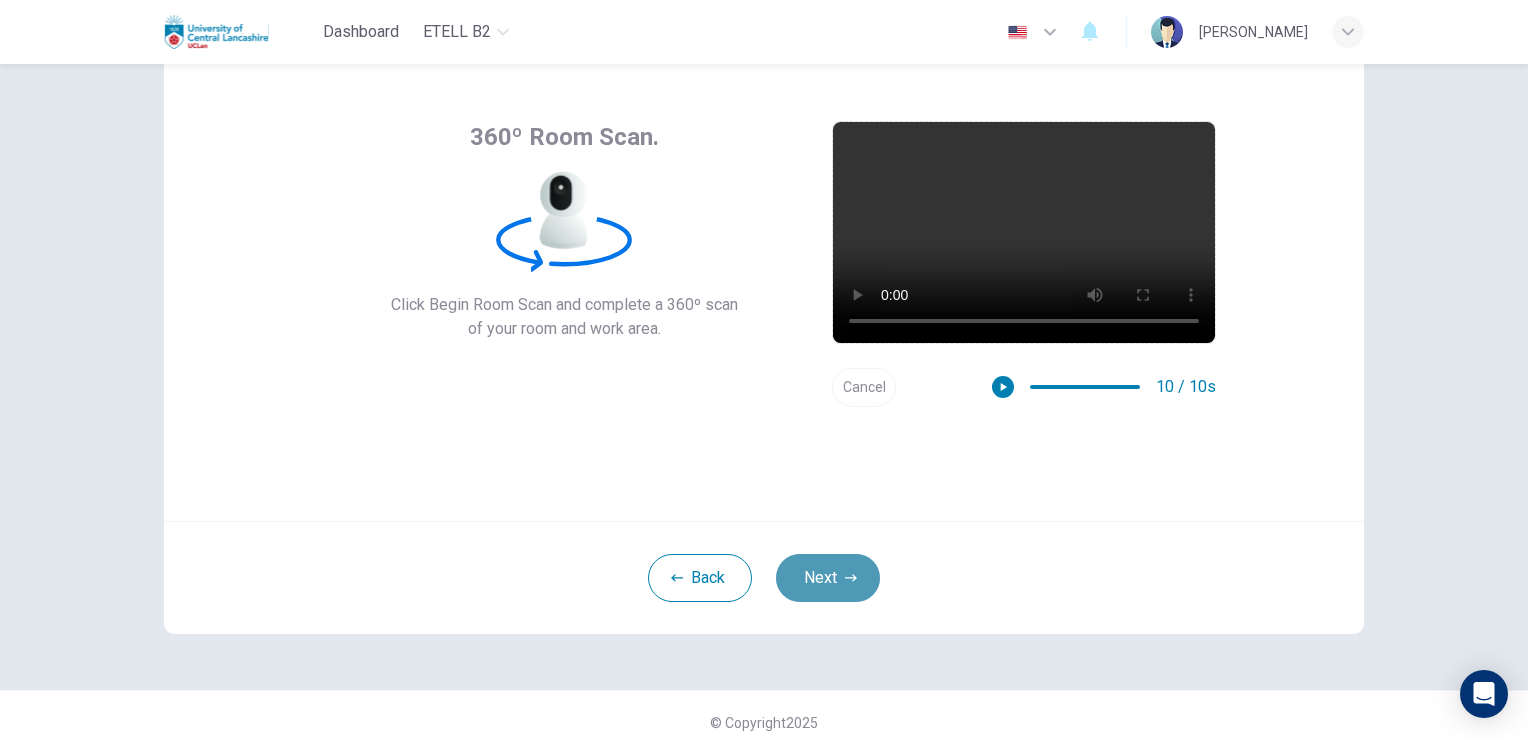 click on "Next" at bounding box center [828, 578] 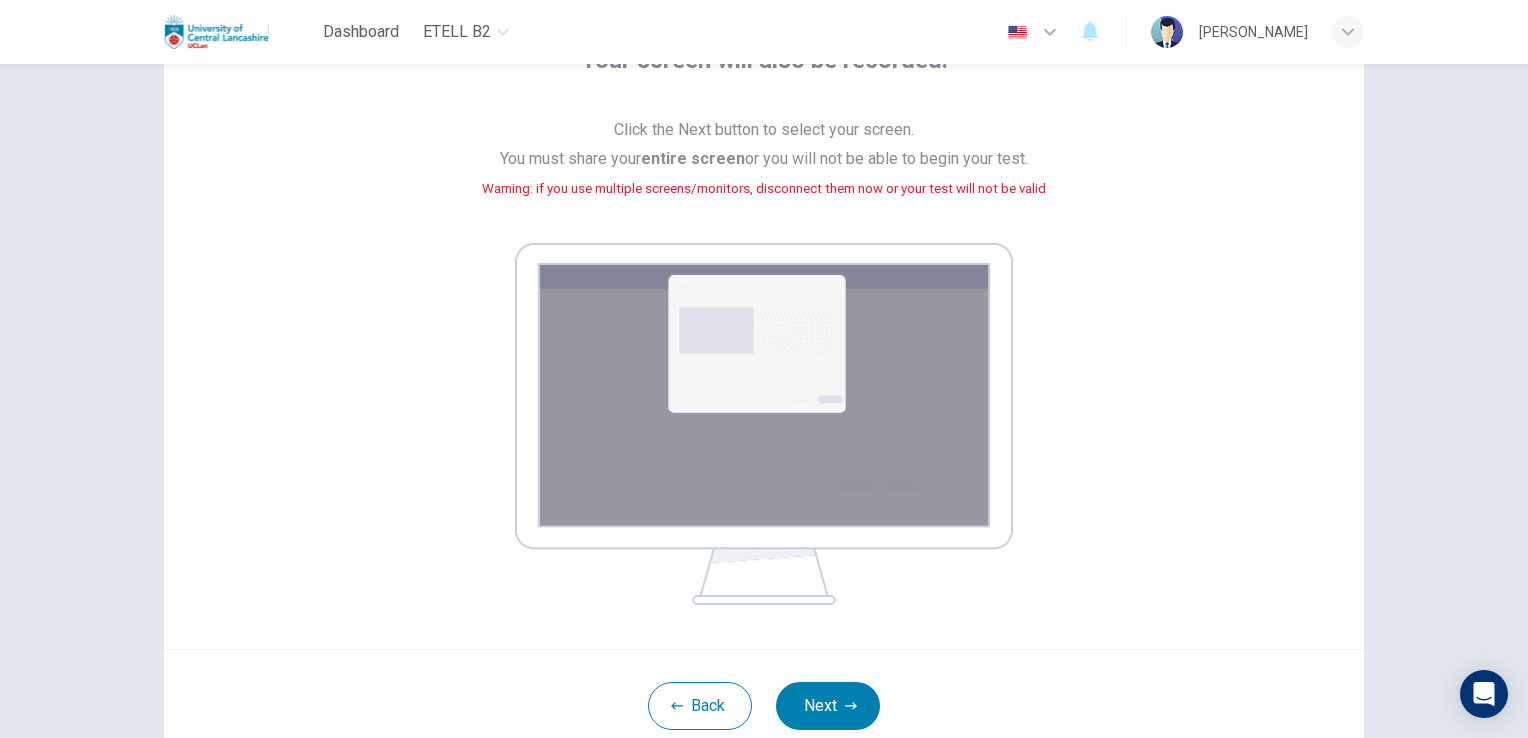 scroll, scrollTop: 179, scrollLeft: 0, axis: vertical 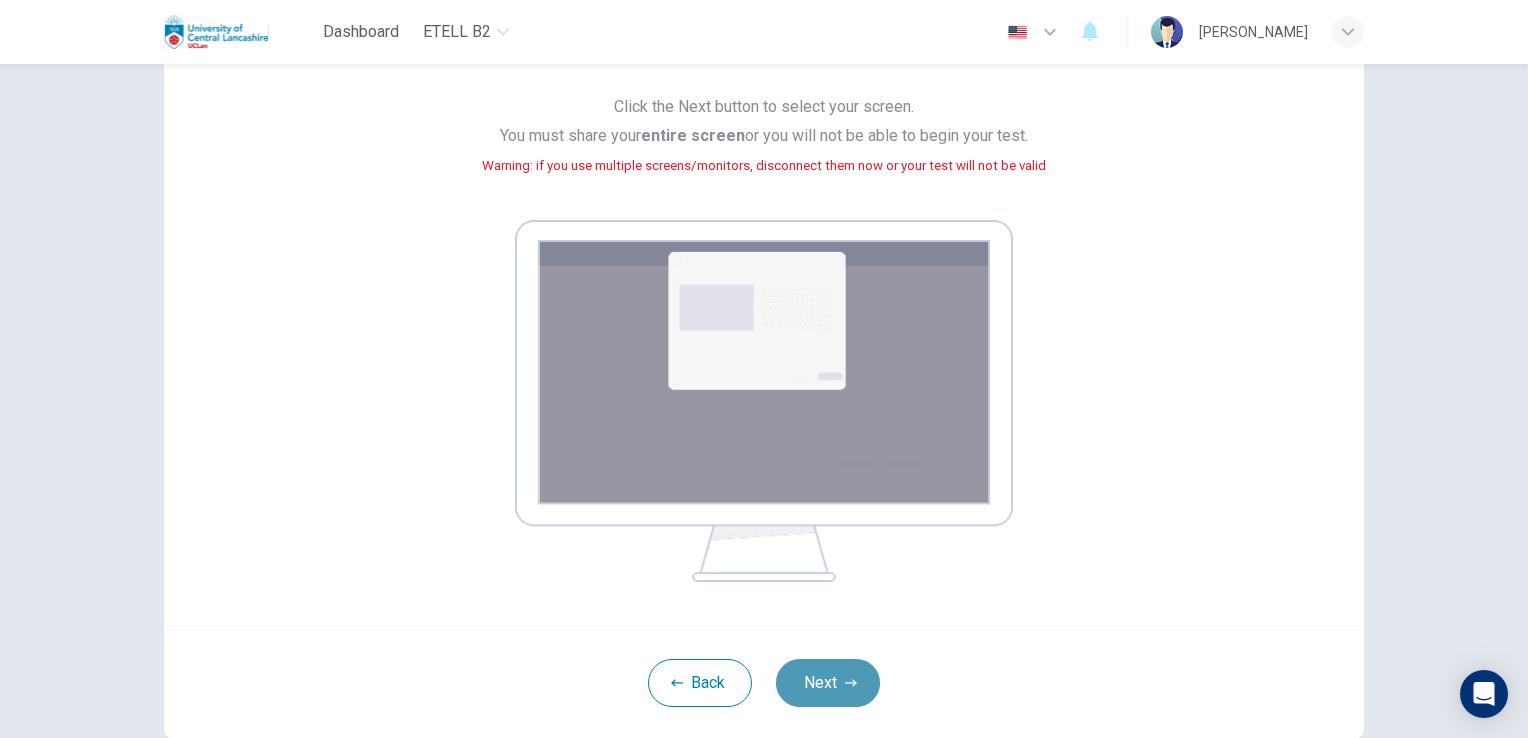 click on "Next" at bounding box center [828, 683] 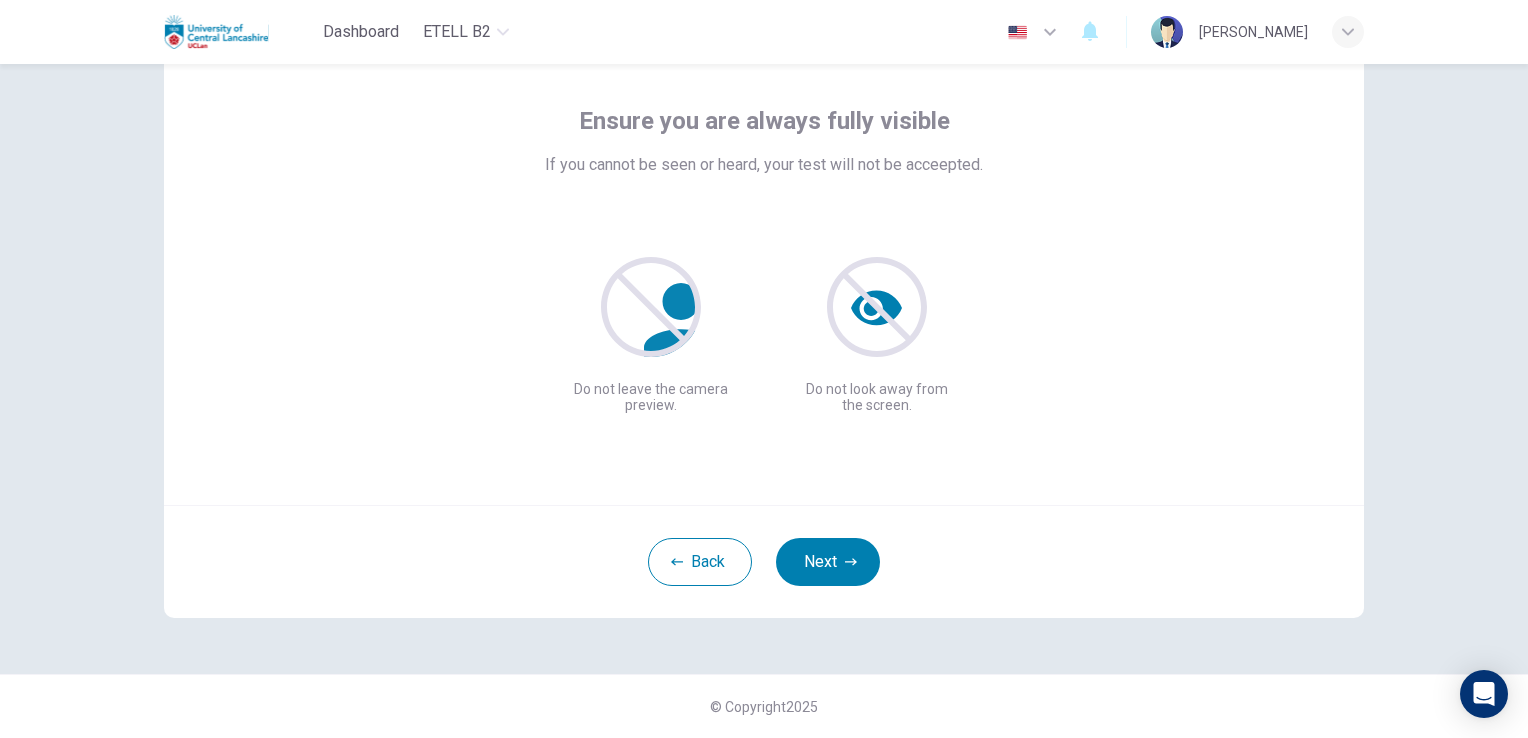 scroll, scrollTop: 94, scrollLeft: 0, axis: vertical 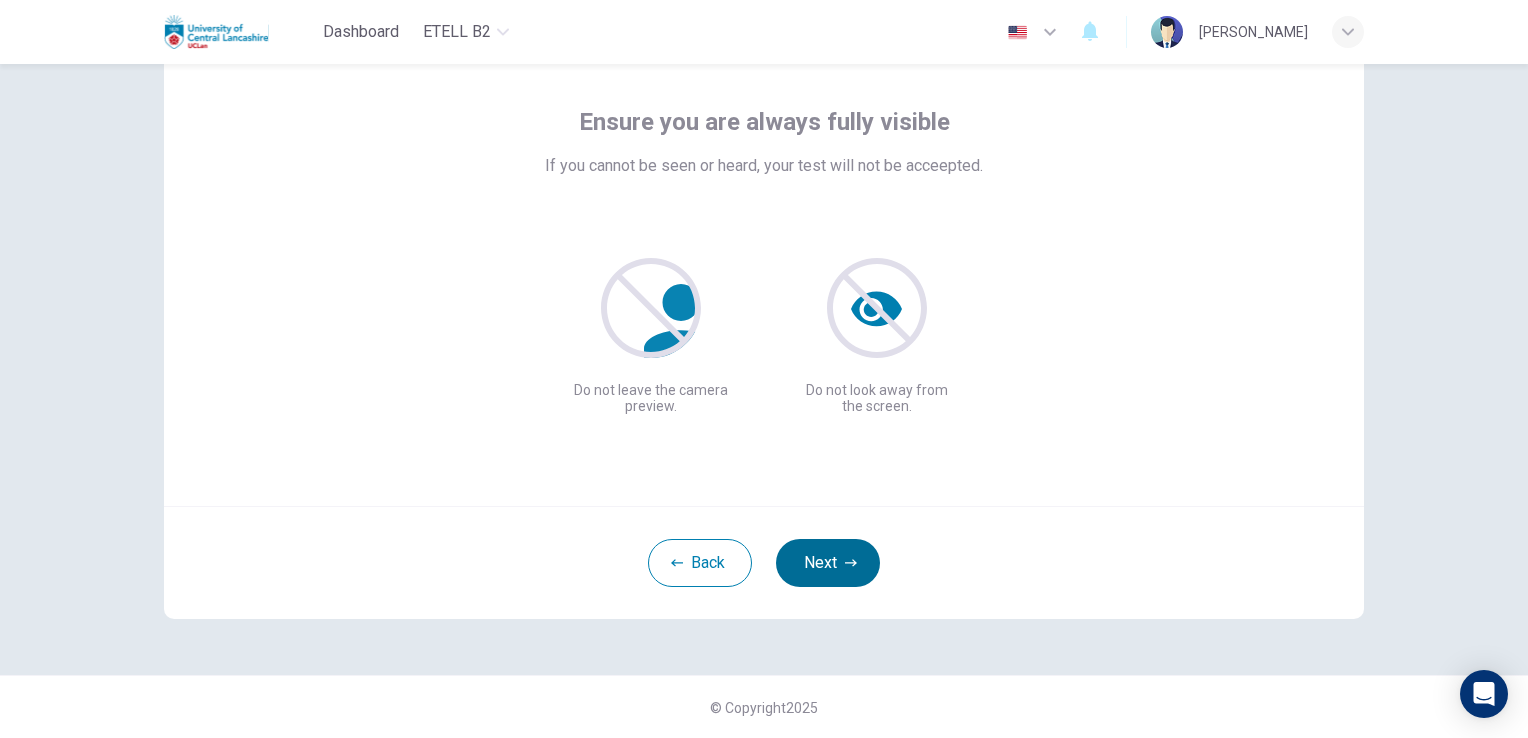 click on "Next" at bounding box center [828, 563] 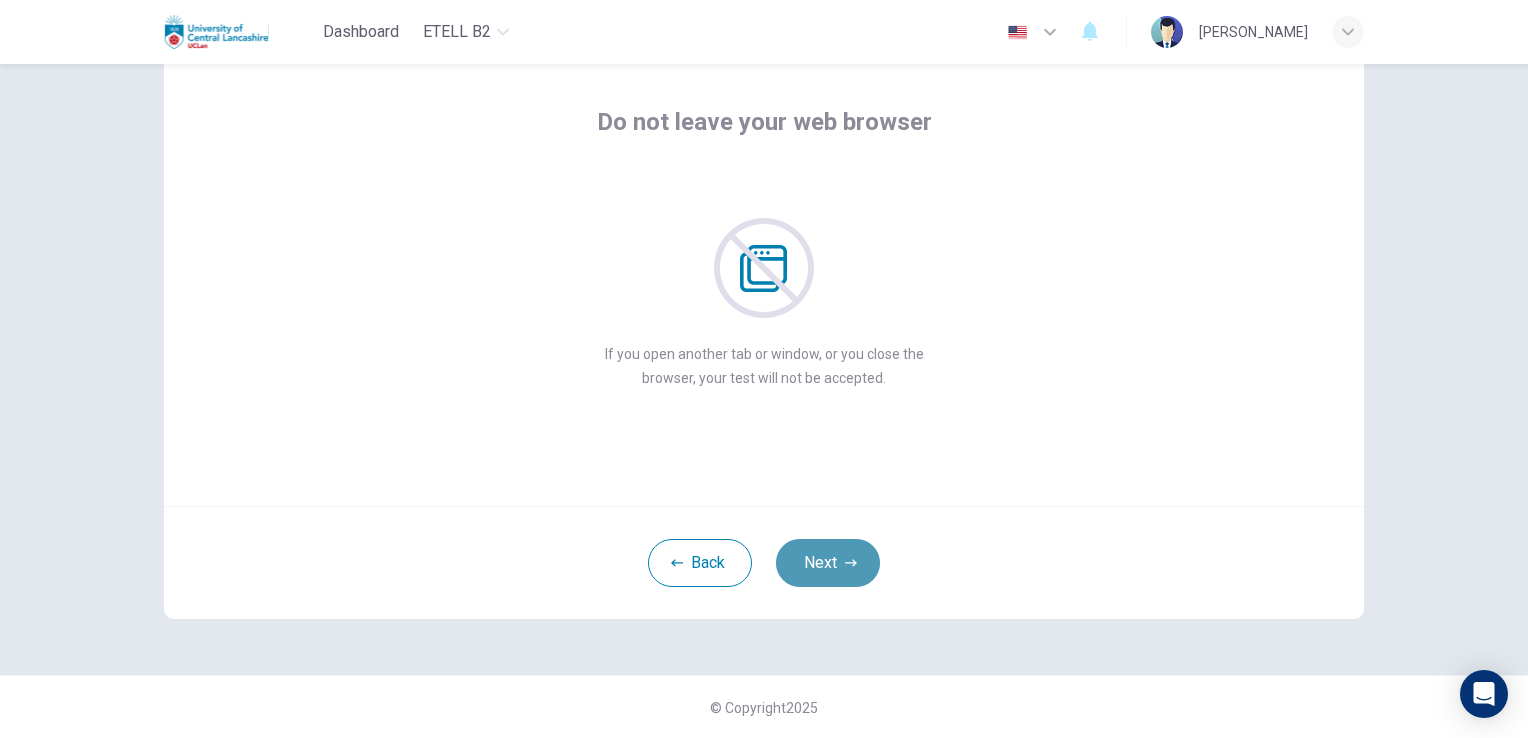 click on "Next" at bounding box center (828, 563) 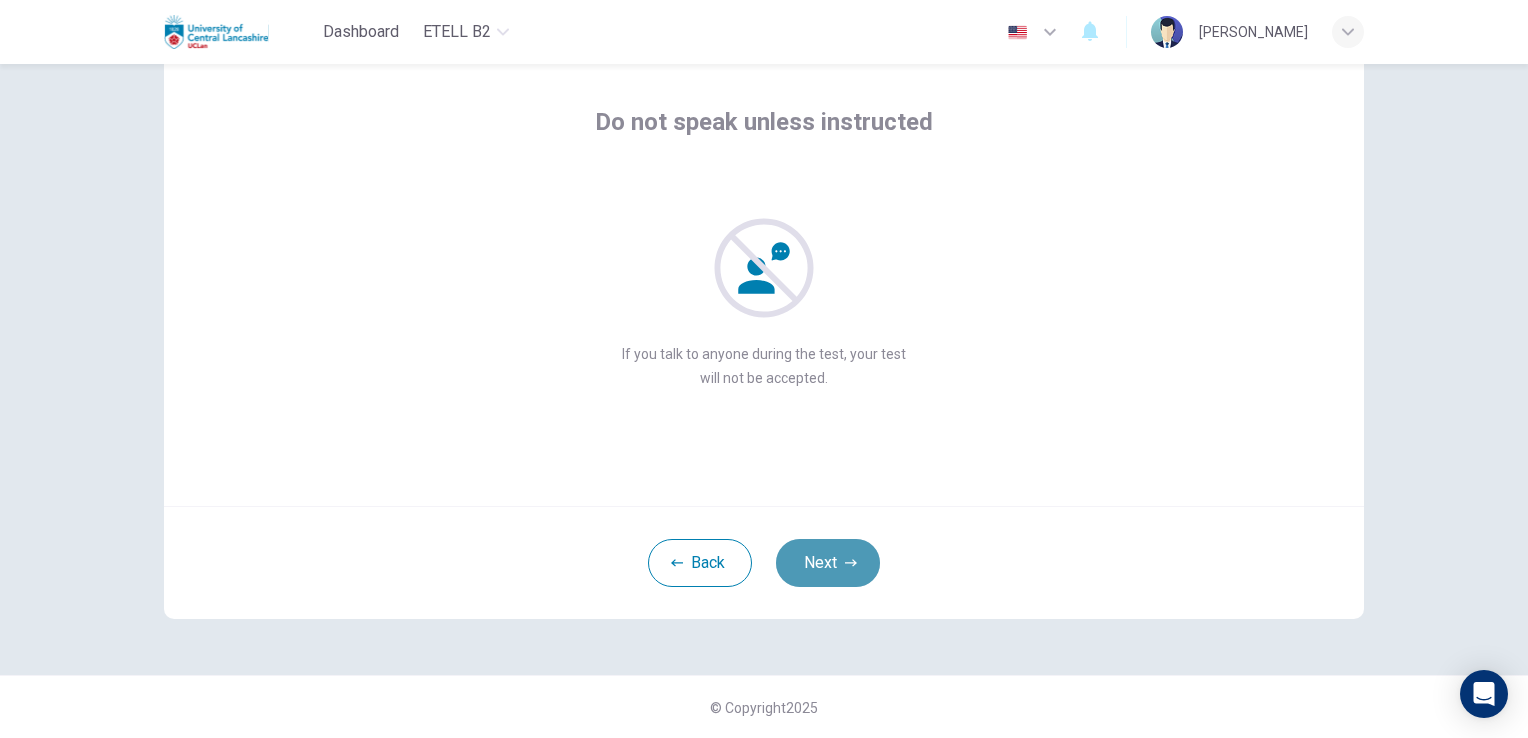 click on "Next" at bounding box center [828, 563] 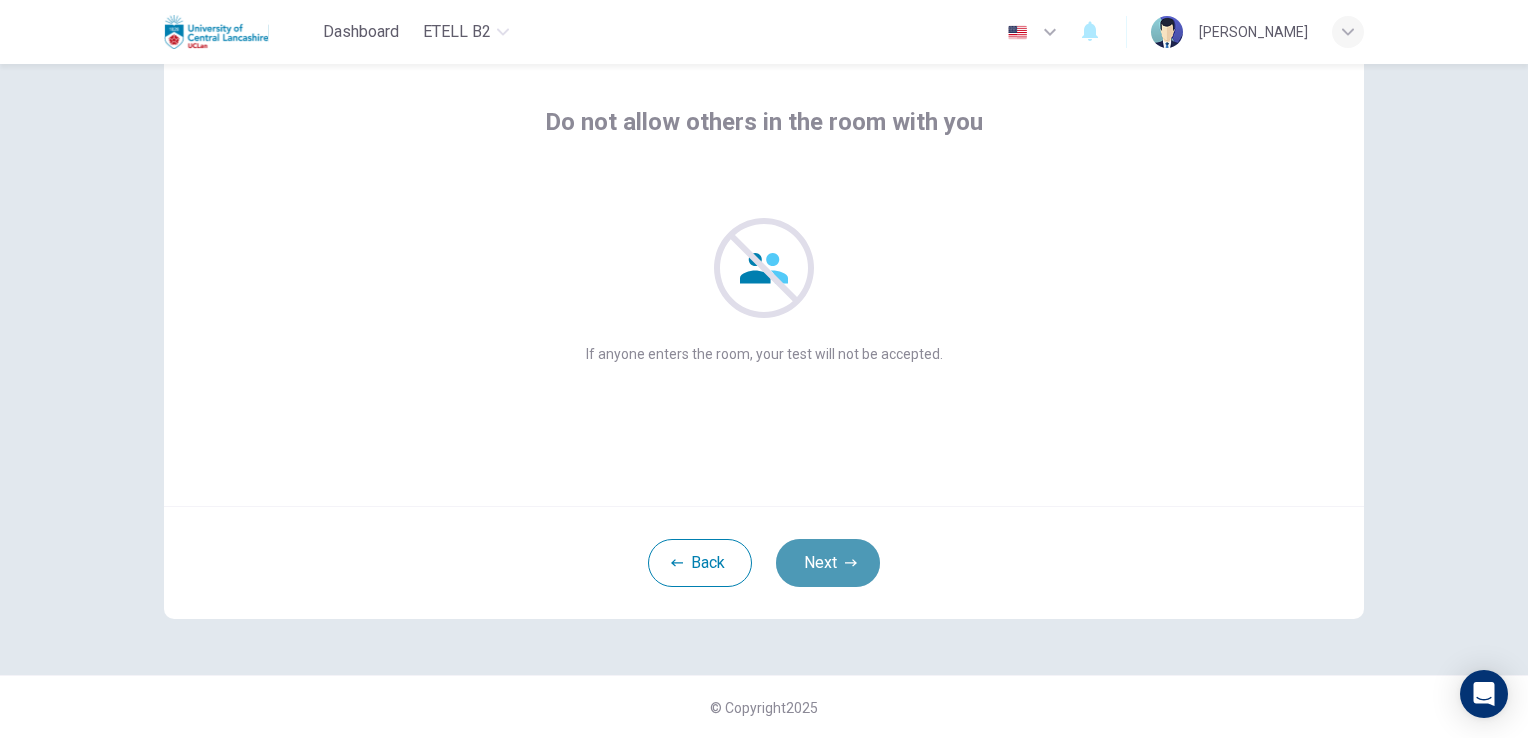 click on "Next" at bounding box center [828, 563] 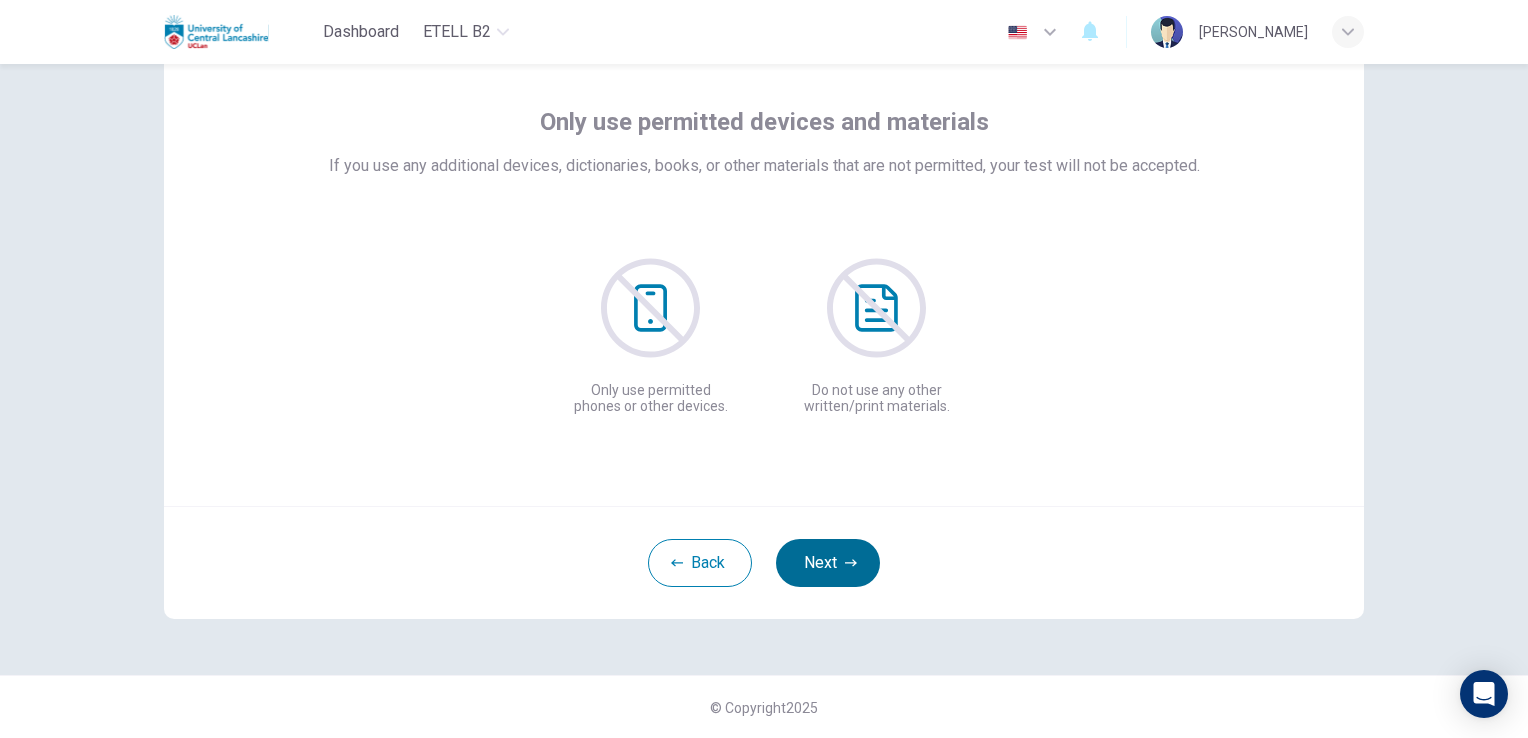 click on "Next" at bounding box center [828, 563] 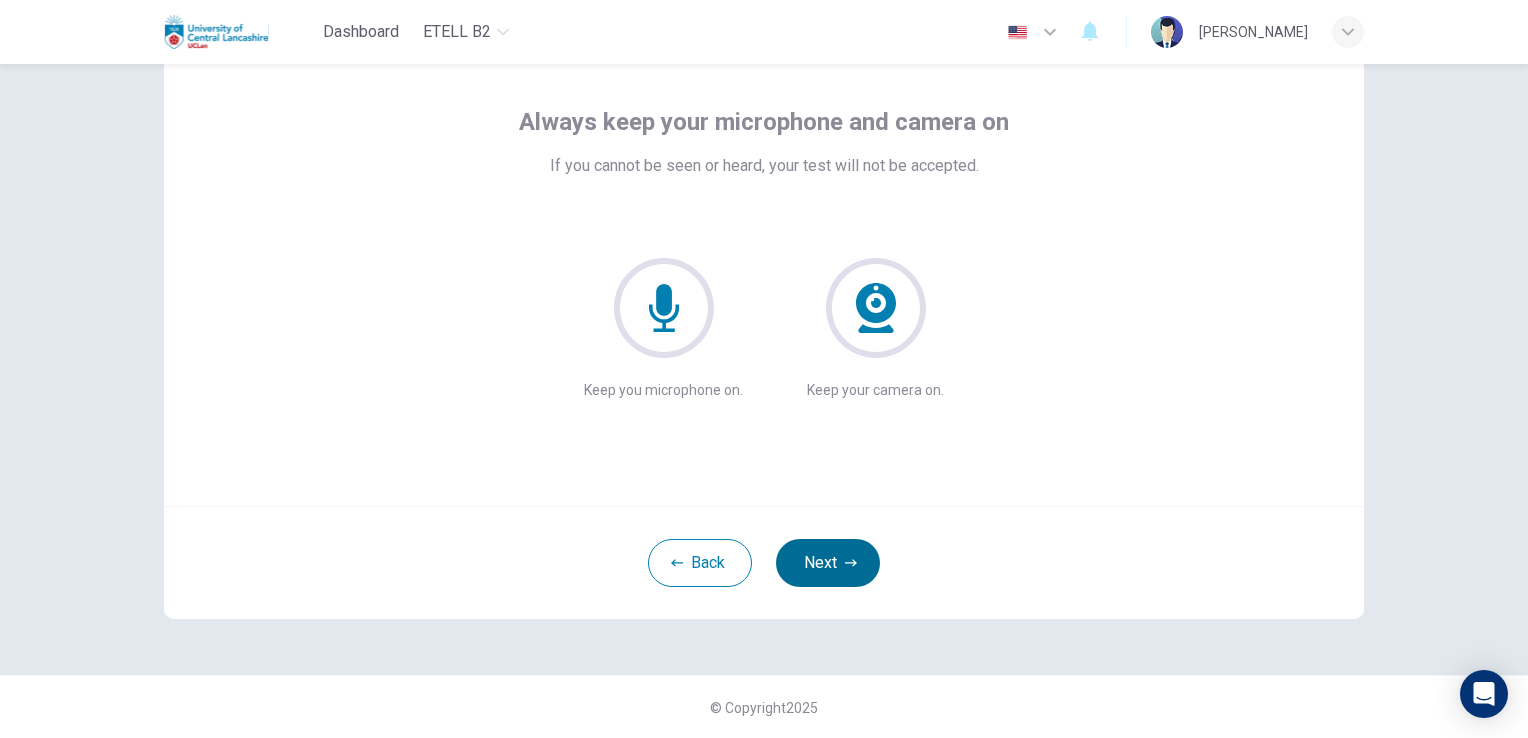 click on "Next" at bounding box center (828, 563) 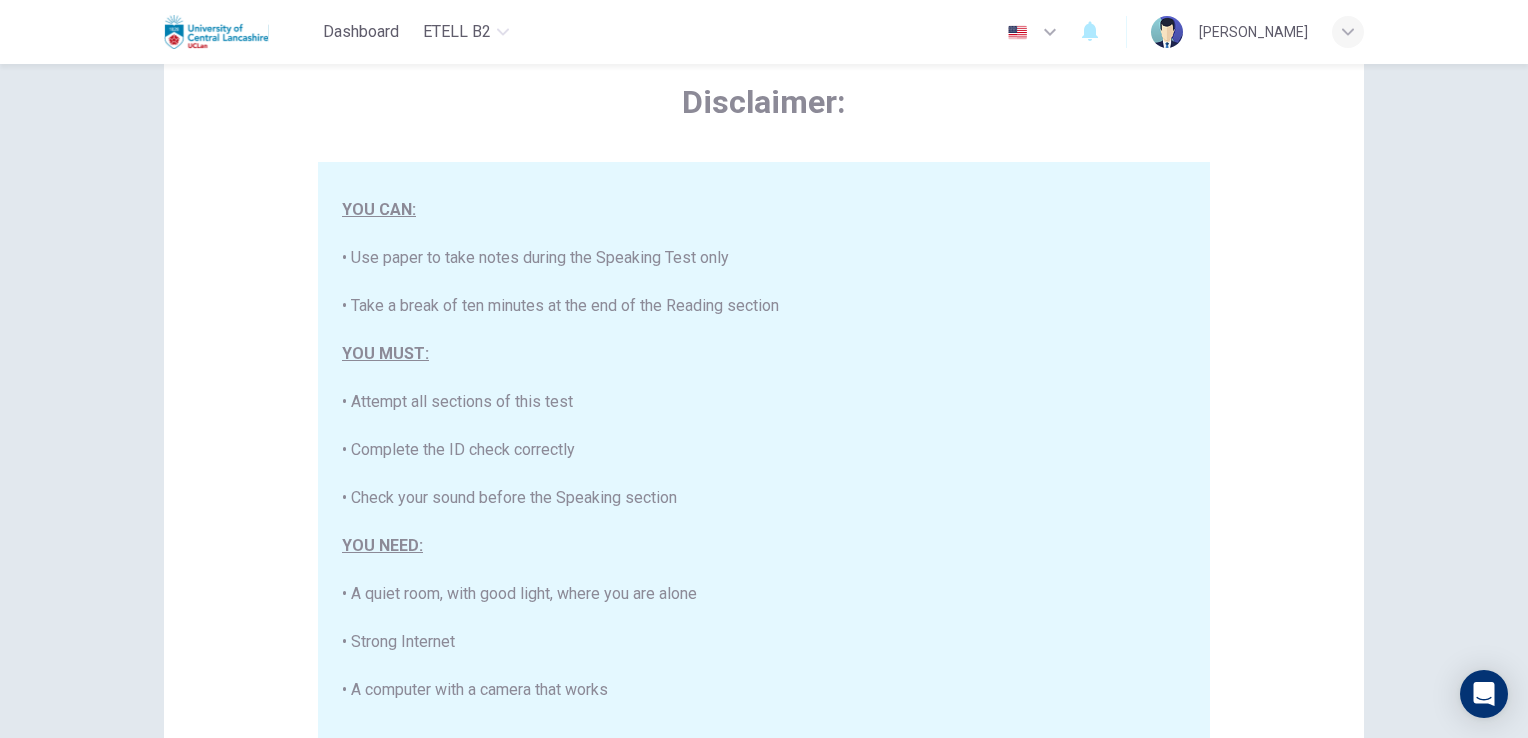 scroll, scrollTop: 380, scrollLeft: 0, axis: vertical 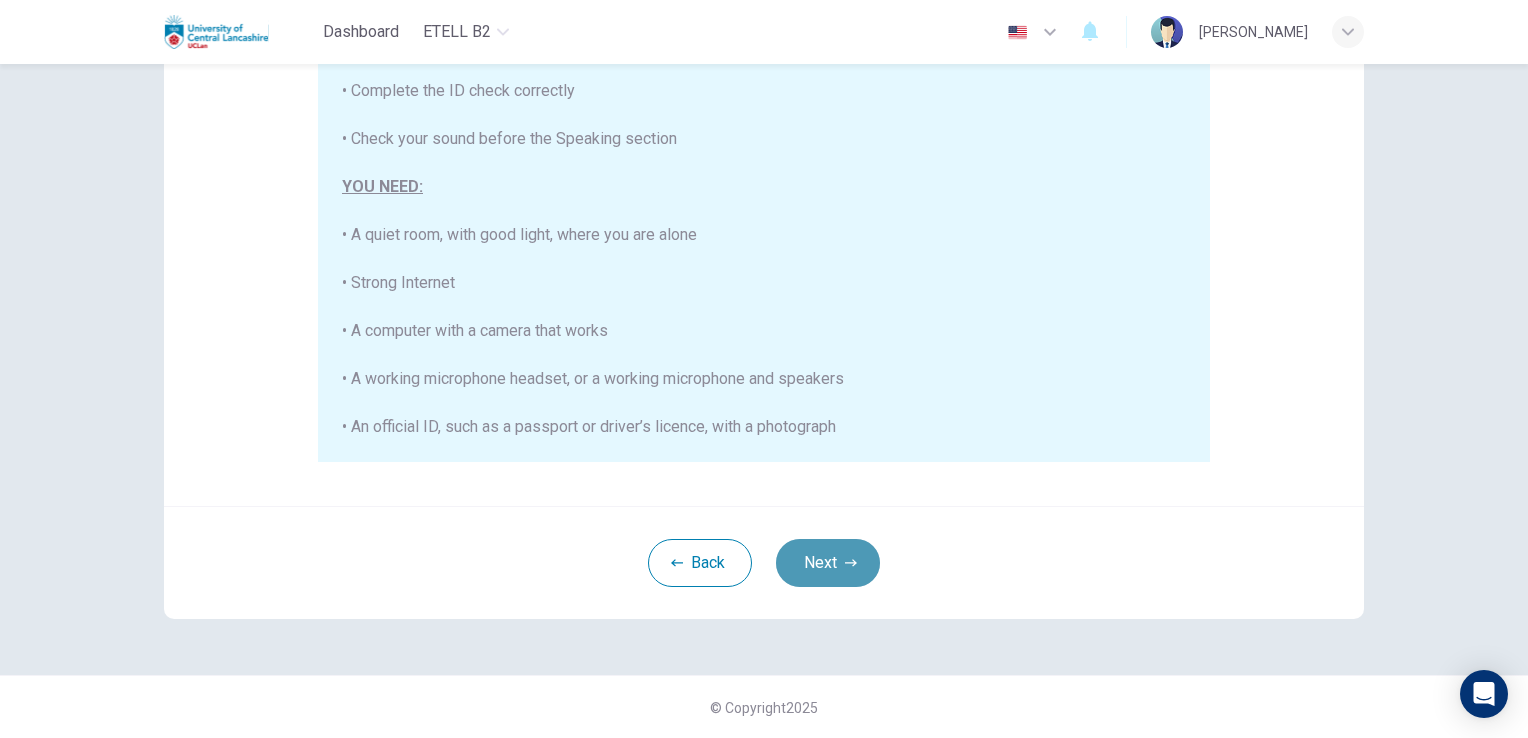 click 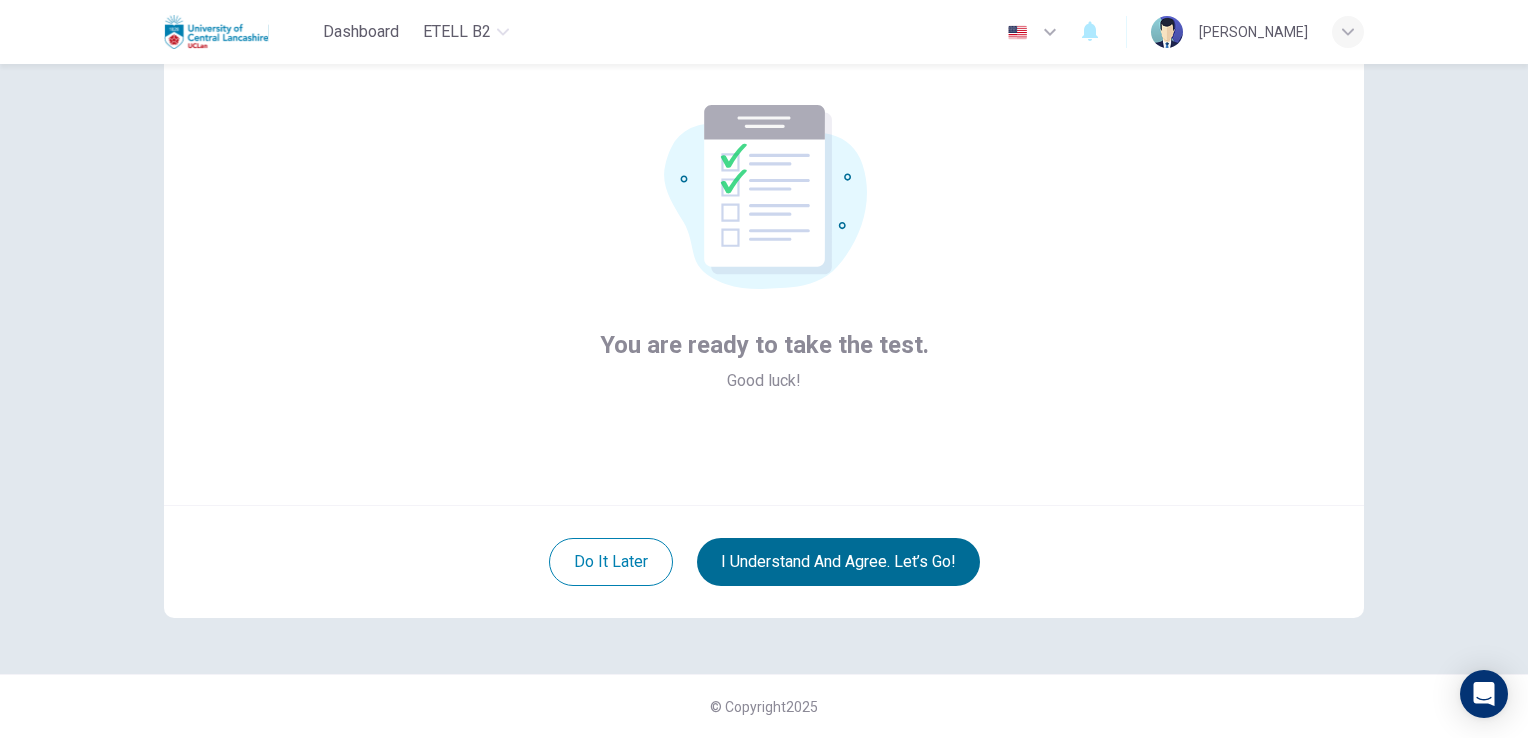 scroll, scrollTop: 94, scrollLeft: 0, axis: vertical 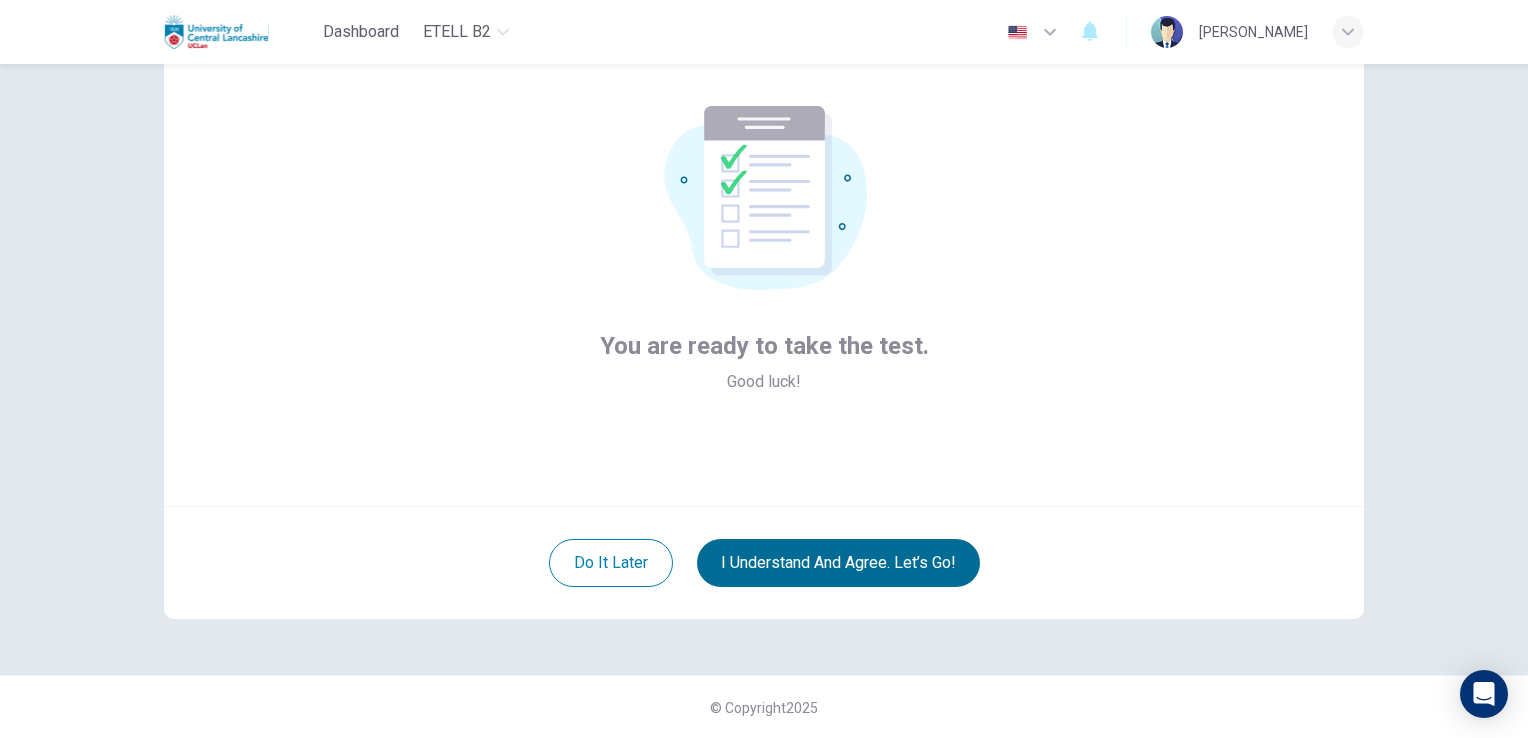 click on "I understand and agree. Let’s go!" at bounding box center (838, 563) 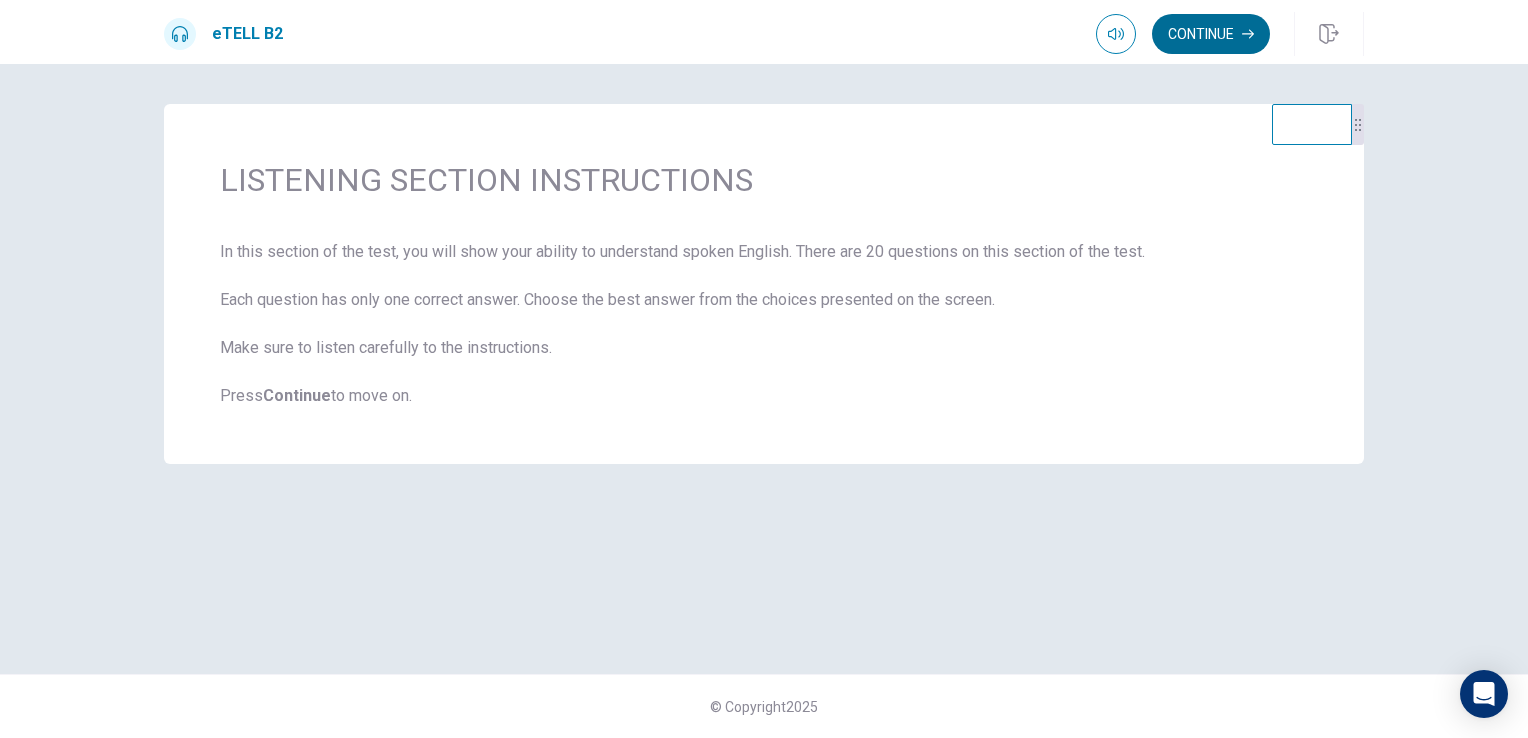 click 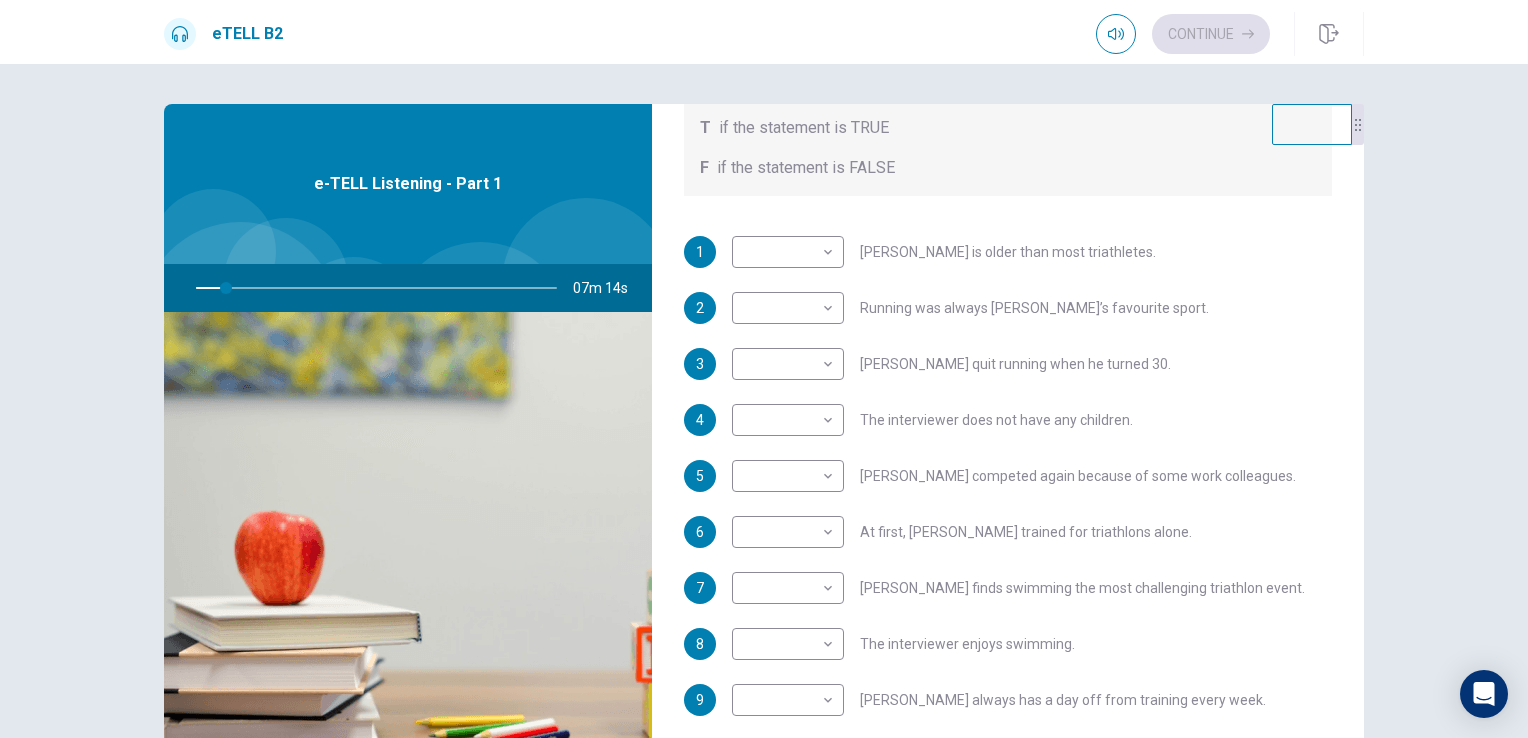 scroll, scrollTop: 352, scrollLeft: 0, axis: vertical 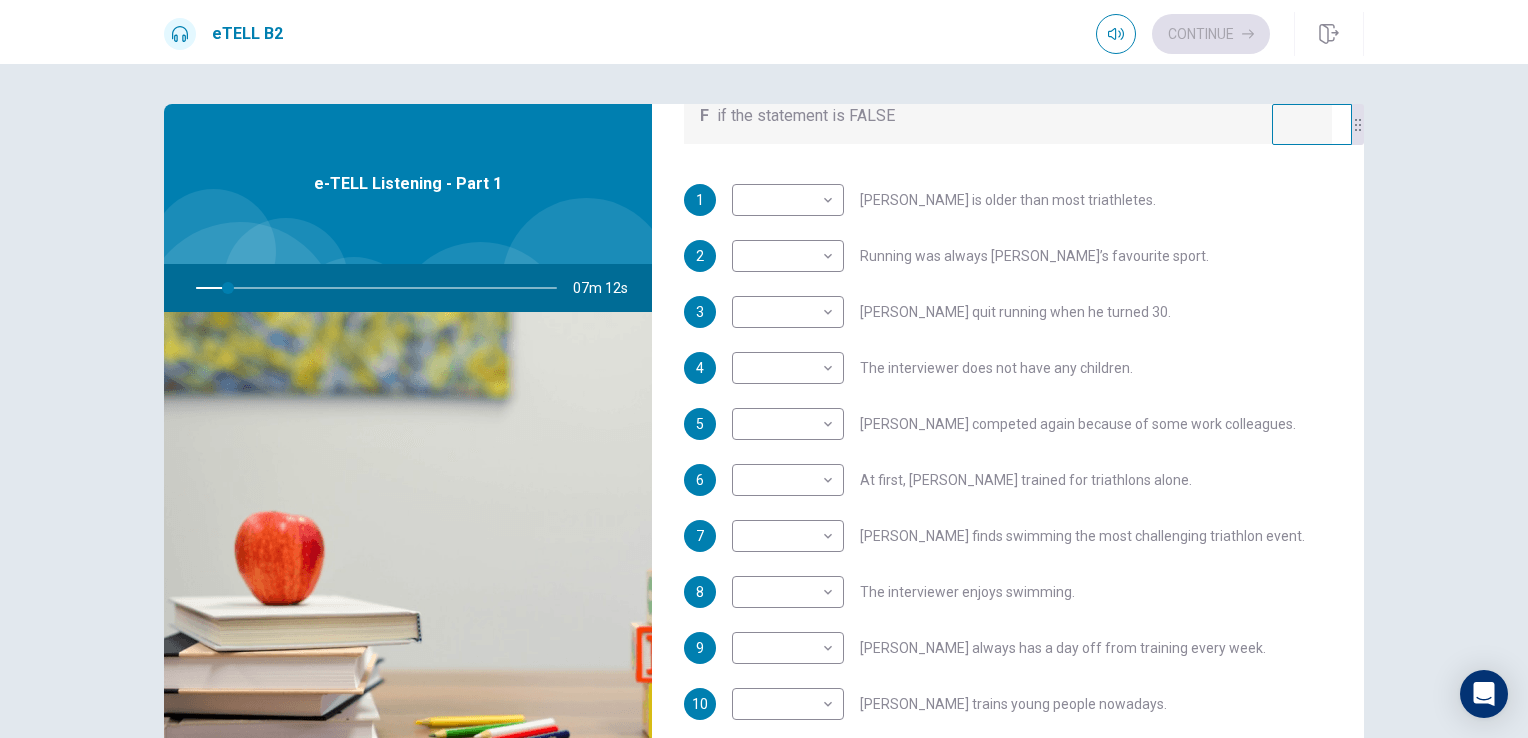 click on "Question 1 For questions 1 – 10, mark each statement True (T) or False (F). You will hear Part One  TWICE.
You have one minute to read the questions for Part One.
Questions 1 - 10 T if the statement is TRUE F if the statement is FALSE 1 ​ ​ [PERSON_NAME] is older than most triathletes.  2 ​ ​ Running was always [PERSON_NAME]’s favourite sport. 3 ​ ​ [PERSON_NAME] quit running when he turned 30. 4 ​ ​ The interviewer does not have any children.  5 ​ ​ [PERSON_NAME] competed again because of some work colleagues. 6 ​ ​ At first, [PERSON_NAME] trained for triathlons alone. 7 ​ ​ [PERSON_NAME] finds swimming the most challenging triathlon event. 8 ​ ​ The interviewer enjoys swimming. 9 ​ ​ [PERSON_NAME] always has a day off from training every week.  10 ​ ​ [PERSON_NAME] trains young people nowadays. e-TELL Listening - Part 1 07m 12s © Copyright  2025" at bounding box center [764, 401] 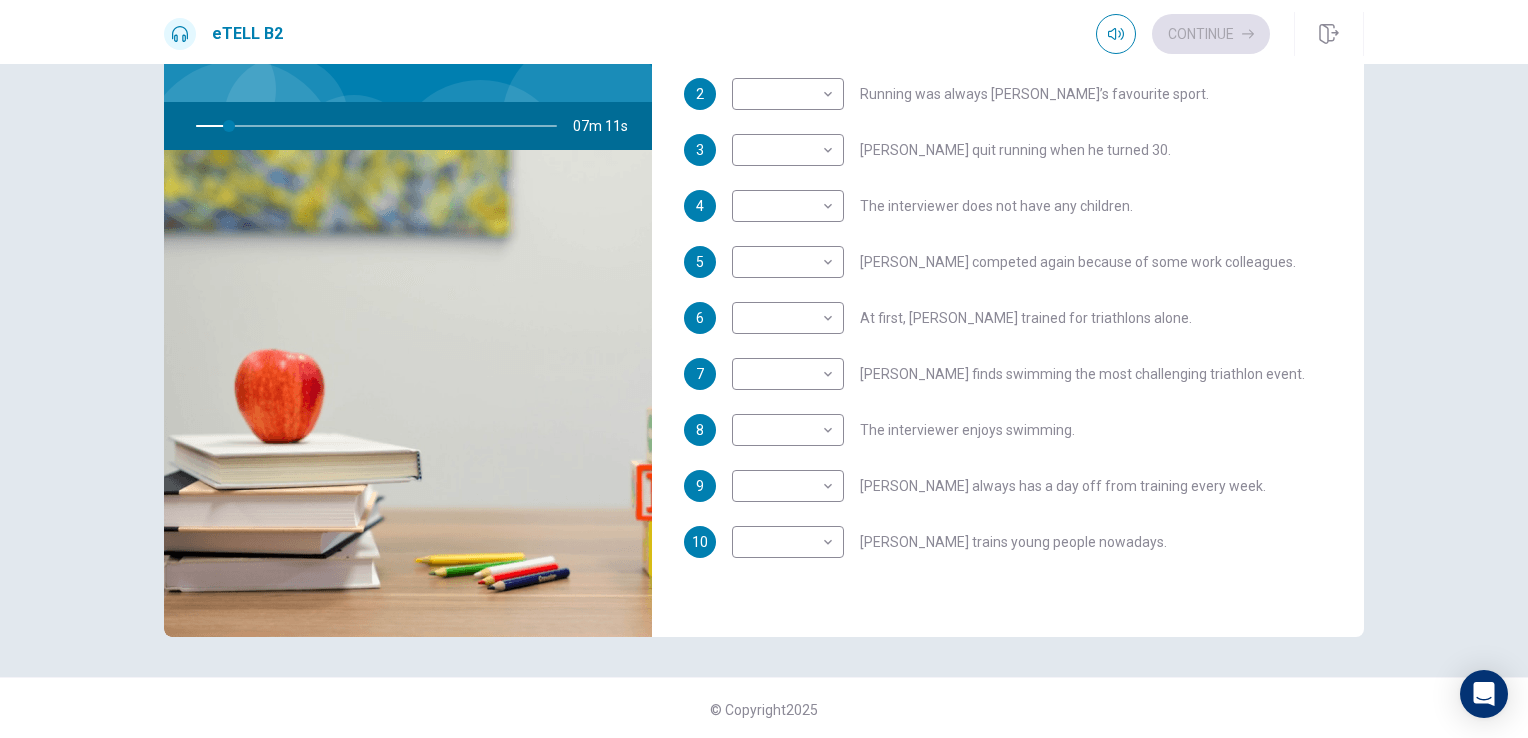 scroll, scrollTop: 164, scrollLeft: 0, axis: vertical 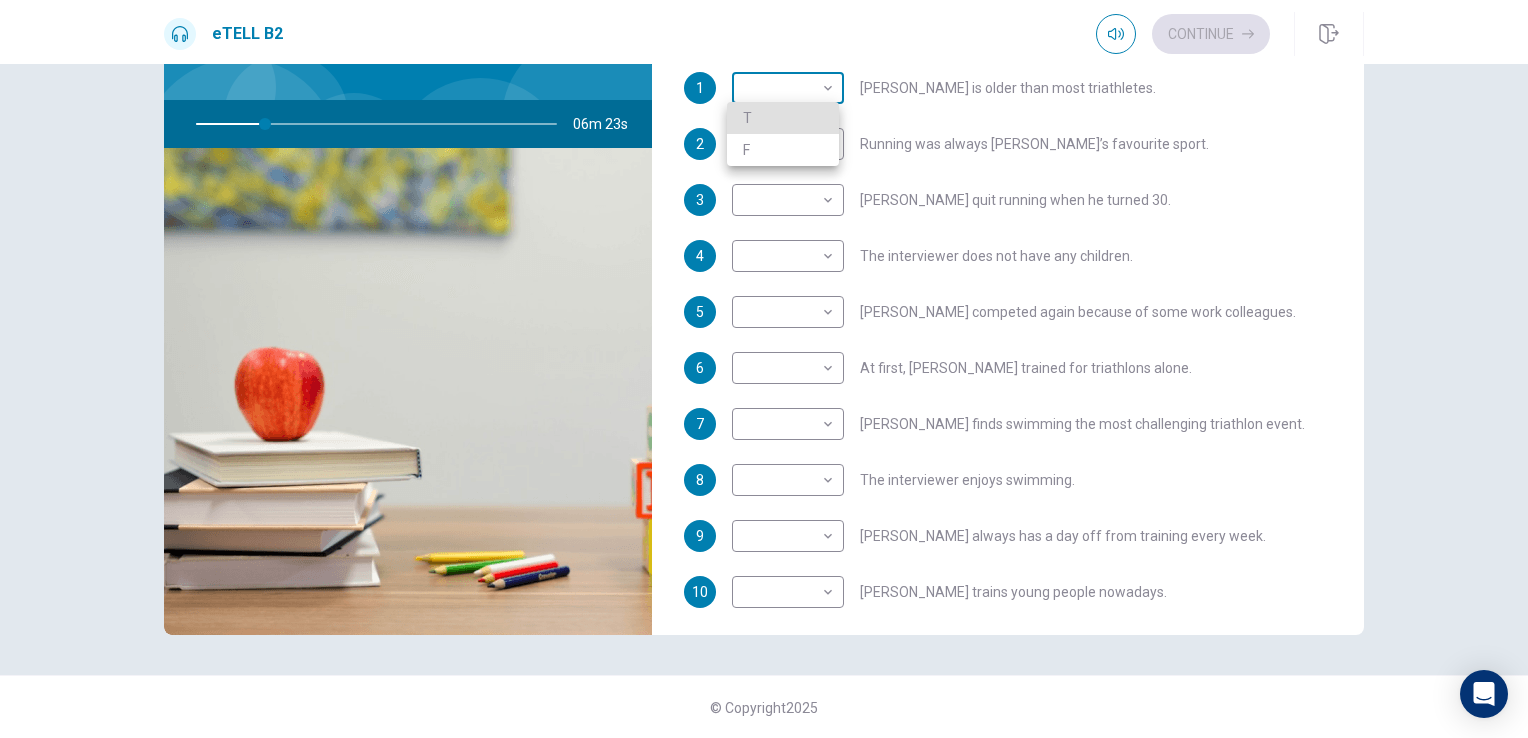 click on "This site uses cookies, as explained in our  Privacy Policy . If you agree to the use of cookies, please click the Accept button and continue to browse our site.   Privacy Policy Accept   eTELL B2 Continue Continue Question 1 For questions 1 – 10, mark each statement True (T) or False (F). You will hear Part One  TWICE.
You have one minute to read the questions for Part One.
Questions 1 - 10 T if the statement is TRUE F if the statement is FALSE 1 ​ ​ [PERSON_NAME] is older than most triathletes.  2 ​ ​ Running was always [PERSON_NAME]’s favourite sport. 3 ​ ​ [PERSON_NAME] quit running when he turned 30. 4 ​ ​ The interviewer does not have any children.  5 ​ ​ [PERSON_NAME] competed again because of some work colleagues. 6 ​ ​ At first, [PERSON_NAME] trained for triathlons alone. 7 ​ ​ [PERSON_NAME] finds swimming the most challenging triathlon event. 8 ​ ​ The interviewer enjoys swimming. 9 ​ ​ [PERSON_NAME] always has a day off from training every week.  10 ​ ​ [PERSON_NAME] trains young people nowadays. 06m 23s 2025 00:00" at bounding box center (764, 369) 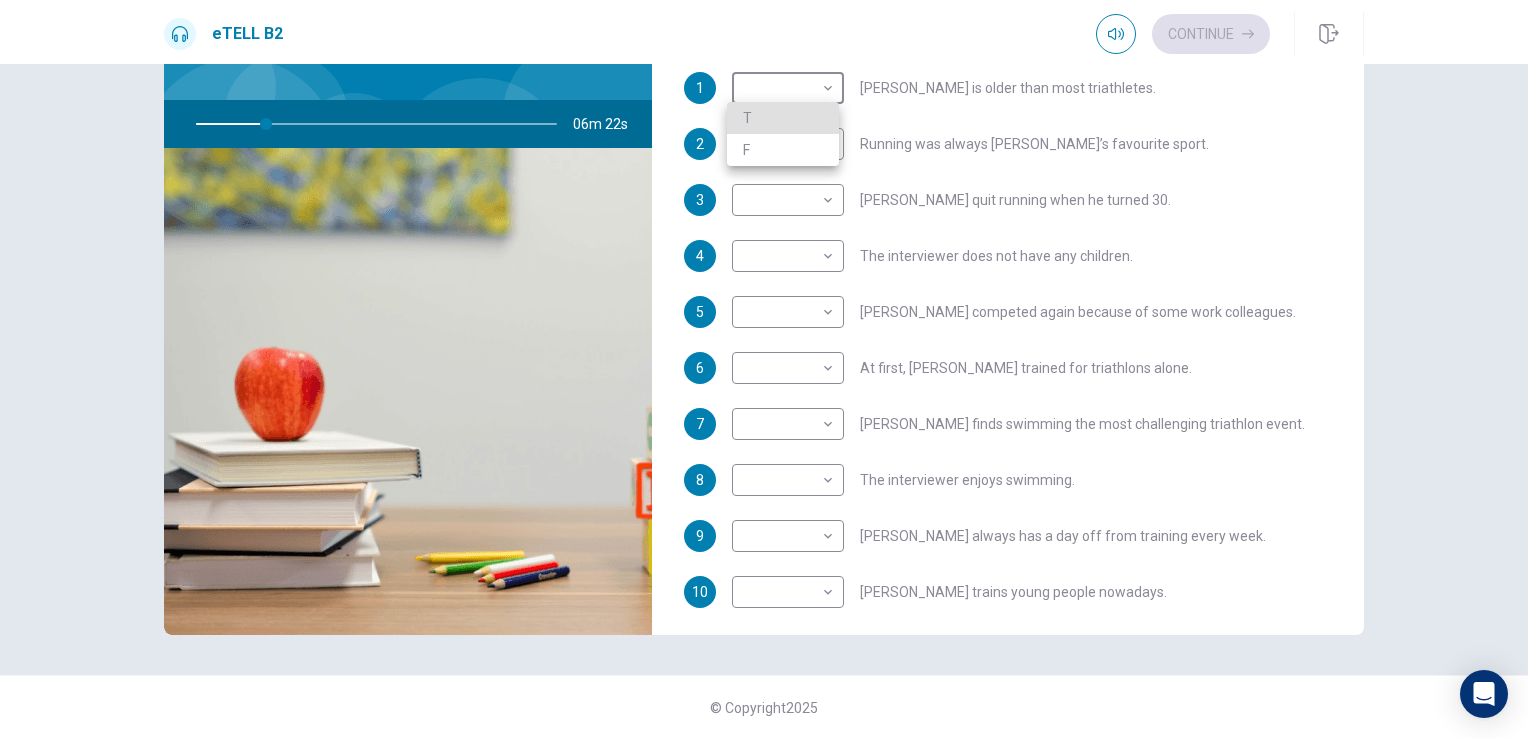 type on "**" 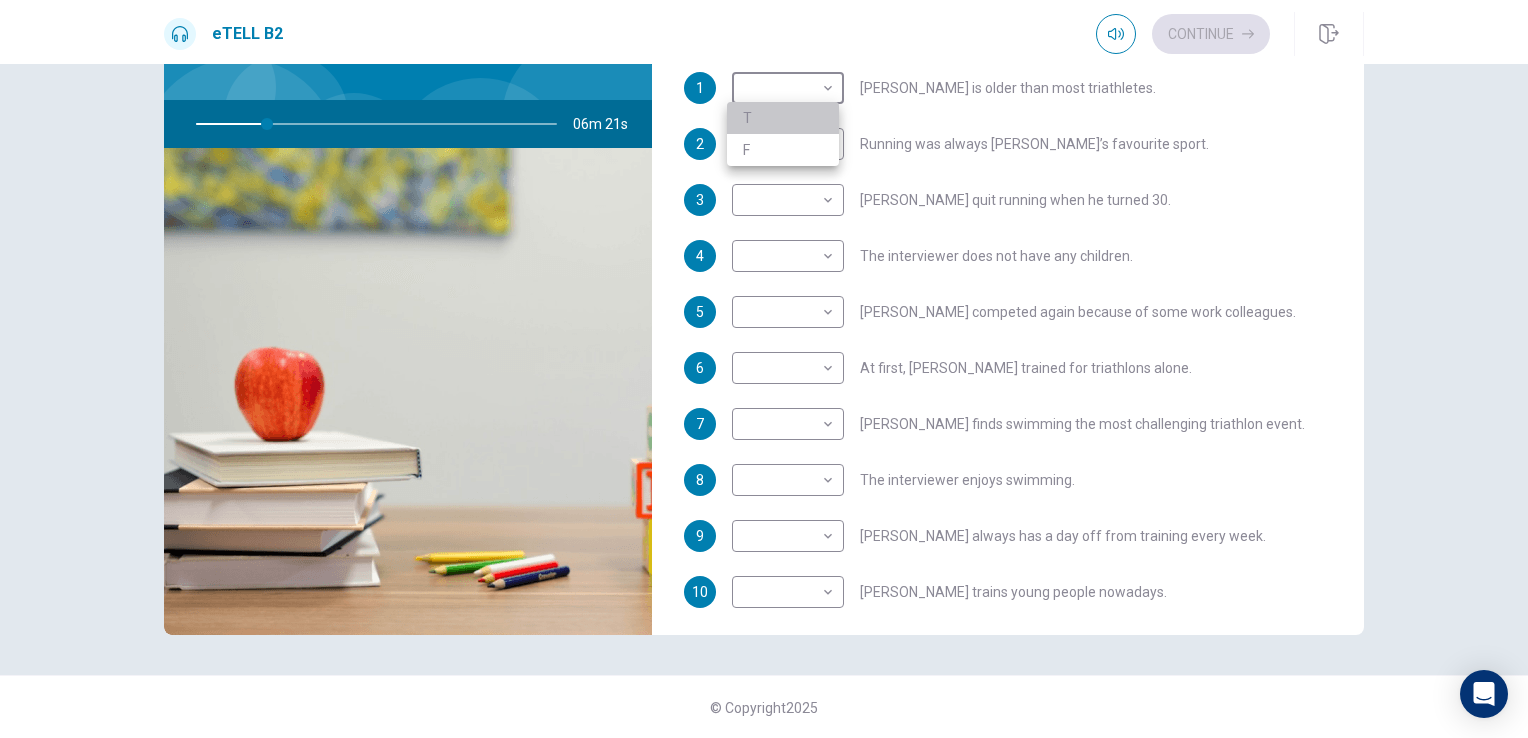 click on "T" at bounding box center (783, 118) 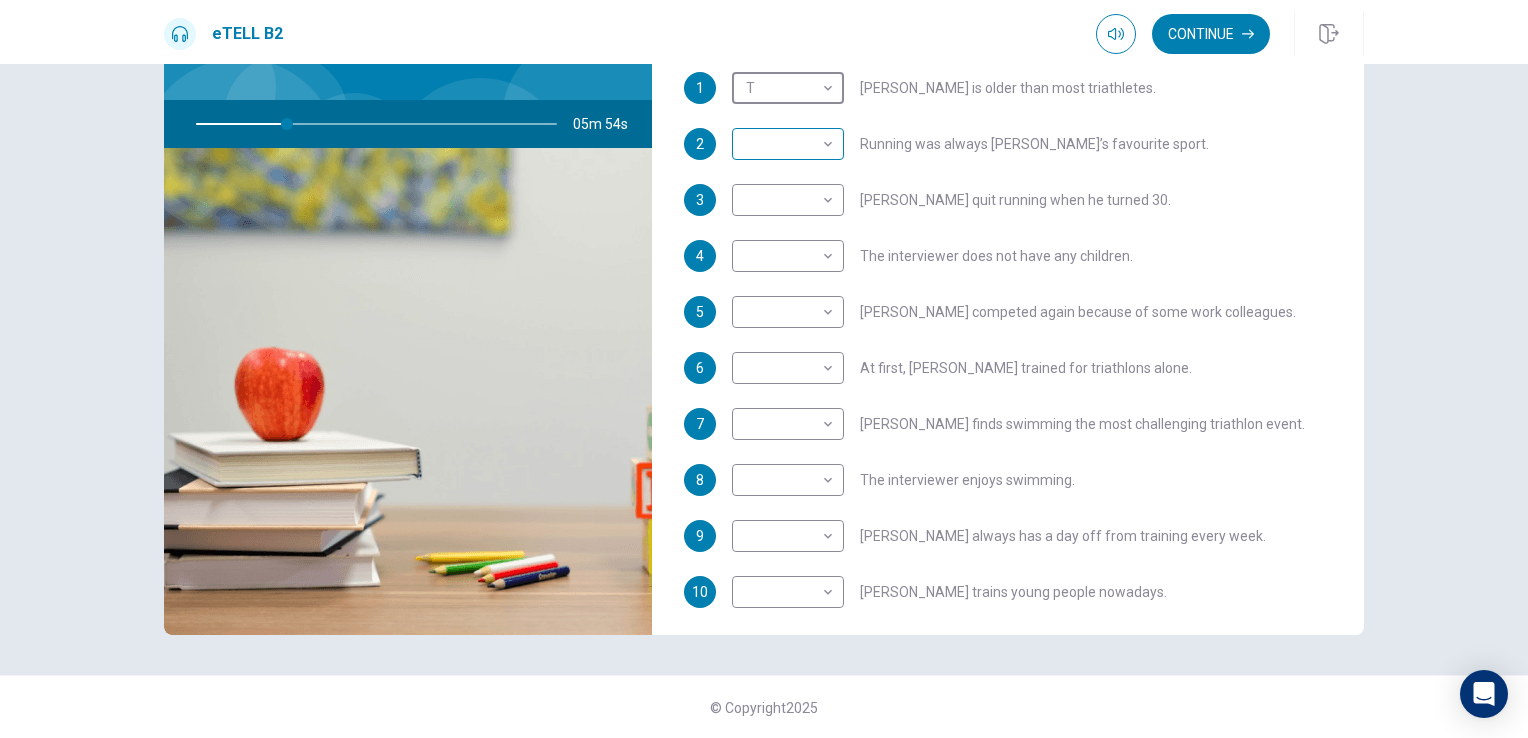 click on "This site uses cookies, as explained in our  Privacy Policy . If you agree to the use of cookies, please click the Accept button and continue to browse our site.   Privacy Policy Accept   eTELL B2 Continue Continue Question 1 For questions 1 – 10, mark each statement True (T) or False (F). You will hear Part One  TWICE.
You have one minute to read the questions for Part One.
Questions 1 - 10 T if the statement is TRUE F if the statement is FALSE 1 T * ​ [PERSON_NAME] is older than most triathletes.  2 ​ ​ Running was always [PERSON_NAME]’s favourite sport. 3 ​ ​ [PERSON_NAME] quit running when he turned 30. 4 ​ ​ The interviewer does not have any children.  5 ​ ​ [PERSON_NAME] competed again because of some work colleagues. 6 ​ ​ At first, [PERSON_NAME] trained for triathlons alone. 7 ​ ​ [PERSON_NAME] finds swimming the most challenging triathlon event. 8 ​ ​ The interviewer enjoys swimming. 9 ​ ​ [PERSON_NAME] always has a day off from training every week.  10 ​ ​ [PERSON_NAME] trains young people nowadays. 05m 54s 2025 00:00" at bounding box center [764, 369] 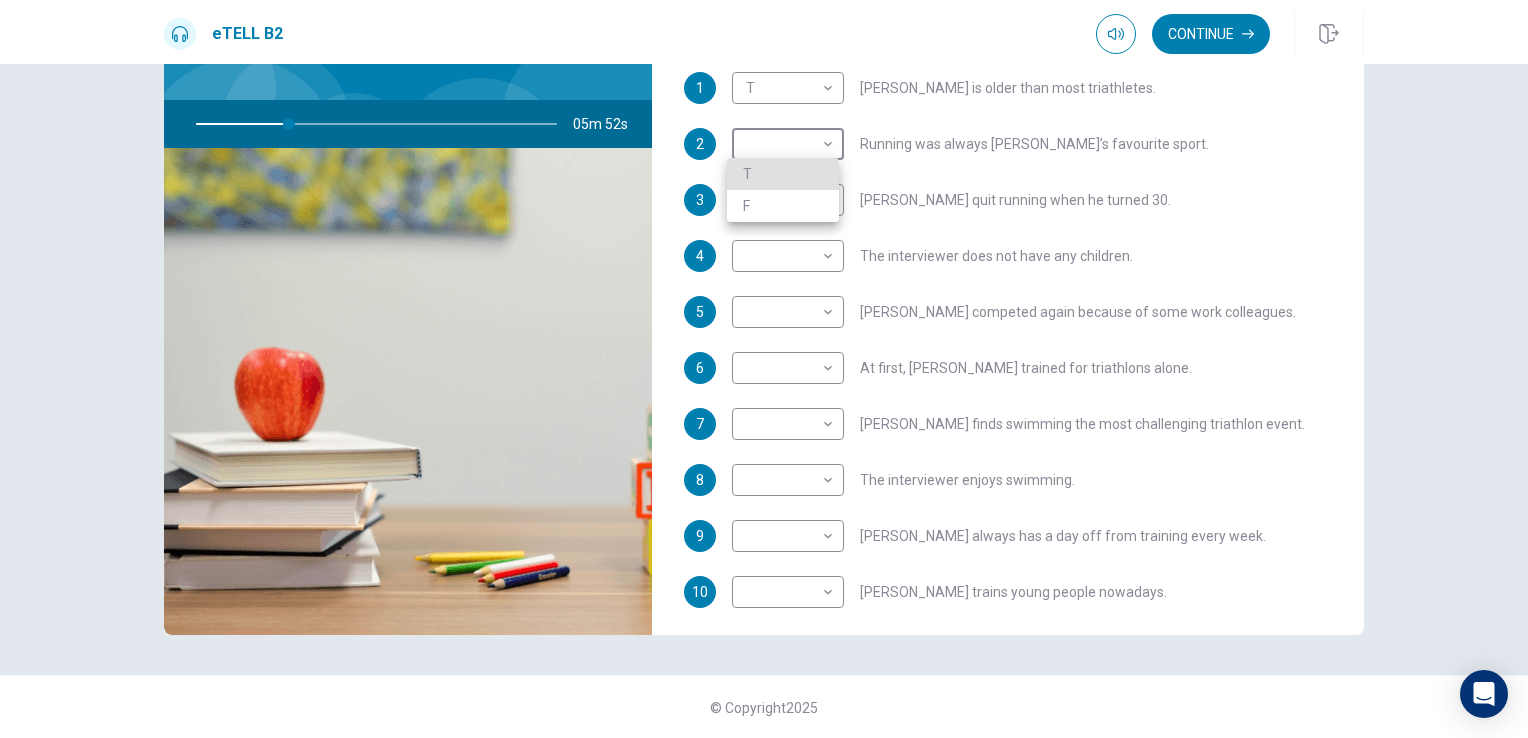 type on "**" 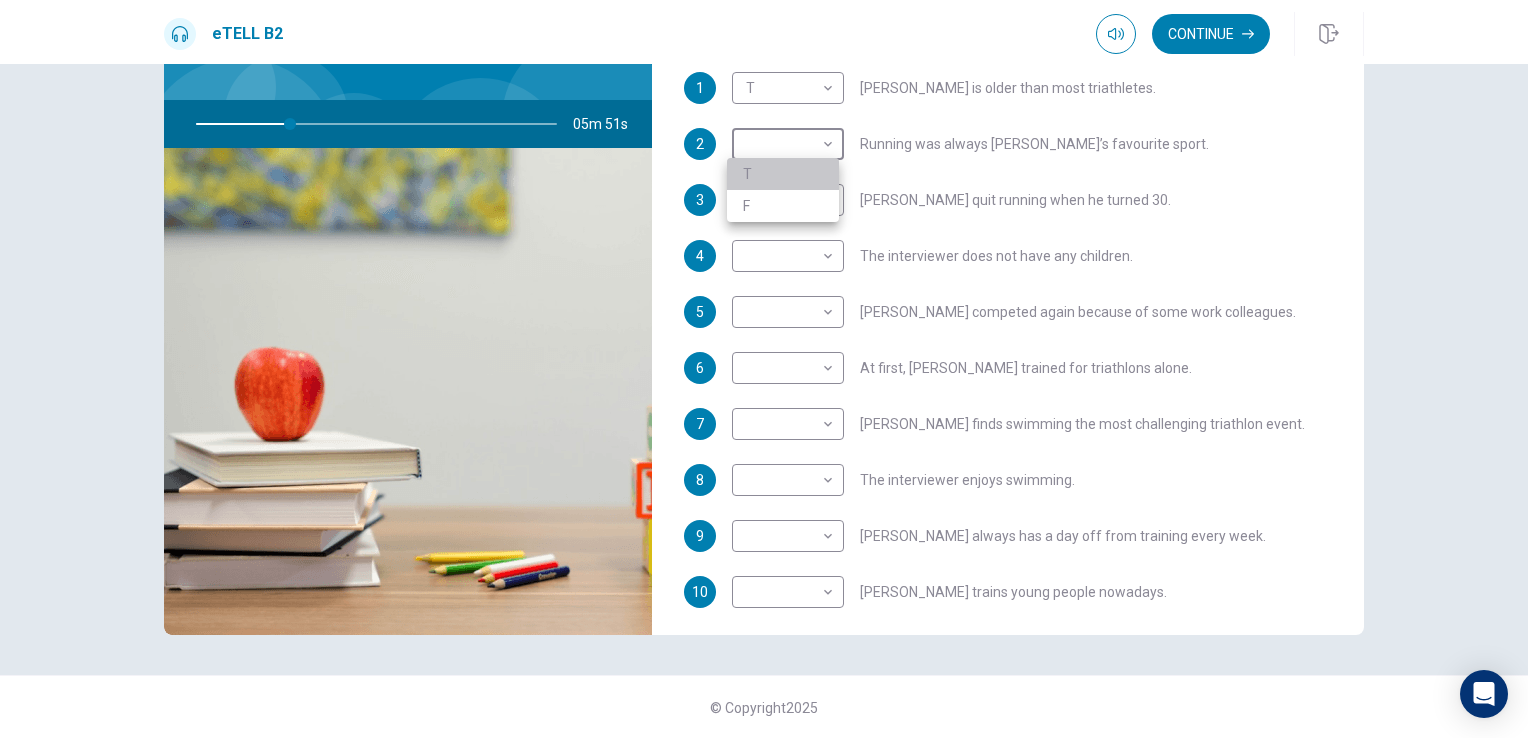click on "T" at bounding box center (783, 174) 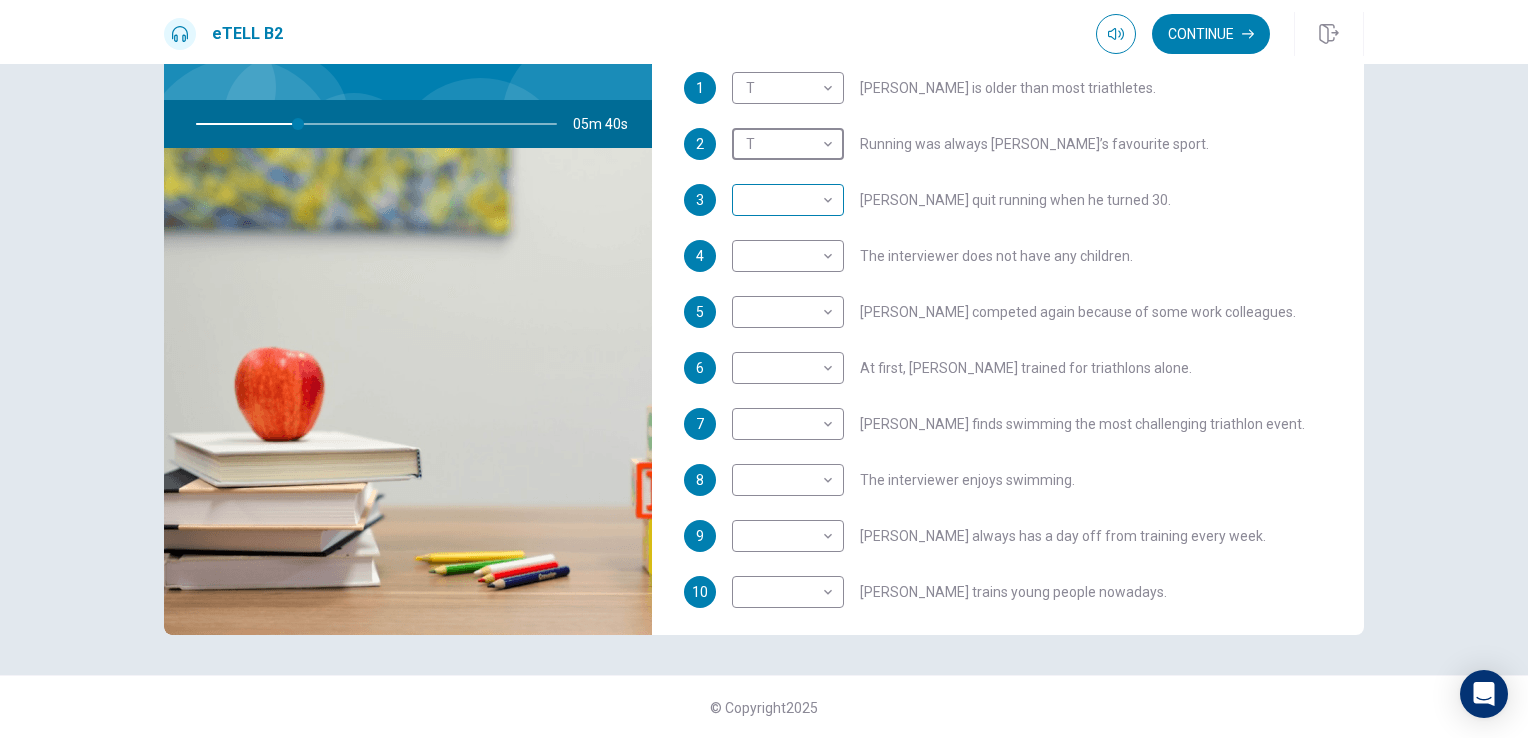 click on "This site uses cookies, as explained in our  Privacy Policy . If you agree to the use of cookies, please click the Accept button and continue to browse our site.   Privacy Policy Accept   eTELL B2 Continue Continue Question 1 For questions 1 – 10, mark each statement True (T) or False (F). You will hear Part One  TWICE.
You have one minute to read the questions for Part One.
Questions 1 - 10 T if the statement is TRUE F if the statement is FALSE 1 T * ​ [PERSON_NAME] is older than most triathletes.  2 T * ​ Running was always [PERSON_NAME]’s favourite sport. 3 ​ ​ [PERSON_NAME] quit running when he turned 30. 4 ​ ​ The interviewer does not have any children.  5 ​ ​ [PERSON_NAME] competed again because of some work colleagues. 6 ​ ​ At first, [PERSON_NAME] trained for triathlons alone. 7 ​ ​ [PERSON_NAME] finds swimming the most challenging triathlon event. 8 ​ ​ The interviewer enjoys swimming. 9 ​ ​ [PERSON_NAME] always has a day off from training every week.  10 ​ ​ [PERSON_NAME] trains young people nowadays. 05m 40s 2025 00:00" at bounding box center [764, 369] 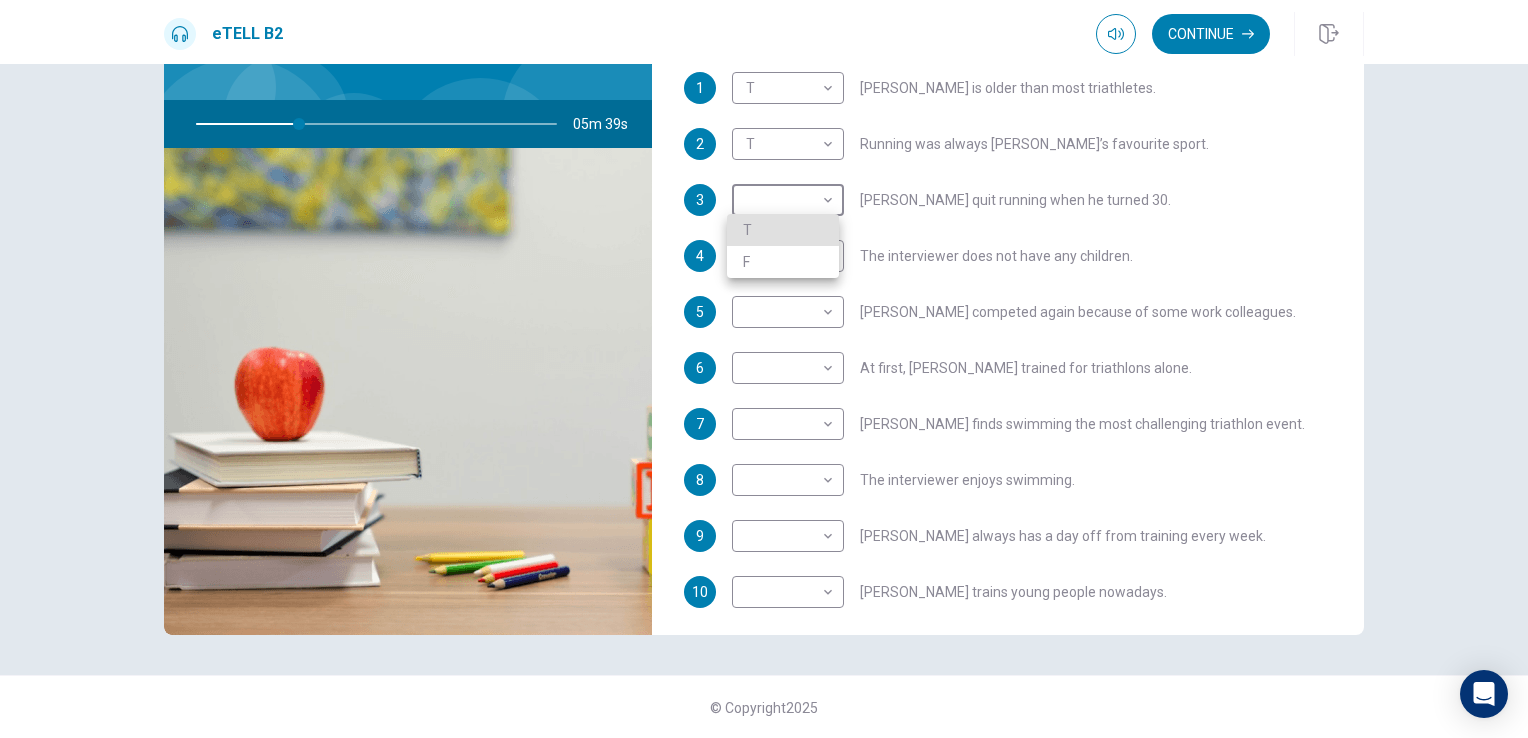 type on "**" 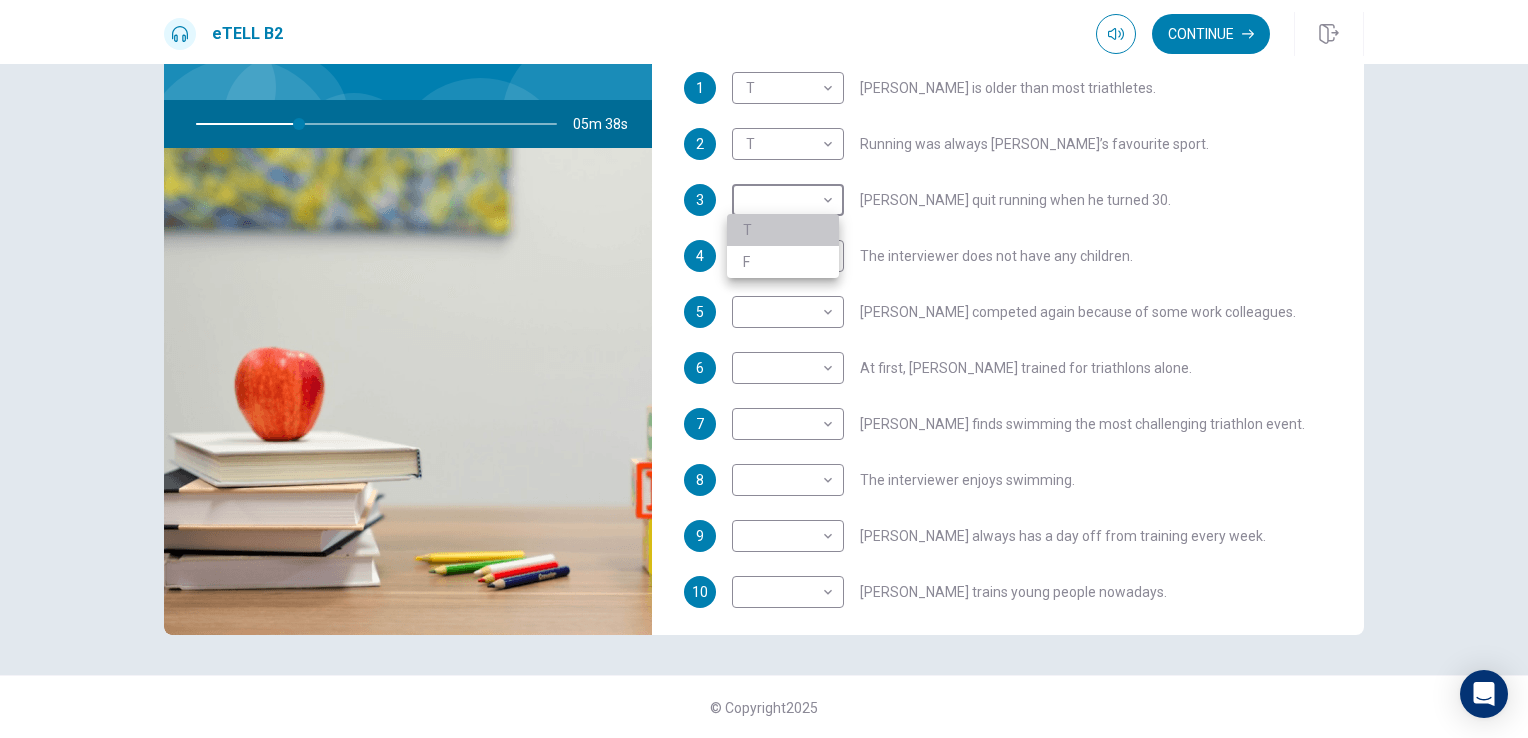 click on "T" at bounding box center [783, 230] 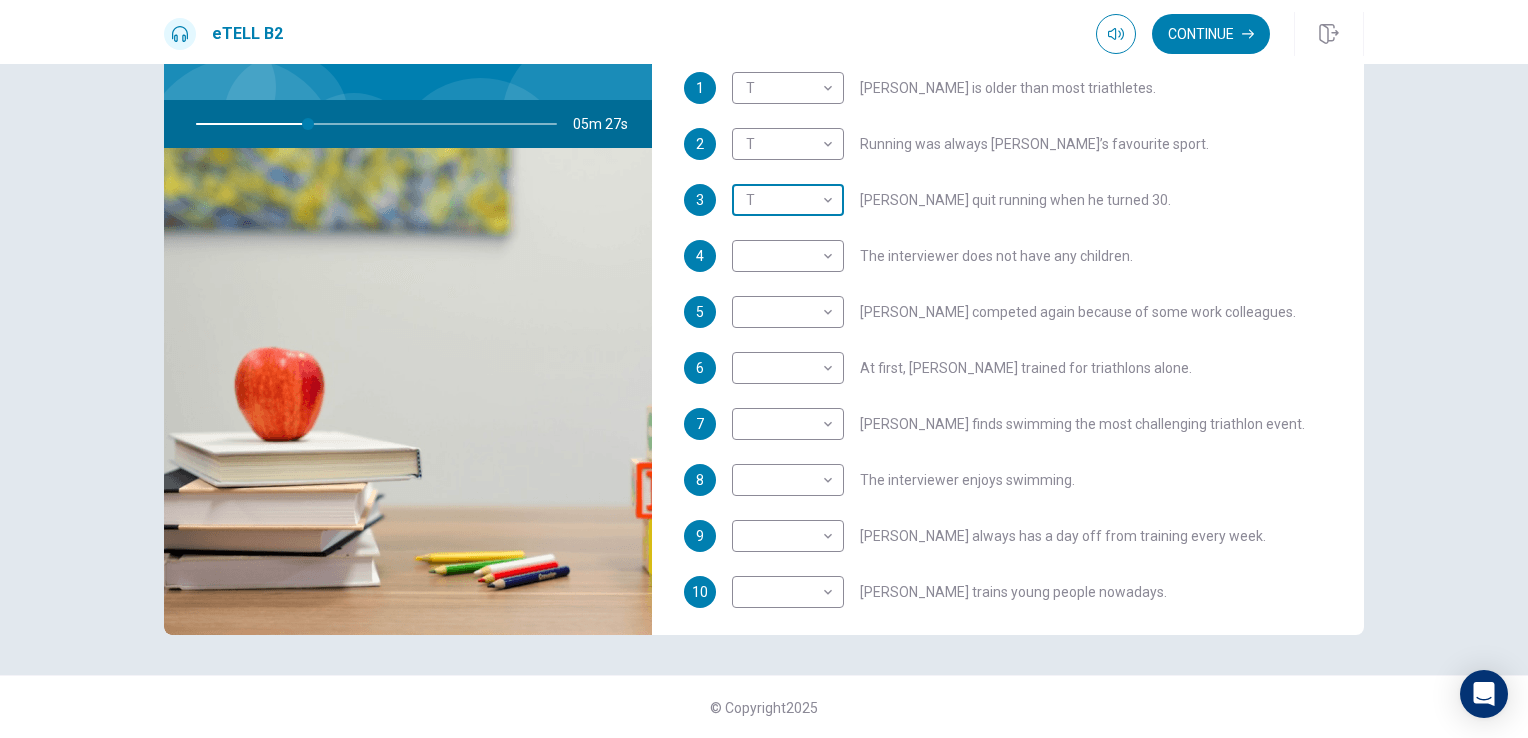 click on "This site uses cookies, as explained in our  Privacy Policy . If you agree to the use of cookies, please click the Accept button and continue to browse our site.   Privacy Policy Accept   eTELL B2 Continue Continue Question 1 For questions 1 – 10, mark each statement True (T) or False (F). You will hear Part One  TWICE.
You have one minute to read the questions for Part One.
Questions 1 - 10 T if the statement is TRUE F if the statement is FALSE 1 T * ​ [PERSON_NAME] is older than most triathletes.  2 T * ​ Running was always [PERSON_NAME]’s favourite sport. 3 T * ​ [PERSON_NAME] quit running when he turned 30. 4 ​ ​ The interviewer does not have any children.  5 ​ ​ [PERSON_NAME] competed again because of some work colleagues. 6 ​ ​ At first, [PERSON_NAME] trained for triathlons alone. 7 ​ ​ [PERSON_NAME] finds swimming the most challenging triathlon event. 8 ​ ​ The interviewer enjoys swimming. 9 ​ ​ [PERSON_NAME] always has a day off from training every week.  10 ​ ​ [PERSON_NAME] trains young people nowadays. 05m 27s 2025 00:00" at bounding box center (764, 369) 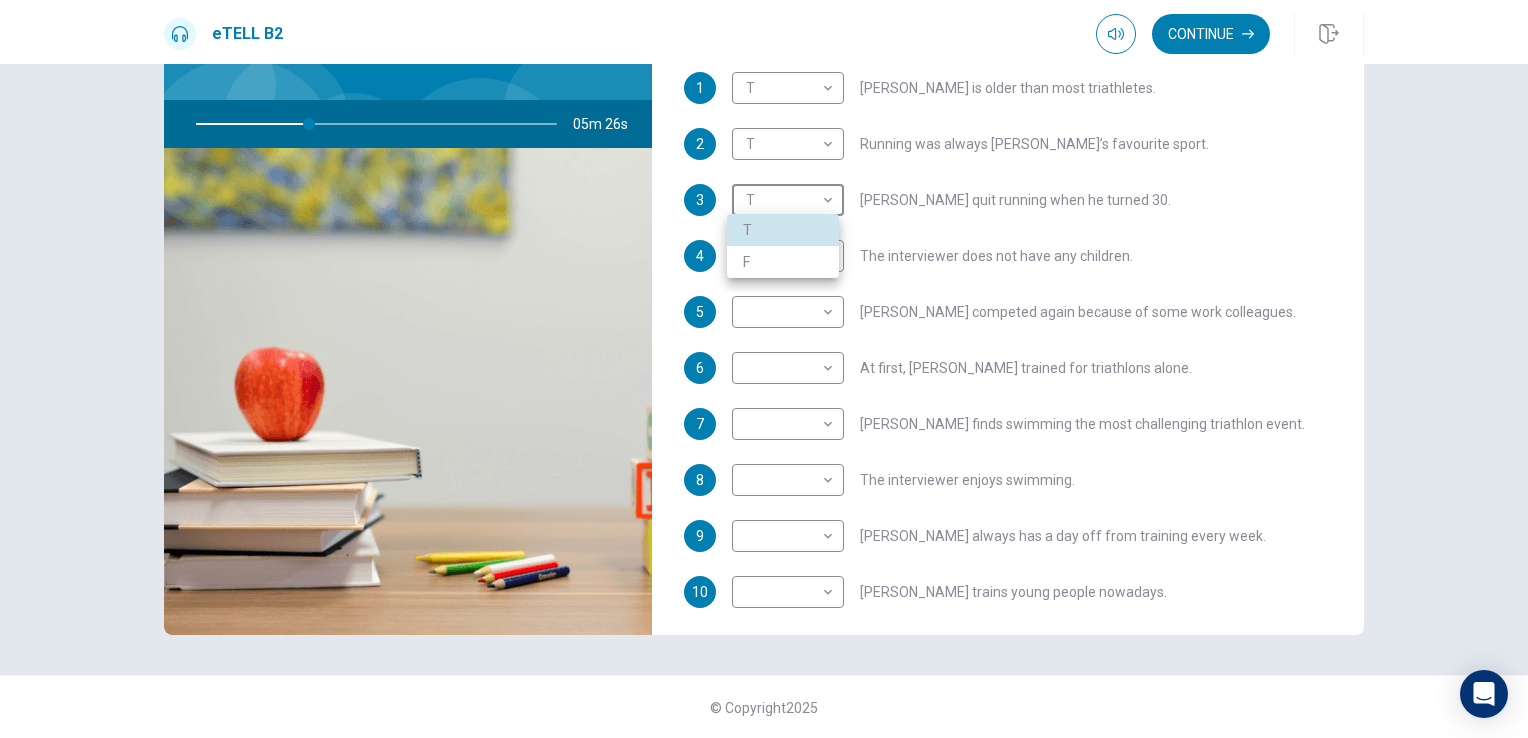 type on "**" 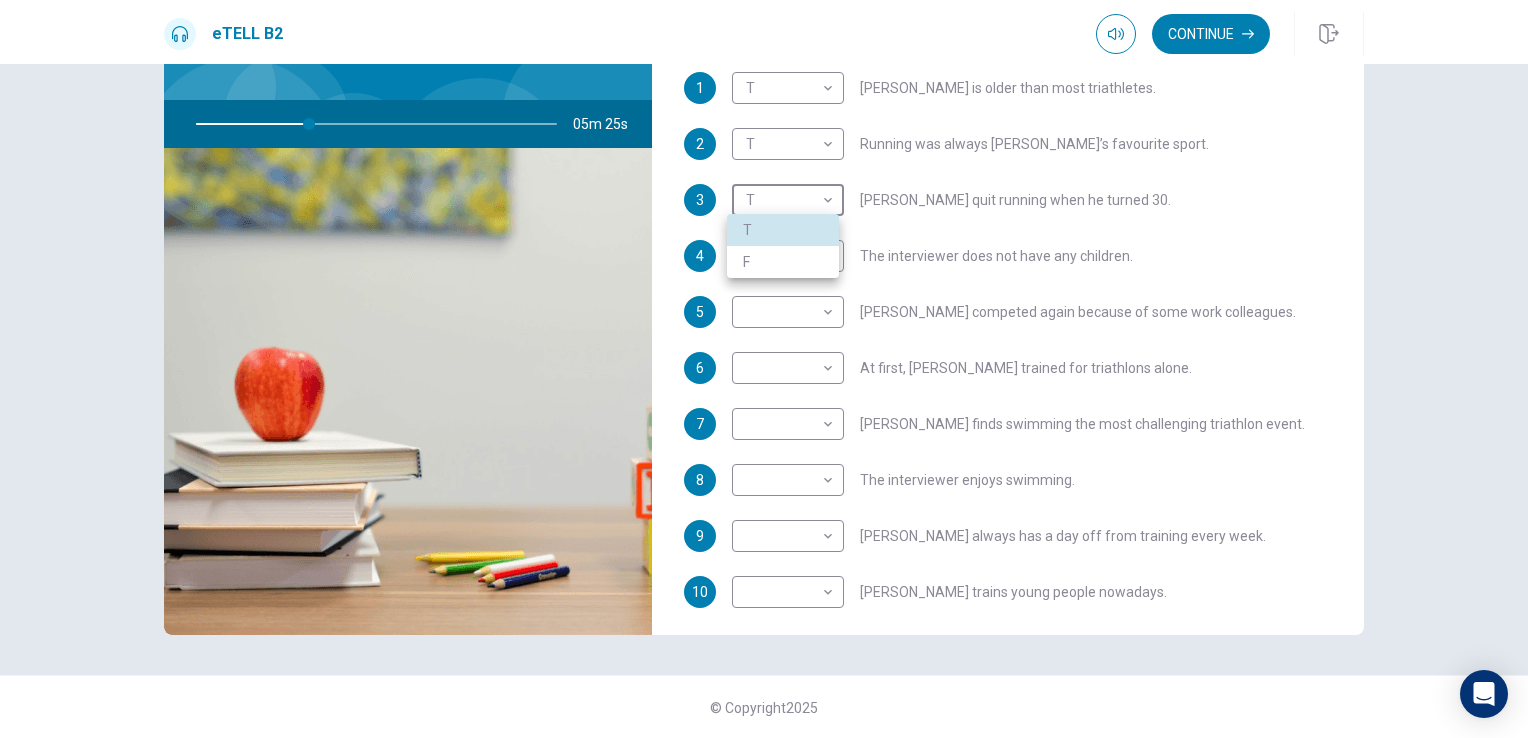 click on "F" at bounding box center (783, 262) 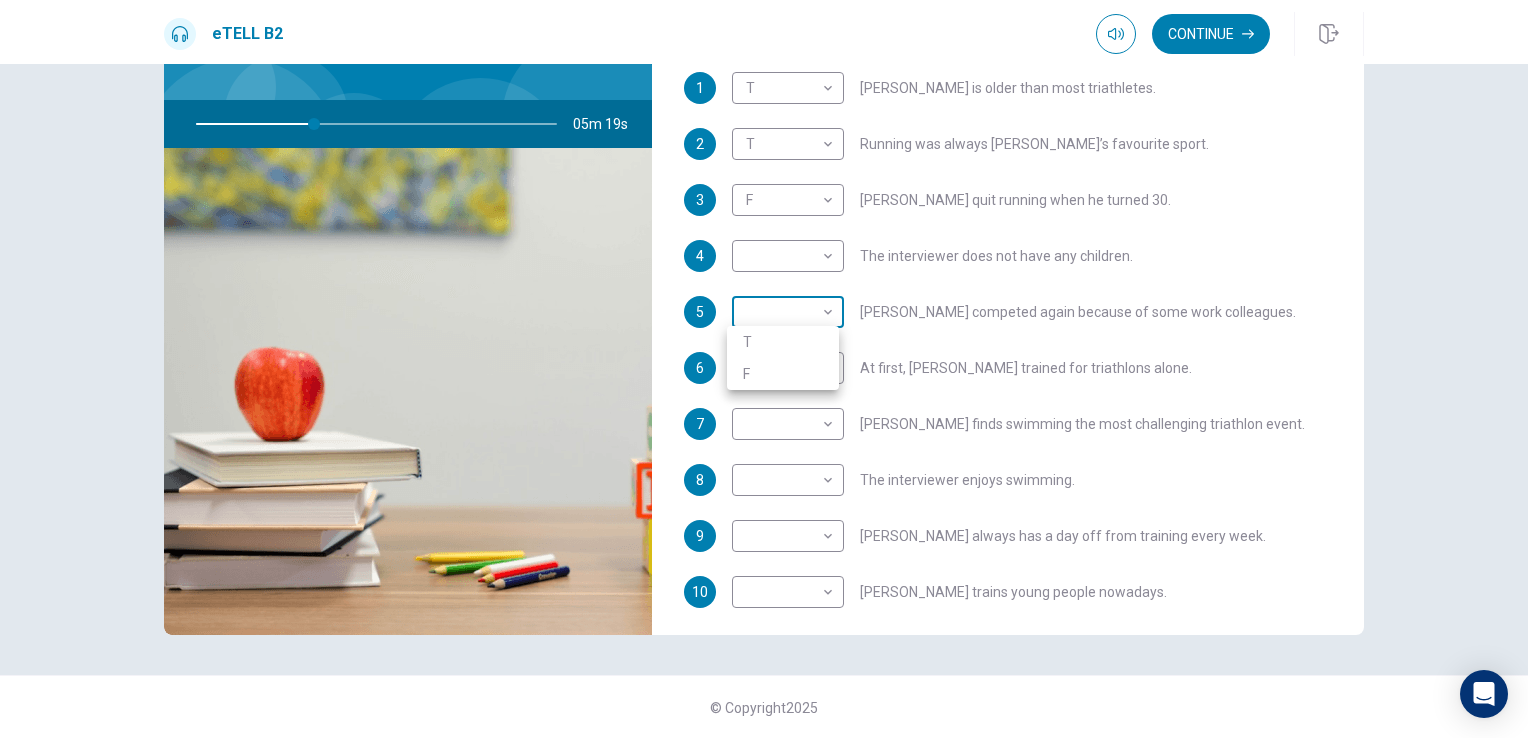 click on "This site uses cookies, as explained in our  Privacy Policy . If you agree to the use of cookies, please click the Accept button and continue to browse our site.   Privacy Policy Accept   eTELL B2 Continue Continue Question 1 For questions 1 – 10, mark each statement True (T) or False (F). You will hear Part One  TWICE.
You have one minute to read the questions for Part One.
Questions 1 - 10 T if the statement is TRUE F if the statement is FALSE 1 T * ​ [PERSON_NAME] is older than most triathletes.  2 T * ​ Running was always [PERSON_NAME]’s favourite sport. 3 F * ​ [PERSON_NAME] quit running when he turned 30. 4 ​ ​ The interviewer does not have any children.  5 ​ ​ [PERSON_NAME] competed again because of some work colleagues. 6 ​ ​ At first, [PERSON_NAME] trained for triathlons alone. 7 ​ ​ [PERSON_NAME] finds swimming the most challenging triathlon event. 8 ​ ​ The interviewer enjoys swimming. 9 ​ ​ [PERSON_NAME] always has a day off from training every week.  10 ​ ​ [PERSON_NAME] trains young people nowadays. 05m 19s 2025 00:00" at bounding box center [764, 369] 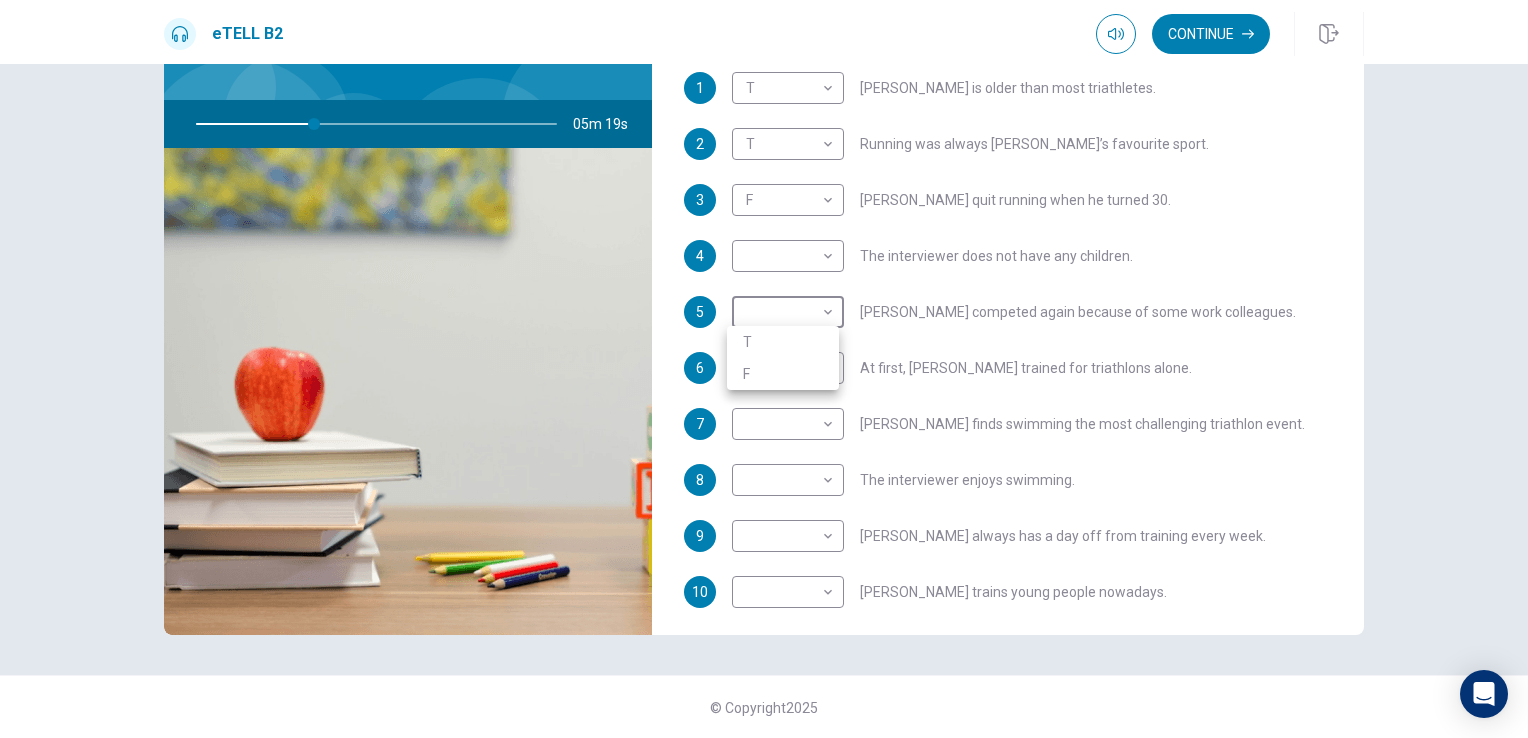 type on "**" 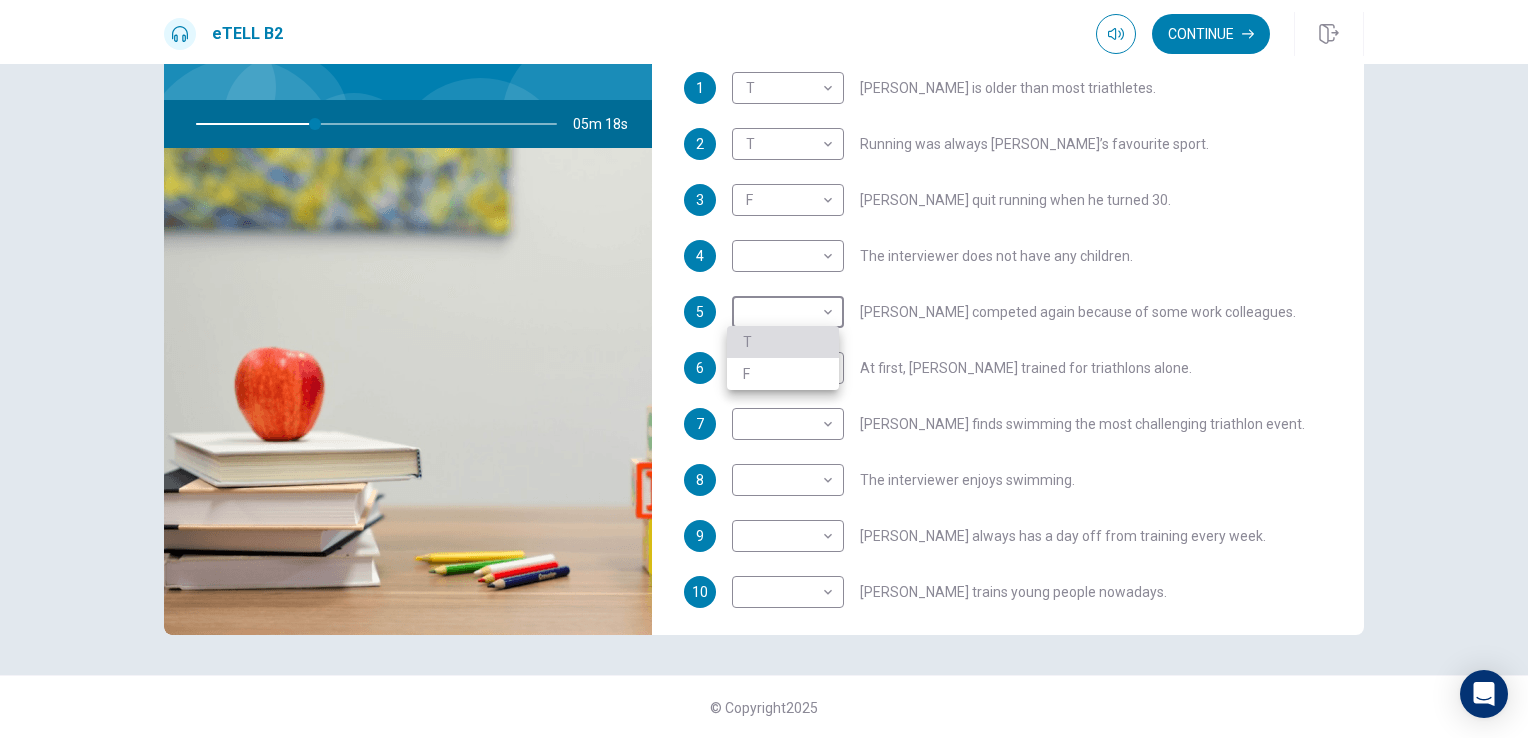 click on "T" at bounding box center [783, 342] 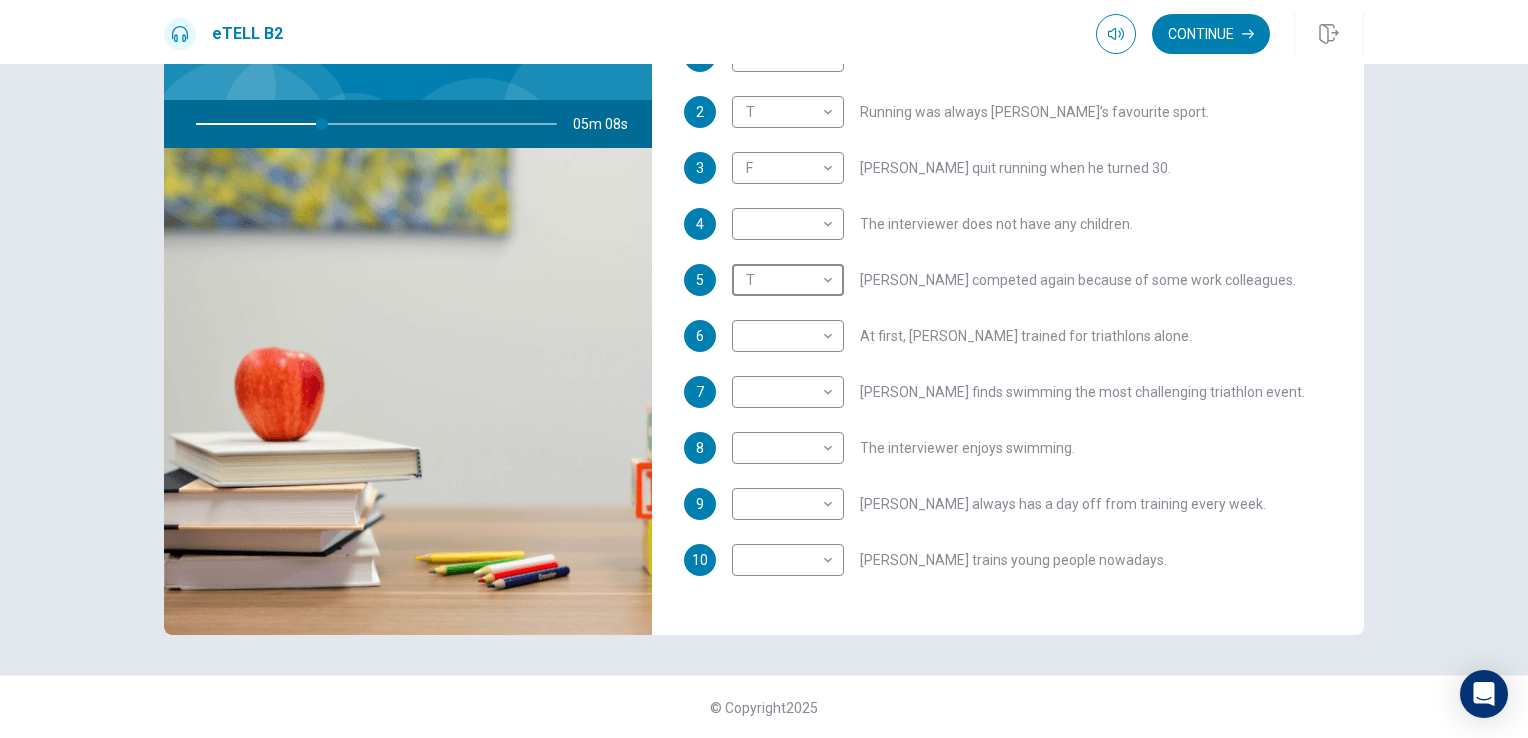 scroll, scrollTop: 335, scrollLeft: 0, axis: vertical 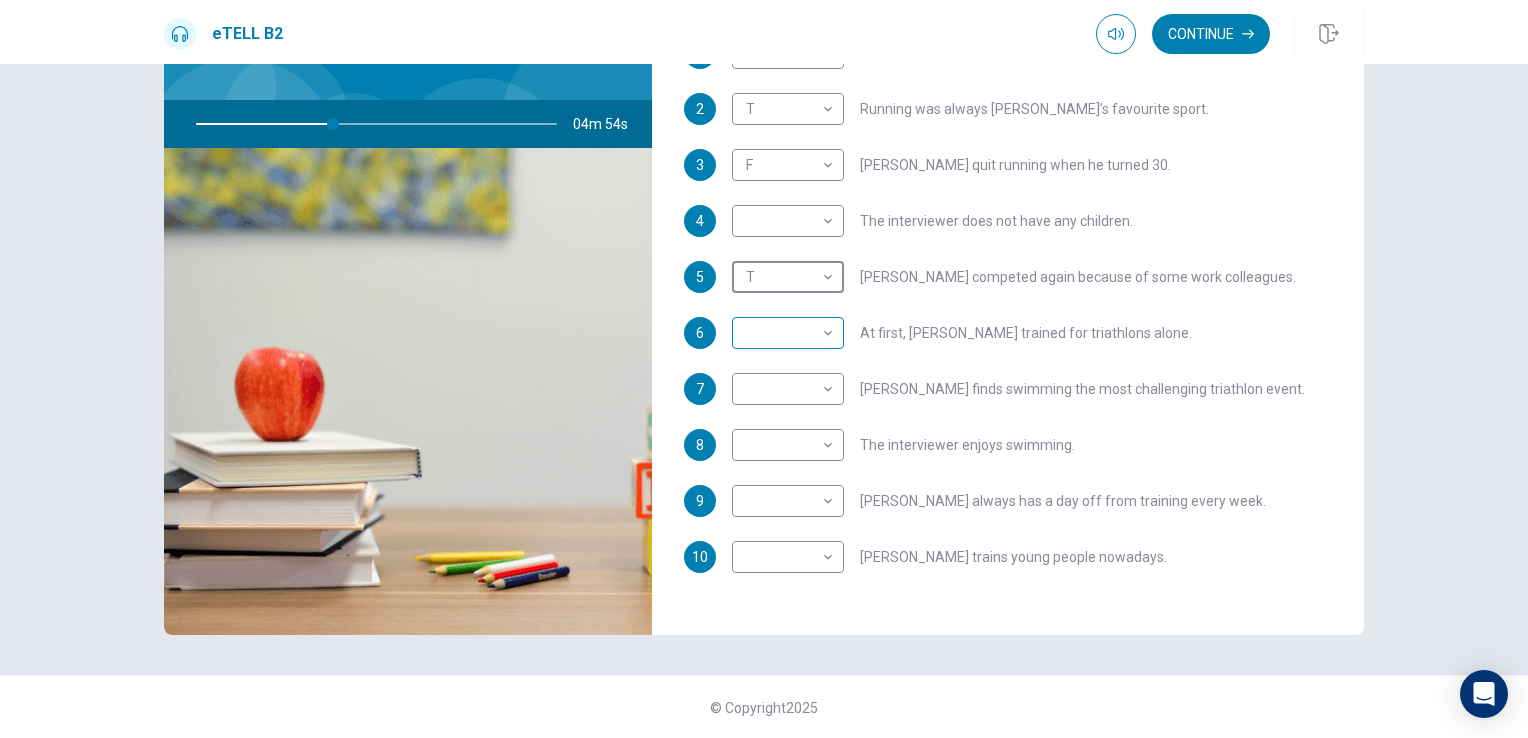 click on "This site uses cookies, as explained in our  Privacy Policy . If you agree to the use of cookies, please click the Accept button and continue to browse our site.   Privacy Policy Accept   eTELL B2 Continue Continue Question 1 For questions 1 – 10, mark each statement True (T) or False (F). You will hear Part One  TWICE.
You have one minute to read the questions for Part One.
Questions 1 - 10 T if the statement is TRUE F if the statement is FALSE 1 T * ​ [PERSON_NAME] is older than most triathletes.  2 T * ​ Running was always [PERSON_NAME]’s favourite sport. 3 F * ​ [PERSON_NAME] quit running when he turned 30. 4 ​ ​ The interviewer does not have any children.  5 T * ​ [PERSON_NAME] competed again because of some work colleagues. 6 ​ ​ At first, [PERSON_NAME] trained for triathlons alone. 7 ​ ​ [PERSON_NAME] finds swimming the most challenging triathlon event. 8 ​ ​ The interviewer enjoys swimming. 9 ​ ​ [PERSON_NAME] always has a day off from training every week.  10 ​ ​ [PERSON_NAME] trains young people nowadays. 04m 54s 2025 00:00" at bounding box center (764, 369) 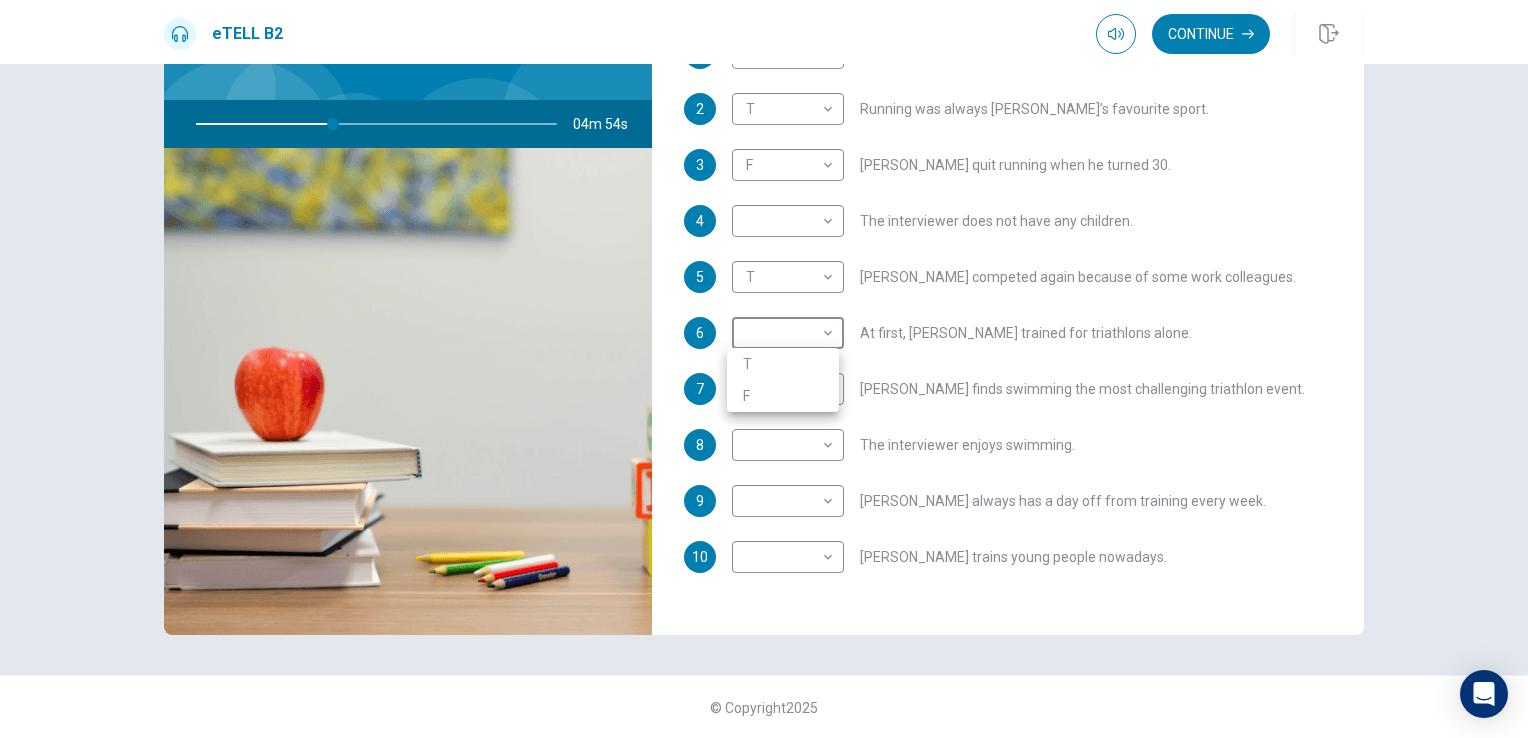 type on "**" 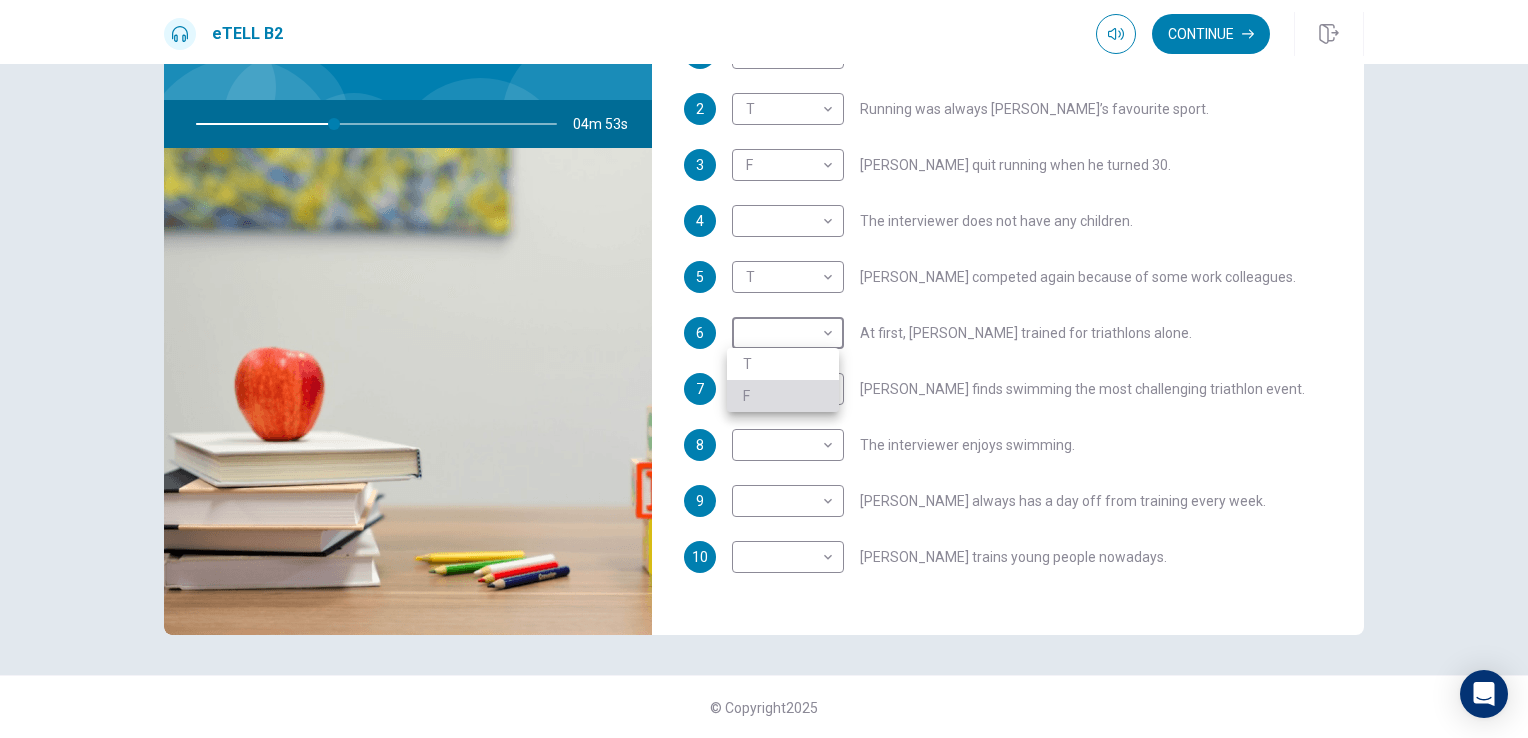 click on "F" at bounding box center [783, 396] 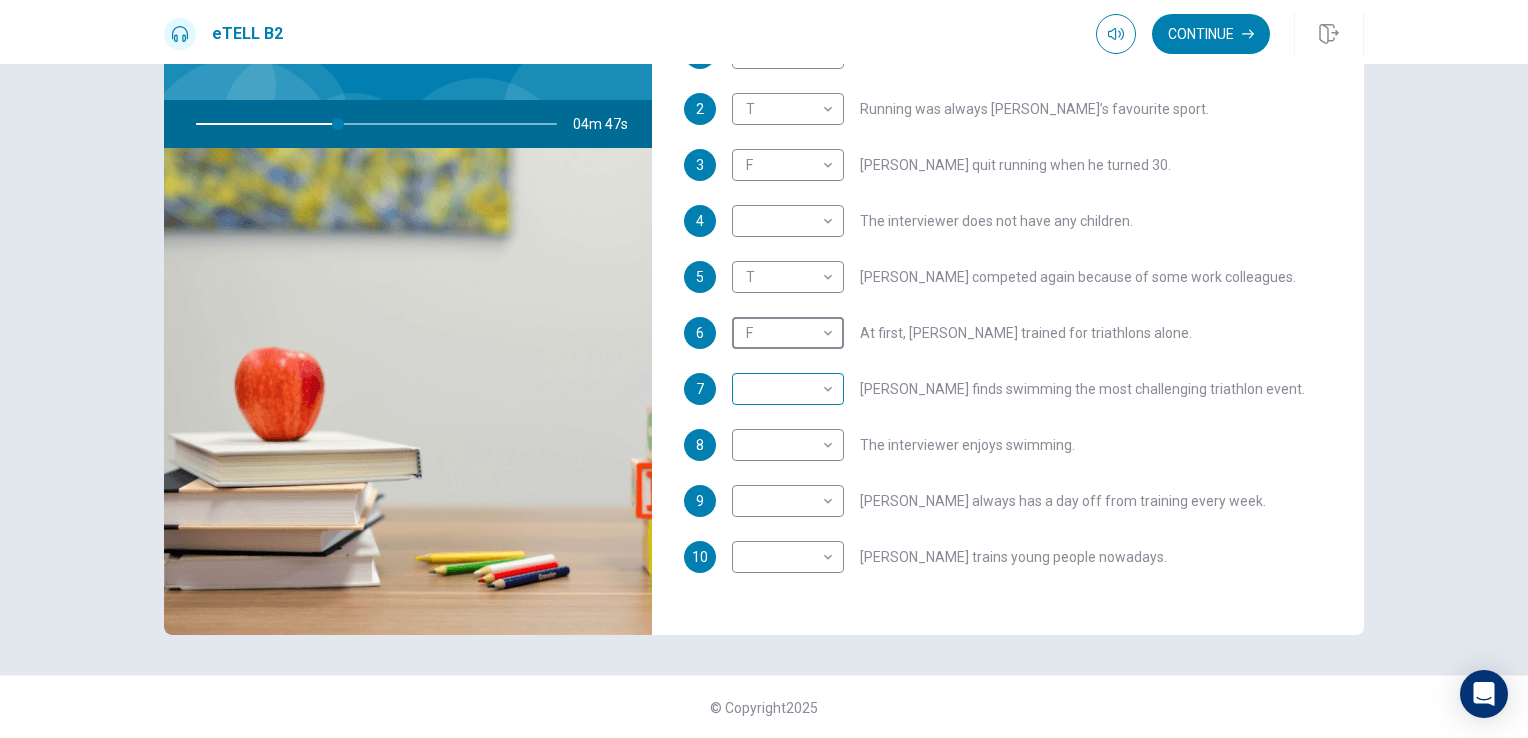click on "This site uses cookies, as explained in our  Privacy Policy . If you agree to the use of cookies, please click the Accept button and continue to browse our site.   Privacy Policy Accept   eTELL B2 Continue Continue Question 1 For questions 1 – 10, mark each statement True (T) or False (F). You will hear Part One  TWICE.
You have one minute to read the questions for Part One.
Questions 1 - 10 T if the statement is TRUE F if the statement is FALSE 1 T * ​ [PERSON_NAME] is older than most triathletes.  2 T * ​ Running was always [PERSON_NAME]’s favourite sport. 3 F * ​ [PERSON_NAME] quit running when he turned 30. 4 ​ ​ The interviewer does not have any children.  5 T * ​ [PERSON_NAME] competed again because of some work colleagues. 6 F * ​ At first, [PERSON_NAME] trained for triathlons alone. 7 ​ ​ [PERSON_NAME] finds swimming the most challenging triathlon event. 8 ​ ​ The interviewer enjoys swimming. 9 ​ ​ [PERSON_NAME] always has a day off from training every week.  10 ​ ​ [PERSON_NAME] trains young people nowadays. 04m 47s 2025 00:00" at bounding box center (764, 369) 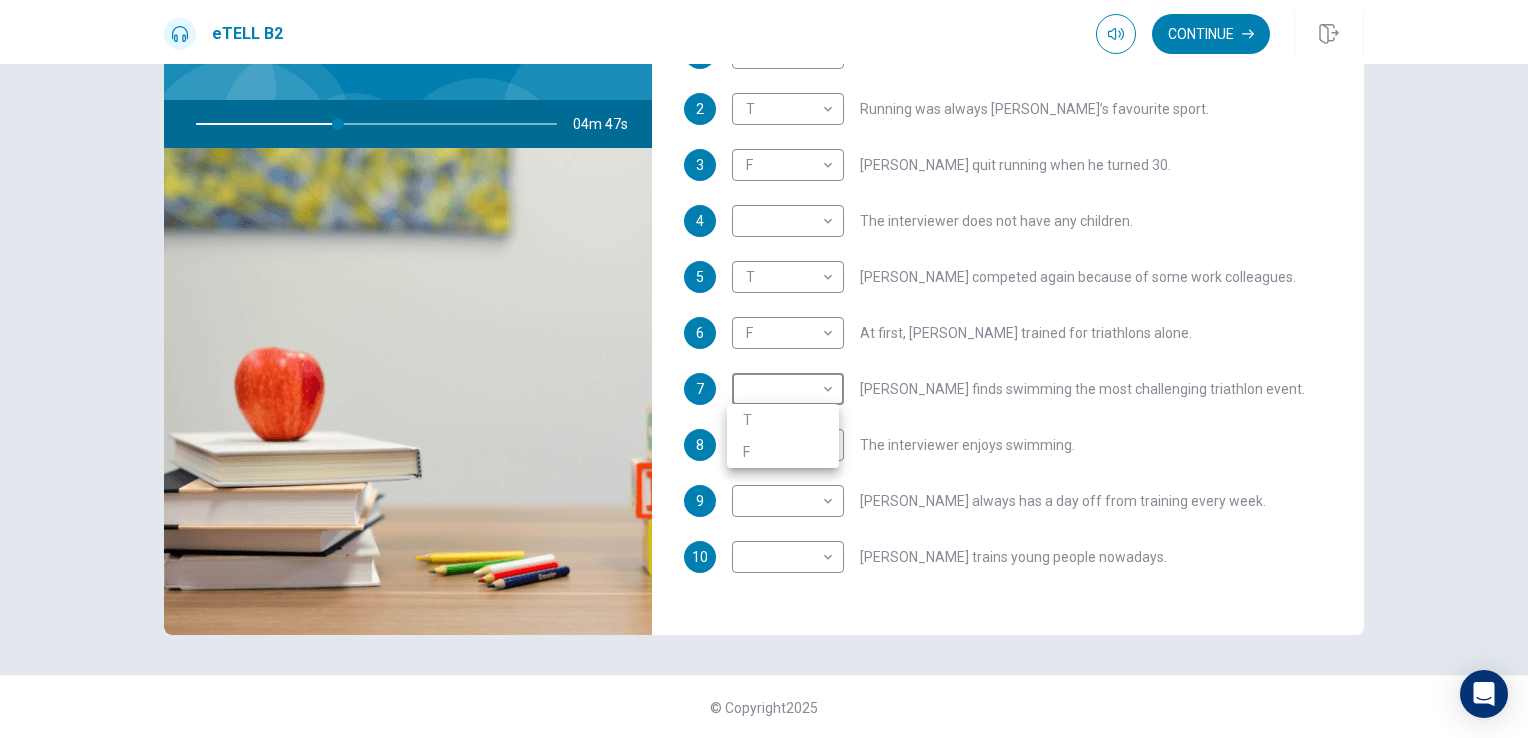type on "**" 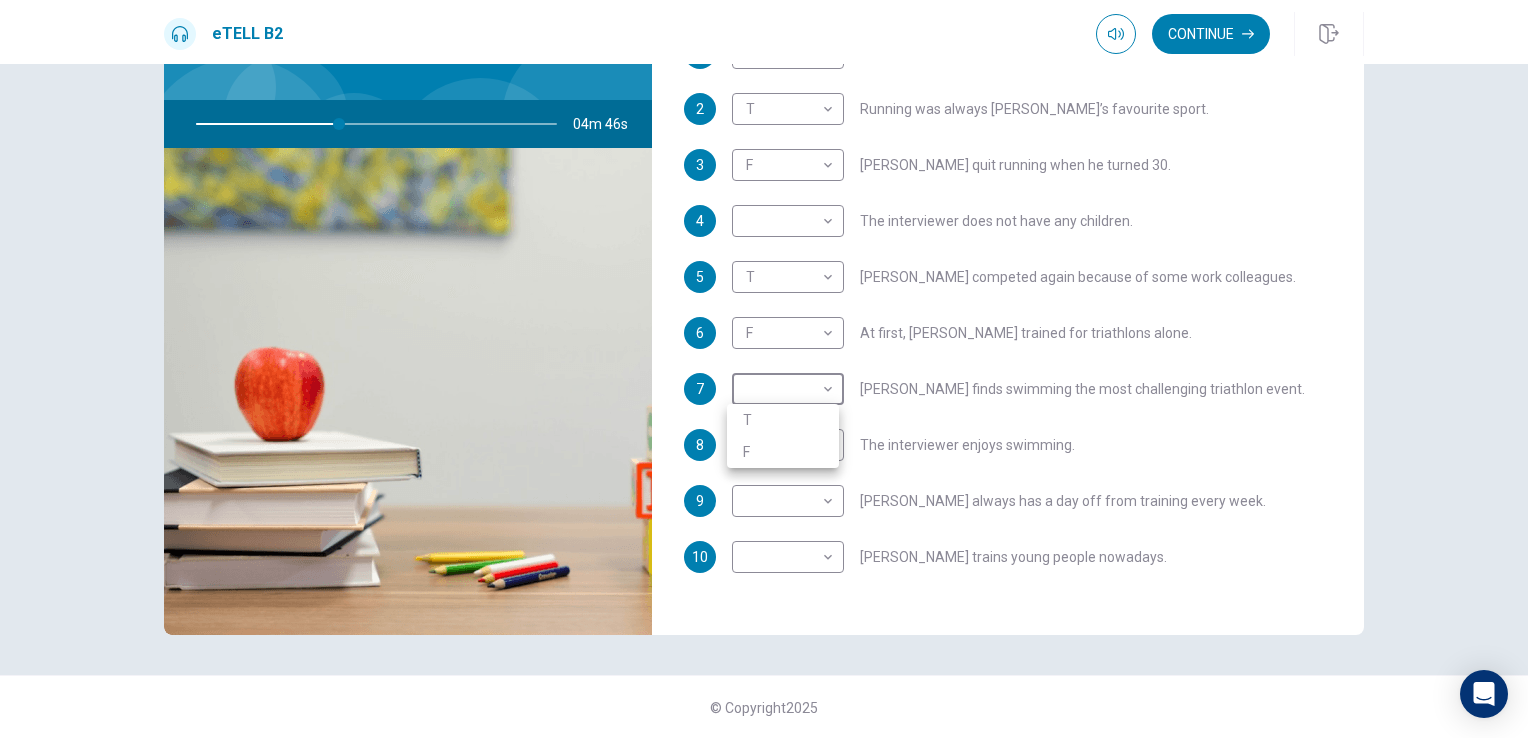 click on "T" at bounding box center [783, 420] 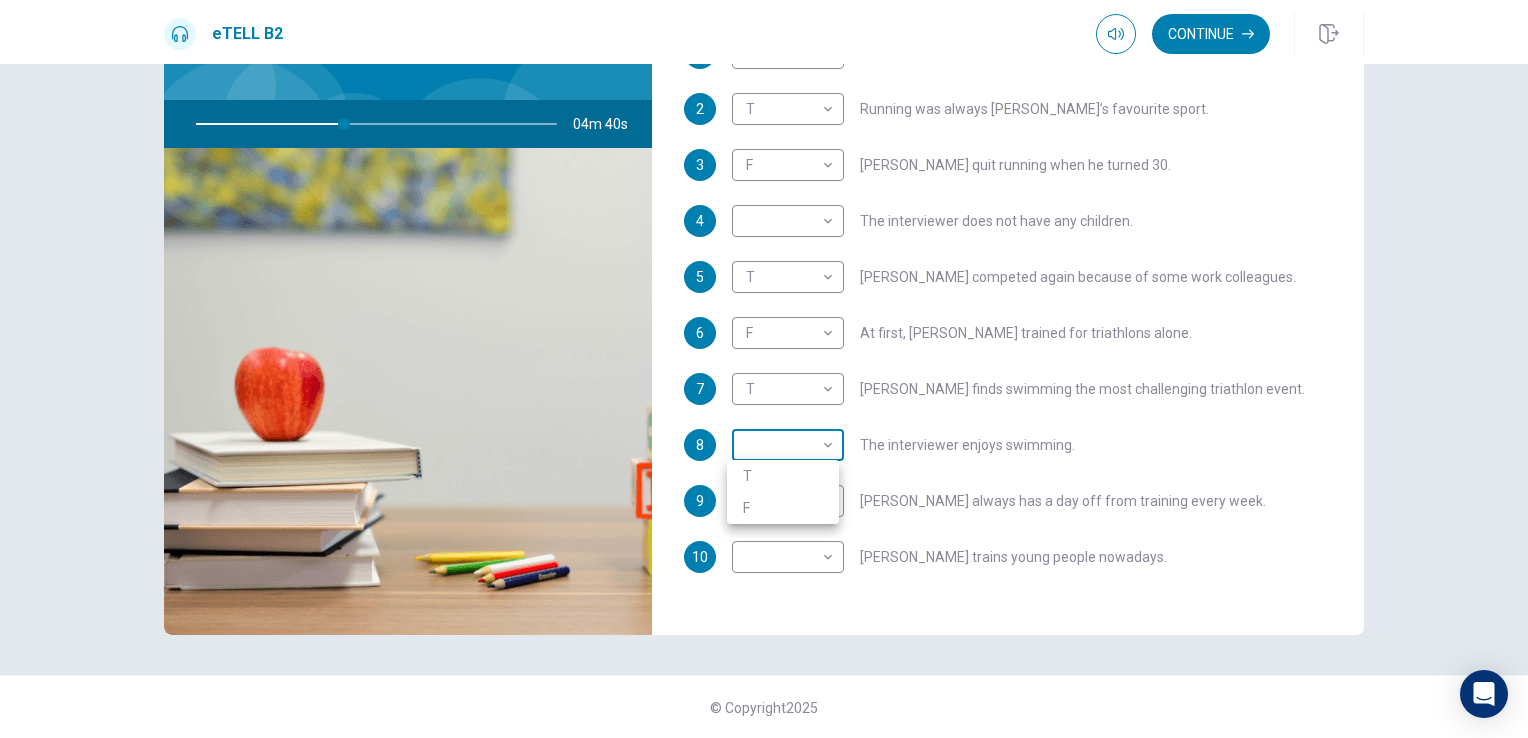 click on "This site uses cookies, as explained in our  Privacy Policy . If you agree to the use of cookies, please click the Accept button and continue to browse our site.   Privacy Policy Accept   eTELL B2 Continue Continue Question 1 For questions 1 – 10, mark each statement True (T) or False (F). You will hear Part One  TWICE.
You have one minute to read the questions for Part One.
Questions 1 - 10 T if the statement is TRUE F if the statement is FALSE 1 T * ​ [PERSON_NAME] is older than most triathletes.  2 T * ​ Running was always [PERSON_NAME]’s favourite sport. 3 F * ​ [PERSON_NAME] quit running when he turned 30. 4 ​ ​ The interviewer does not have any children.  5 T * ​ [PERSON_NAME] competed again because of some work colleagues. 6 F * ​ At first, [PERSON_NAME] trained for triathlons alone. 7 T * ​ [PERSON_NAME] finds swimming the most challenging triathlon event. 8 ​ ​ The interviewer enjoys swimming. 9 ​ ​ [PERSON_NAME] always has a day off from training every week.  10 ​ ​ [PERSON_NAME] trains young people nowadays. 04m 40s 2025 00:00" at bounding box center [764, 369] 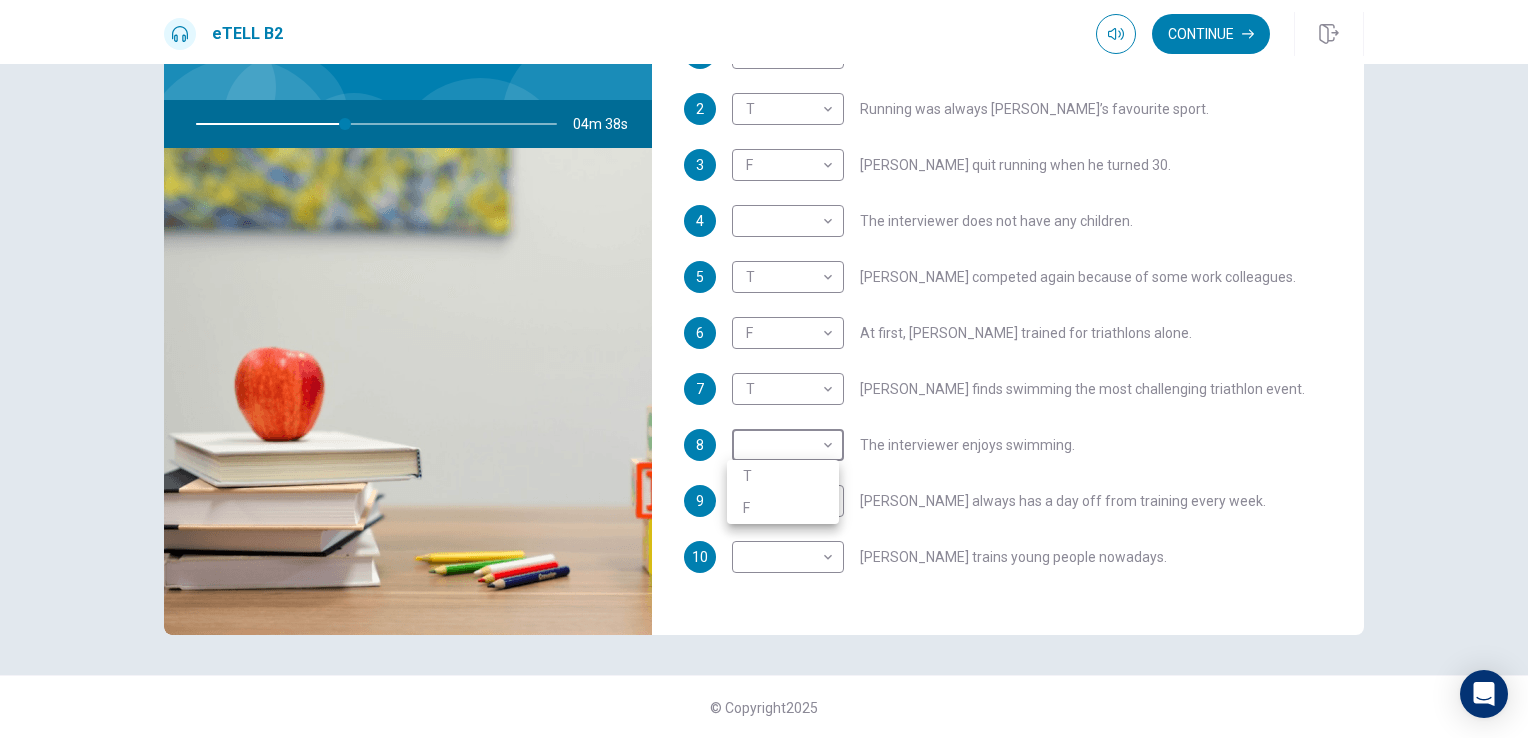 type on "**" 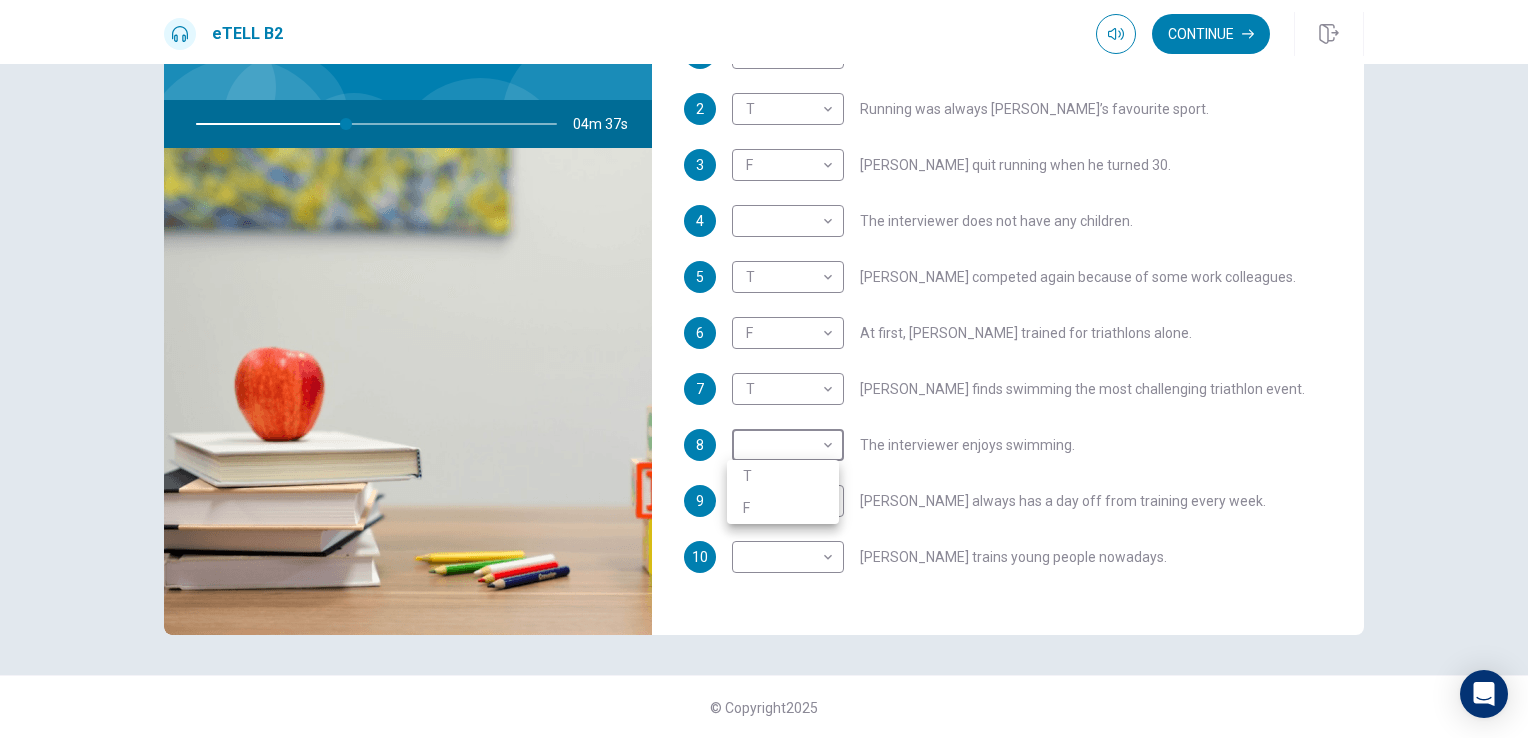 click on "F" at bounding box center [783, 508] 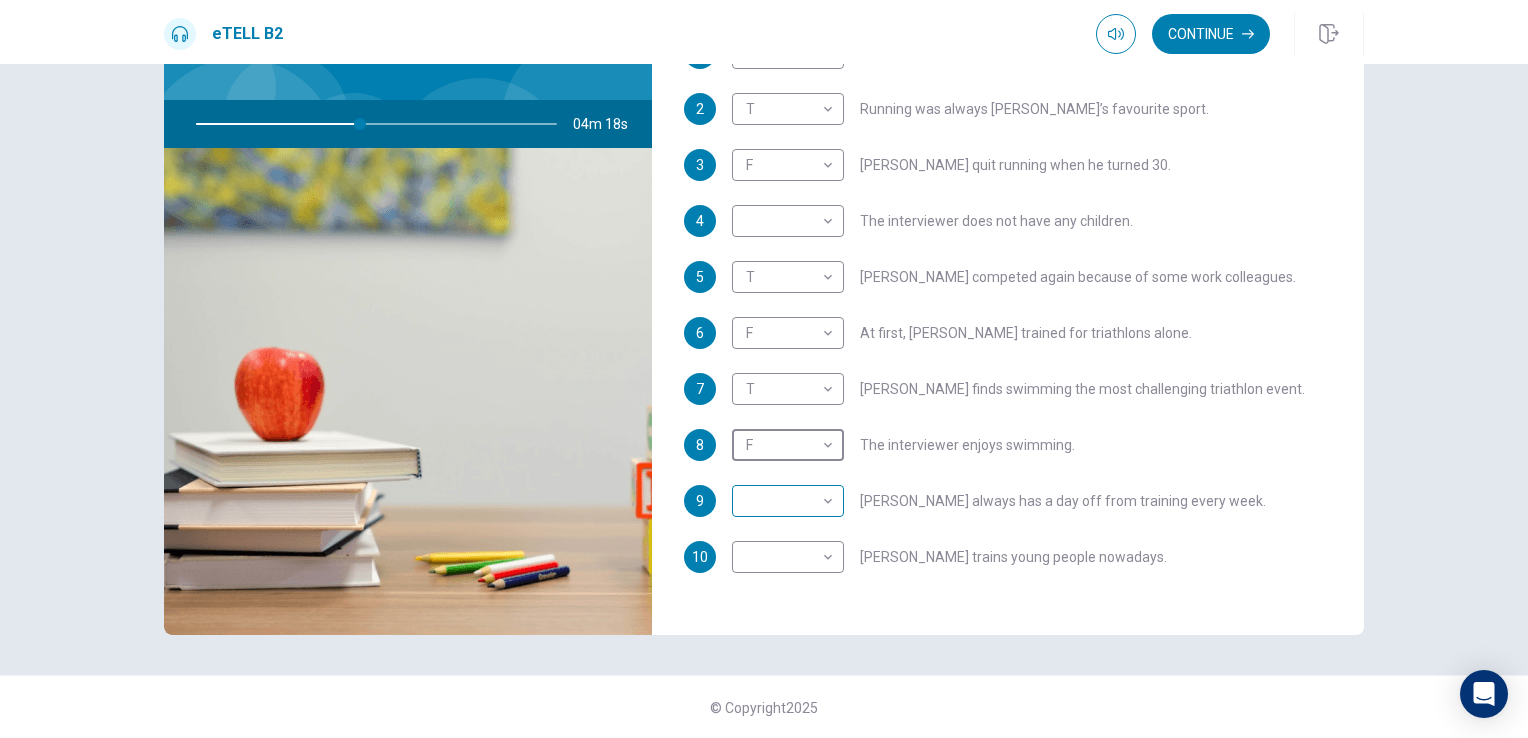 type on "**" 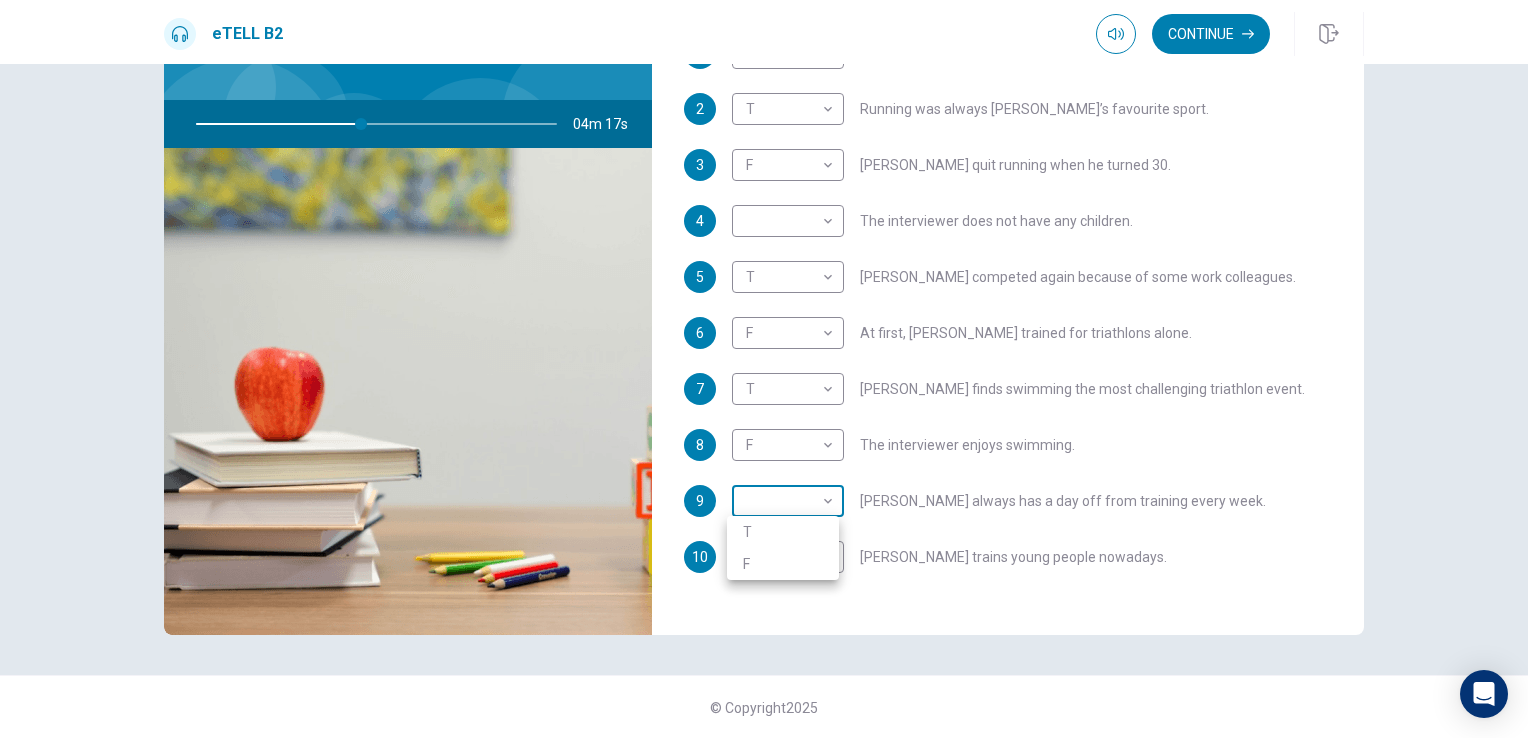 click on "This site uses cookies, as explained in our  Privacy Policy . If you agree to the use of cookies, please click the Accept button and continue to browse our site.   Privacy Policy Accept   eTELL B2 Continue Continue Question 1 For questions 1 – 10, mark each statement True (T) or False (F). You will hear Part One  TWICE.
You have one minute to read the questions for Part One.
Questions 1 - 10 T if the statement is TRUE F if the statement is FALSE 1 T * ​ [PERSON_NAME] is older than most triathletes.  2 T * ​ Running was always [PERSON_NAME]’s favourite sport. 3 F * ​ [PERSON_NAME] quit running when he turned 30. 4 ​ ​ The interviewer does not have any children.  5 T * ​ [PERSON_NAME] competed again because of some work colleagues. 6 F * ​ At first, [PERSON_NAME] trained for triathlons alone. 7 T * ​ [PERSON_NAME] finds swimming the most challenging triathlon event. 8 F * ​ The interviewer enjoys swimming. 9 ​ ​ [PERSON_NAME] always has a day off from training every week.  10 ​ ​ [PERSON_NAME] trains young people nowadays. 04m 17s 2025 00:00" at bounding box center (764, 369) 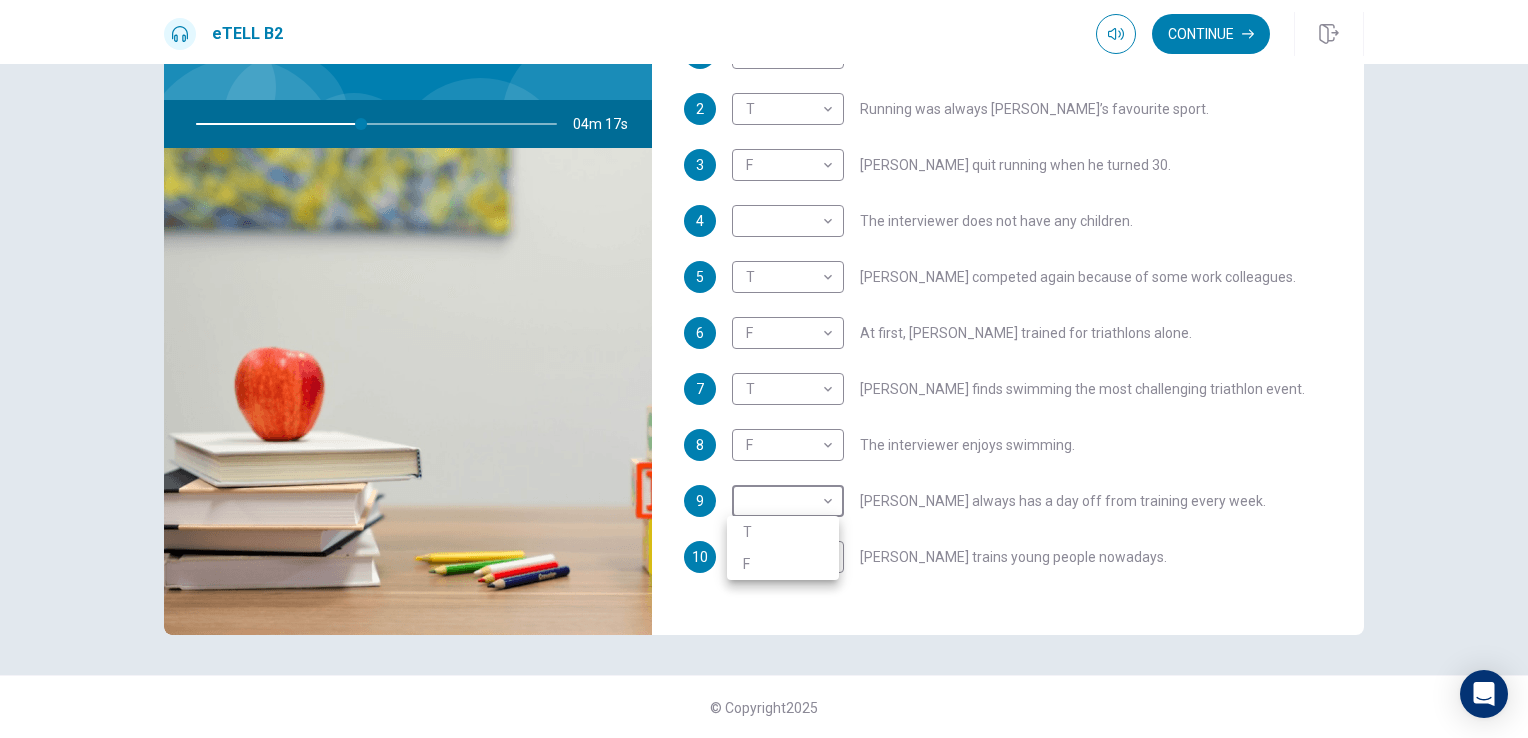 click on "T" at bounding box center (783, 532) 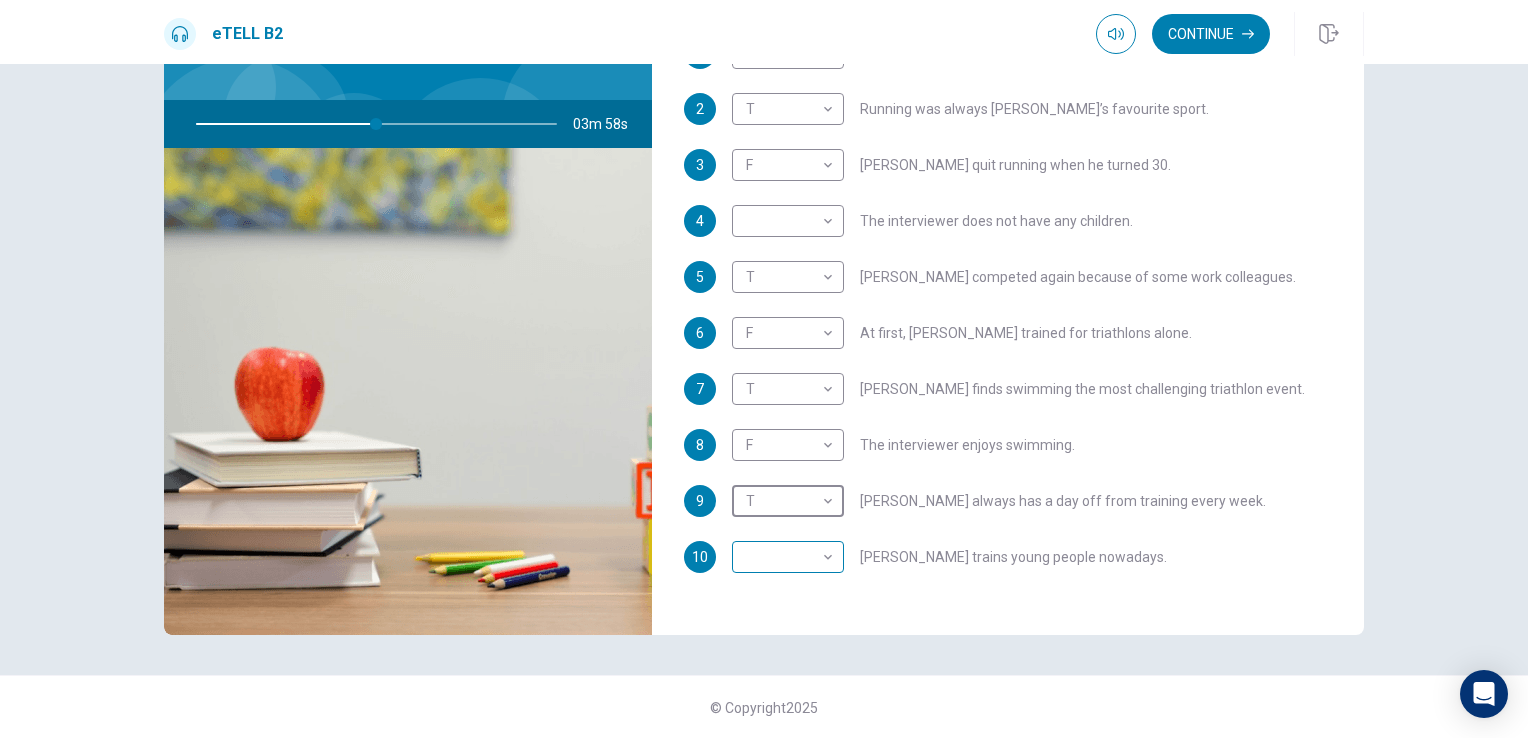 click on "This site uses cookies, as explained in our  Privacy Policy . If you agree to the use of cookies, please click the Accept button and continue to browse our site.   Privacy Policy Accept   eTELL B2 Continue Continue Question 1 For questions 1 – 10, mark each statement True (T) or False (F). You will hear Part One  TWICE.
You have one minute to read the questions for Part One.
Questions 1 - 10 T if the statement is TRUE F if the statement is FALSE 1 T * ​ [PERSON_NAME] is older than most triathletes.  2 T * ​ Running was always [PERSON_NAME]’s favourite sport. 3 F * ​ [PERSON_NAME] quit running when he turned 30. 4 ​ ​ The interviewer does not have any children.  5 T * ​ [PERSON_NAME] competed again because of some work colleagues. 6 F * ​ At first, [PERSON_NAME] trained for triathlons alone. 7 T * ​ [PERSON_NAME] finds swimming the most challenging triathlon event. 8 F * ​ The interviewer enjoys swimming. 9 T * ​ [PERSON_NAME] always has a day off from training every week.  10 ​ ​ [PERSON_NAME] trains young people nowadays. 03m 58s 2025 00:00" at bounding box center (764, 369) 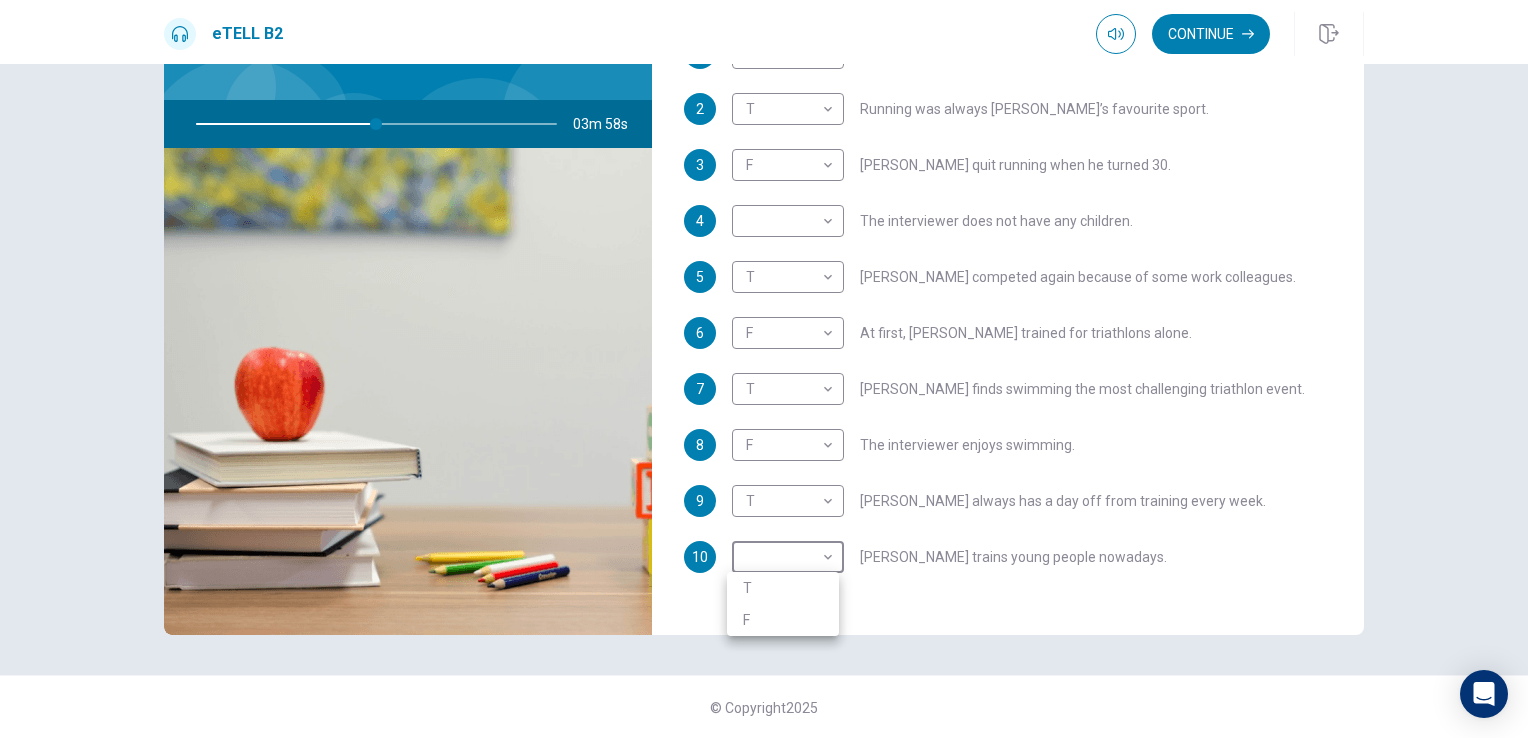 type on "**" 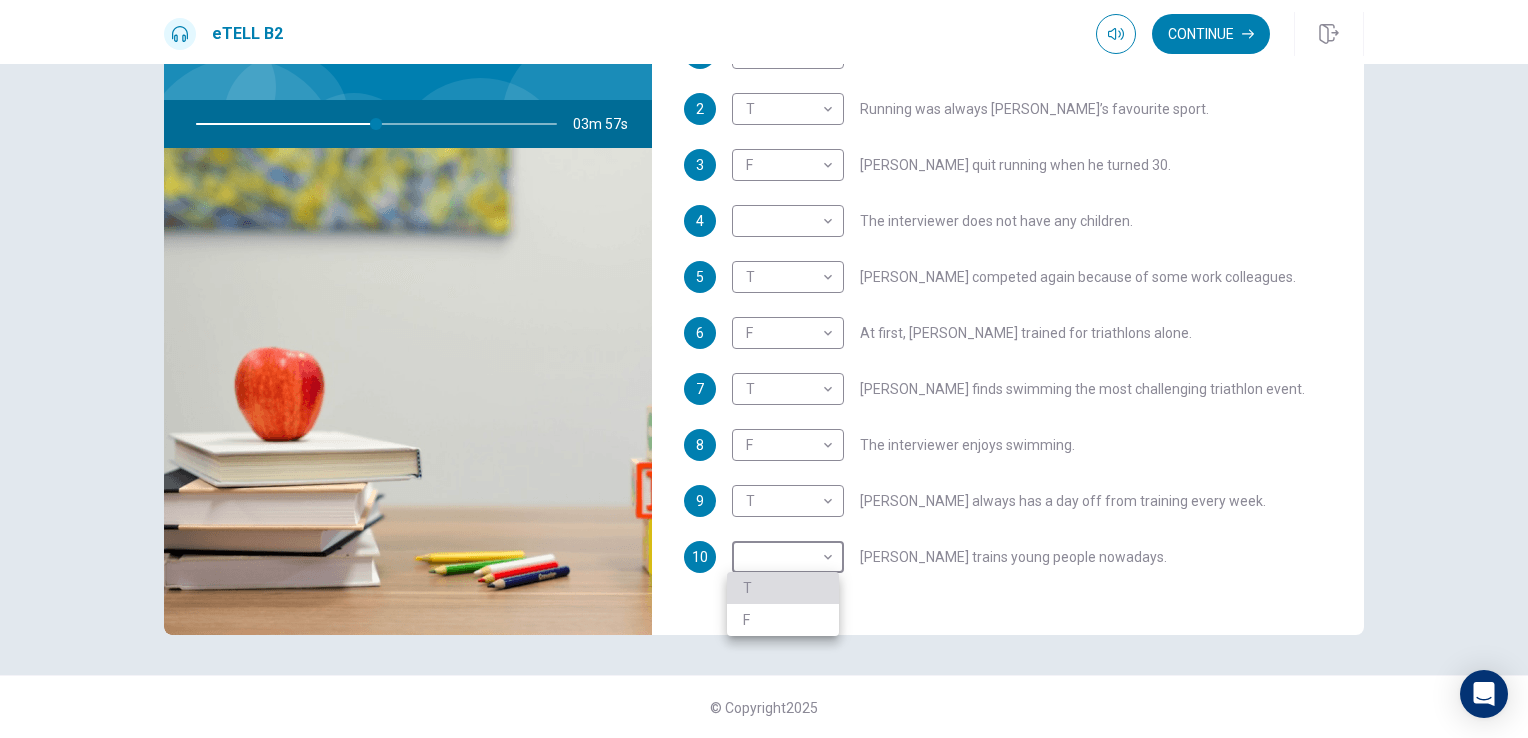 click on "T" at bounding box center [783, 588] 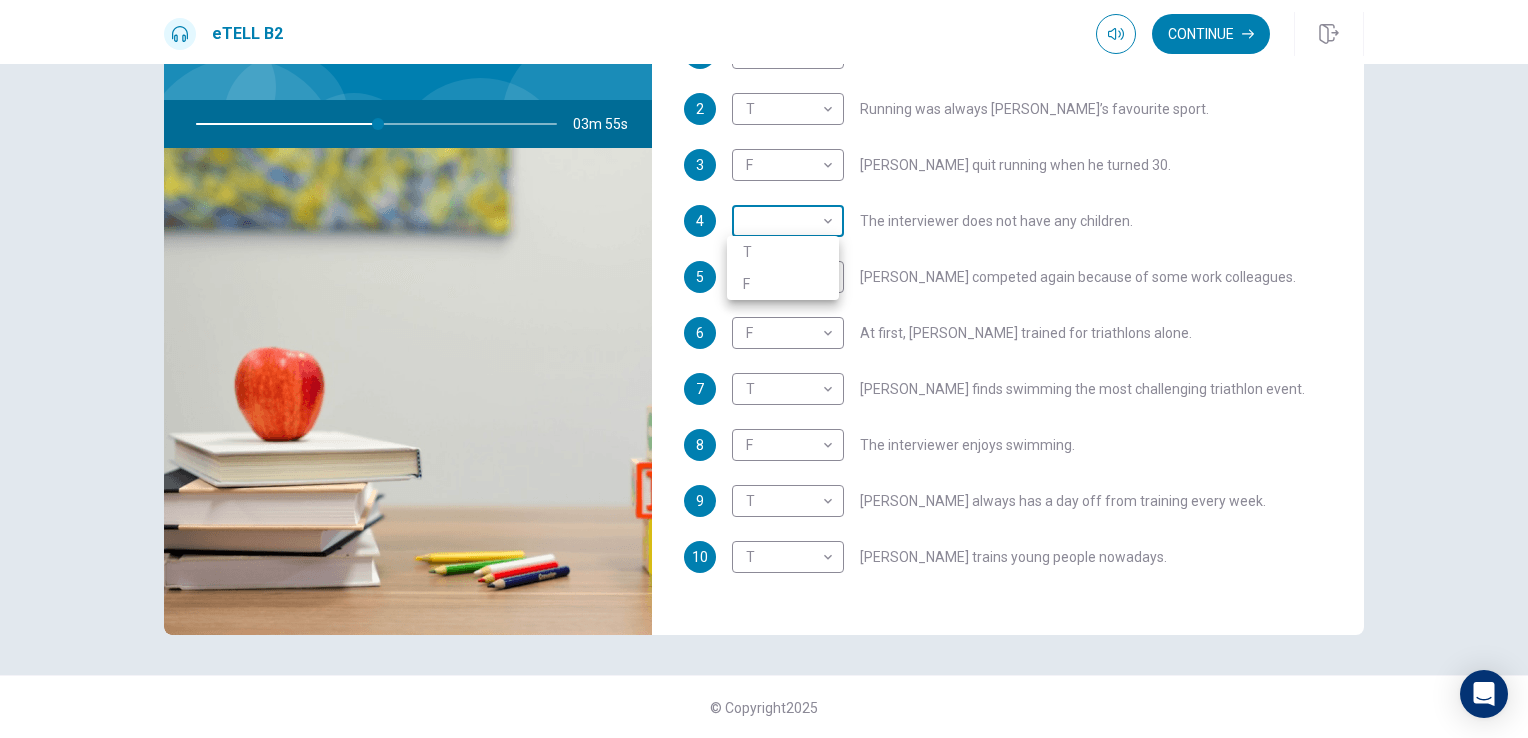 click on "This site uses cookies, as explained in our  Privacy Policy . If you agree to the use of cookies, please click the Accept button and continue to browse our site.   Privacy Policy Accept   eTELL B2 Continue Continue Question 1 For questions 1 – 10, mark each statement True (T) or False (F). You will hear Part One  TWICE.
You have one minute to read the questions for Part One.
Questions 1 - 10 T if the statement is TRUE F if the statement is FALSE 1 T * ​ [PERSON_NAME] is older than most triathletes.  2 T * ​ Running was always [PERSON_NAME]’s favourite sport. 3 F * ​ [PERSON_NAME] quit running when he turned 30. 4 ​ ​ The interviewer does not have any children.  5 T * ​ [PERSON_NAME] competed again because of some work colleagues. 6 F * ​ At first, [PERSON_NAME] trained for triathlons alone. 7 T * ​ [PERSON_NAME] finds swimming the most challenging triathlon event. 8 F * ​ The interviewer enjoys swimming. 9 T * ​ [PERSON_NAME] always has a day off from training every week.  10 T * ​ [PERSON_NAME] trains young people nowadays. 03m 55s 2025 00:00" at bounding box center [764, 369] 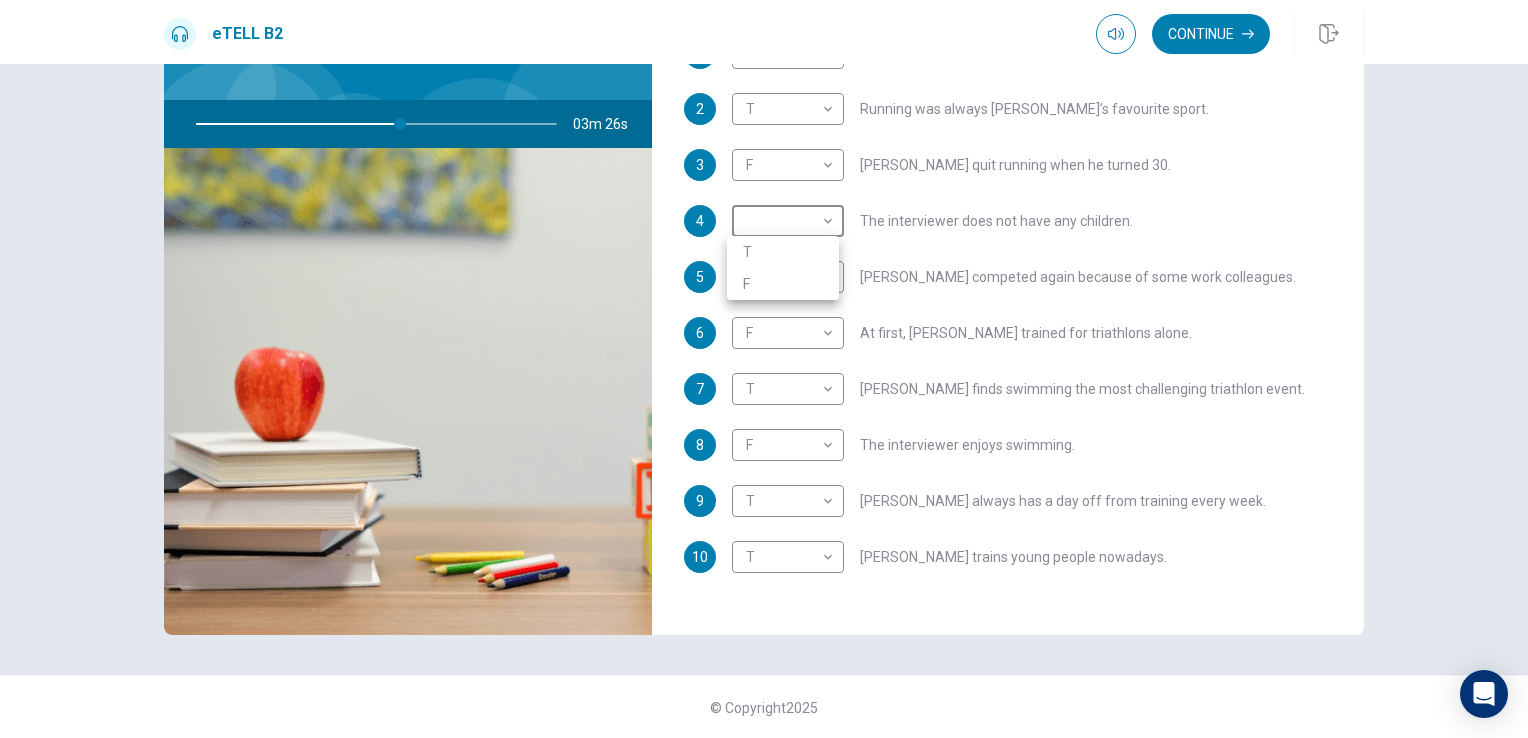 type on "**" 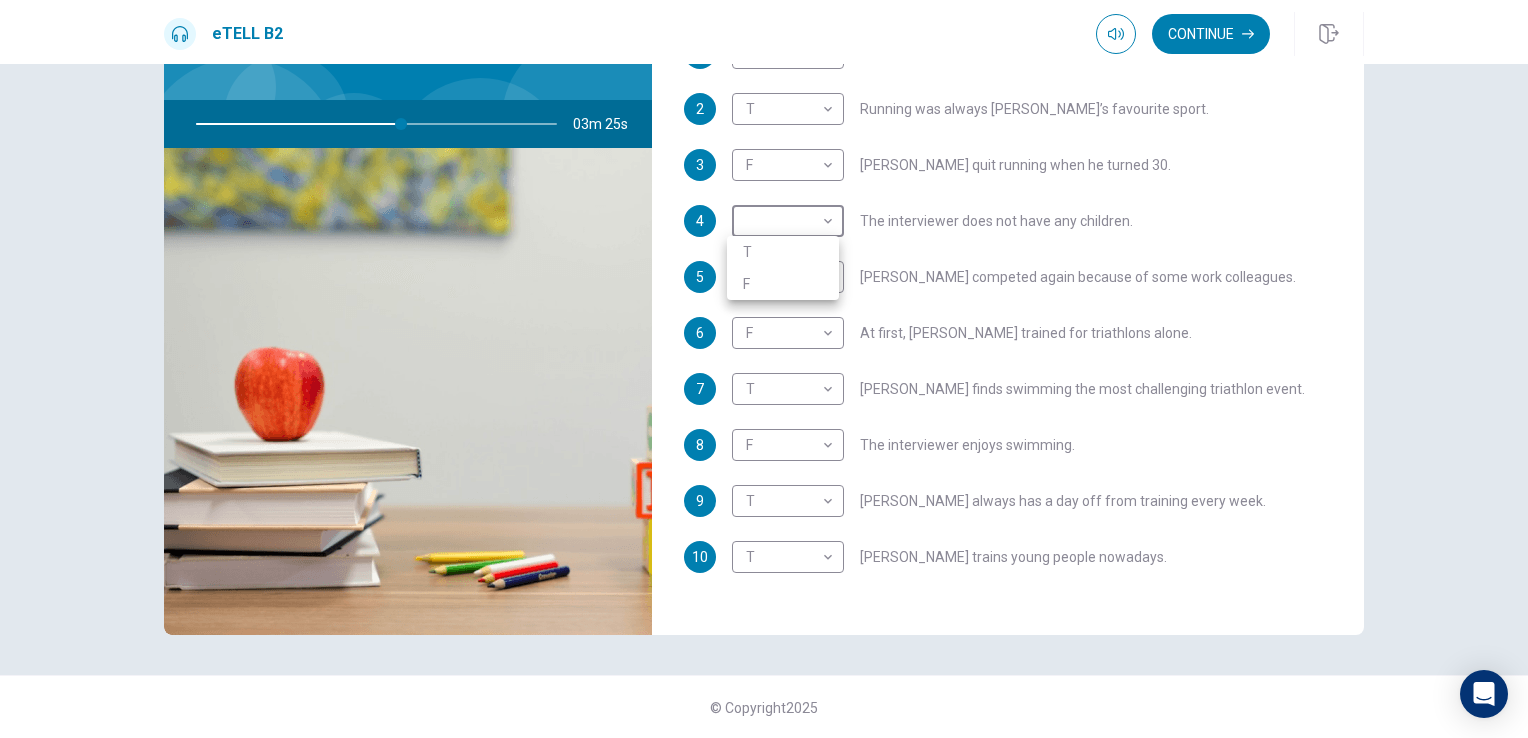 click on "F" at bounding box center [783, 284] 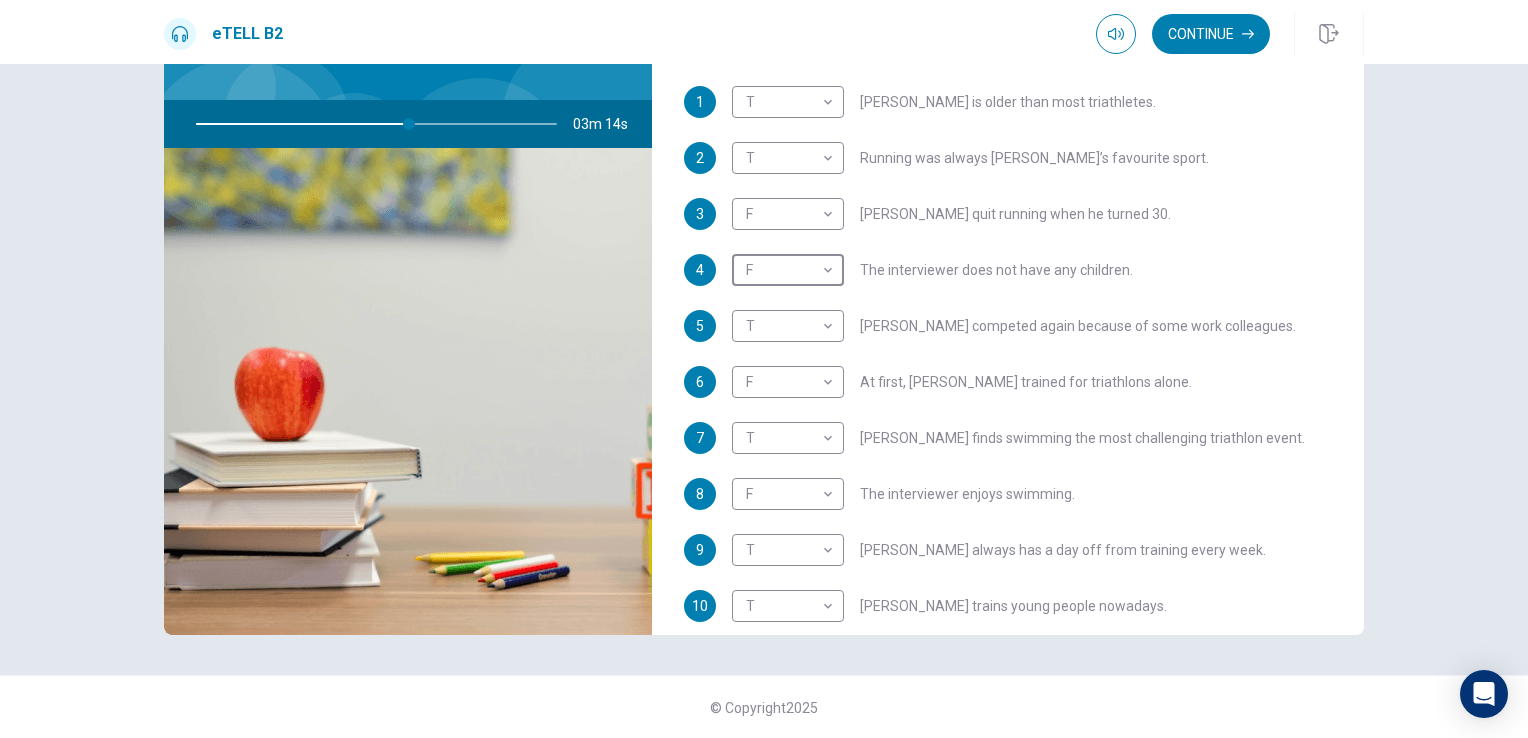 scroll, scrollTop: 252, scrollLeft: 0, axis: vertical 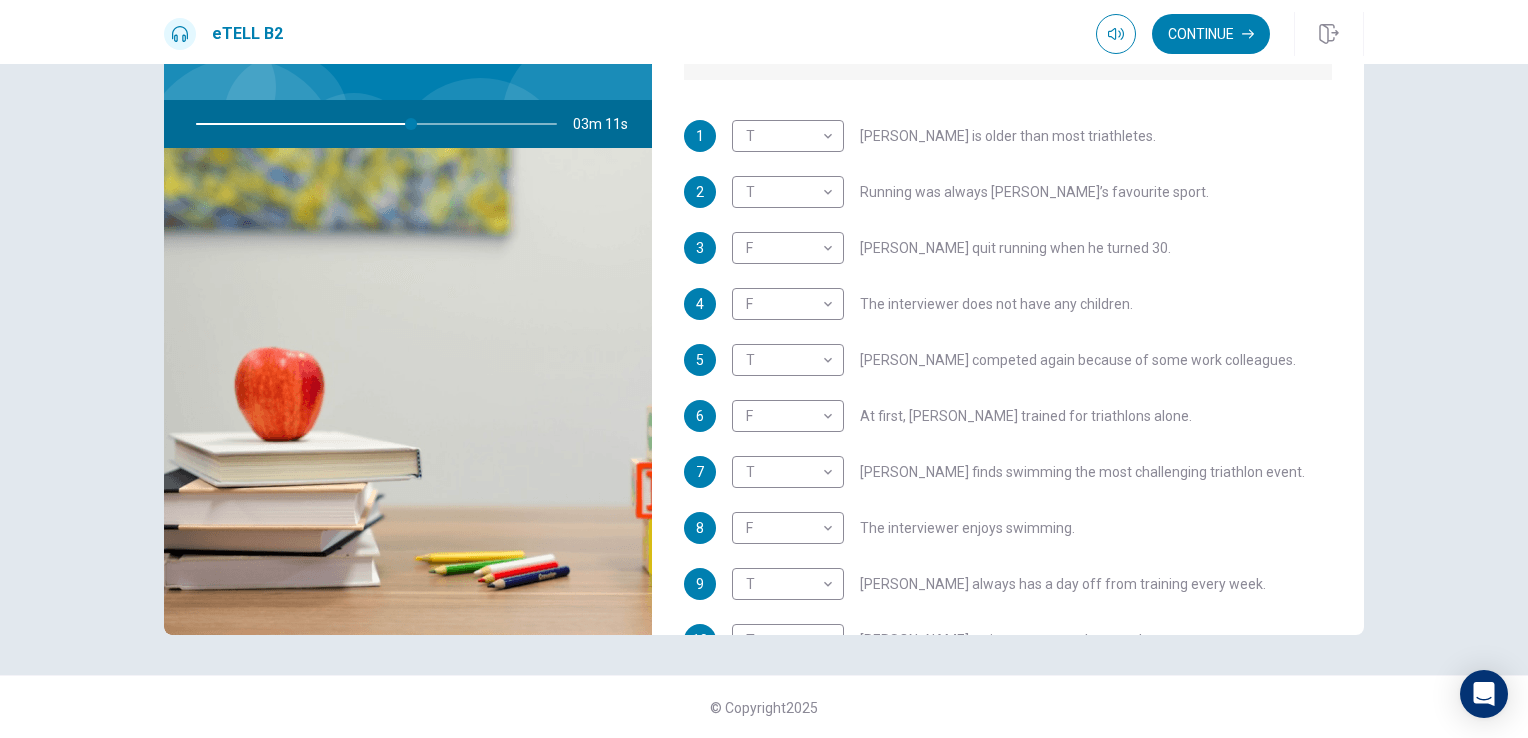 click at bounding box center (372, 124) 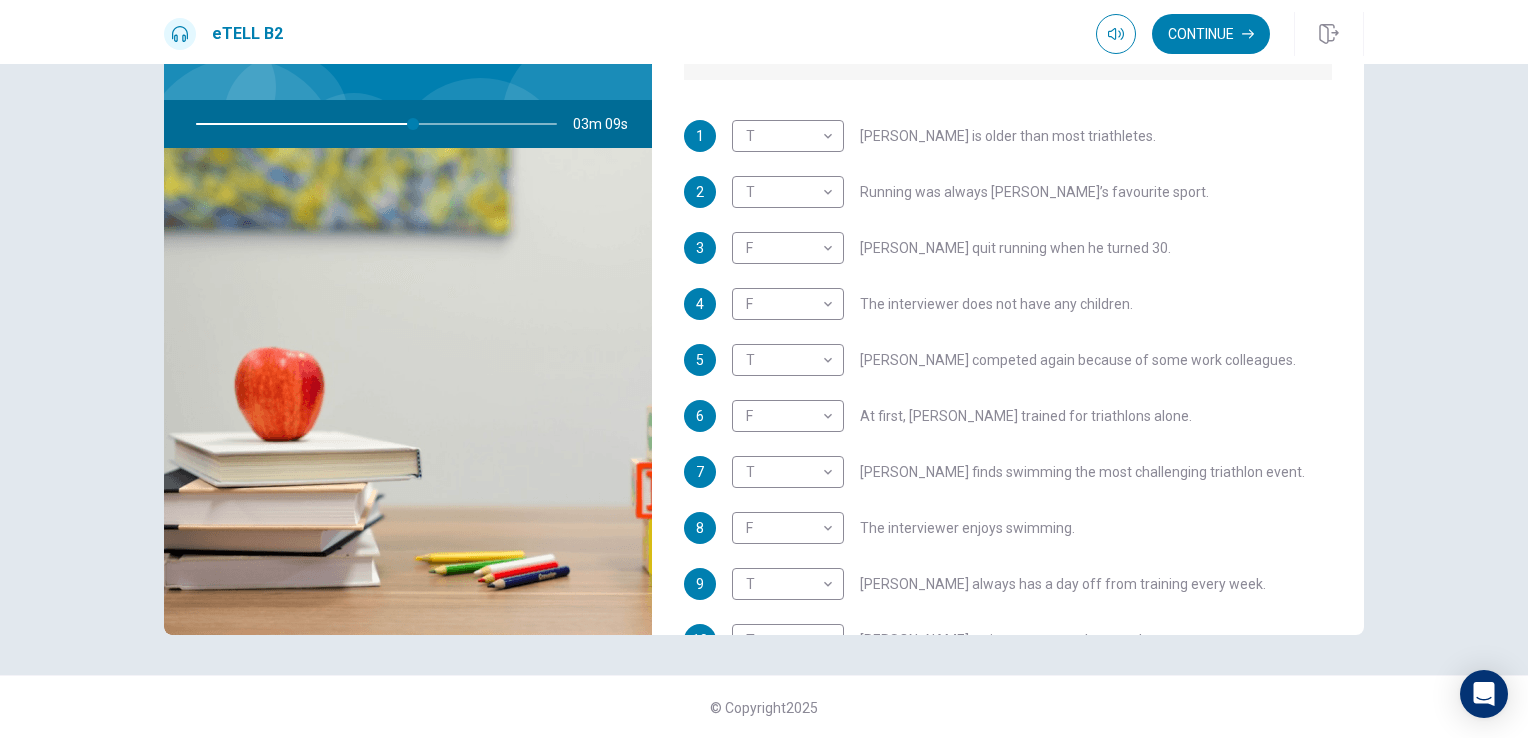 drag, startPoint x: 408, startPoint y: 122, endPoint x: 430, endPoint y: 122, distance: 22 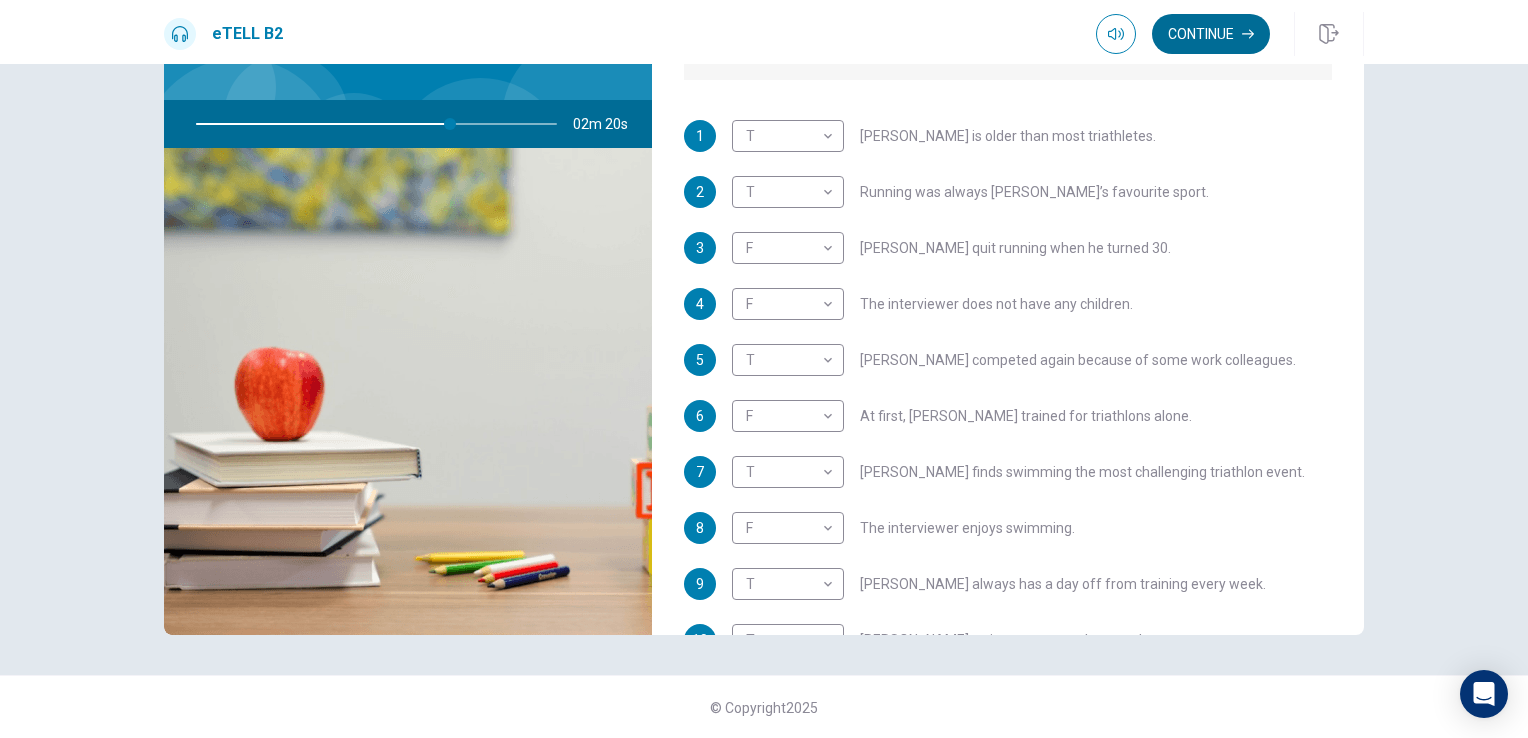 click on "Continue" at bounding box center (1211, 34) 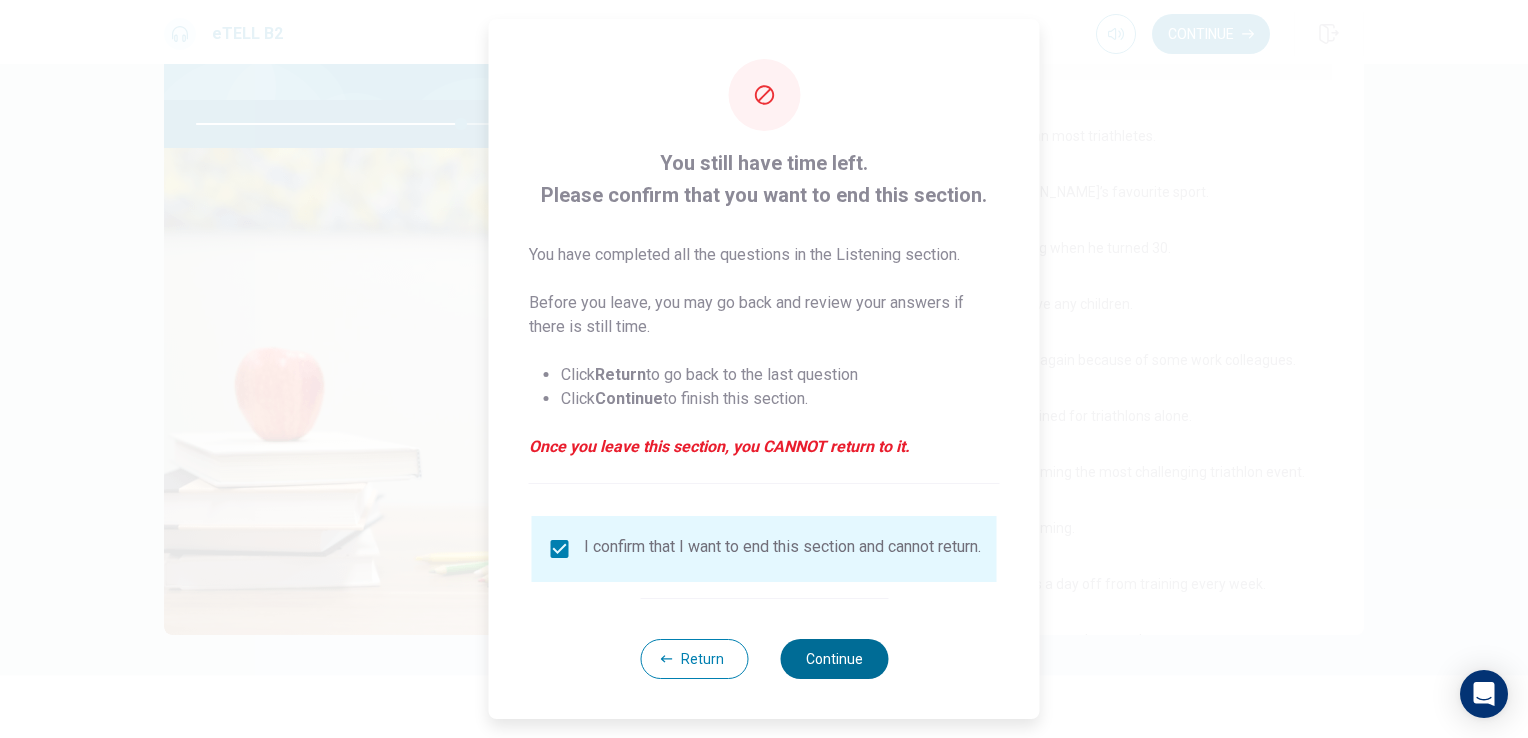 click on "Continue" at bounding box center [834, 659] 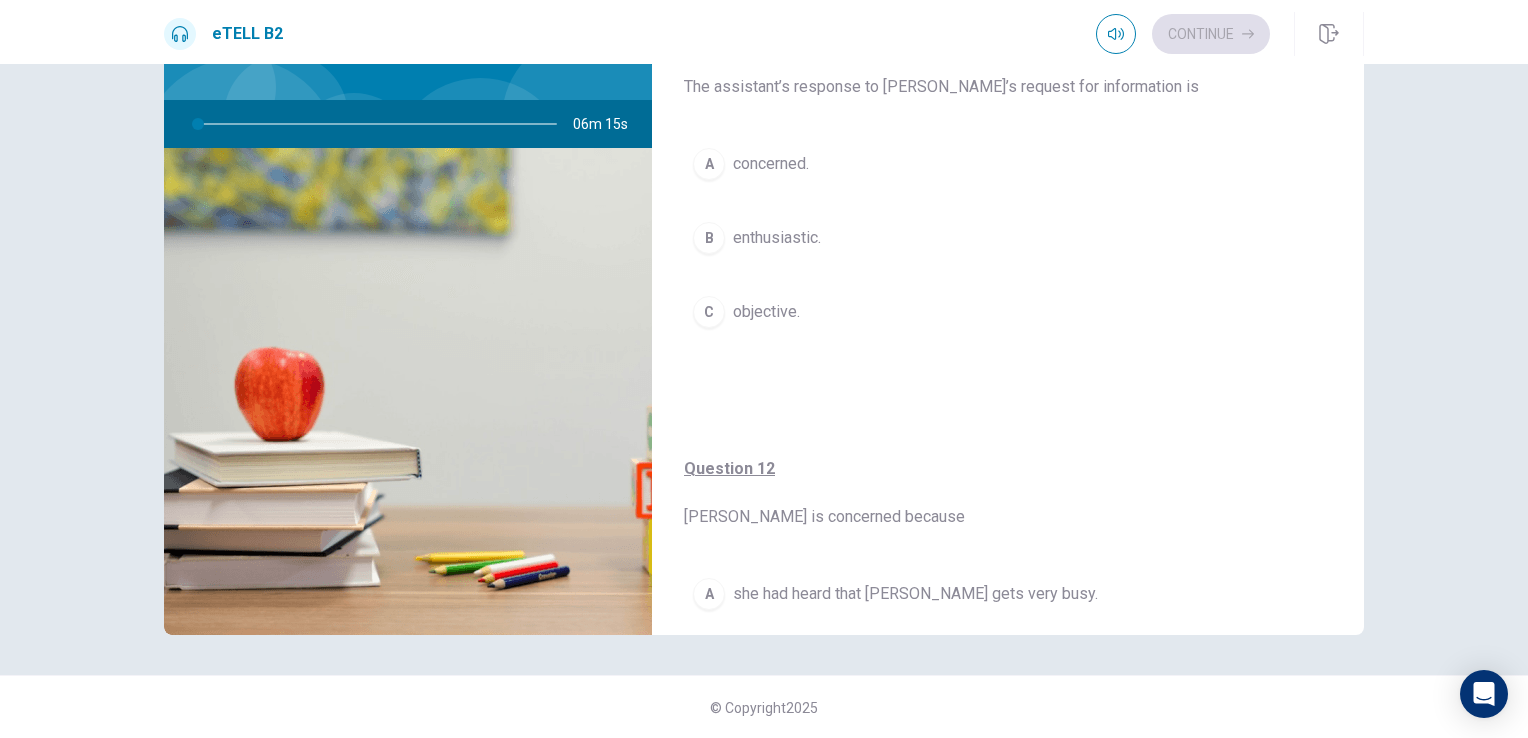 scroll, scrollTop: 0, scrollLeft: 0, axis: both 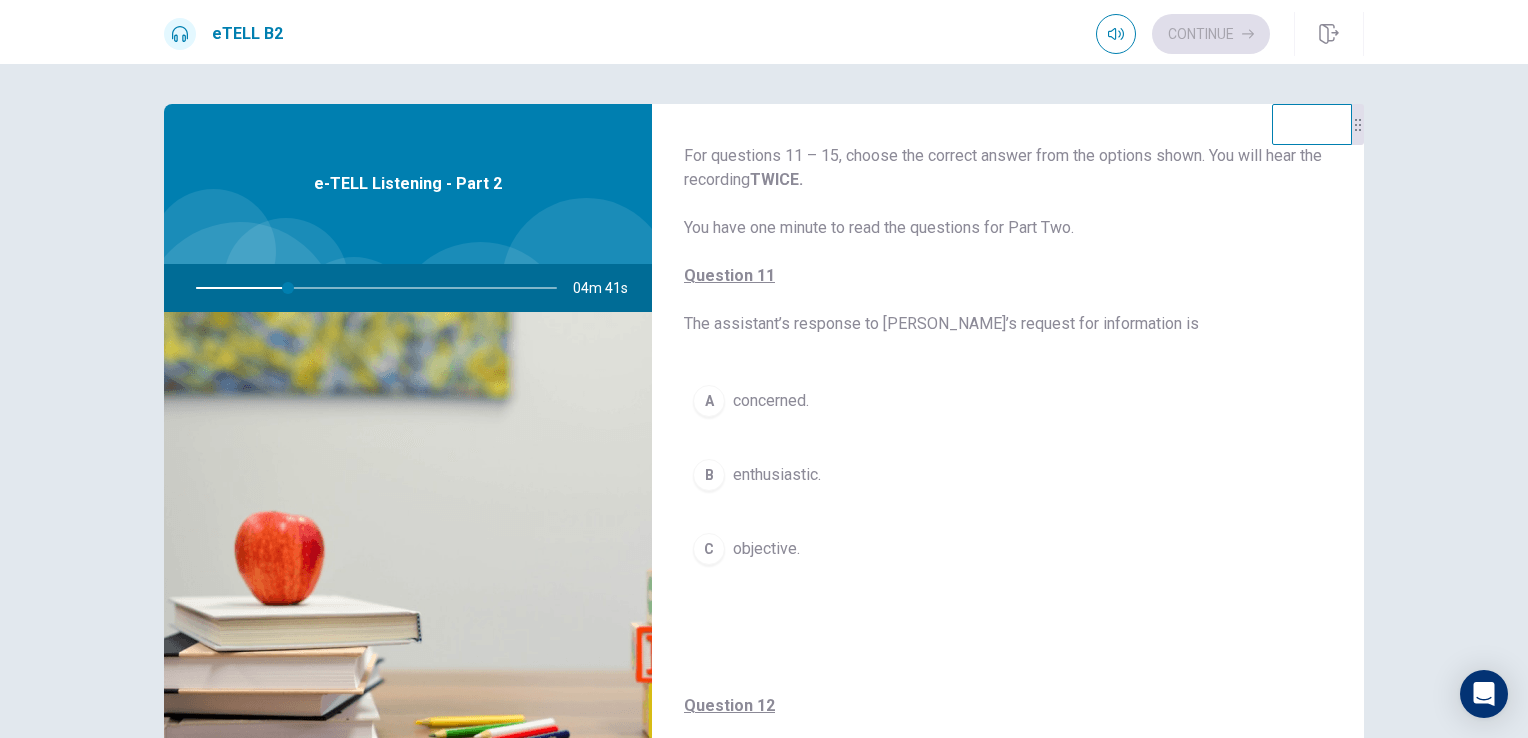 click on "enthusiastic." at bounding box center [777, 475] 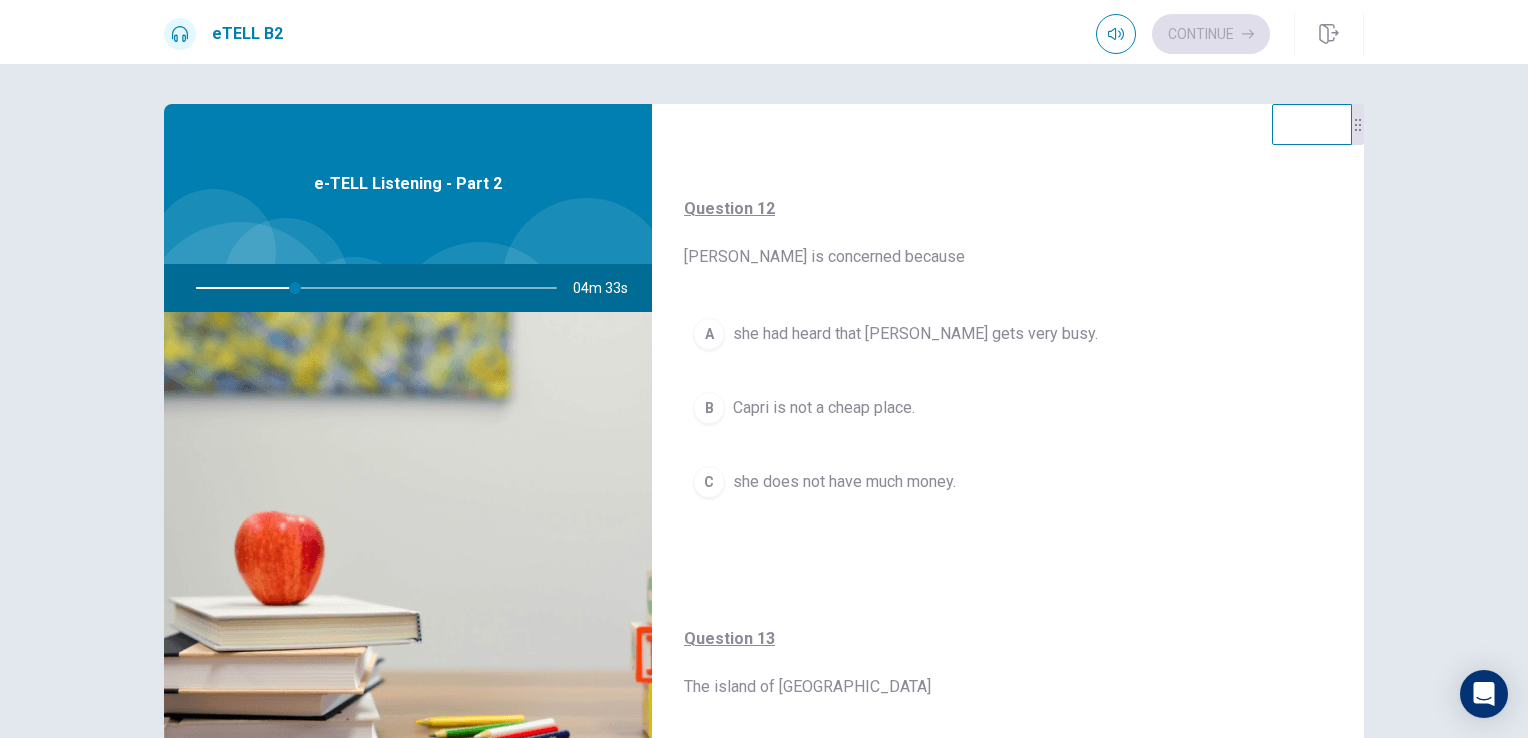 scroll, scrollTop: 500, scrollLeft: 0, axis: vertical 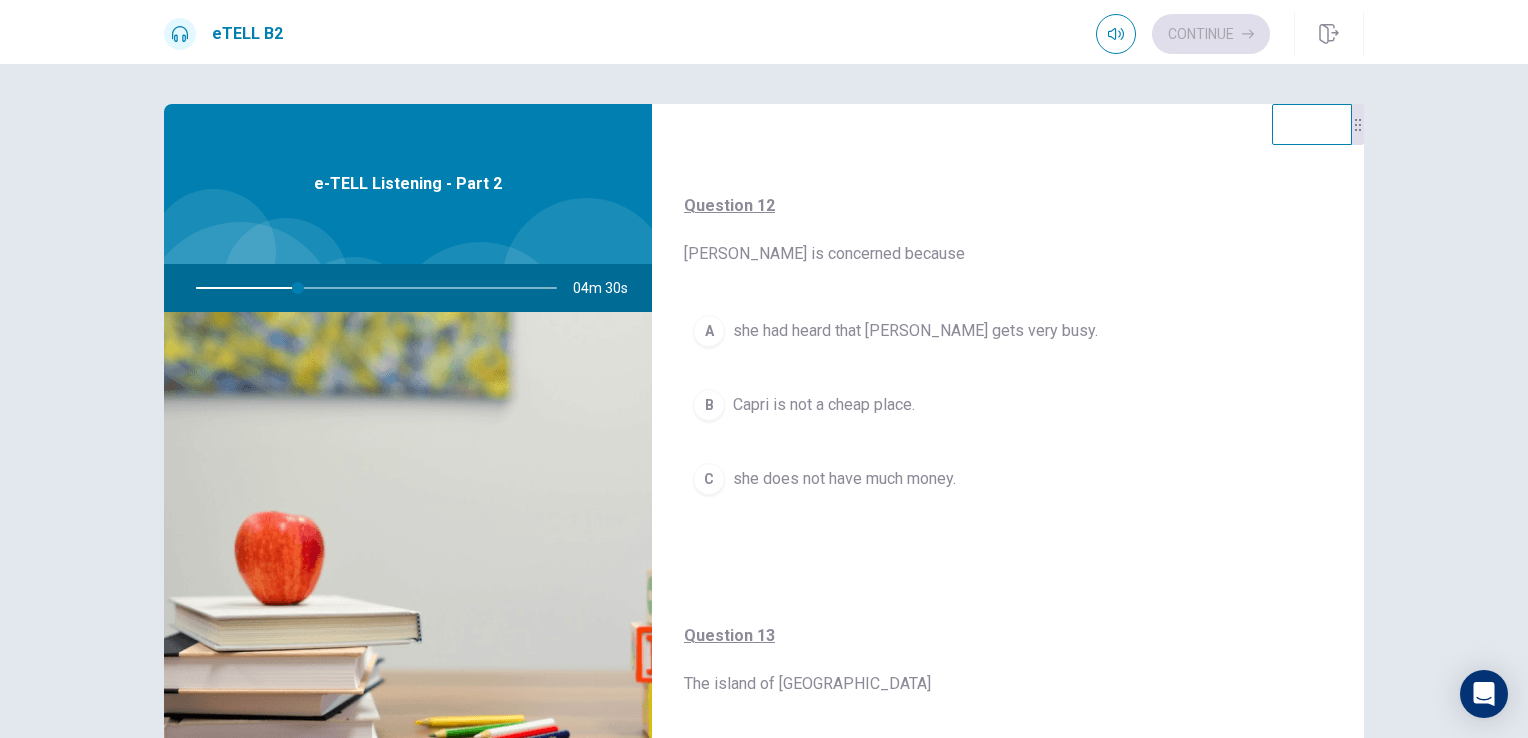 click on "she had heard that [PERSON_NAME] gets very busy." at bounding box center [915, 331] 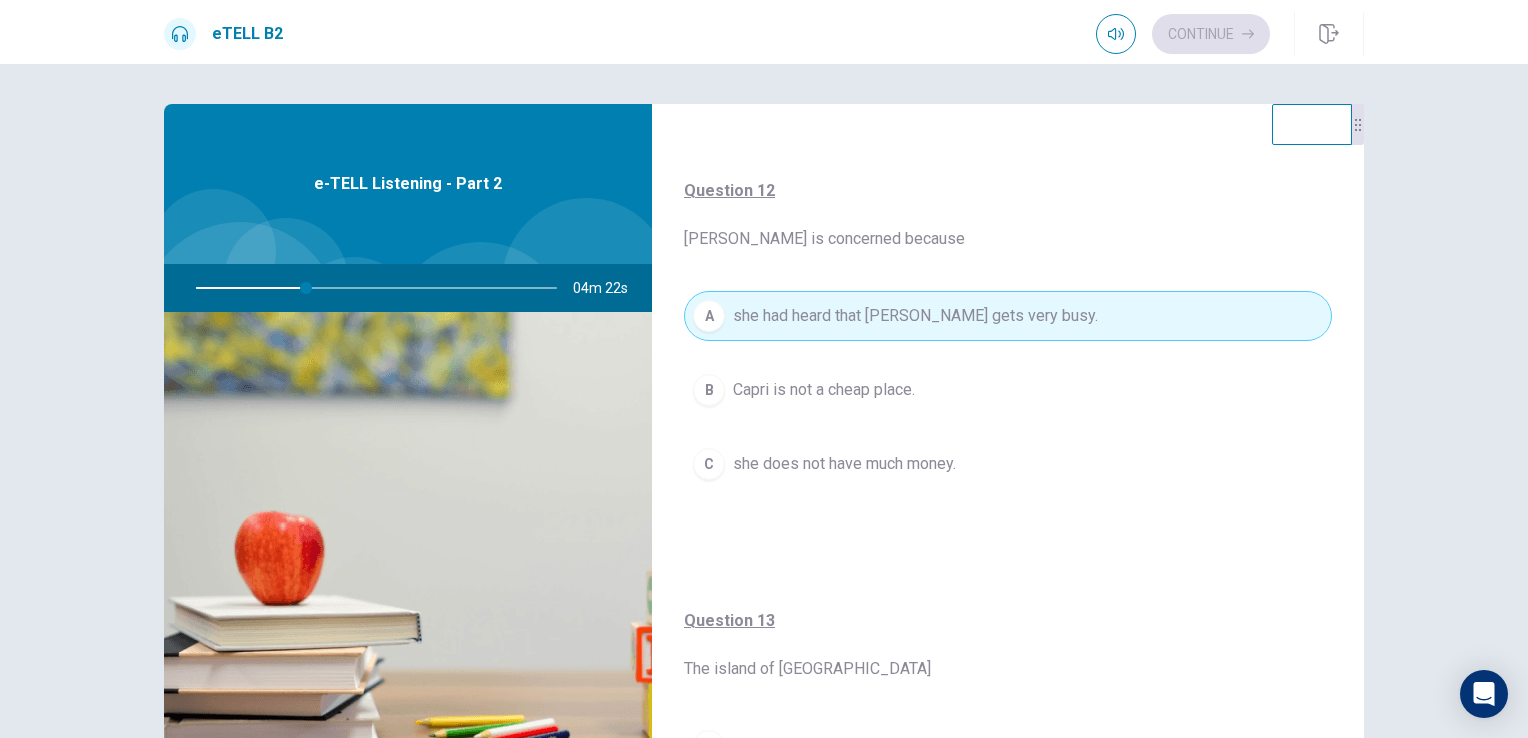scroll, scrollTop: 500, scrollLeft: 0, axis: vertical 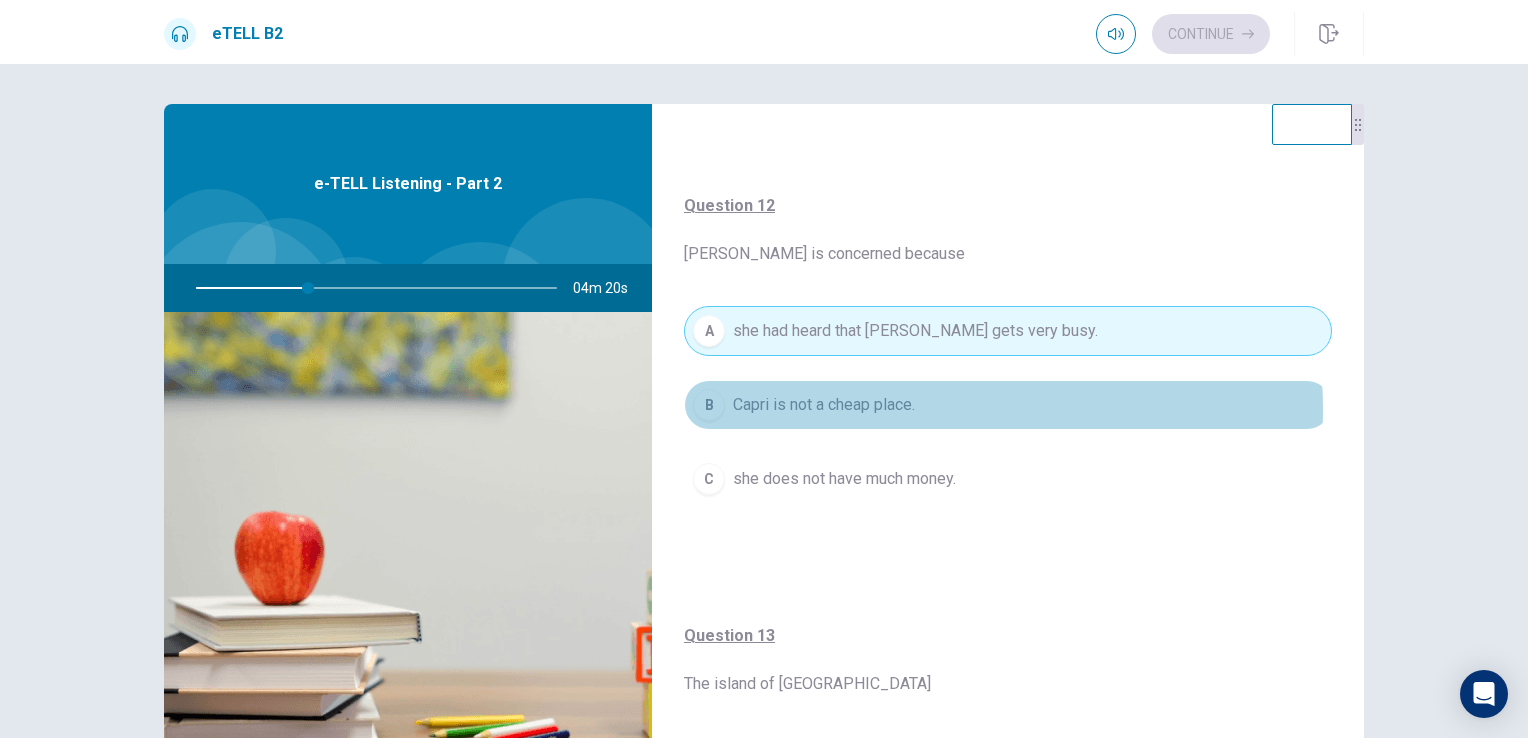 click on "Capri is not a cheap place." at bounding box center (824, 405) 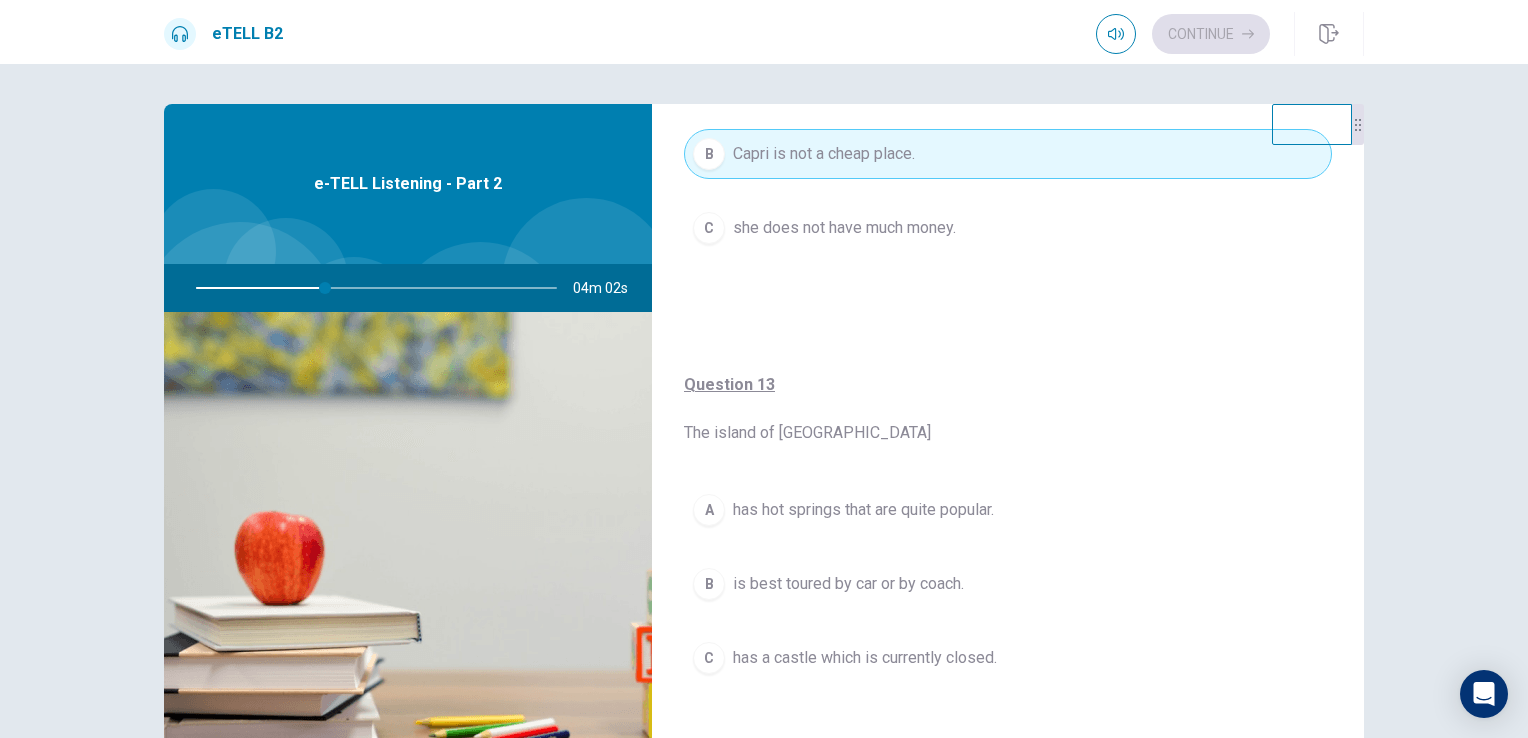 scroll, scrollTop: 800, scrollLeft: 0, axis: vertical 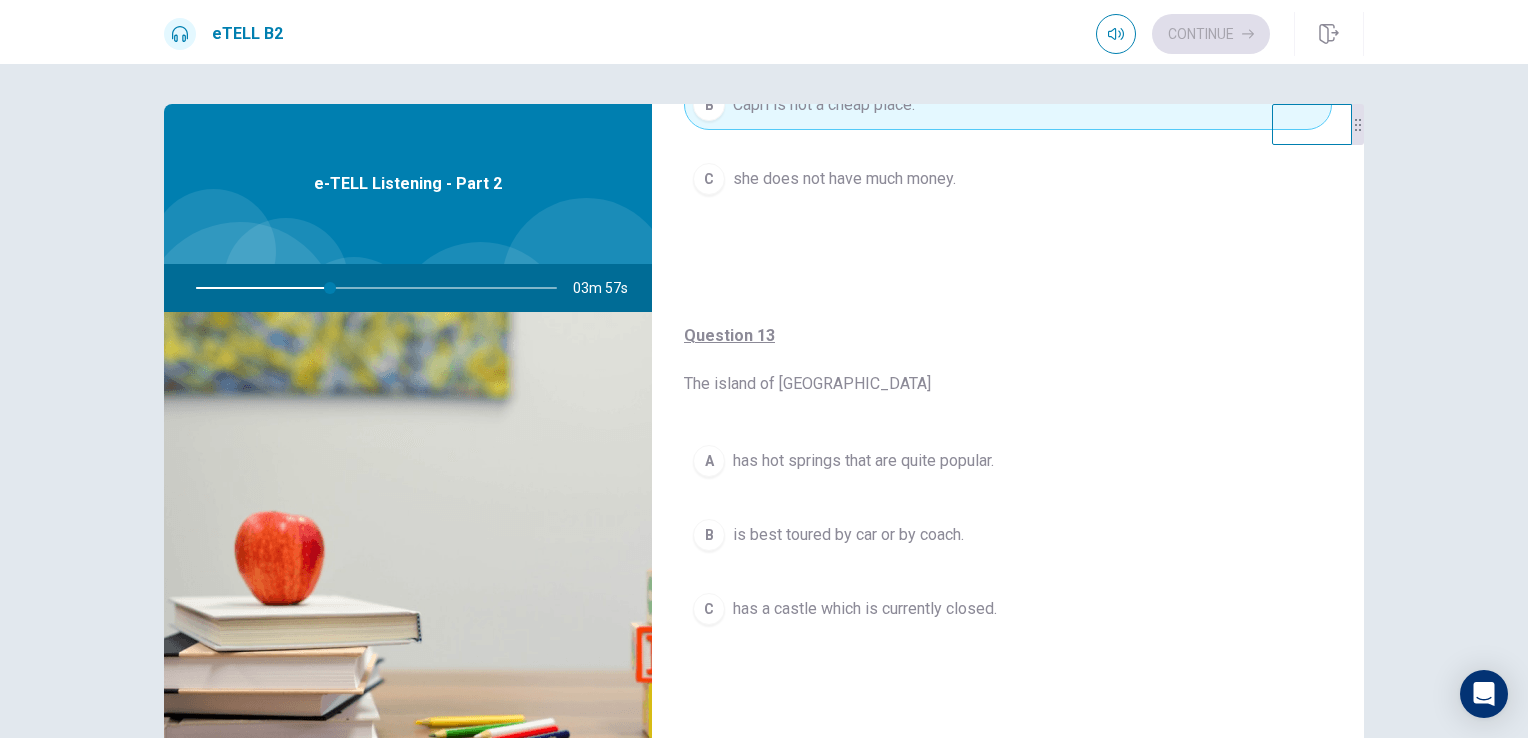 click on "has hot springs that are quite popular." at bounding box center (863, 461) 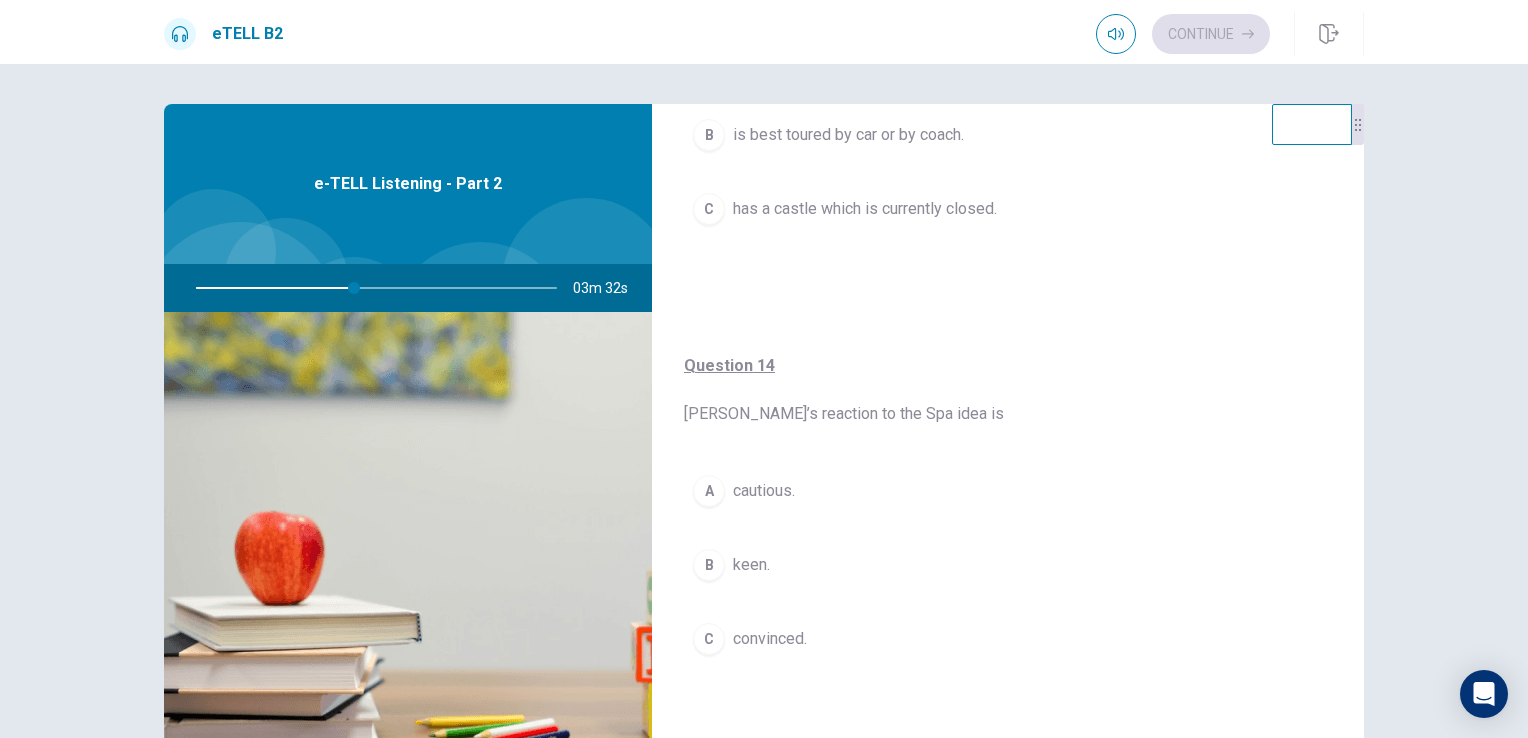 scroll, scrollTop: 1300, scrollLeft: 0, axis: vertical 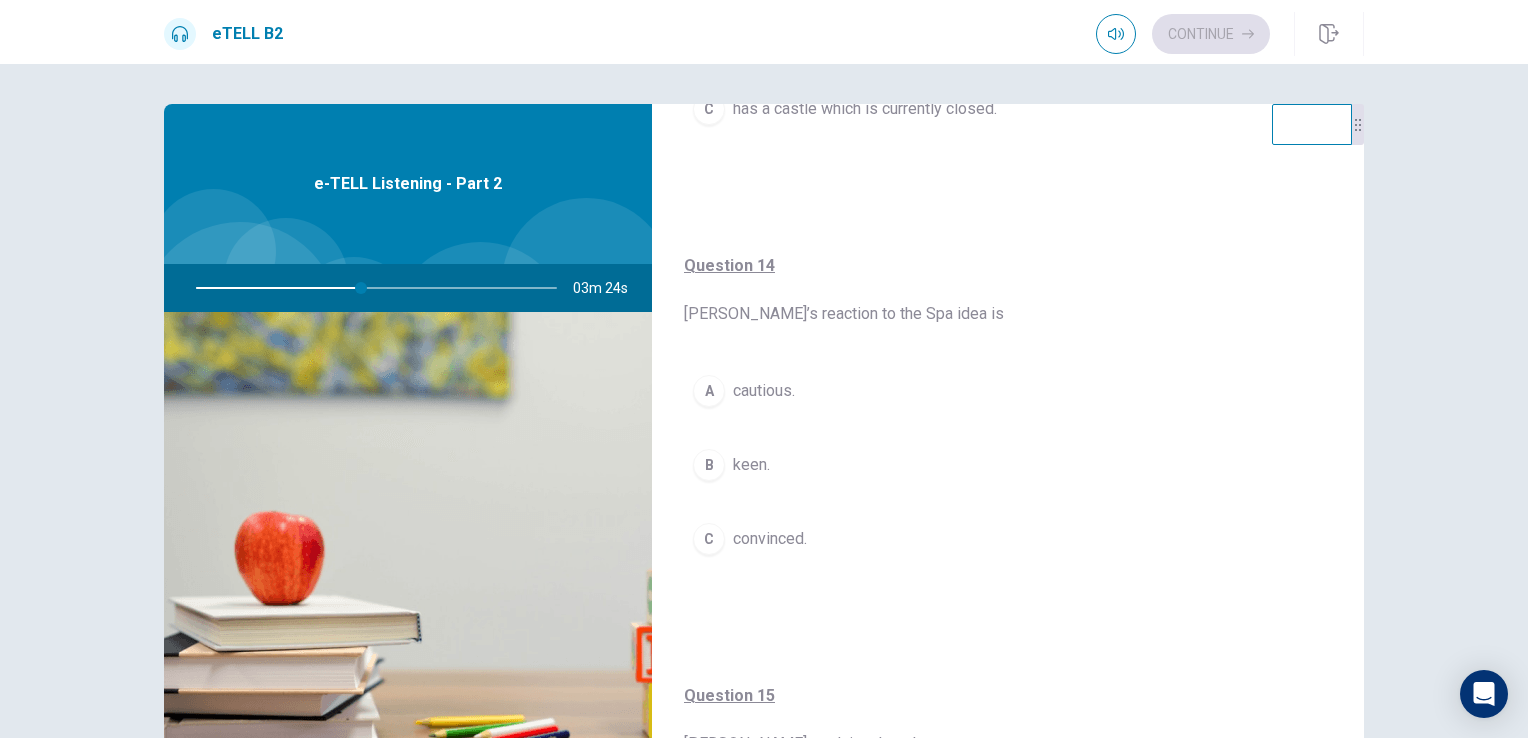 click on "convinced." at bounding box center (770, 539) 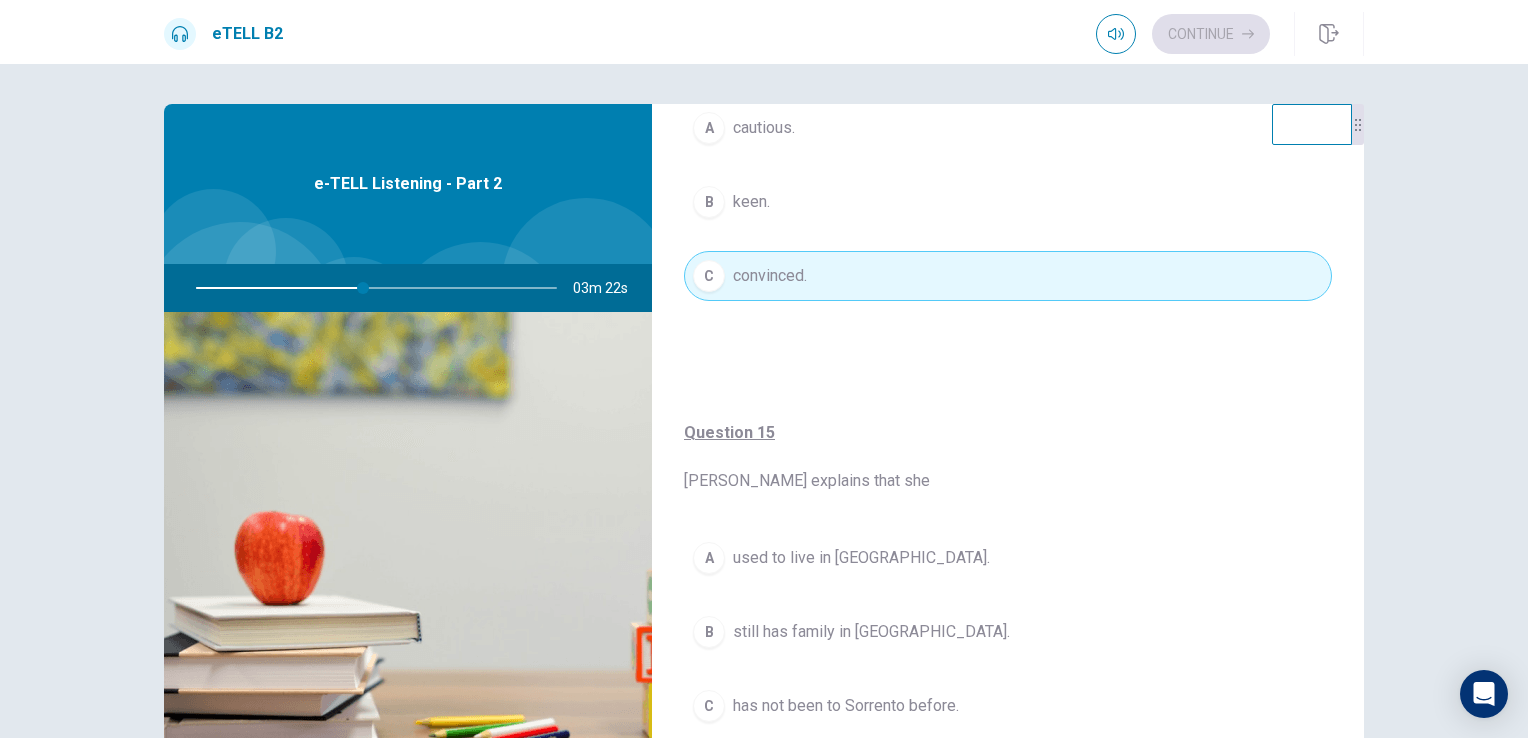 scroll, scrollTop: 1568, scrollLeft: 0, axis: vertical 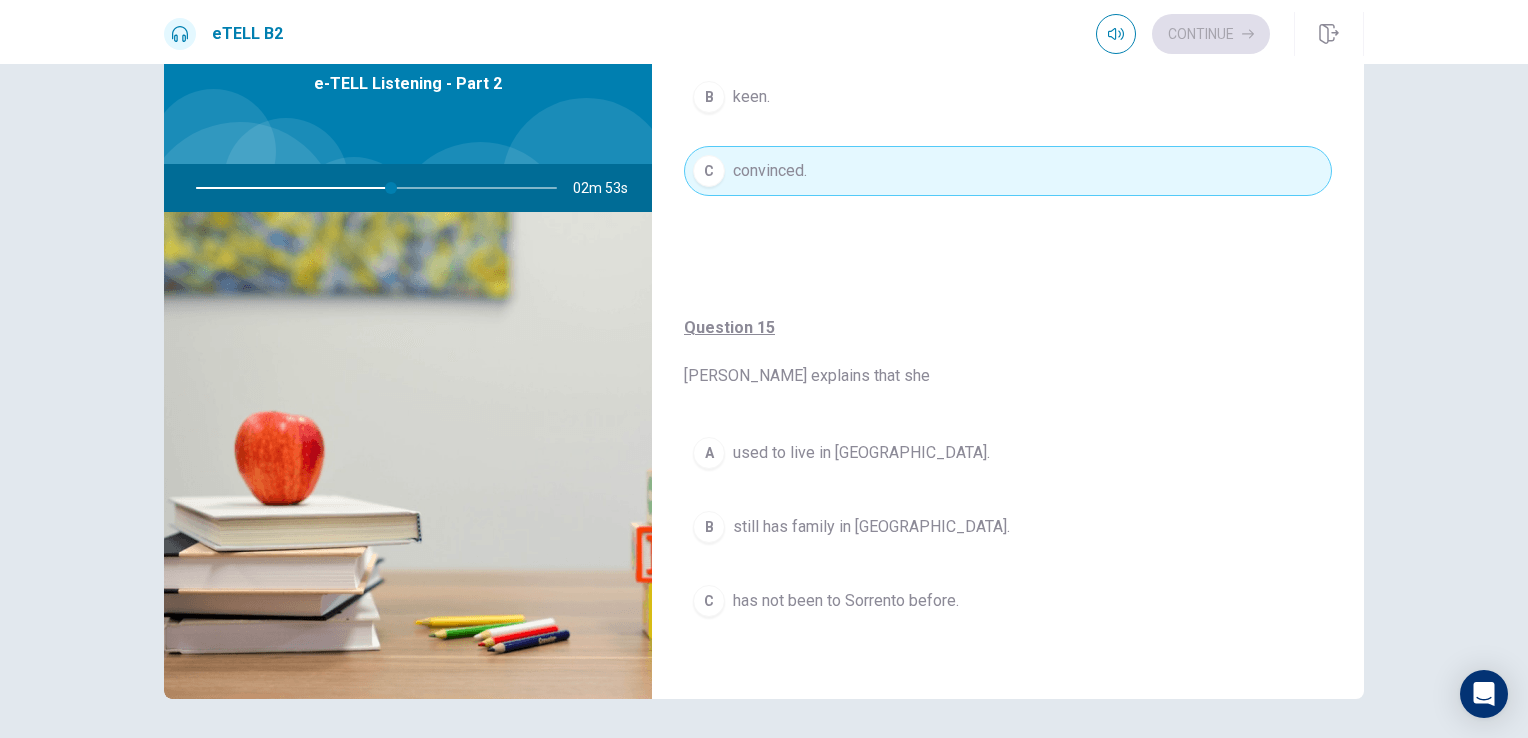 click on "has not been to Sorrento before." at bounding box center [846, 601] 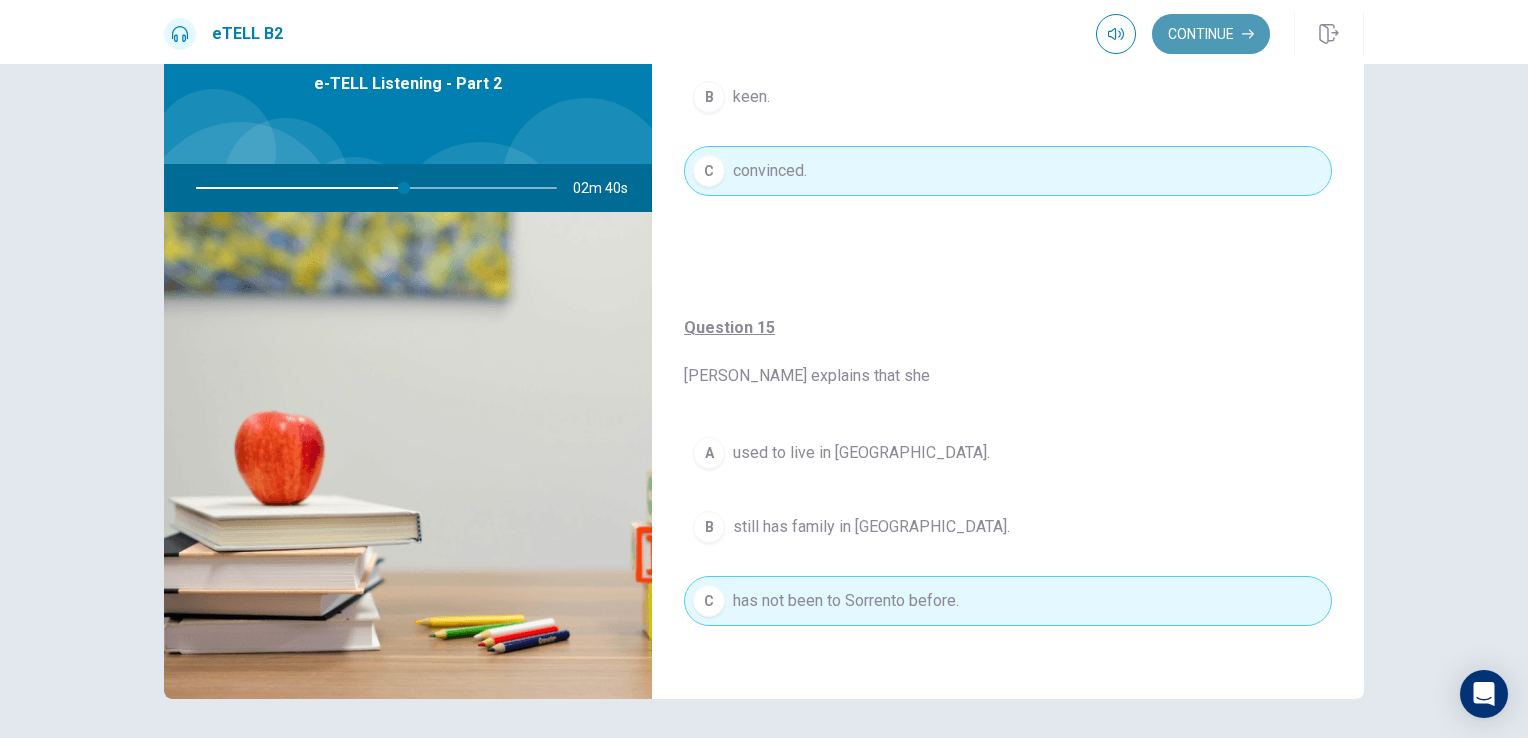 click on "Continue" at bounding box center (1211, 34) 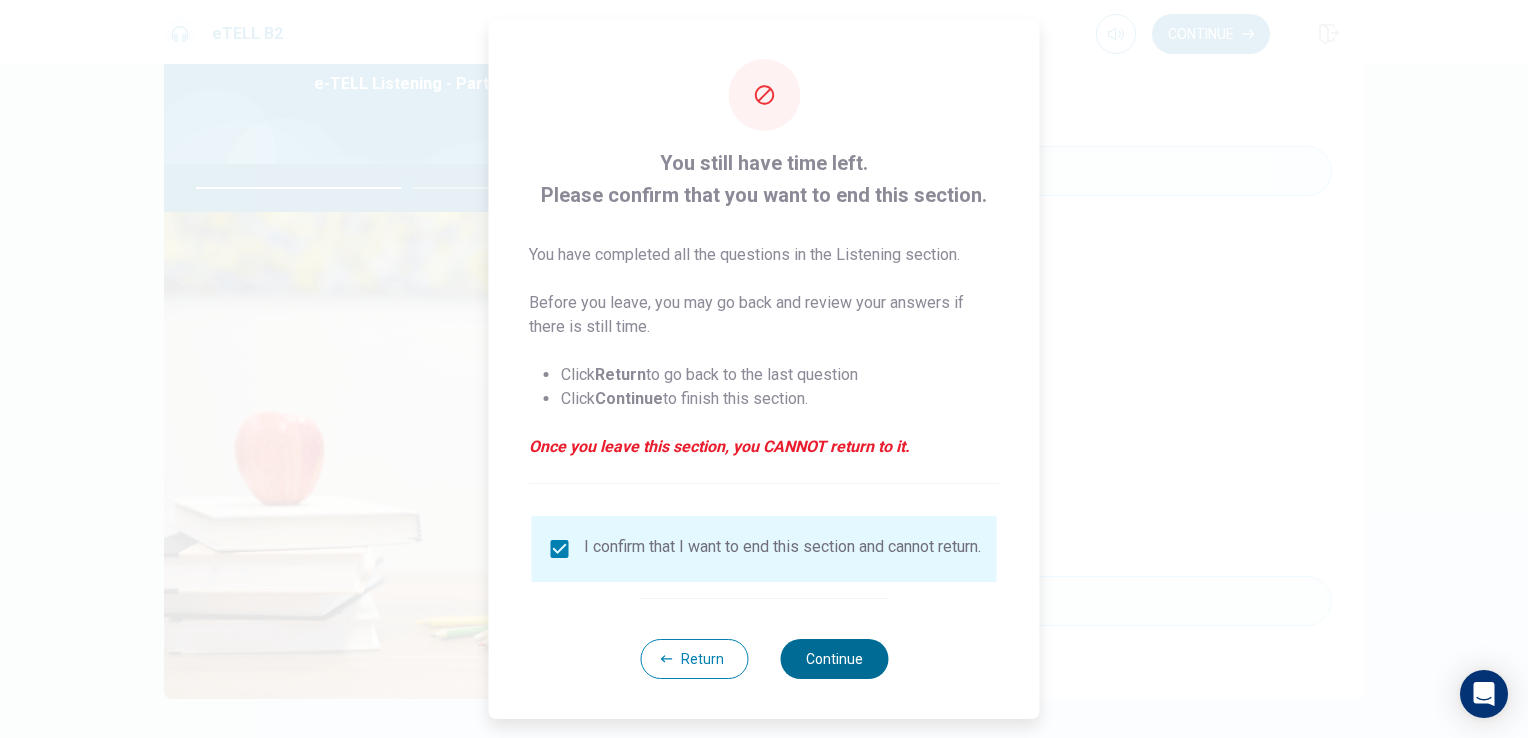 click on "Continue" at bounding box center [834, 659] 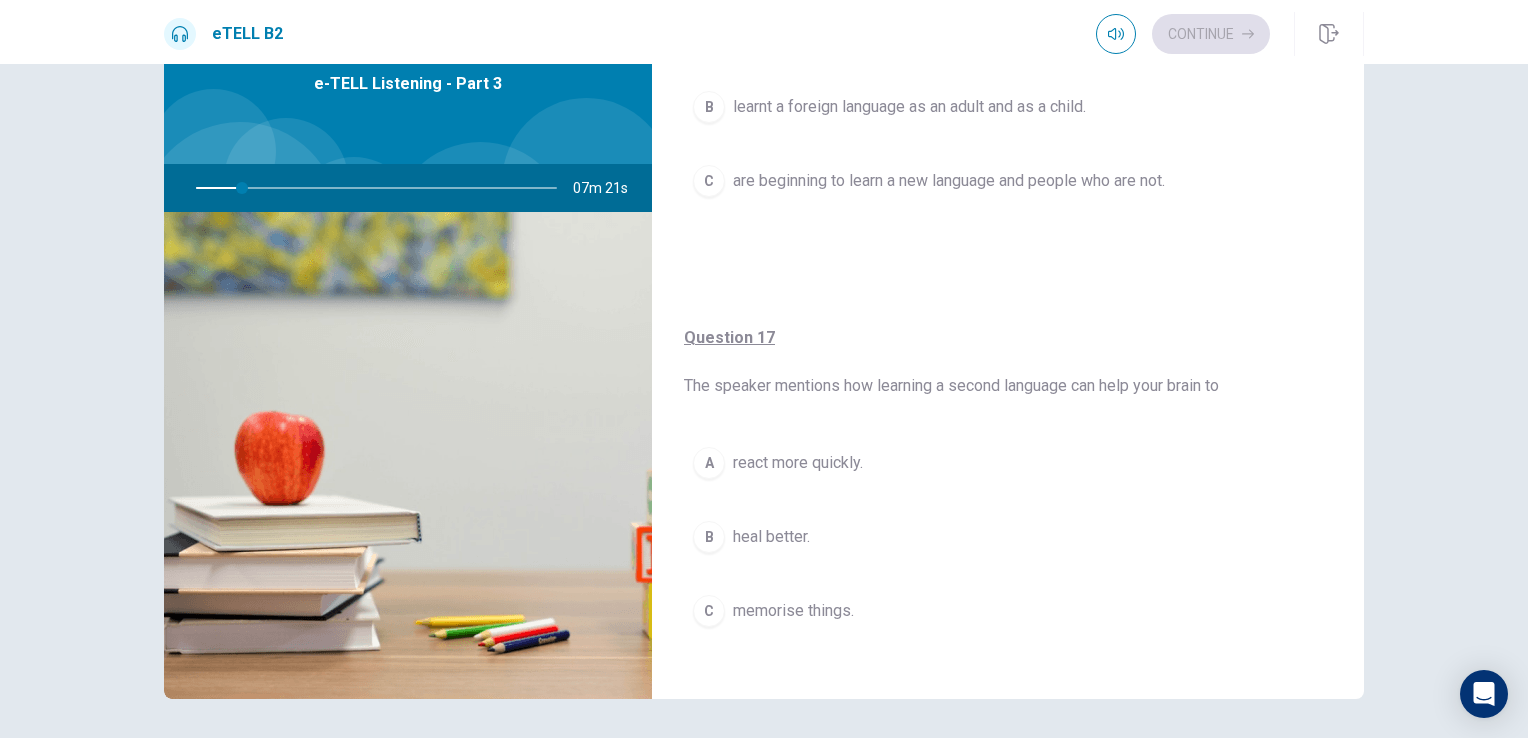 scroll, scrollTop: 0, scrollLeft: 0, axis: both 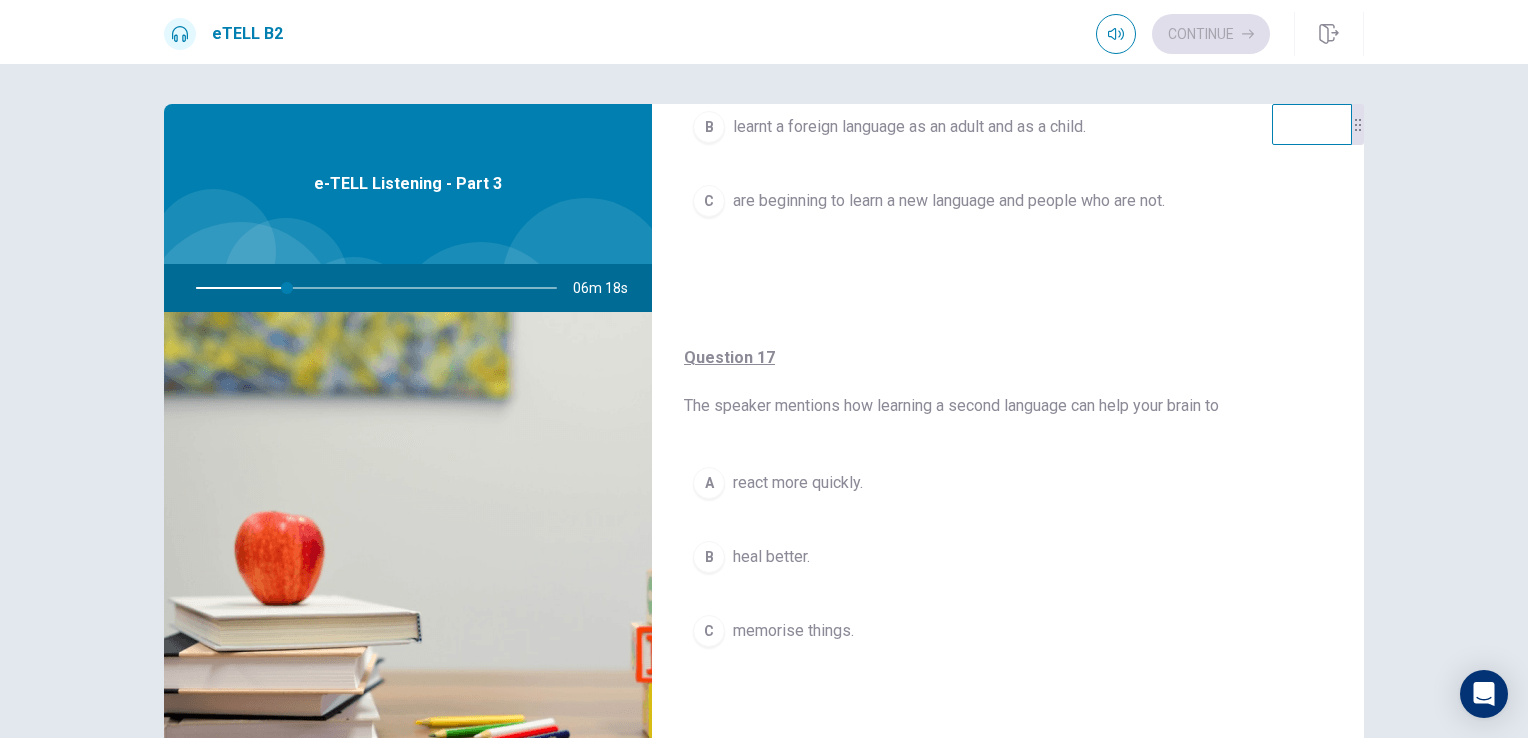 click on "react more quickly." at bounding box center (798, 483) 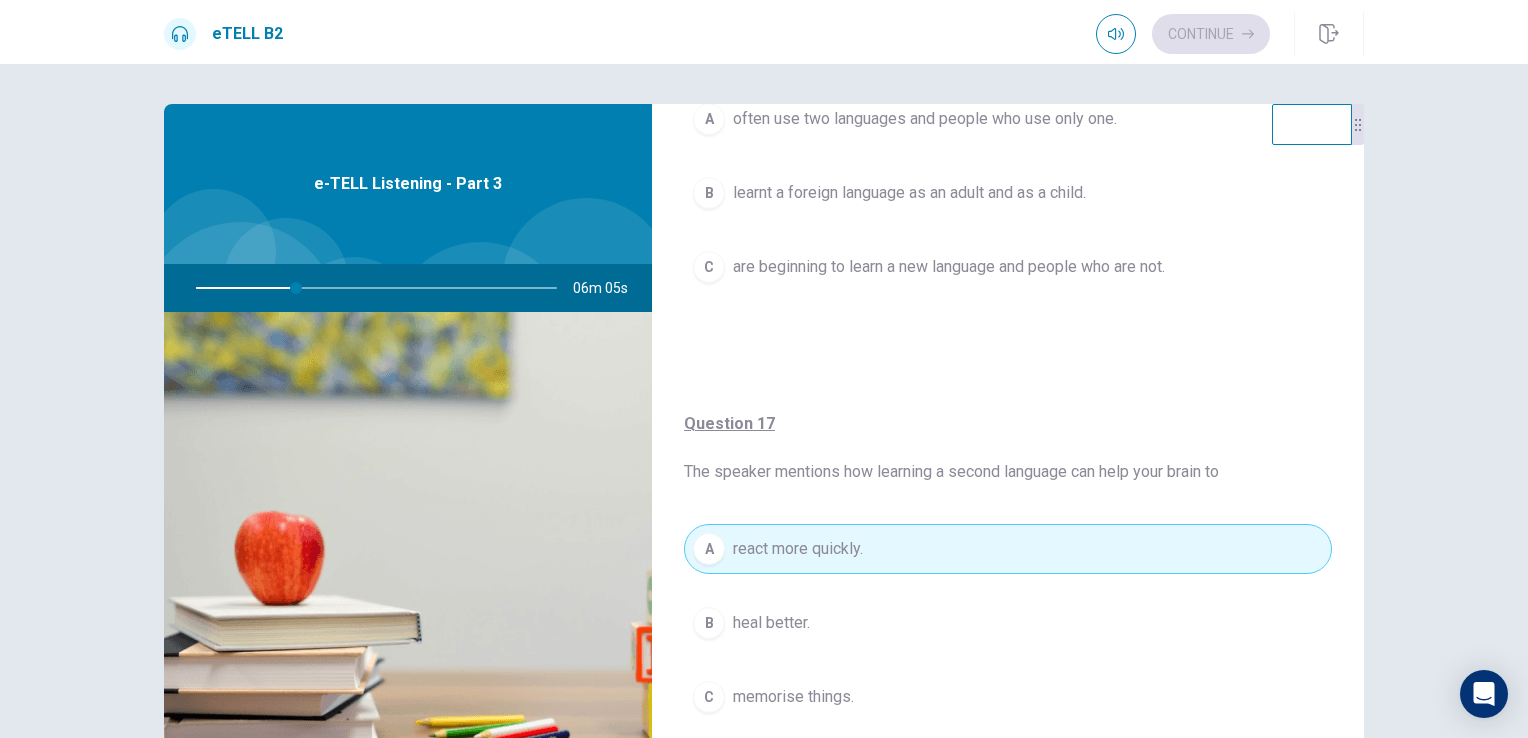scroll, scrollTop: 200, scrollLeft: 0, axis: vertical 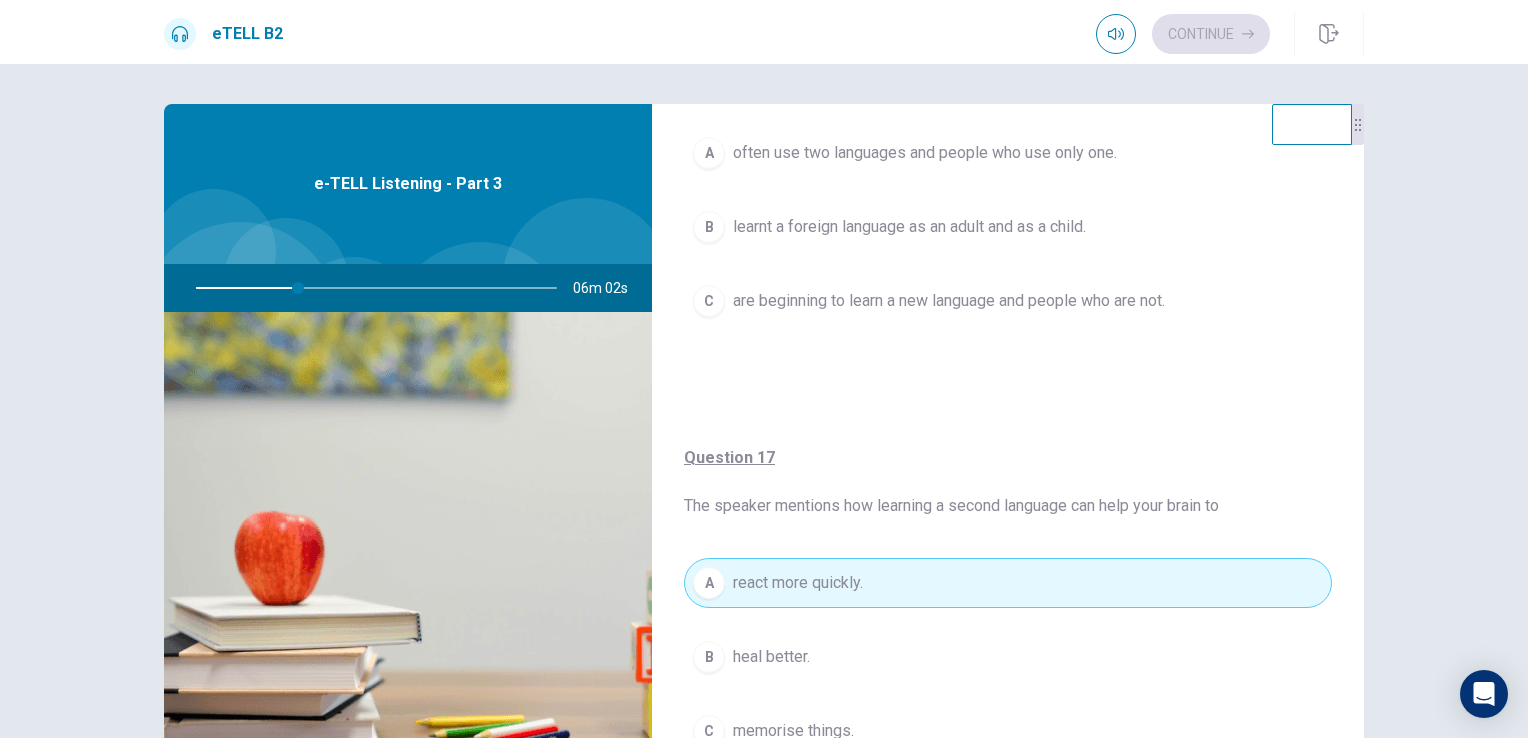 click on "often use two languages and people who use only one." at bounding box center (925, 153) 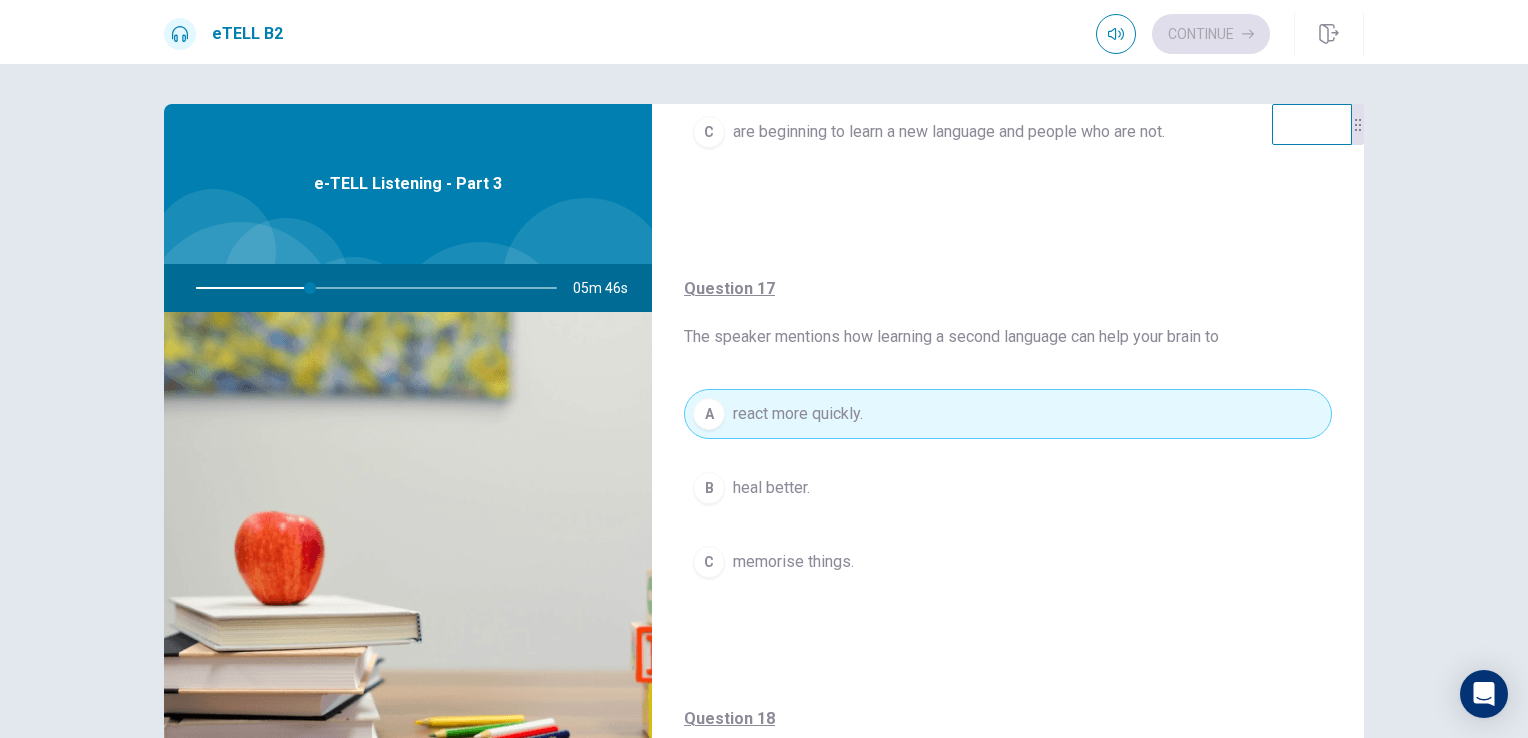 scroll, scrollTop: 400, scrollLeft: 0, axis: vertical 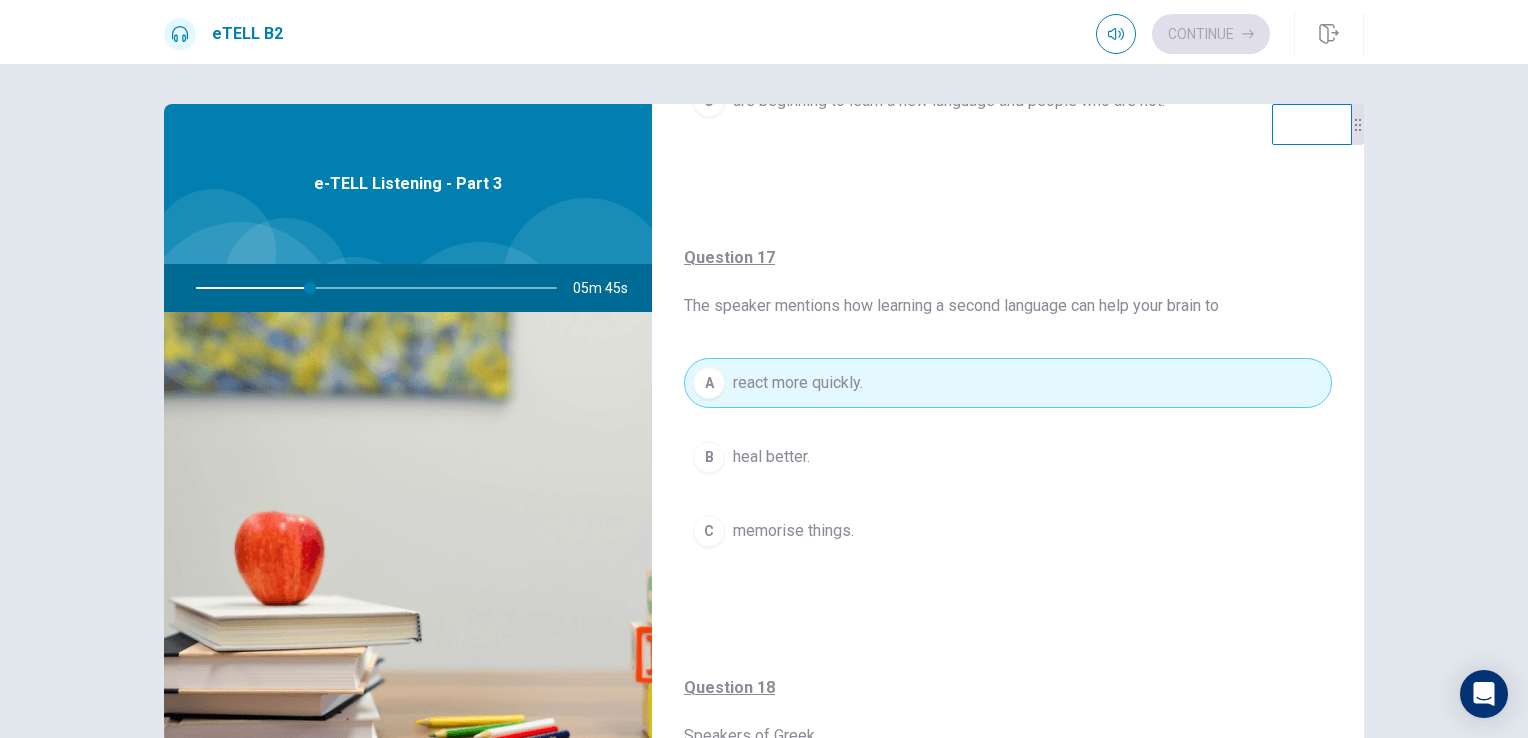 click on "B heal better." at bounding box center (1008, 457) 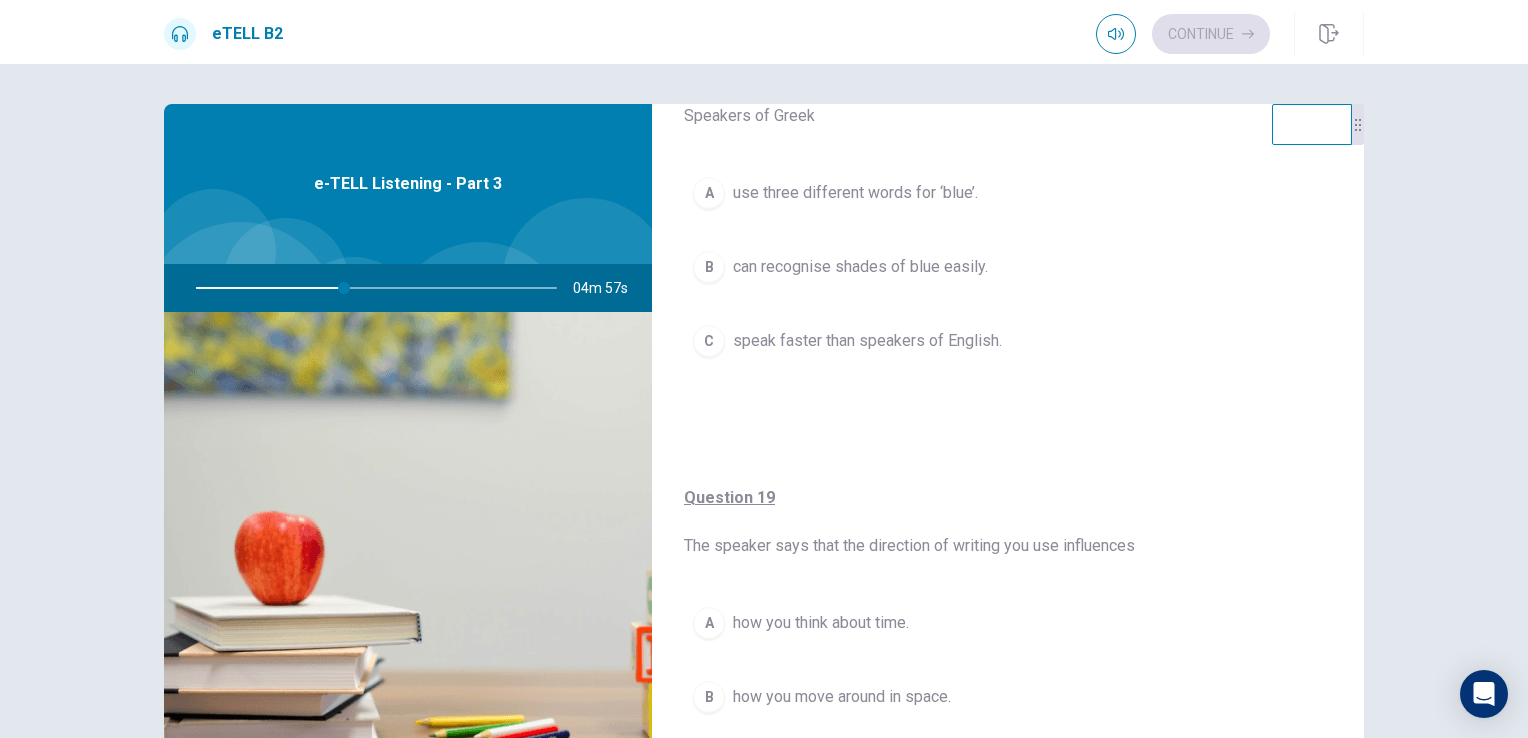 scroll, scrollTop: 920, scrollLeft: 0, axis: vertical 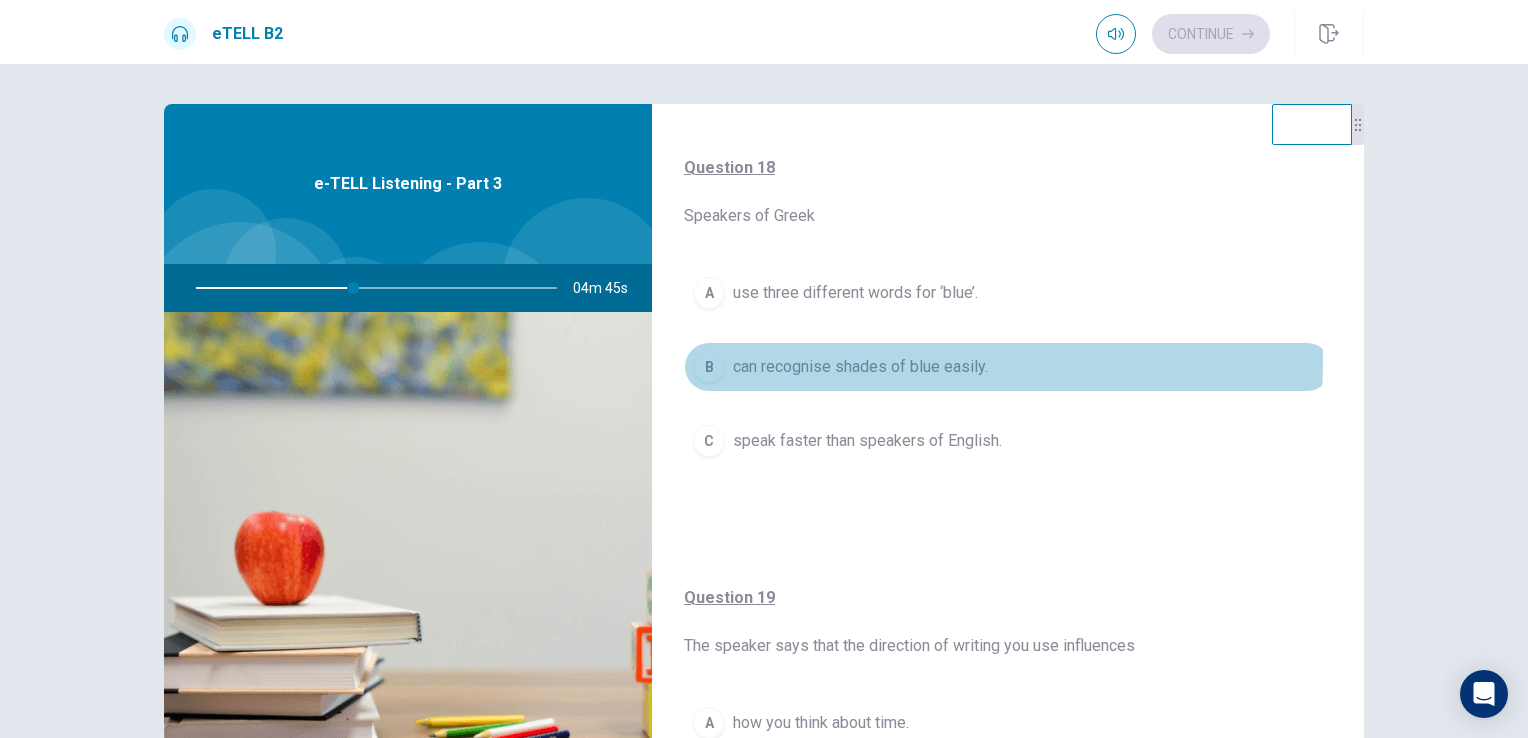 click on "can recognise shades of blue easily." at bounding box center [860, 367] 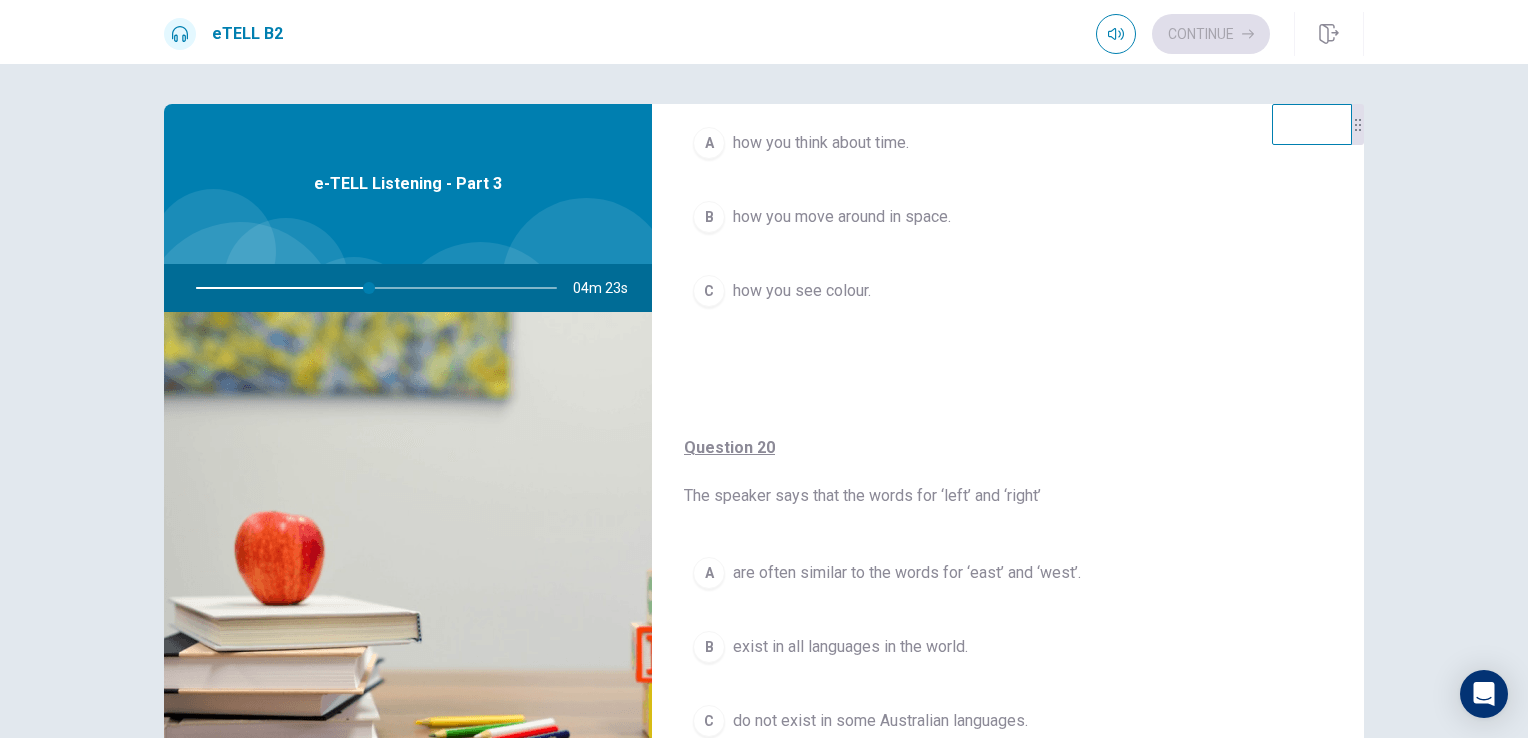 scroll, scrollTop: 1400, scrollLeft: 0, axis: vertical 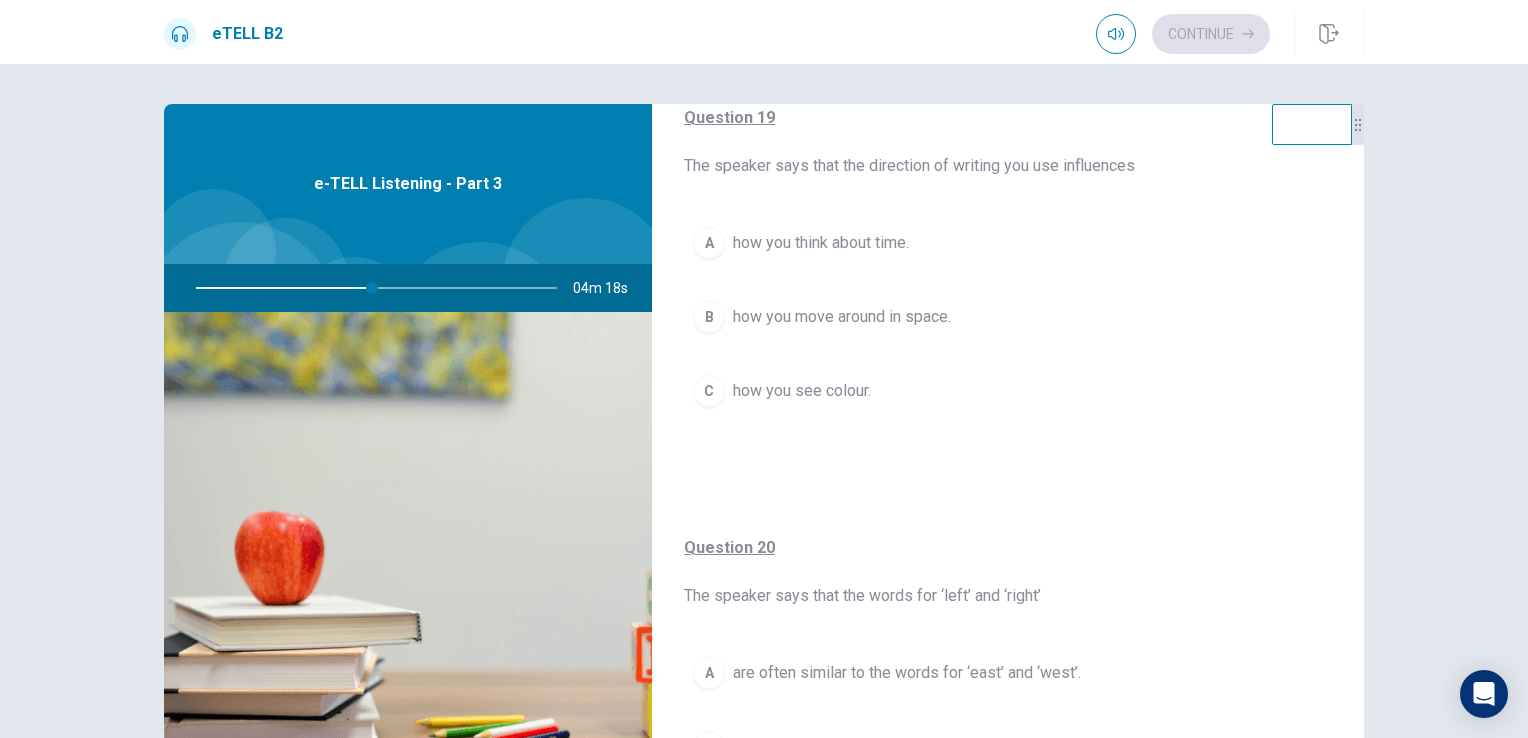 click on "how you think about time." at bounding box center [821, 243] 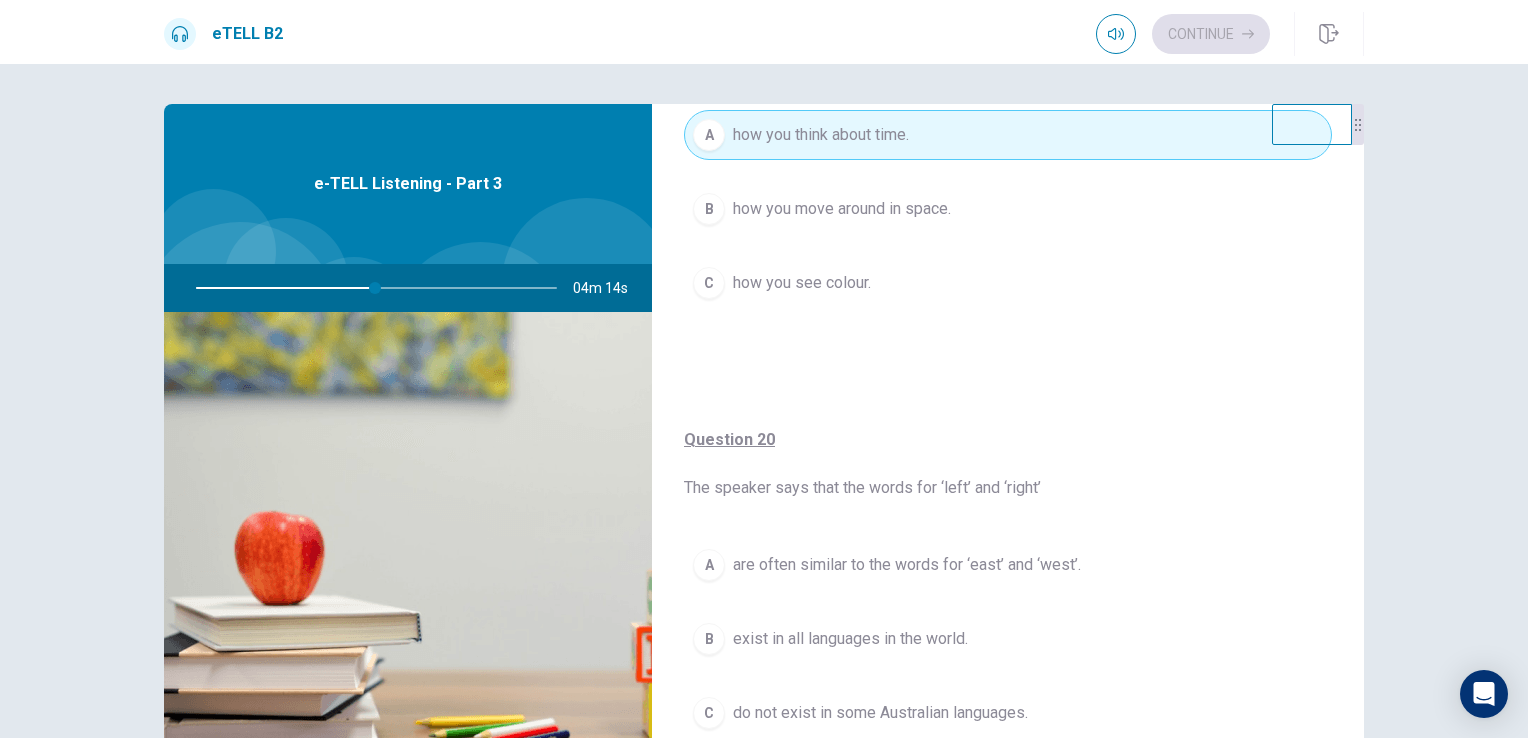 scroll, scrollTop: 1520, scrollLeft: 0, axis: vertical 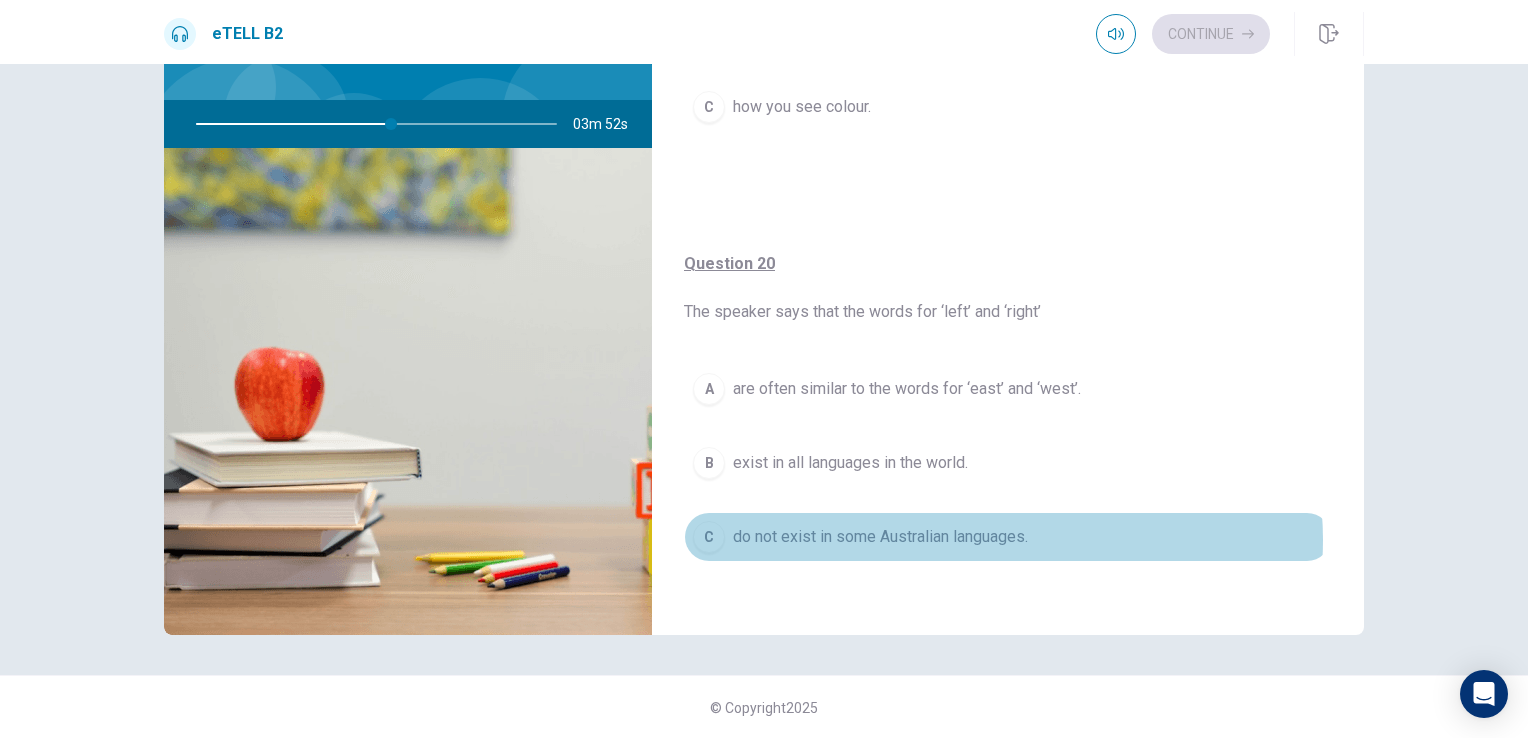 click on "do not exist in some Australian languages." at bounding box center [880, 537] 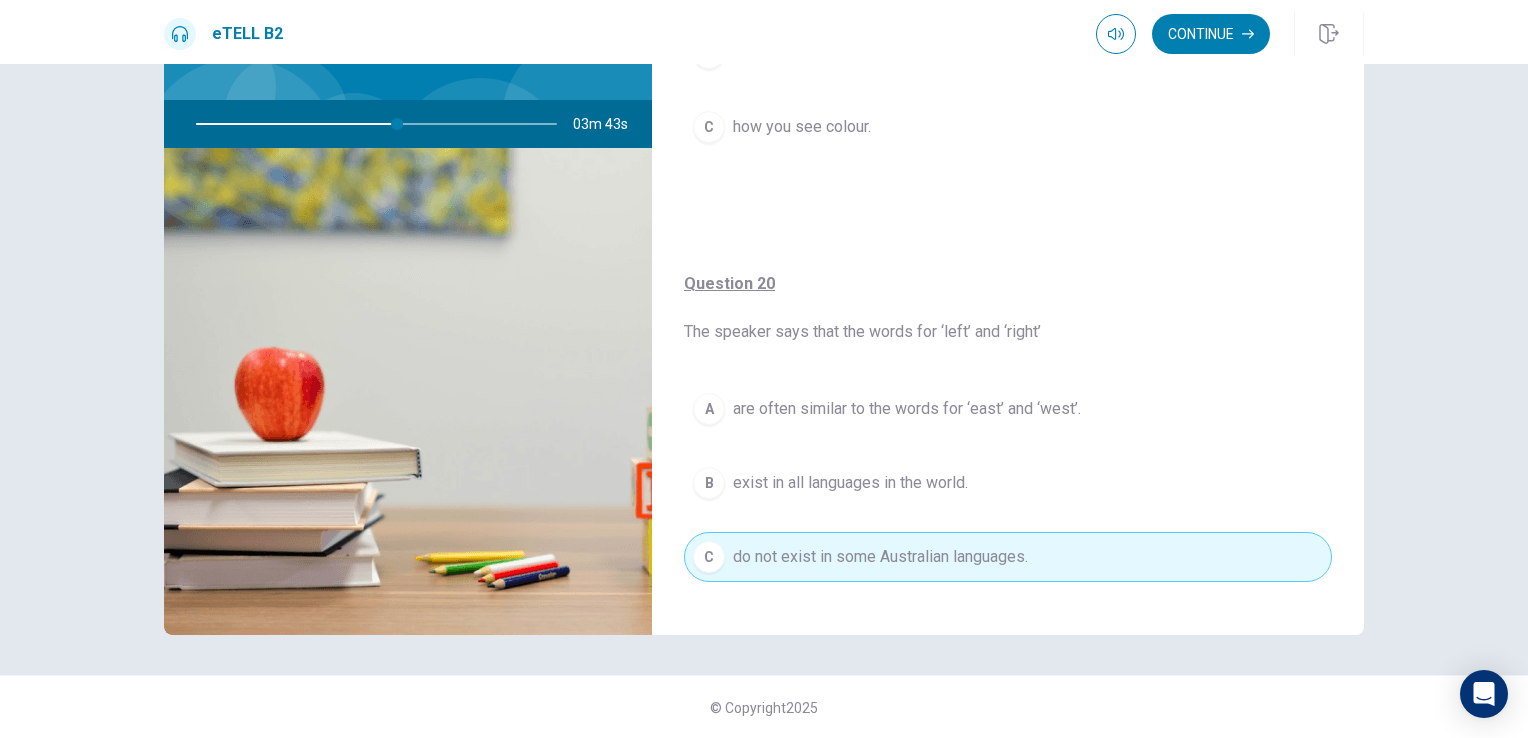 scroll, scrollTop: 1520, scrollLeft: 0, axis: vertical 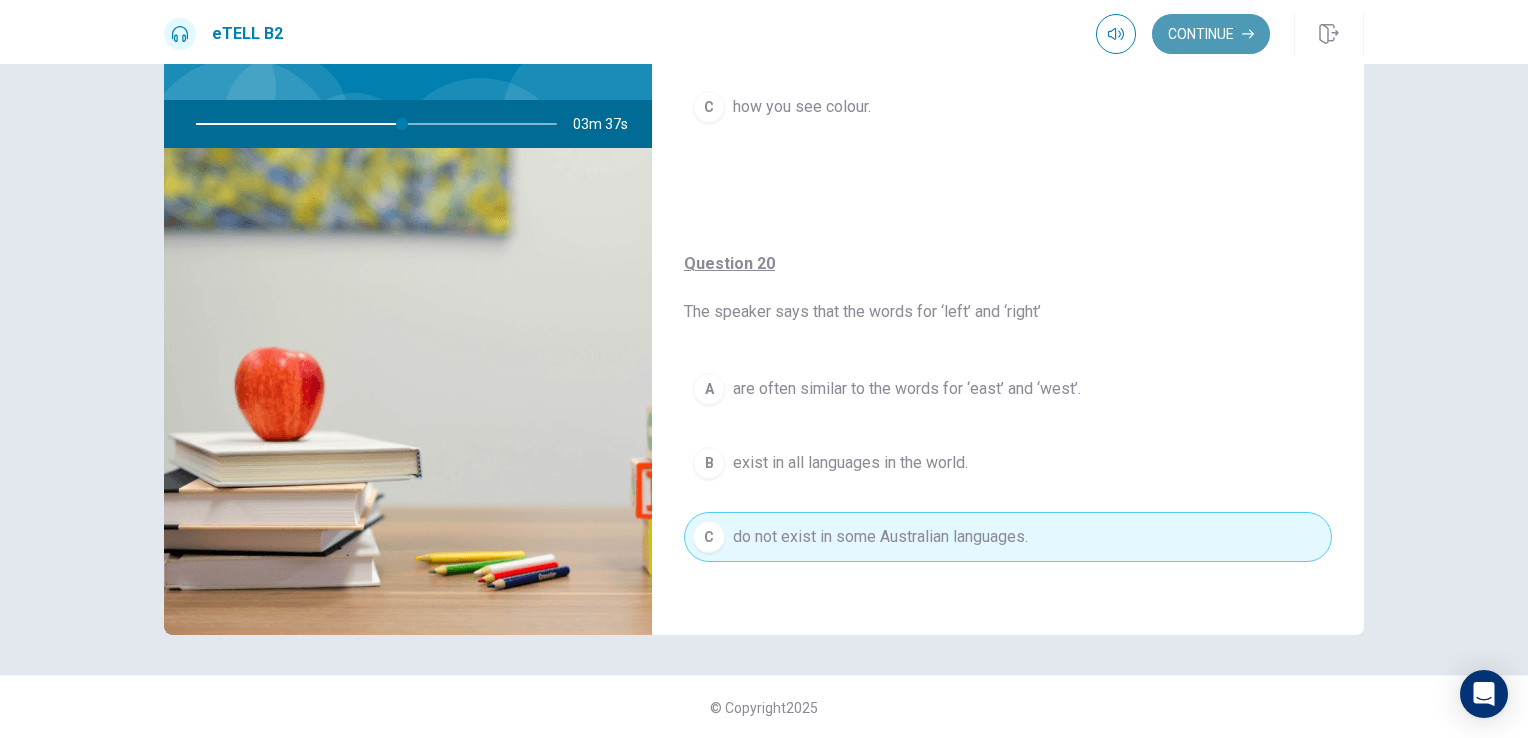 click on "Continue" at bounding box center (1211, 34) 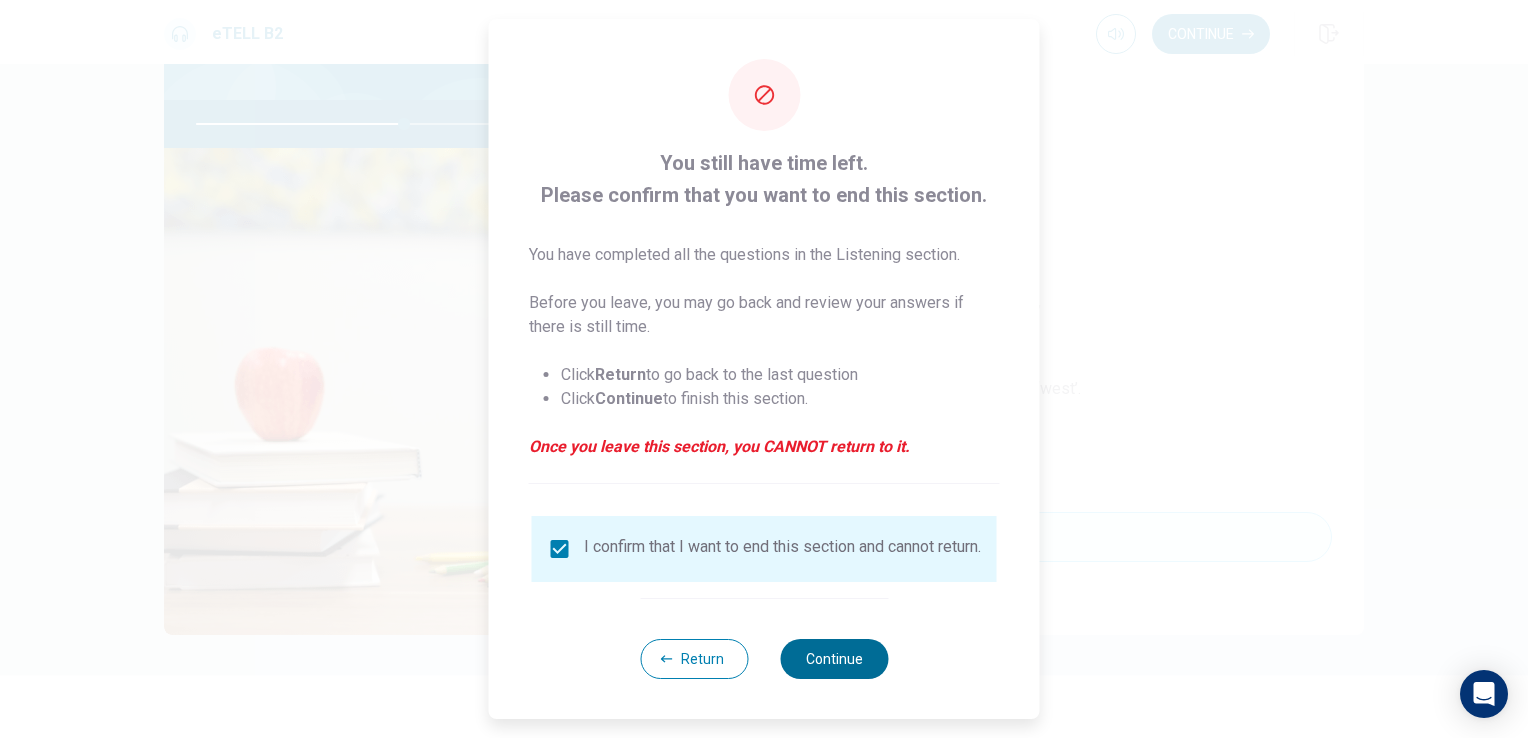 click on "Continue" at bounding box center (834, 659) 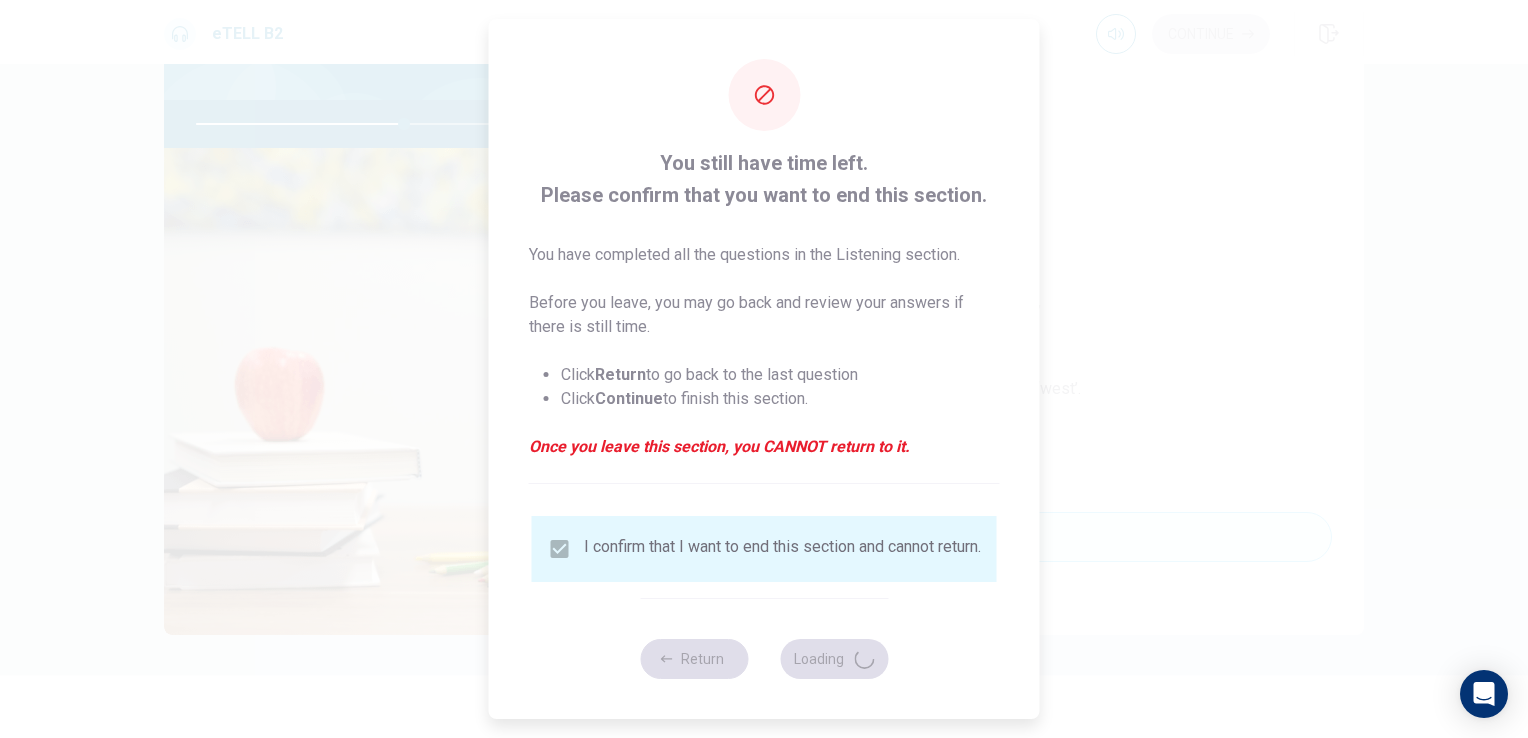 type on "**" 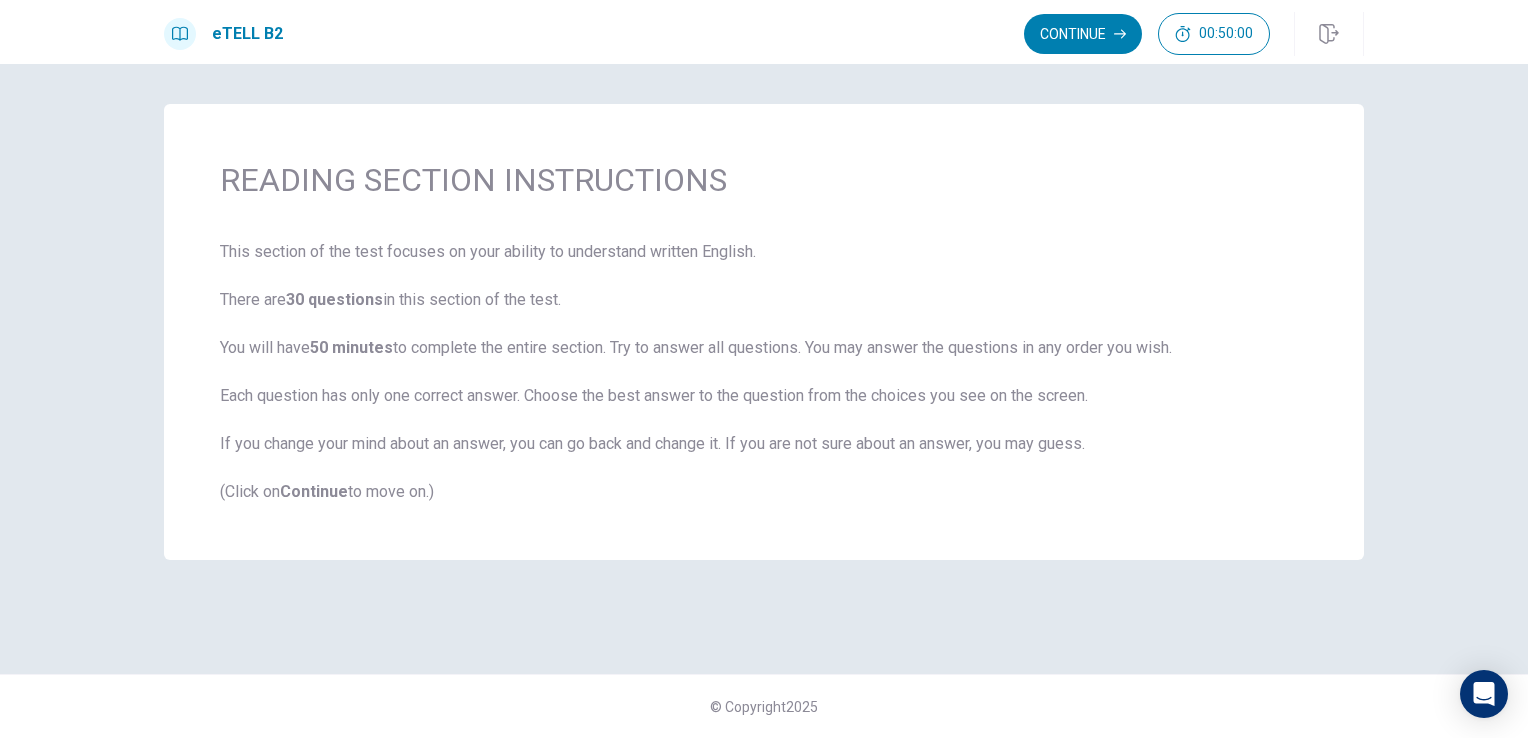 scroll, scrollTop: 0, scrollLeft: 0, axis: both 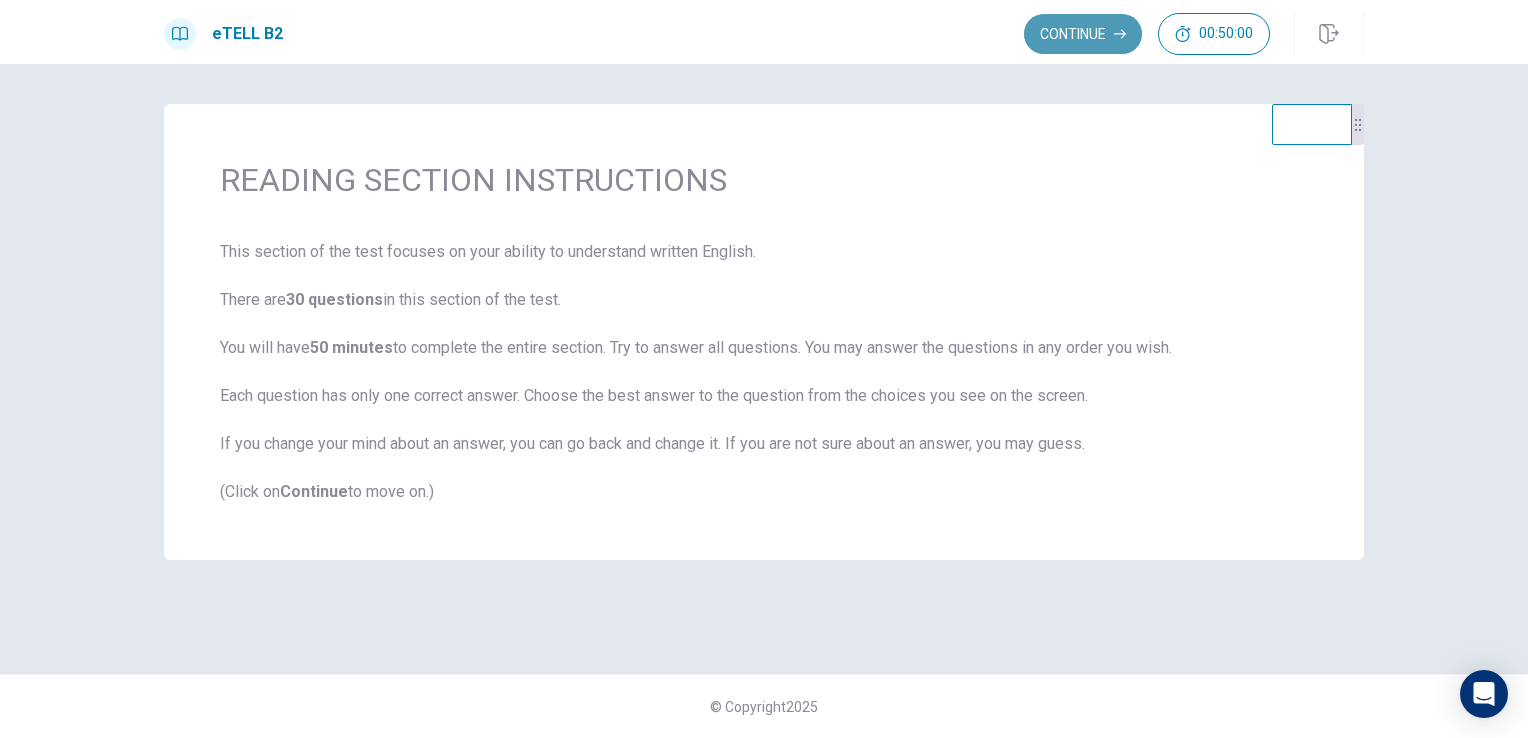 click 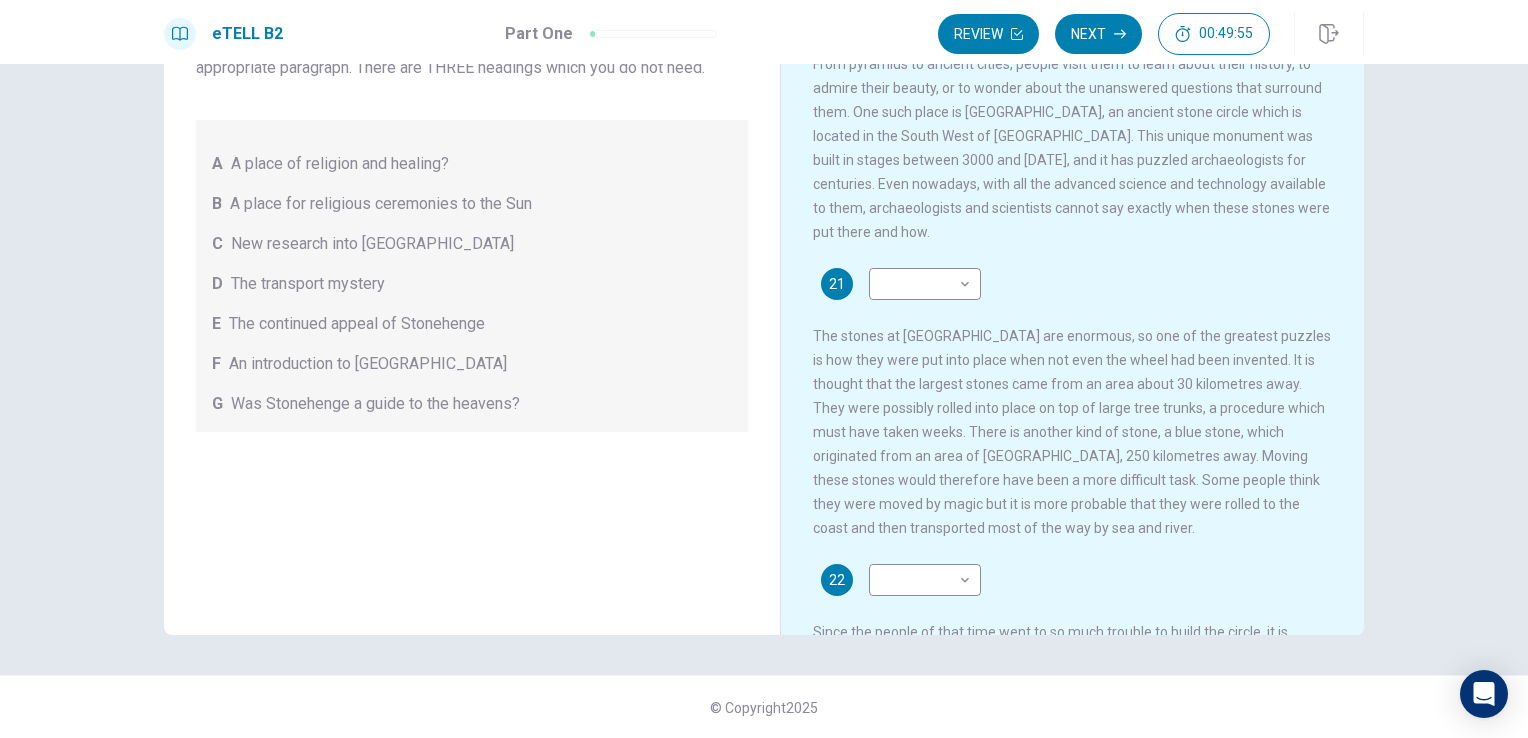 scroll, scrollTop: 0, scrollLeft: 0, axis: both 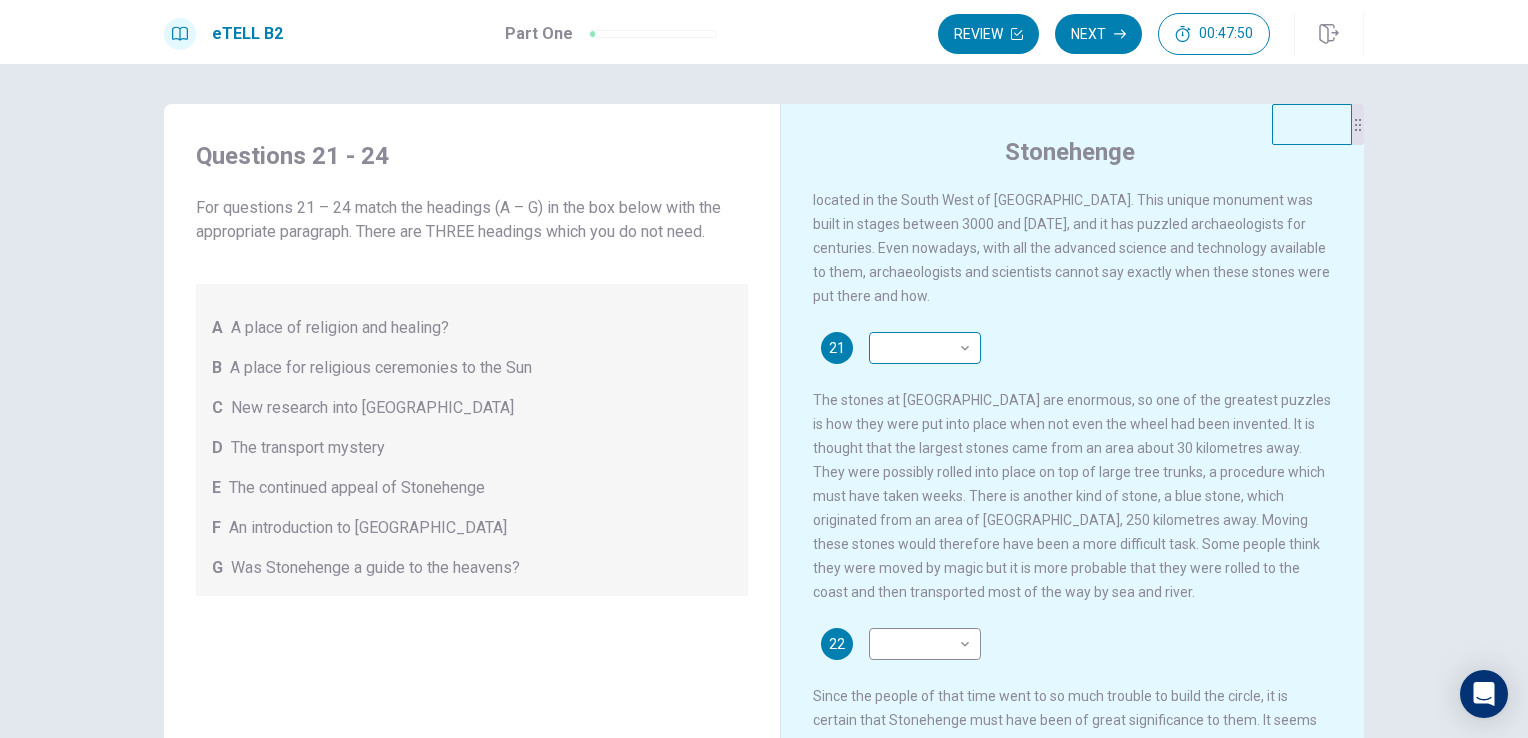 click on "This site uses cookies, as explained in our  Privacy Policy . If you agree to the use of cookies, please click the Accept button and continue to browse our site.   Privacy Policy Accept   eTELL B2 Part One Review Next 00:47:50 Question 1 - 4 of 30 00:47:50 Review Next Questions 21 - 24 For questions 21 – 24 match the headings (A – G) in the box below with the appropriate paragraph. There are THREE headings which you do not need. A A place of religion and healing? B A place for religious ceremonies to the Sun C New research into [GEOGRAPHIC_DATA] D The transport mystery E The continued appeal of Stonehenge F An introduction to Stonehenge G Was Stonehenge a guide to the heavens? Stonehenge 21 ​ ​ 22 ​ ​ 23 ​ ​ 24 ​ ​ © Copyright  2025 Going somewhere? You are not allowed to open other tabs/pages or switch windows during a test. Doing this will be reported as cheating to the Administrators. Are you sure you want to leave this page? Please continue until you finish your test. 00:00 WARNING: Continue" at bounding box center [764, 369] 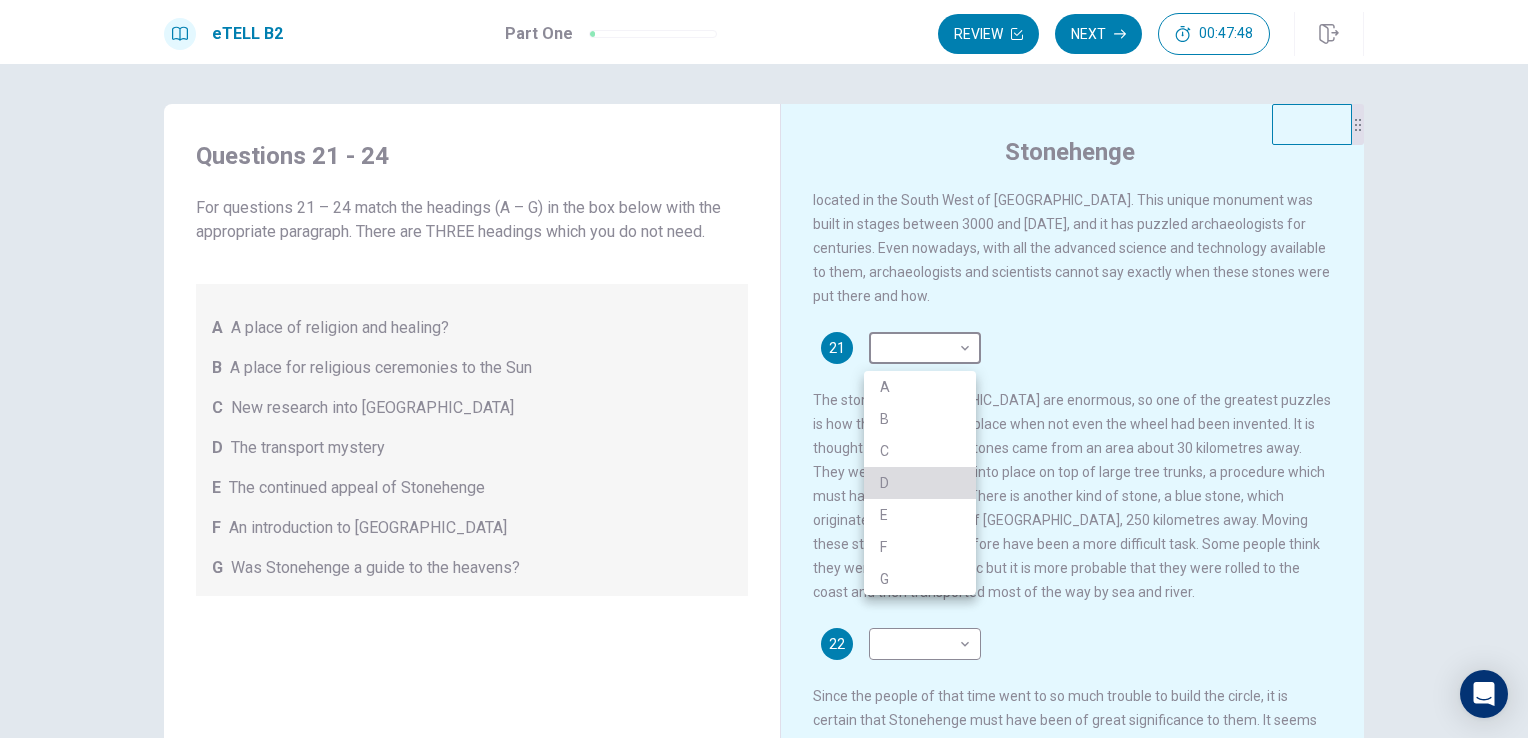 click on "D" at bounding box center (920, 483) 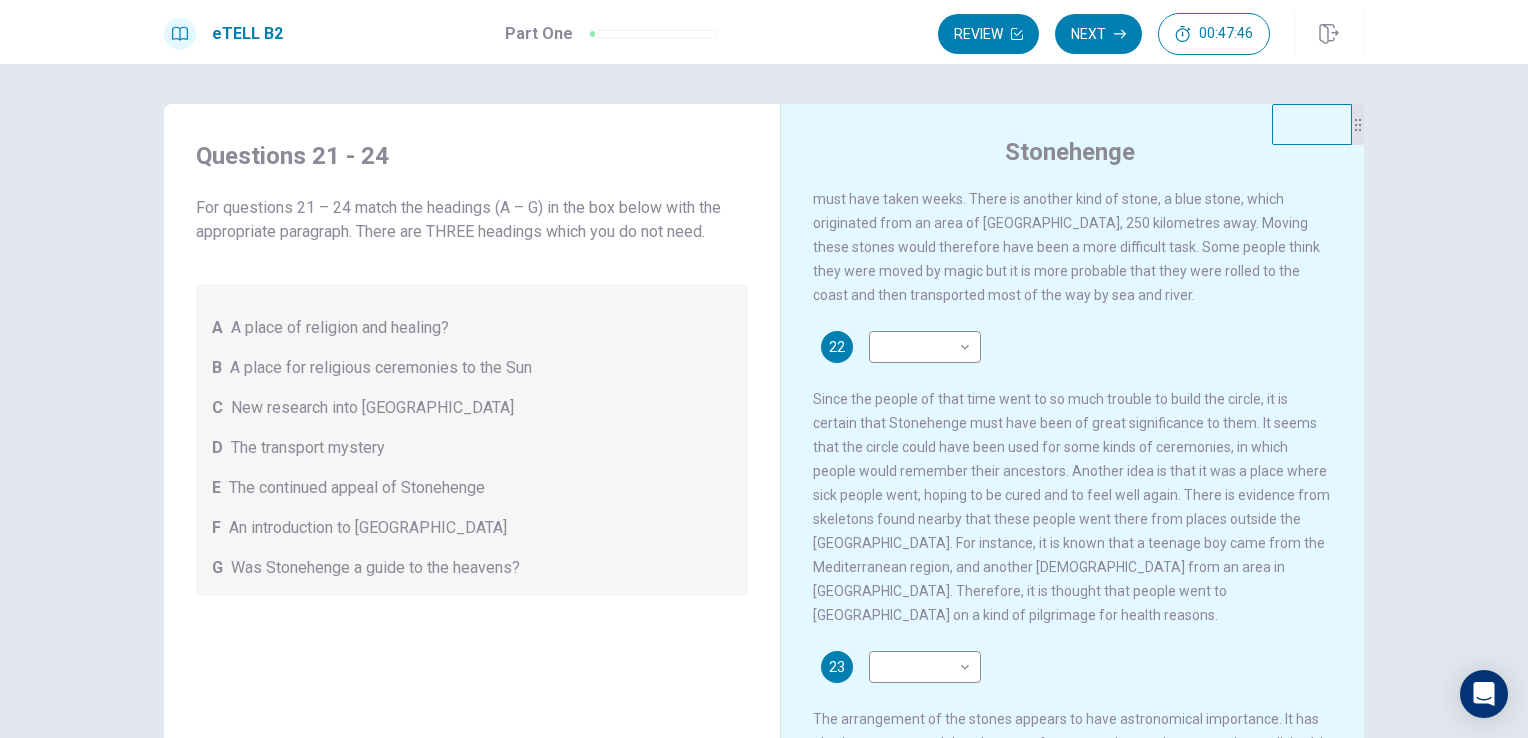 scroll, scrollTop: 400, scrollLeft: 0, axis: vertical 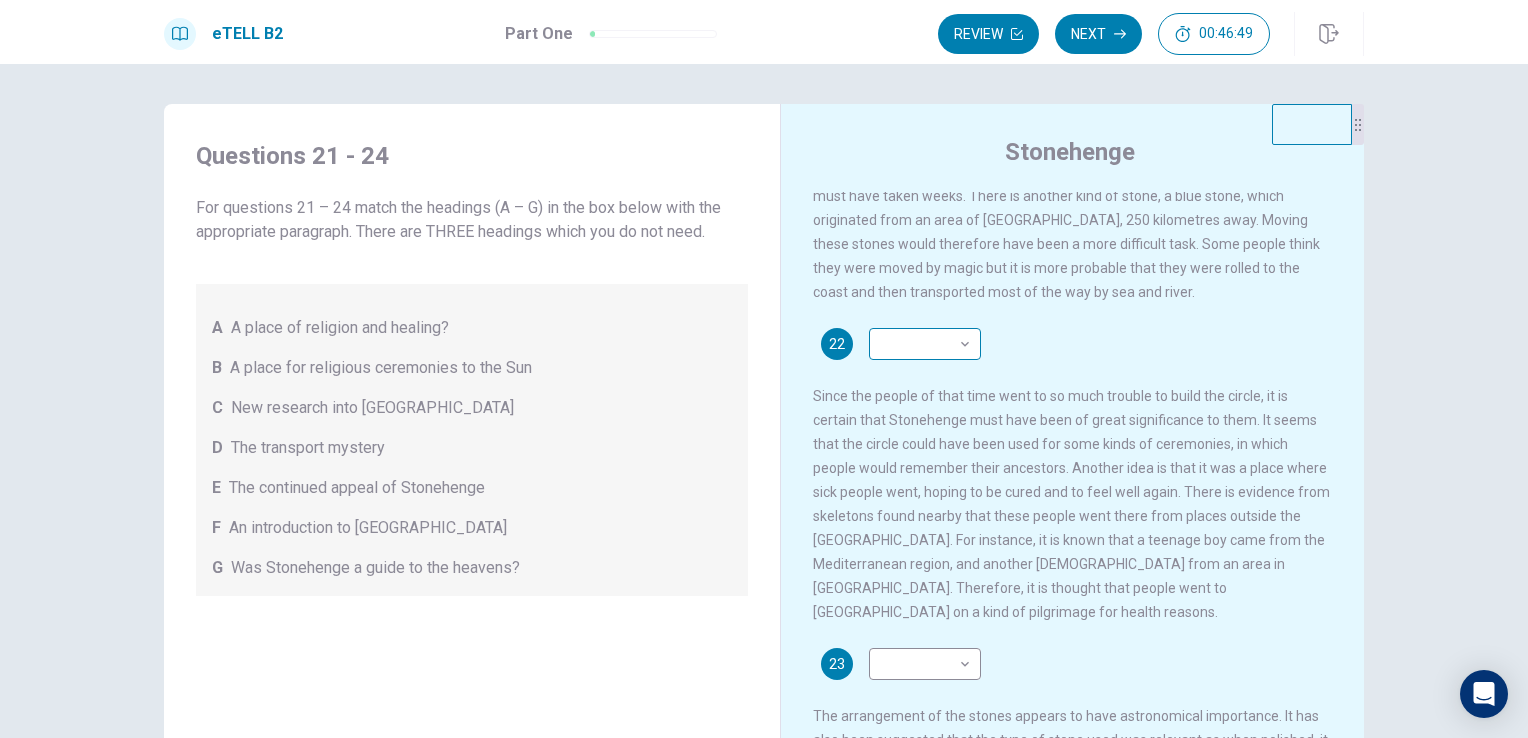 click on "This site uses cookies, as explained in our  Privacy Policy . If you agree to the use of cookies, please click the Accept button and continue to browse our site.   Privacy Policy Accept   eTELL B2 Part One Review Next 00:46:49 Question 1 - 4 of 30 00:46:49 Review Next Questions 21 - 24 For questions 21 – 24 match the headings (A – G) in the box below with the appropriate paragraph. There are THREE headings which you do not need. A A place of religion and healing? B A place for religious ceremonies to the Sun C New research into [GEOGRAPHIC_DATA] D The transport mystery E The continued appeal of Stonehenge F An introduction to Stonehenge G Was Stonehenge a guide to the heavens? Stonehenge 21 D * ​ 22 ​ ​ 23 ​ ​ 24 ​ ​ © Copyright  2025 Going somewhere? You are not allowed to open other tabs/pages or switch windows during a test. Doing this will be reported as cheating to the Administrators. Are you sure you want to leave this page? Please continue until you finish your test. 00:00 WARNING: Continue" at bounding box center [764, 369] 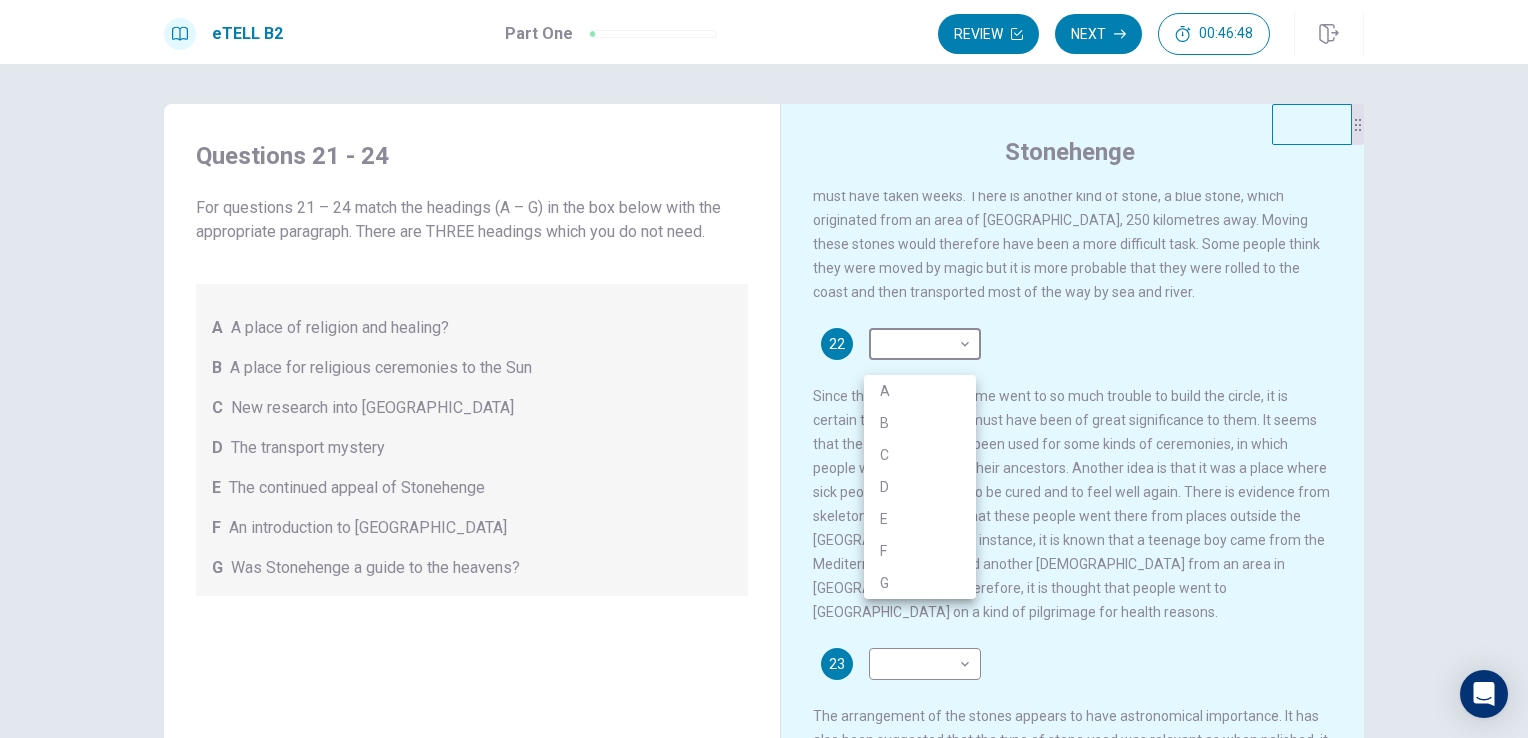 click on "A" at bounding box center (920, 391) 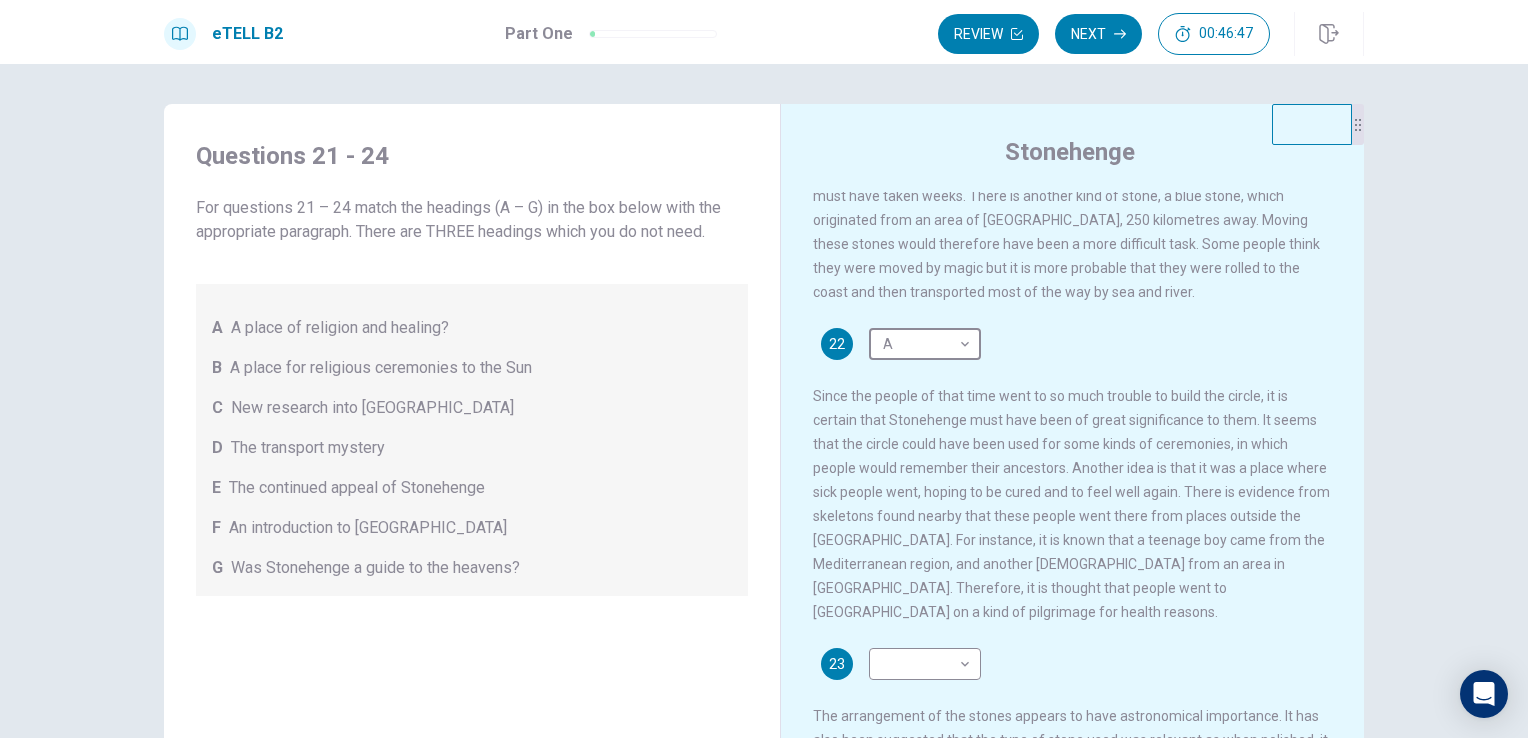 type on "*" 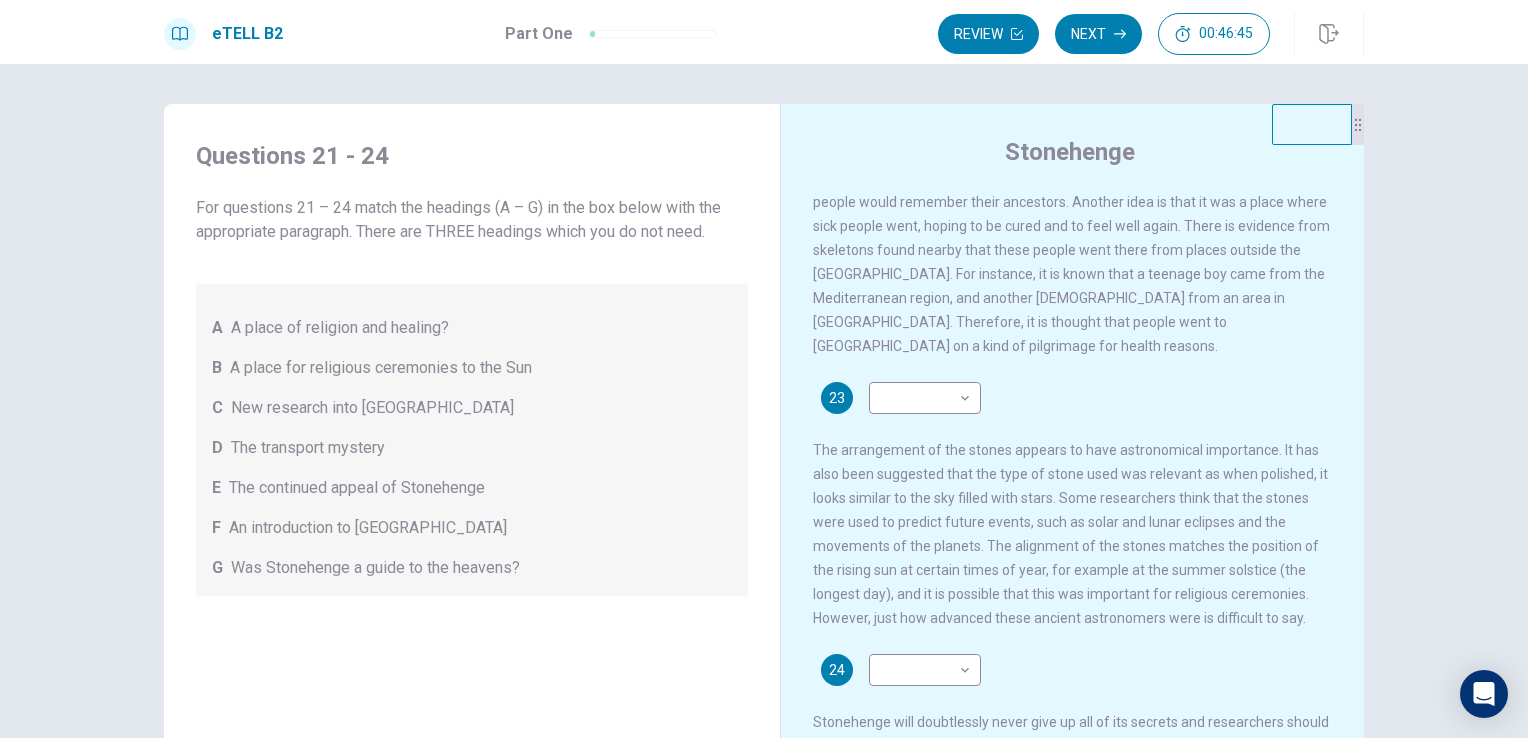scroll, scrollTop: 700, scrollLeft: 0, axis: vertical 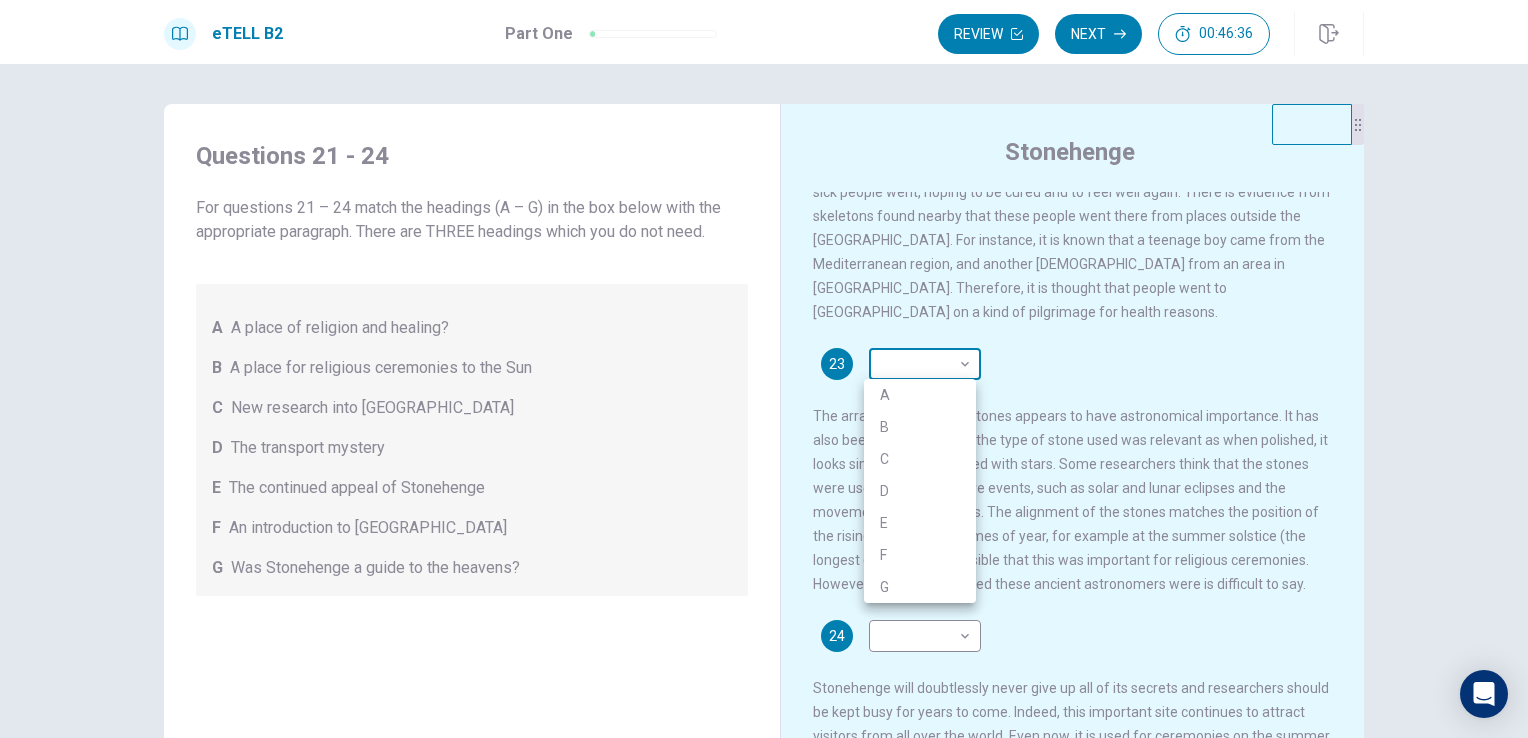 click on "This site uses cookies, as explained in our  Privacy Policy . If you agree to the use of cookies, please click the Accept button and continue to browse our site.   Privacy Policy Accept   eTELL B2 Part One Review Next 00:46:36 Question 1 - 4 of 30 00:46:36 Review Next Questions 21 - 24 For questions 21 – 24 match the headings (A – G) in the box below with the appropriate paragraph. There are THREE headings which you do not need. A A place of religion and healing? B A place for religious ceremonies to the Sun C New research into [GEOGRAPHIC_DATA] D The transport mystery E The continued appeal of Stonehenge F An introduction to Stonehenge G Was Stonehenge a guide to the heavens? Stonehenge 21 D * ​ 22 A * ​ 23 ​ ​ 24 ​ ​ © Copyright  2025 Going somewhere? You are not allowed to open other tabs/pages or switch windows during a test. Doing this will be reported as cheating to the Administrators. Are you sure you want to leave this page? Please continue until you finish your test. 00:00 WARNING: Continue" at bounding box center [764, 369] 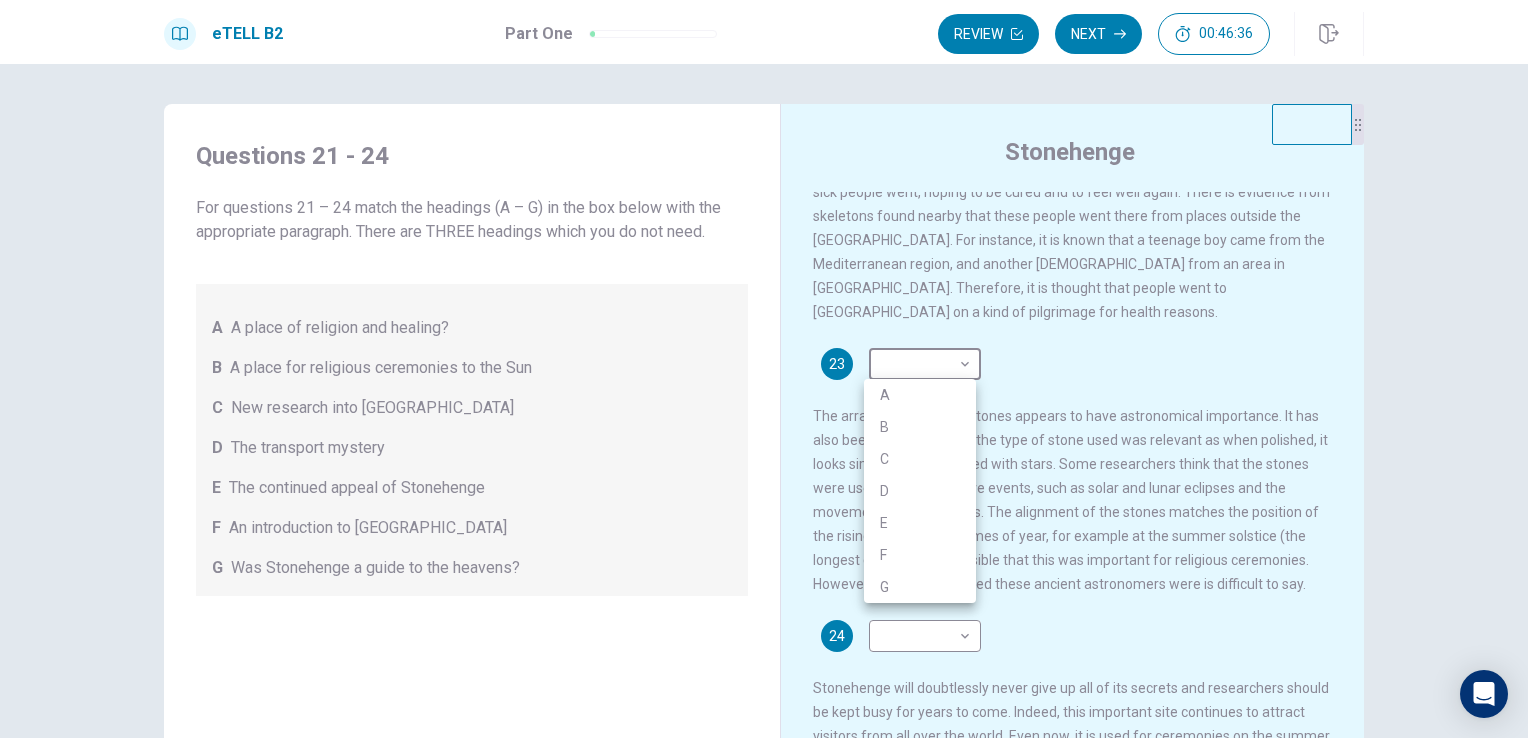 click on "B" at bounding box center (920, 427) 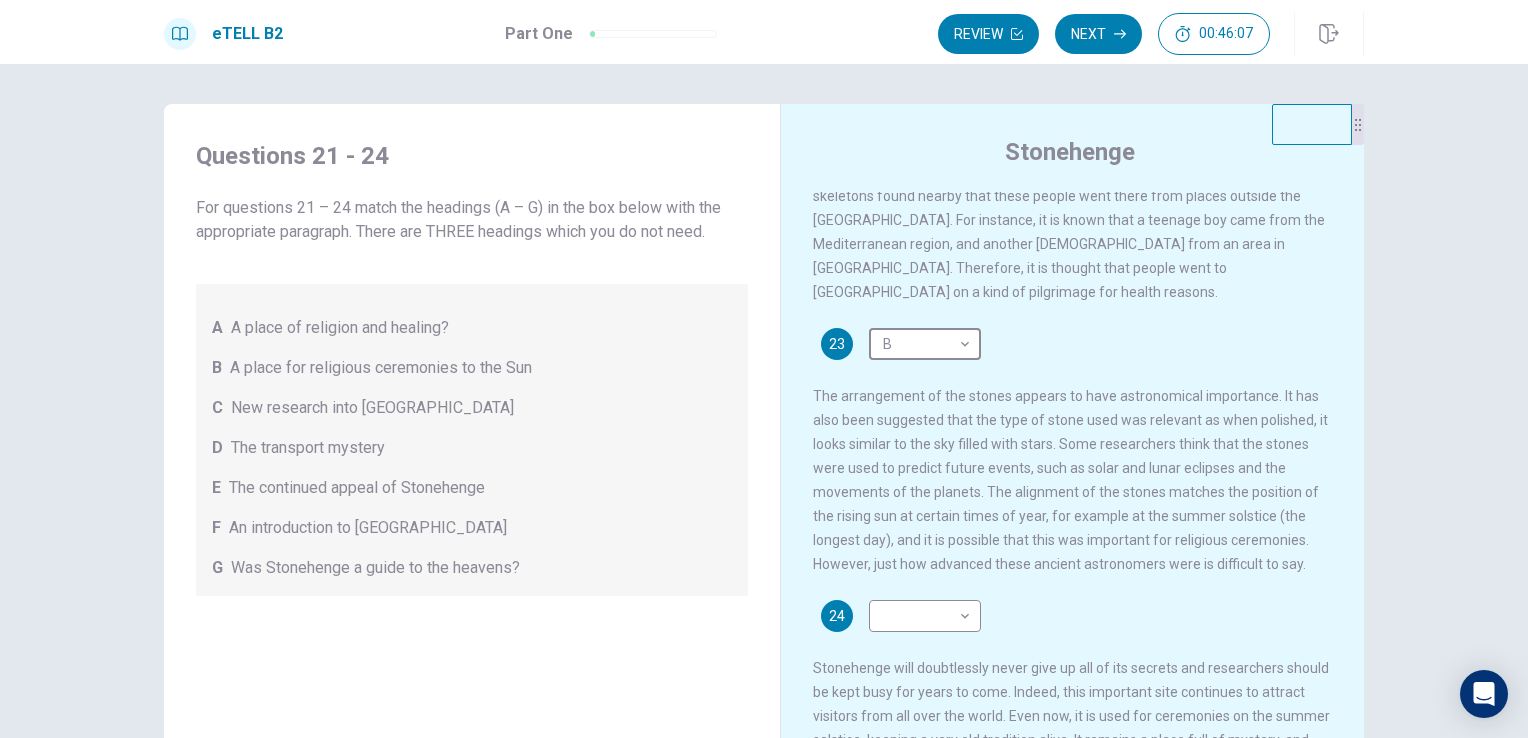 scroll, scrollTop: 732, scrollLeft: 0, axis: vertical 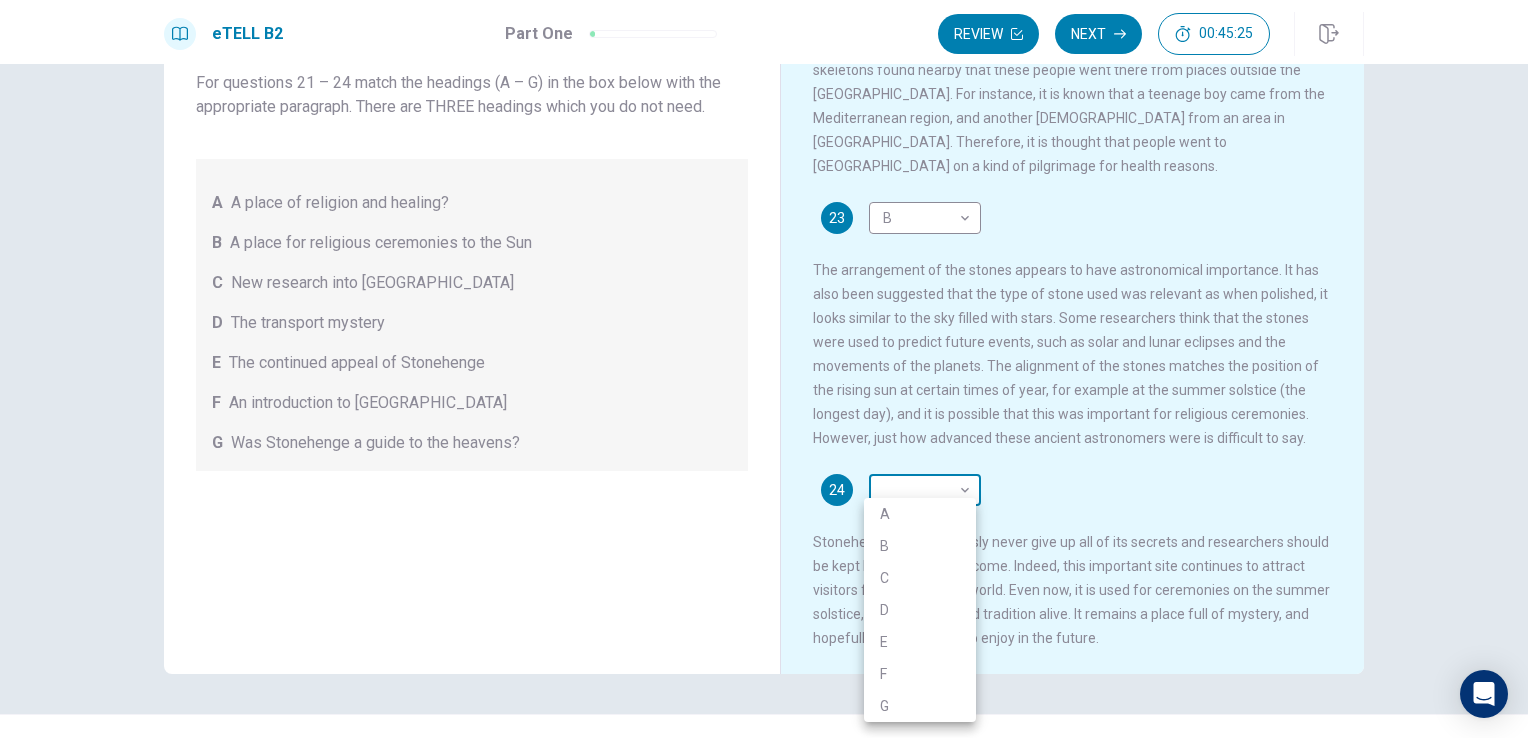 click on "This site uses cookies, as explained in our  Privacy Policy . If you agree to the use of cookies, please click the Accept button and continue to browse our site.   Privacy Policy Accept   eTELL B2 Part One Review Next 00:45:25 Question 1 - 4 of 30 00:45:25 Review Next Questions 21 - 24 For questions 21 – 24 match the headings (A – G) in the box below with the appropriate paragraph. There are THREE headings which you do not need. A A place of religion and healing? B A place for religious ceremonies to the Sun C New research into [GEOGRAPHIC_DATA] D The transport mystery E The continued appeal of Stonehenge F An introduction to Stonehenge G Was Stonehenge a guide to the heavens? Stonehenge 21 D * ​ 22 A * ​ 23 B * ​ 24 ​ ​ © Copyright  2025 Going somewhere? You are not allowed to open other tabs/pages or switch windows during a test. Doing this will be reported as cheating to the Administrators. Are you sure you want to leave this page? Please continue until you finish your test. 00:00 WARNING: Continue" at bounding box center (764, 369) 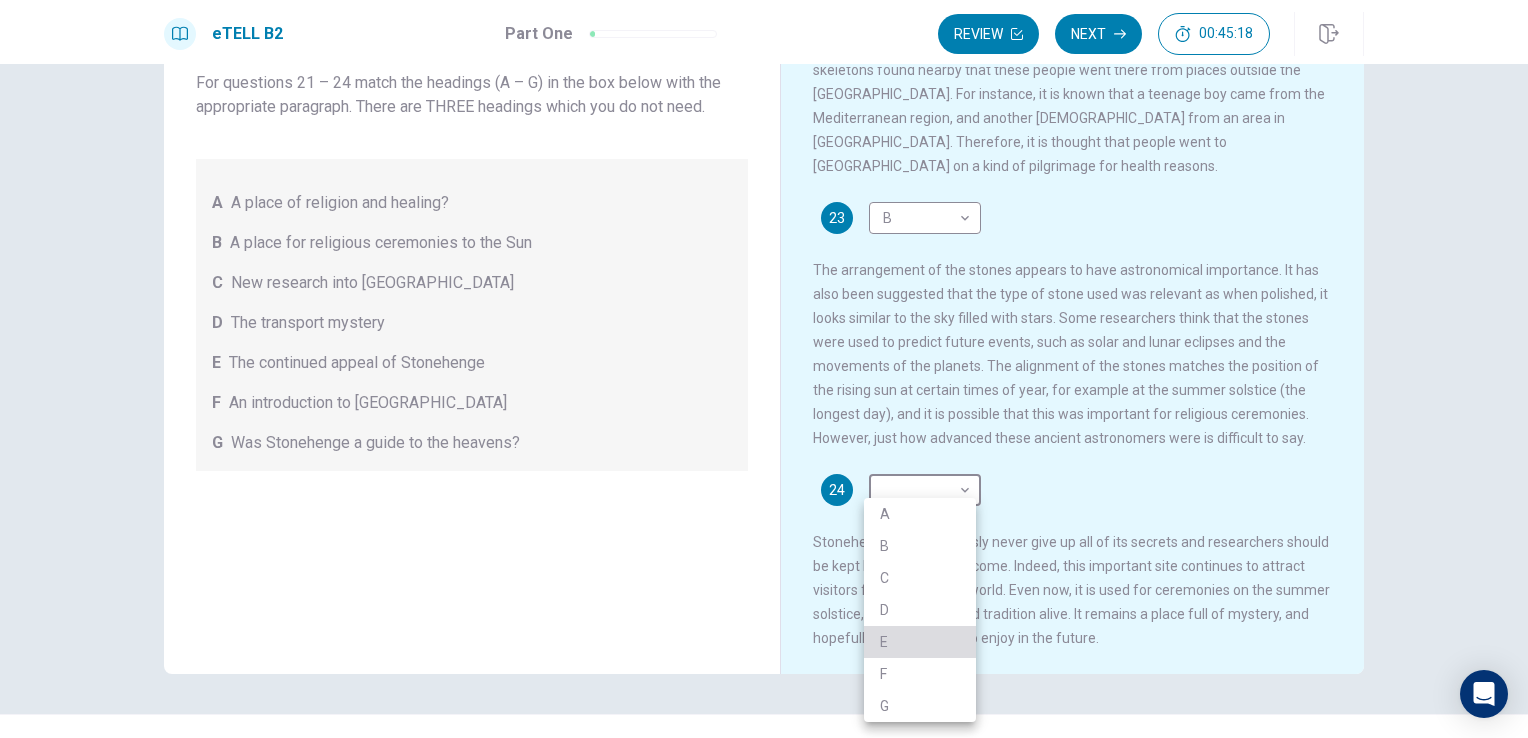 click on "E" at bounding box center (920, 642) 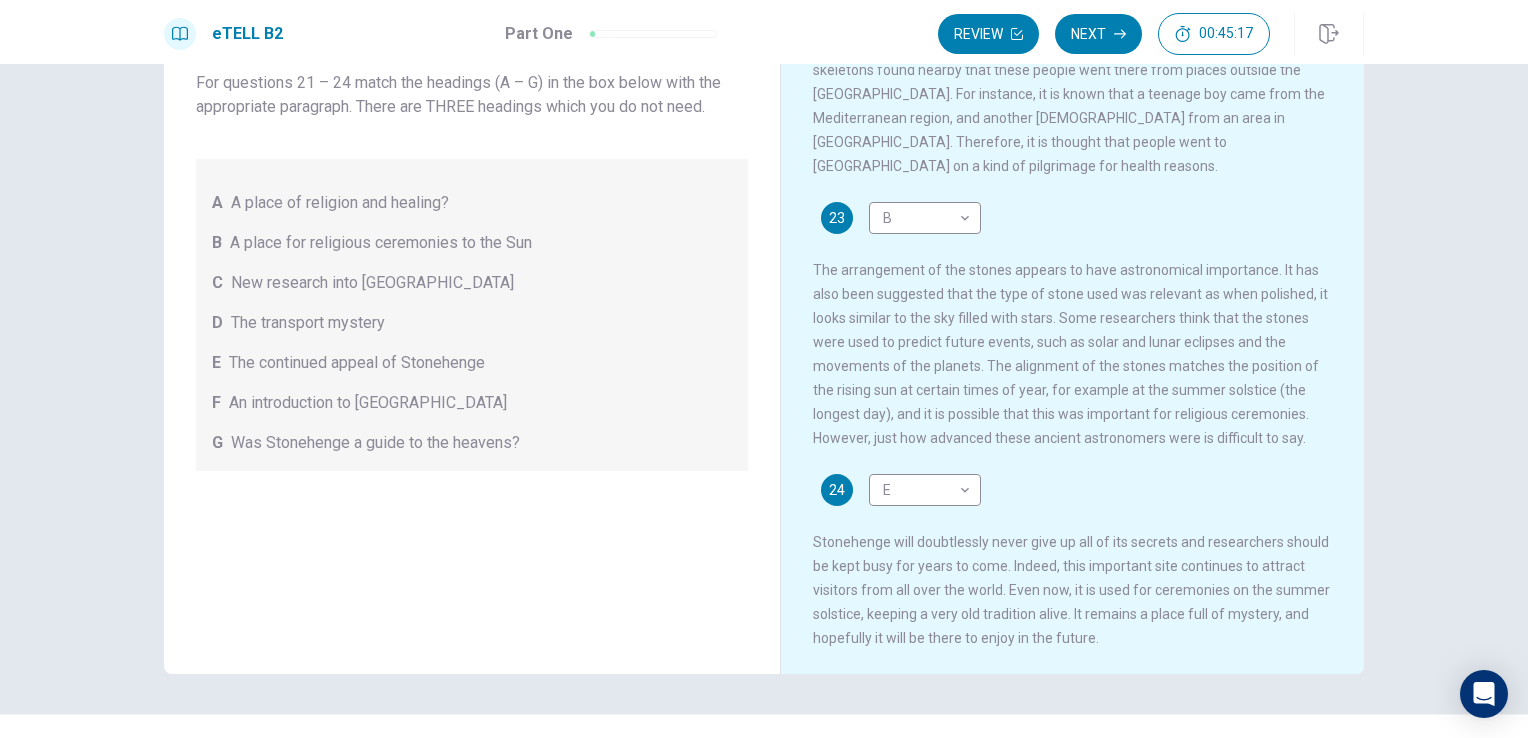 click on "24 E * ​
Stonehenge will doubtlessly never give up all of its secrets and researchers should be kept busy for years to come. Indeed, this important site continues to attract visitors from all over the world. Even now, it is used for ceremonies on the summer solstice, keeping a very old tradition alive. It remains a place full of mystery, and hopefully it will be there to enjoy in the future." at bounding box center [1073, 562] 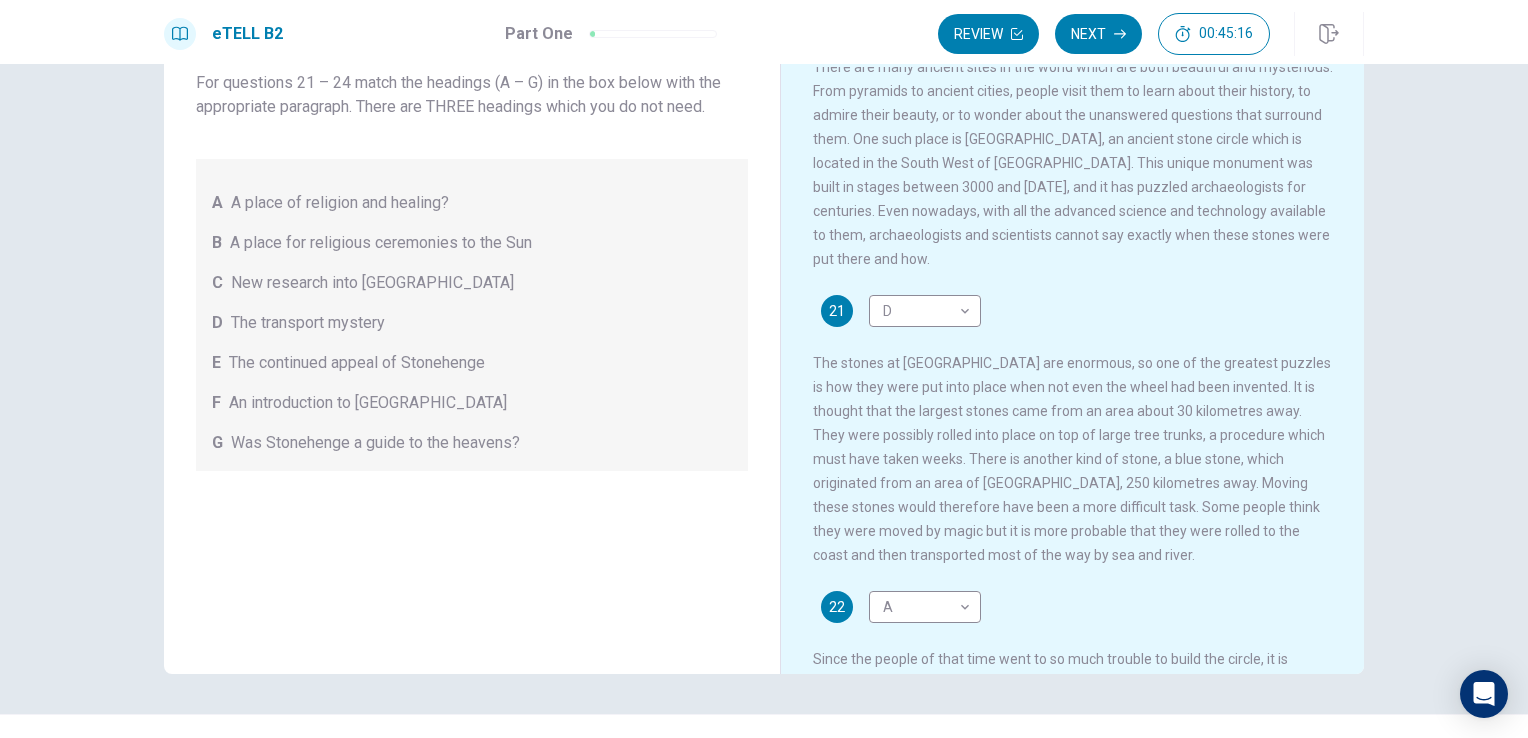 scroll, scrollTop: 0, scrollLeft: 0, axis: both 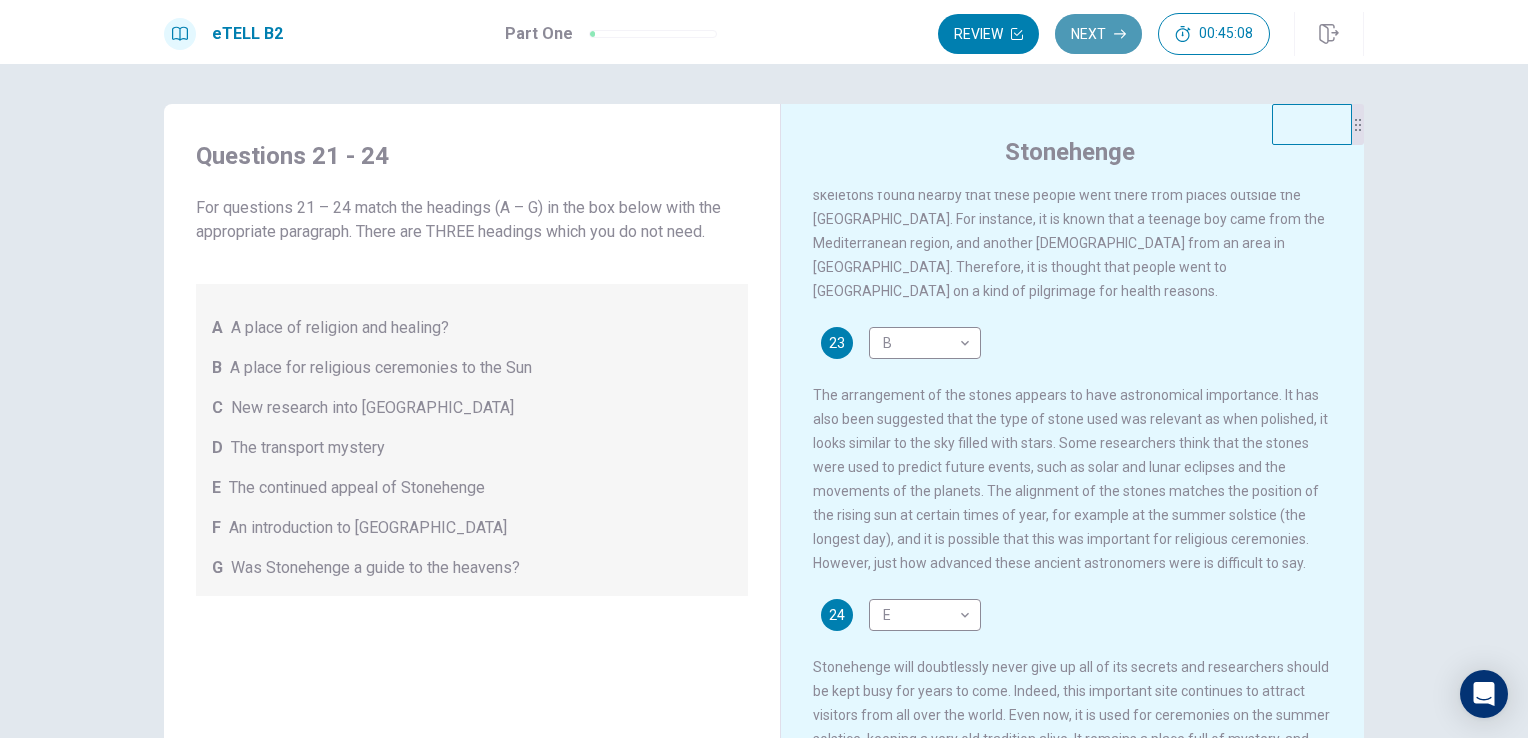 click on "Next" at bounding box center (1098, 34) 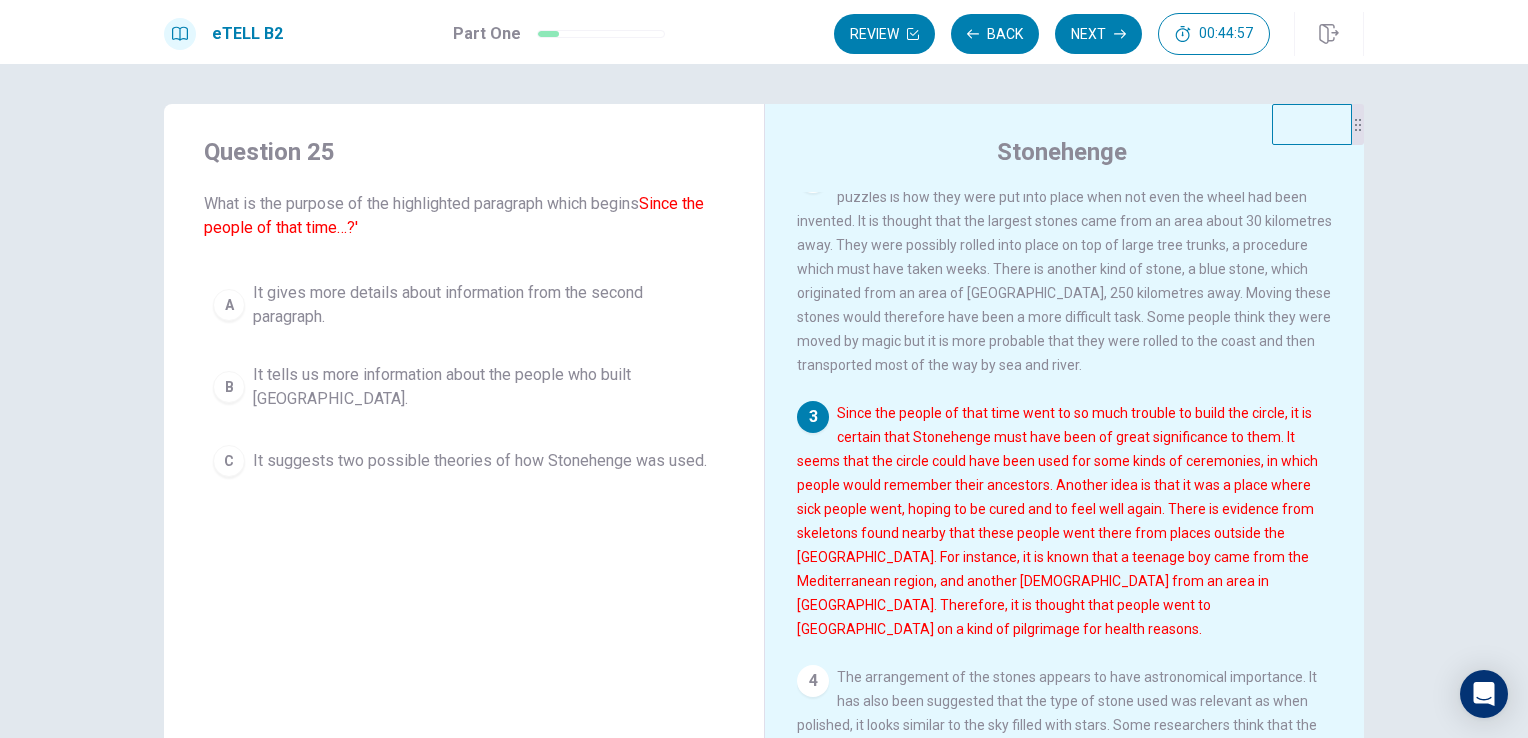 scroll, scrollTop: 300, scrollLeft: 0, axis: vertical 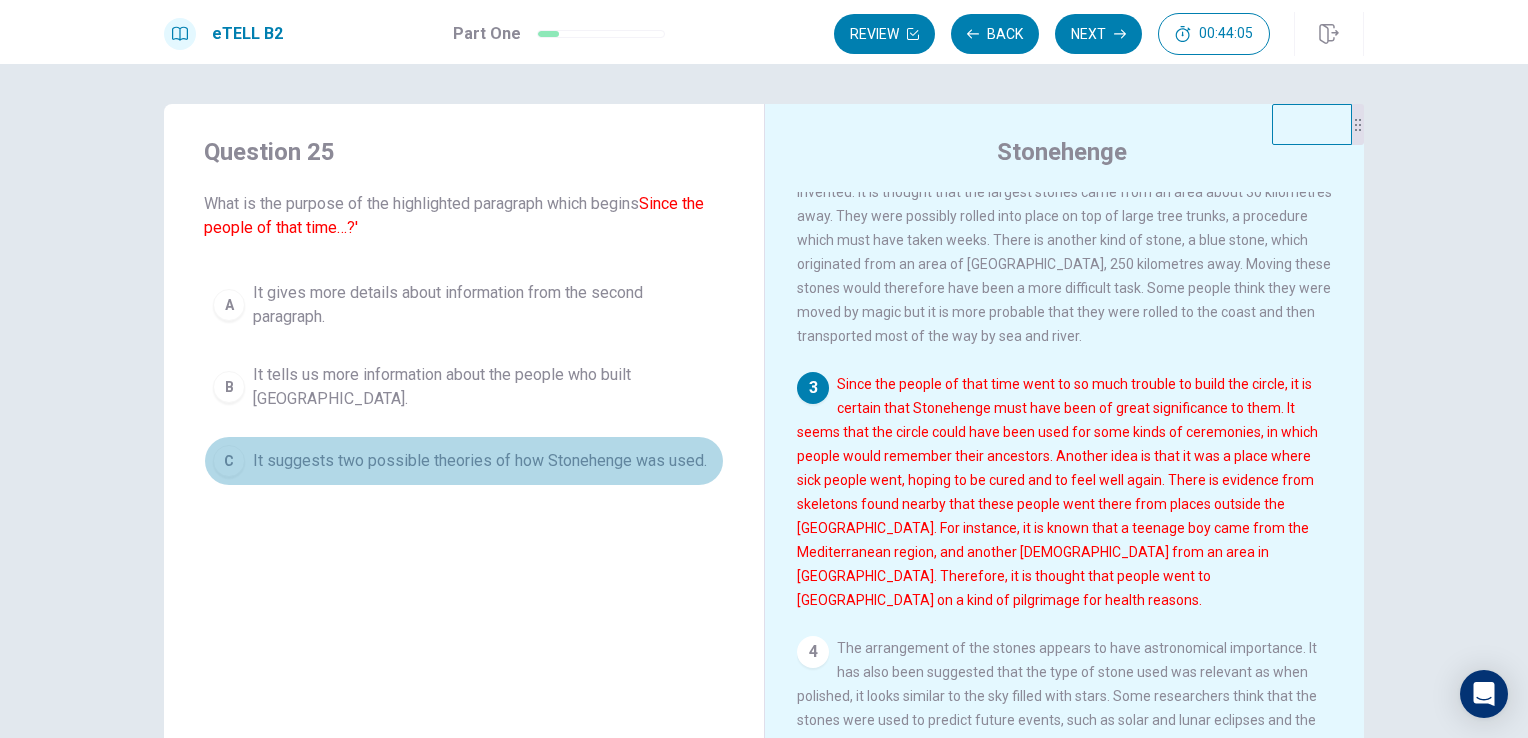 click on "It suggests two possible theories of how Stonehenge was used." at bounding box center [480, 461] 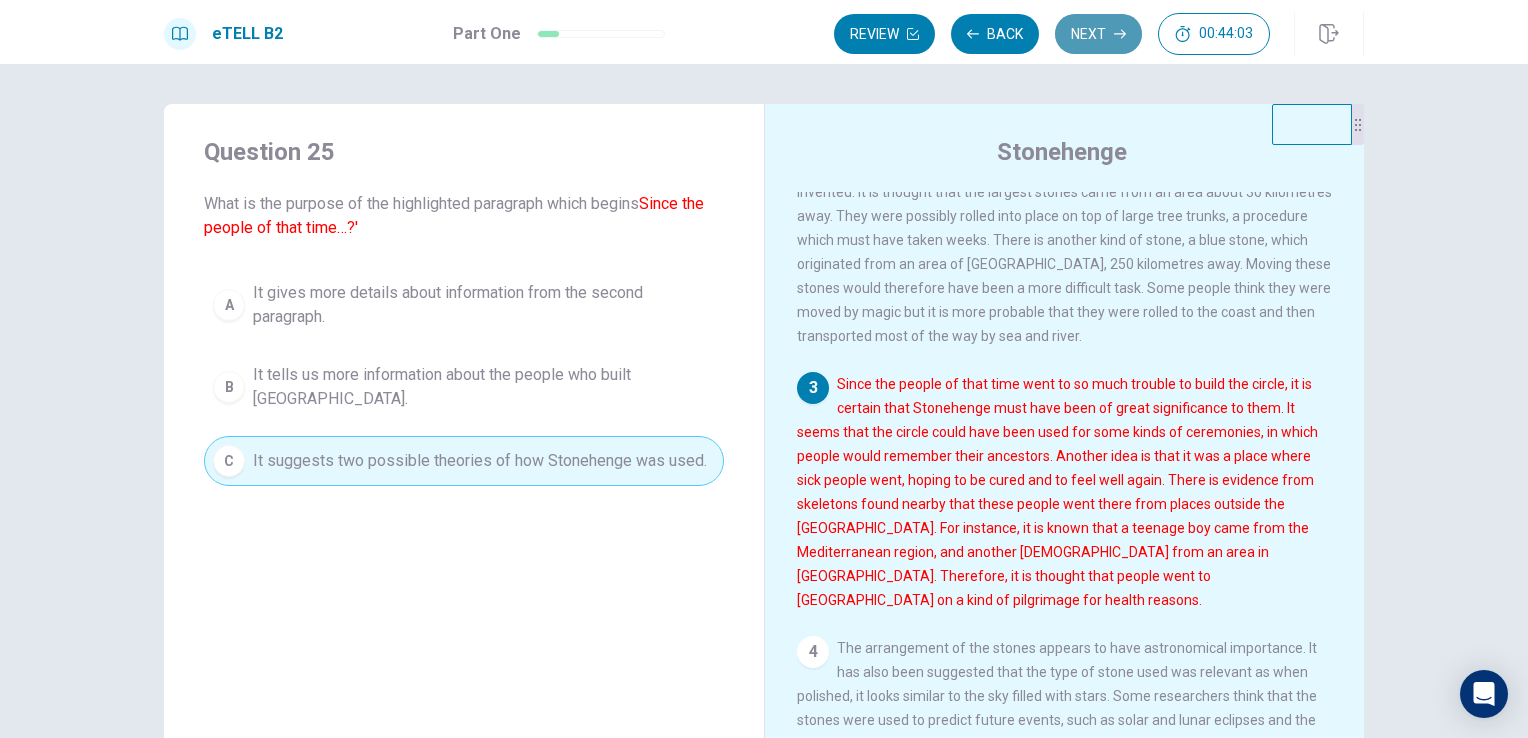 click on "Next" at bounding box center [1098, 34] 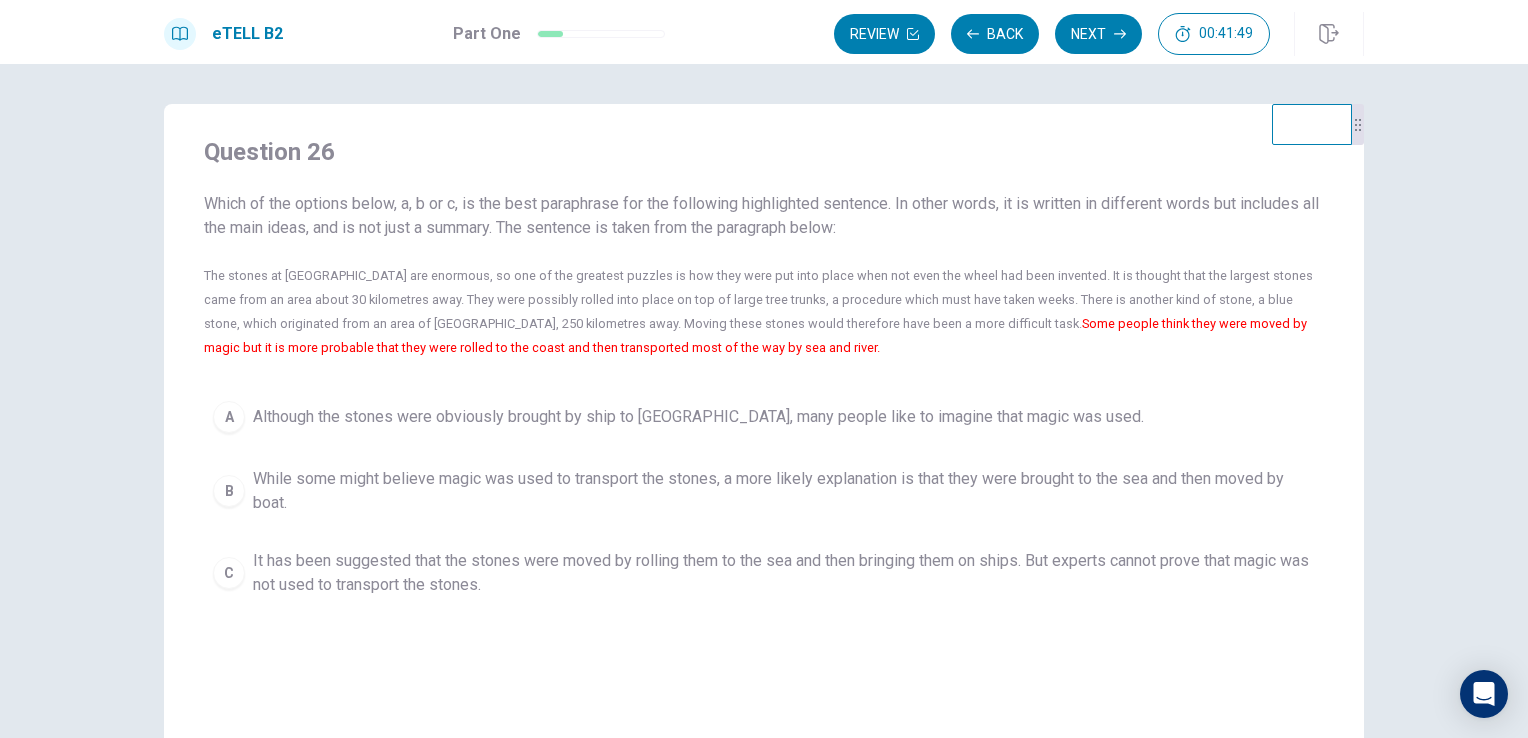 click on "While some might believe magic was used to transport the stones, a more likely explanation is that they were brought to the sea and then moved by boat." at bounding box center [784, 491] 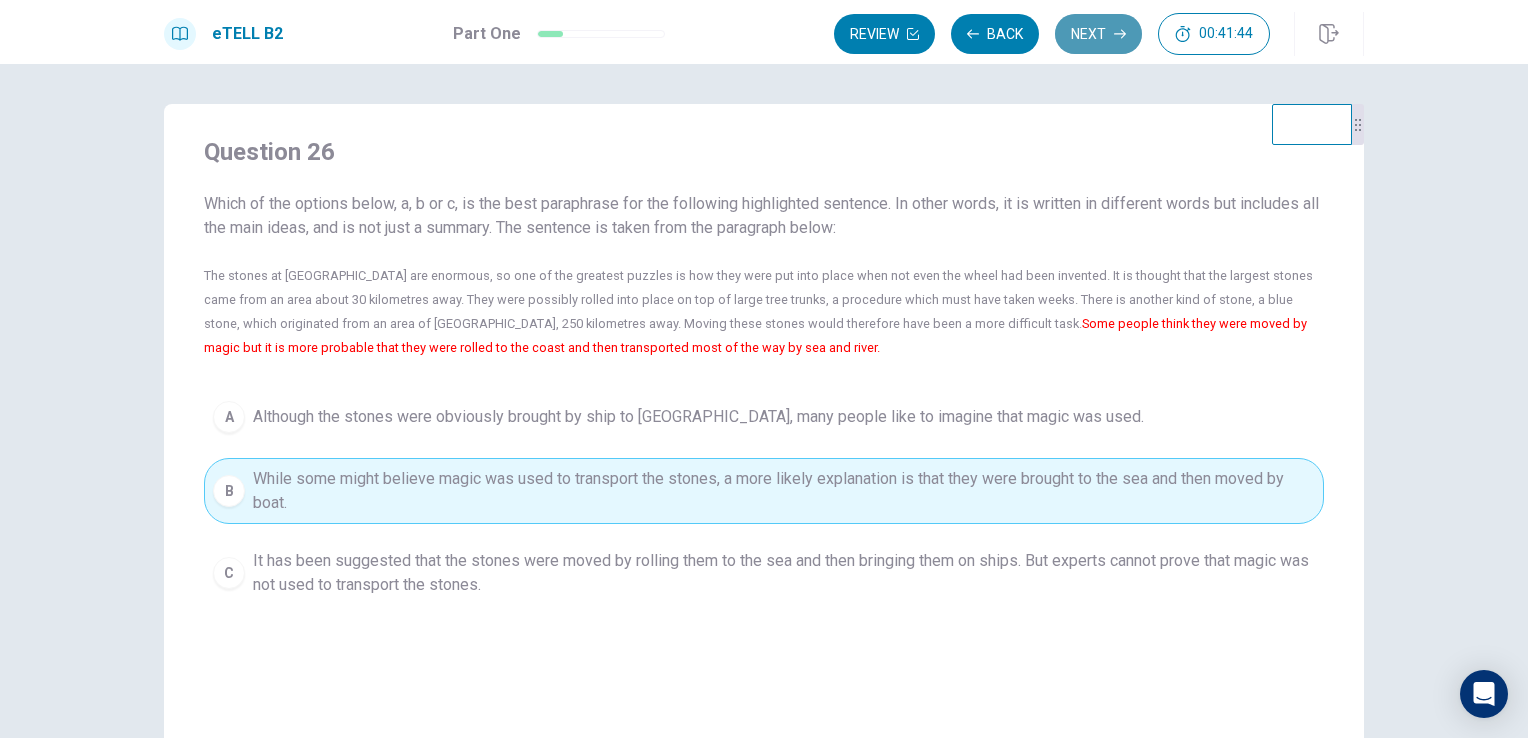 click on "Next" at bounding box center (1098, 34) 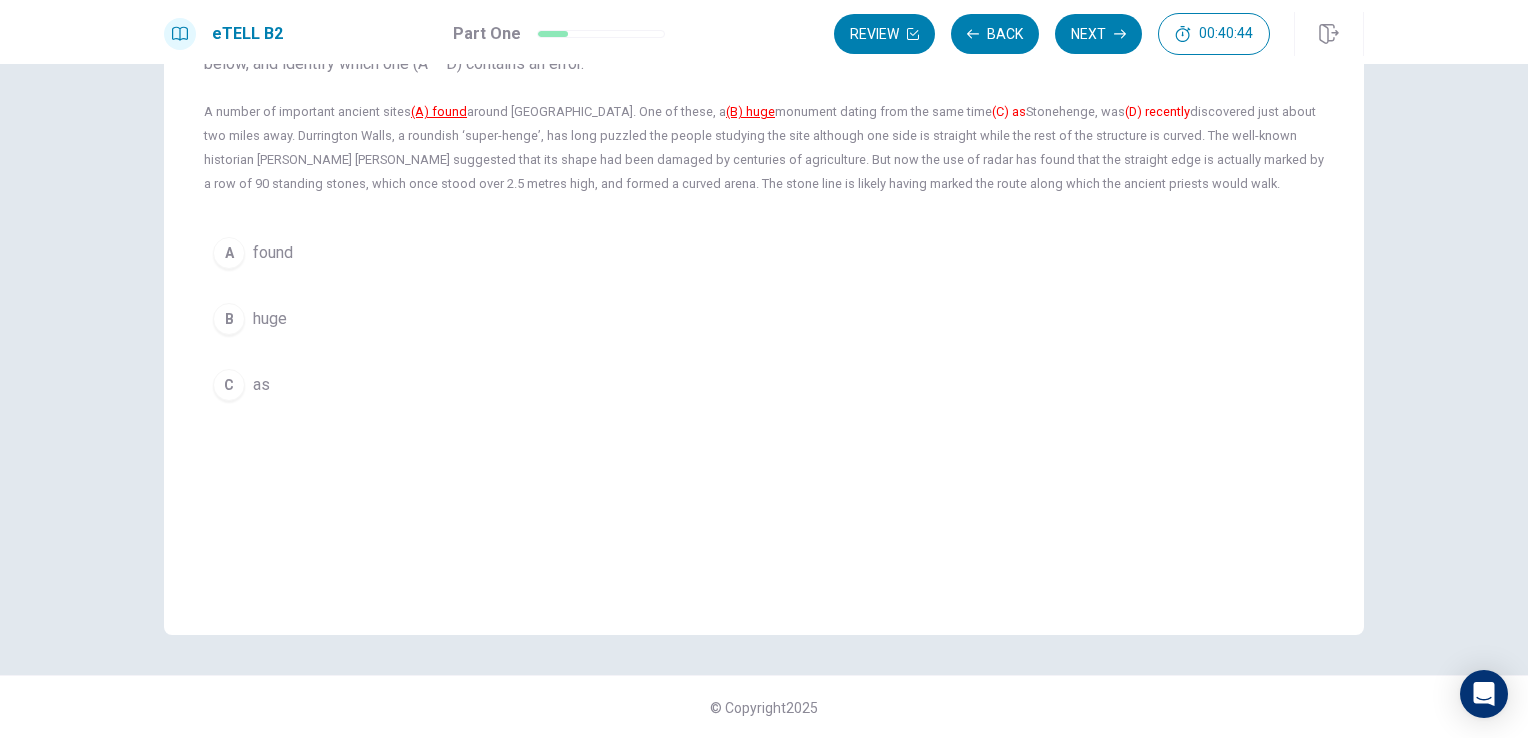 scroll, scrollTop: 64, scrollLeft: 0, axis: vertical 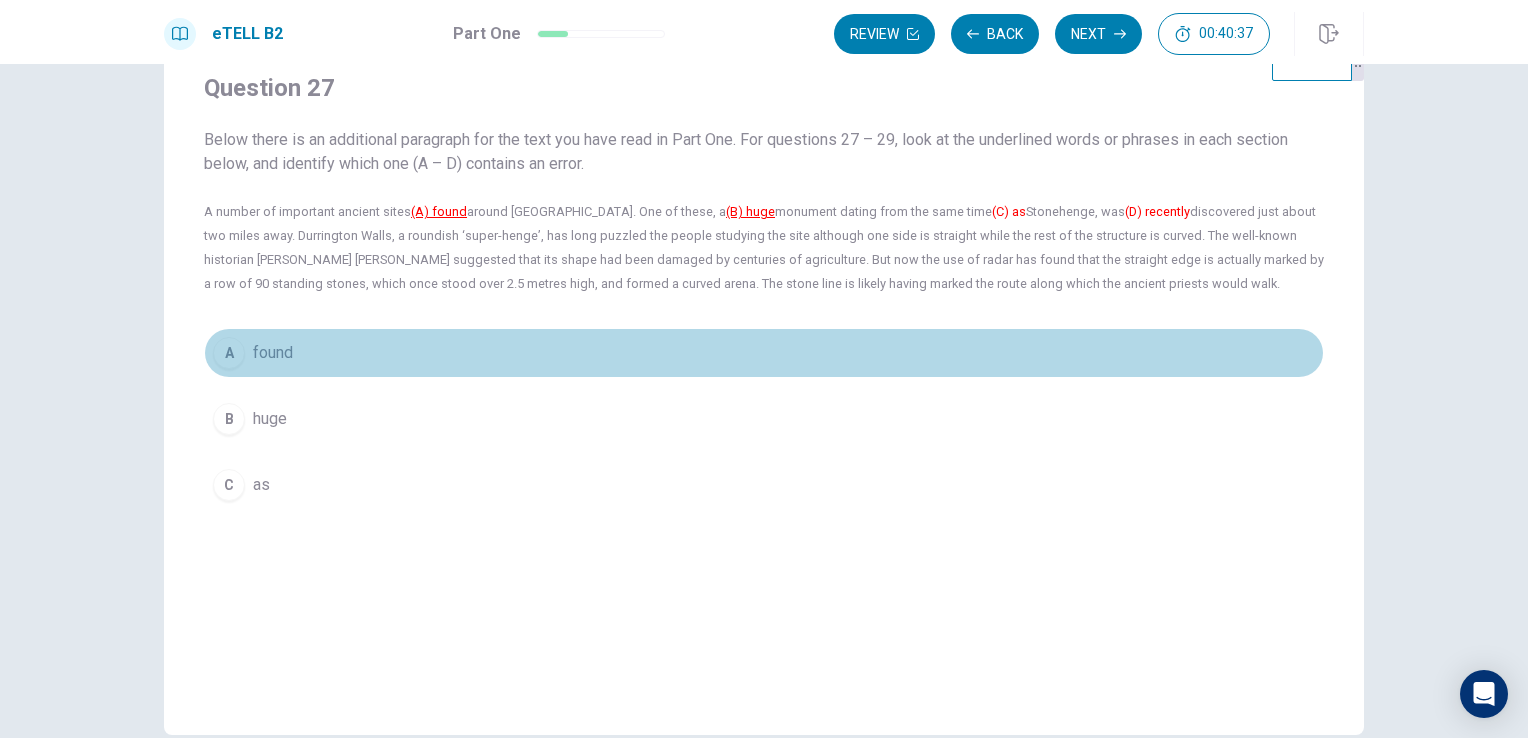 click on "found" at bounding box center (273, 353) 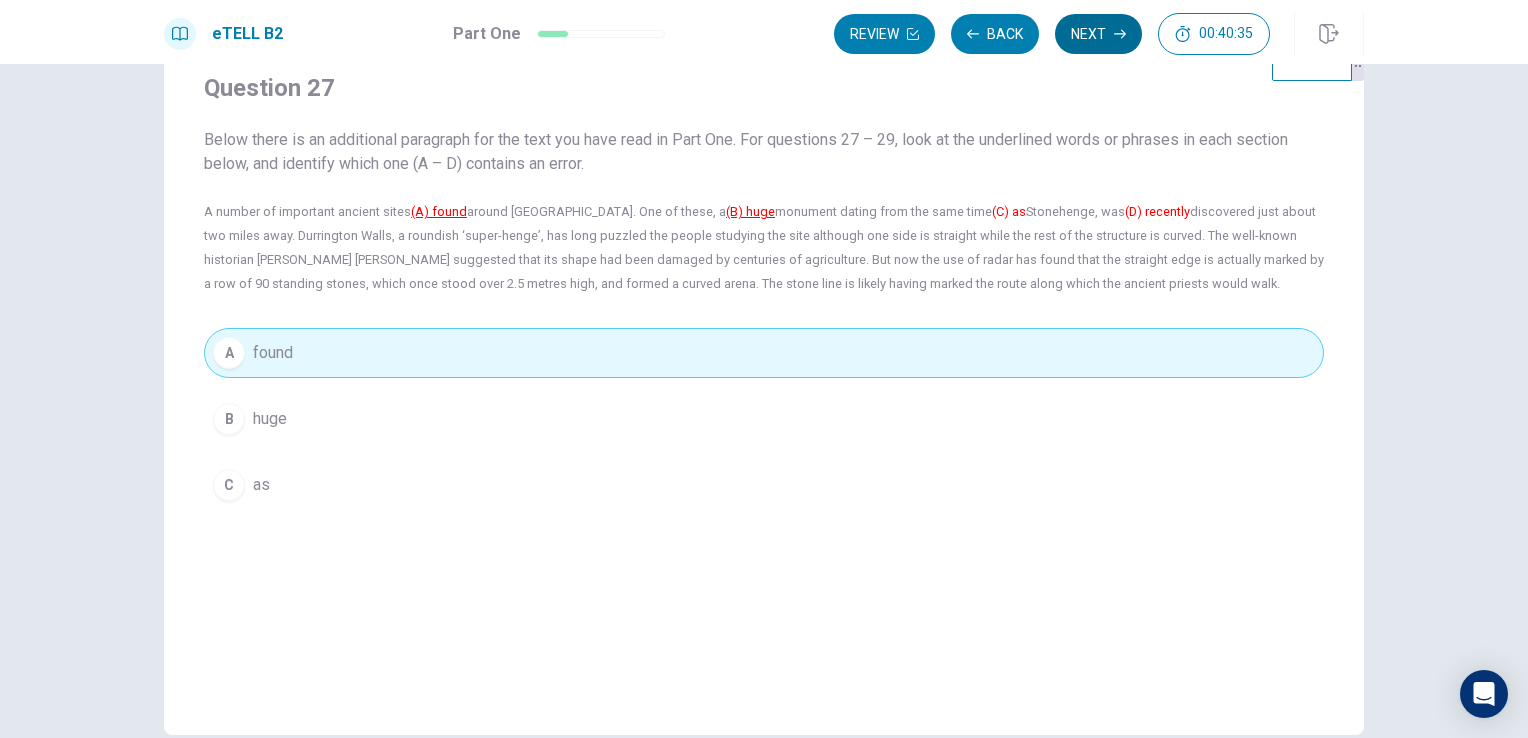 click on "Next" at bounding box center [1098, 34] 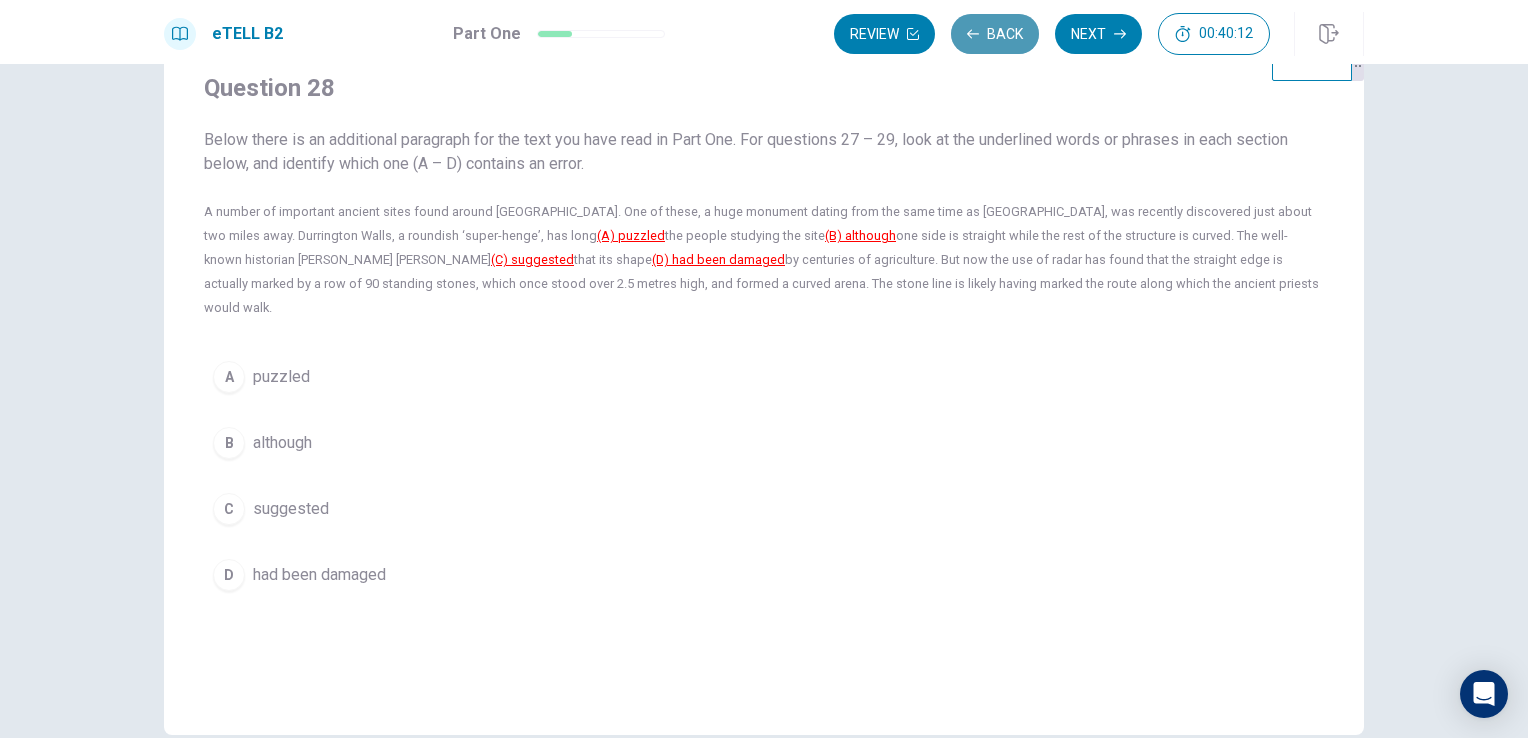 click on "Back" at bounding box center [995, 34] 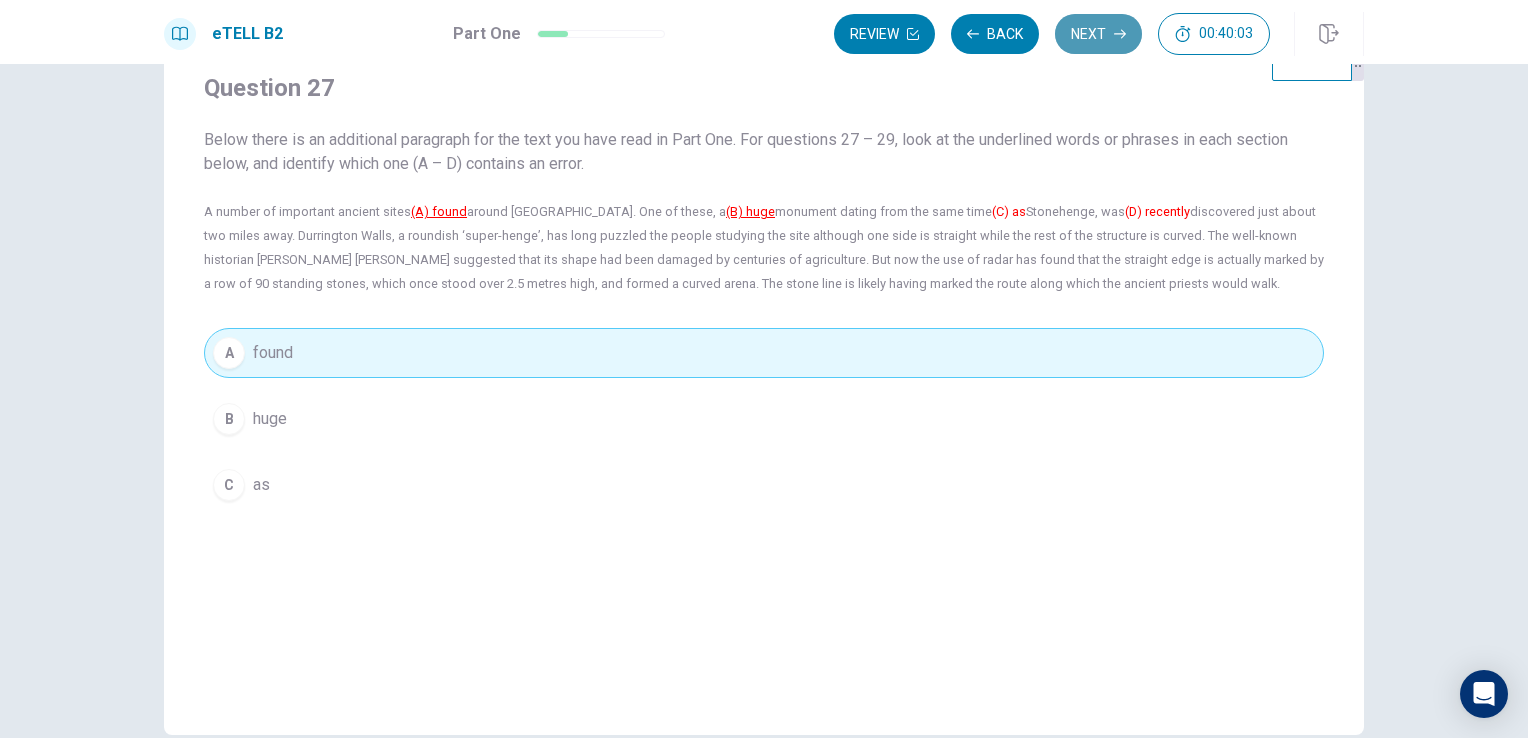 click on "Next" at bounding box center (1098, 34) 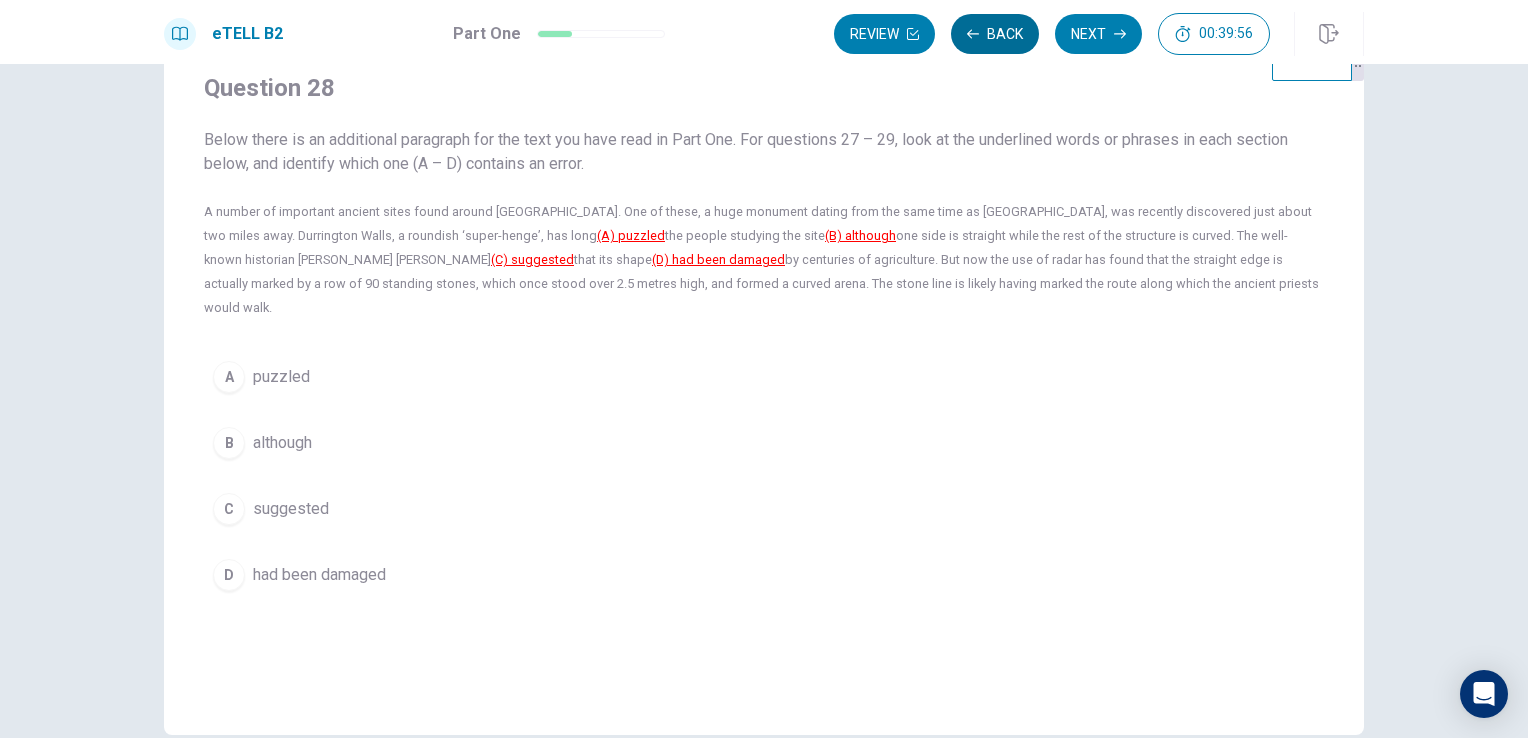 click on "Back" at bounding box center (995, 34) 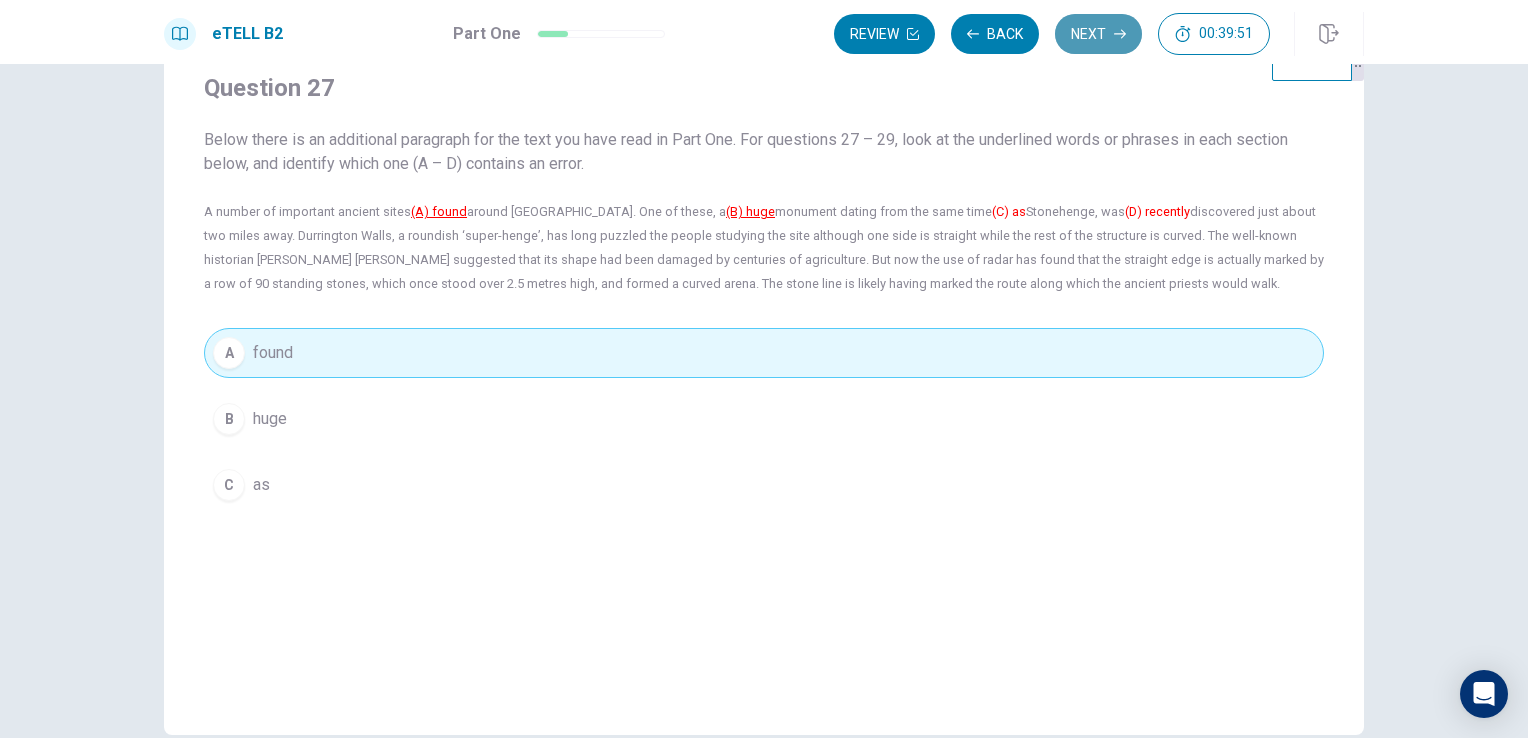 click on "Next" at bounding box center (1098, 34) 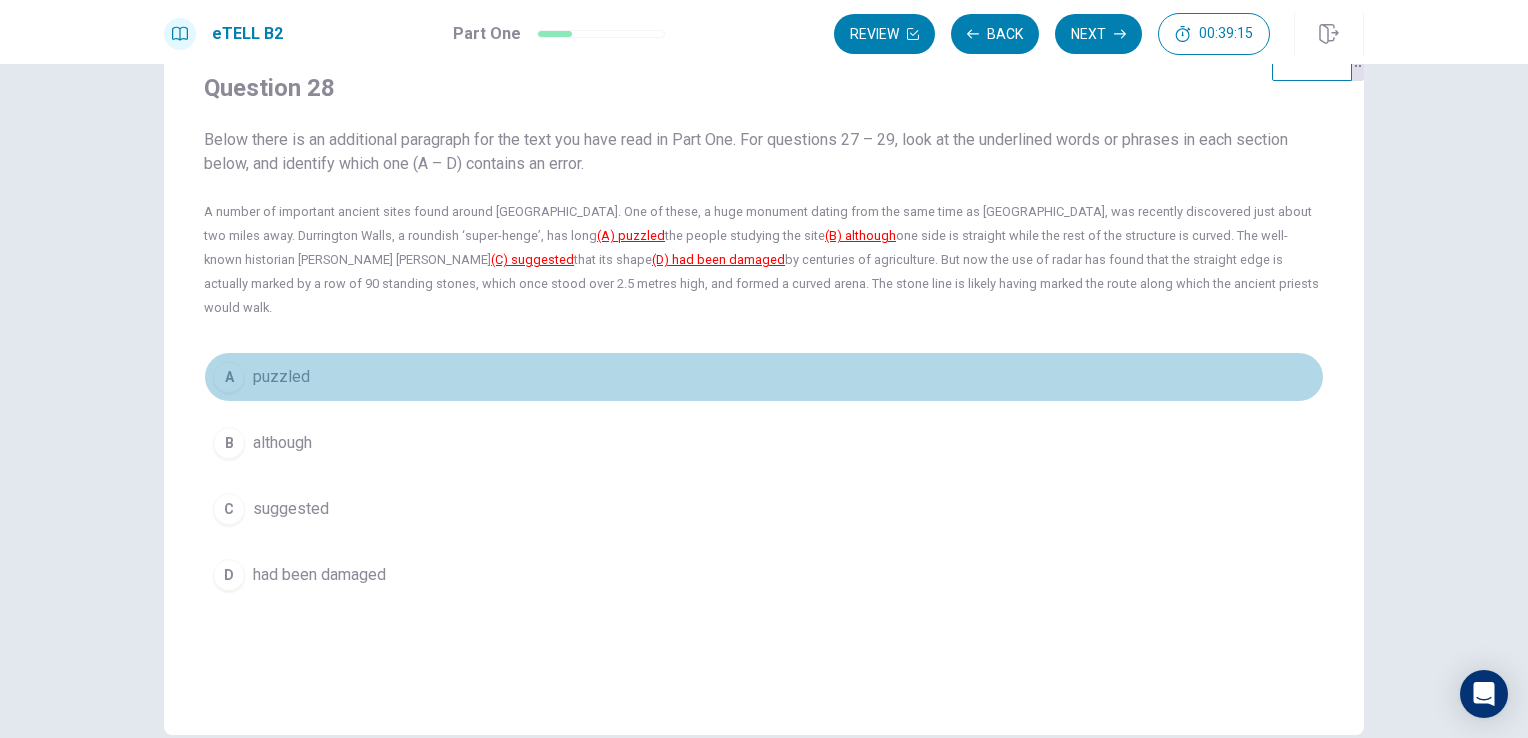 click on "puzzled" at bounding box center (281, 377) 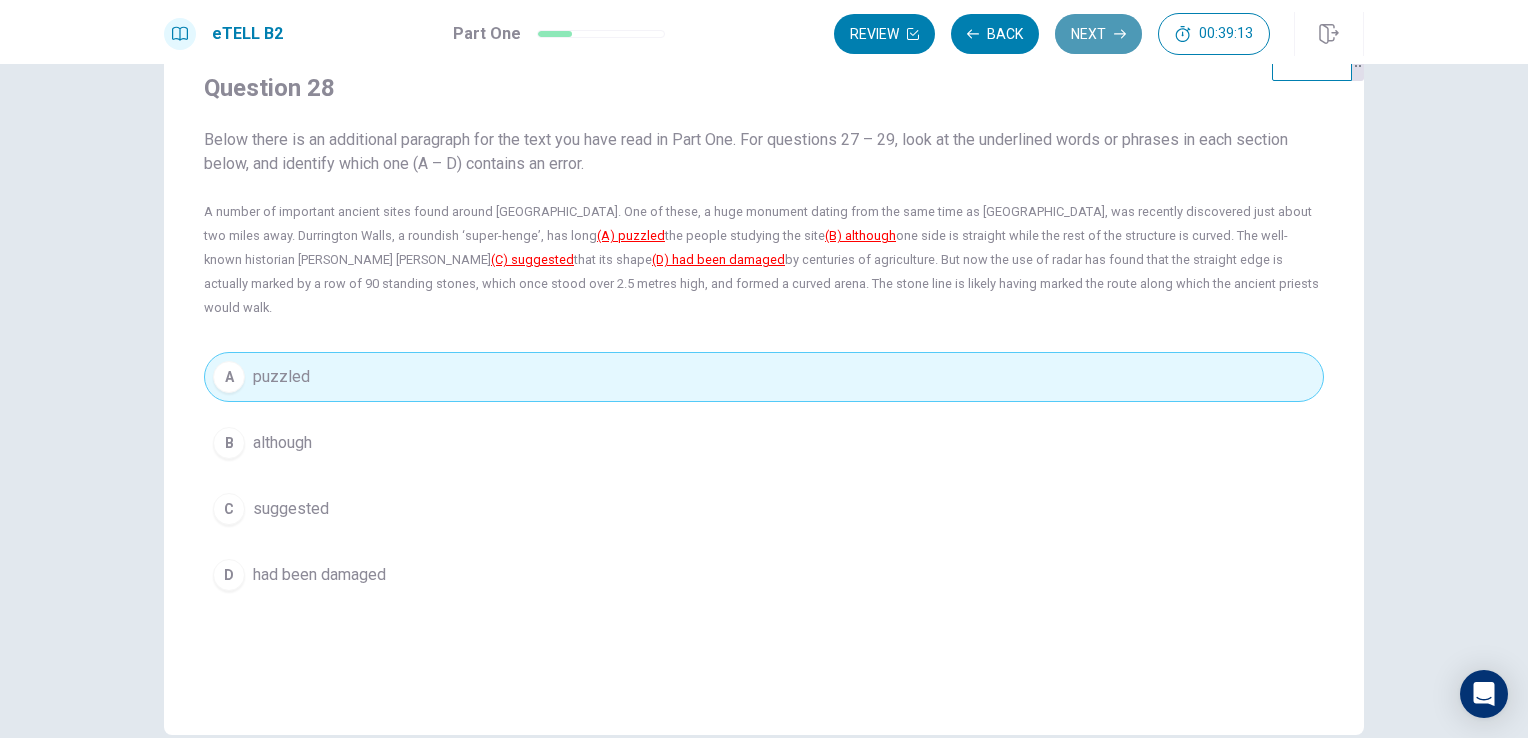 click on "Next" at bounding box center [1098, 34] 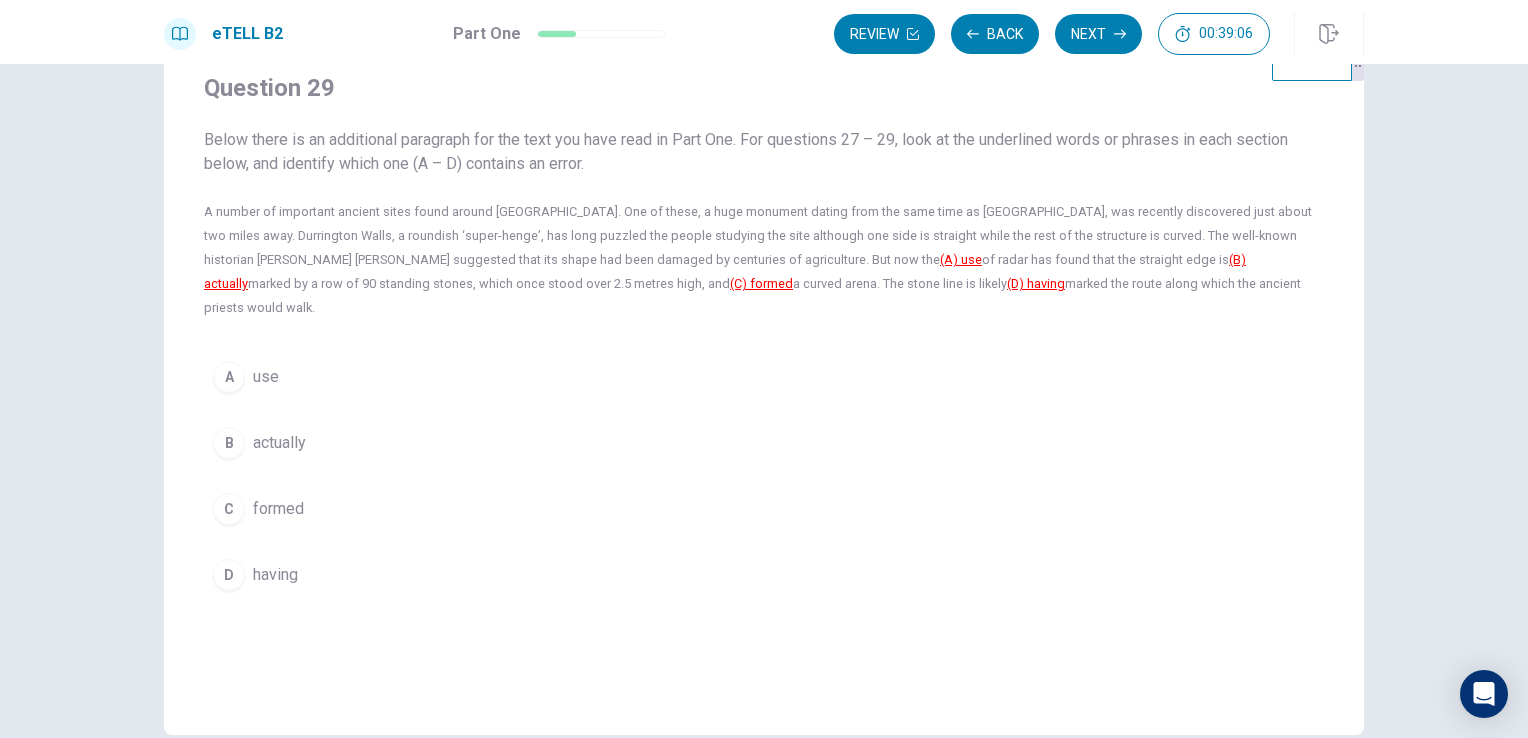 click at bounding box center [557, 34] 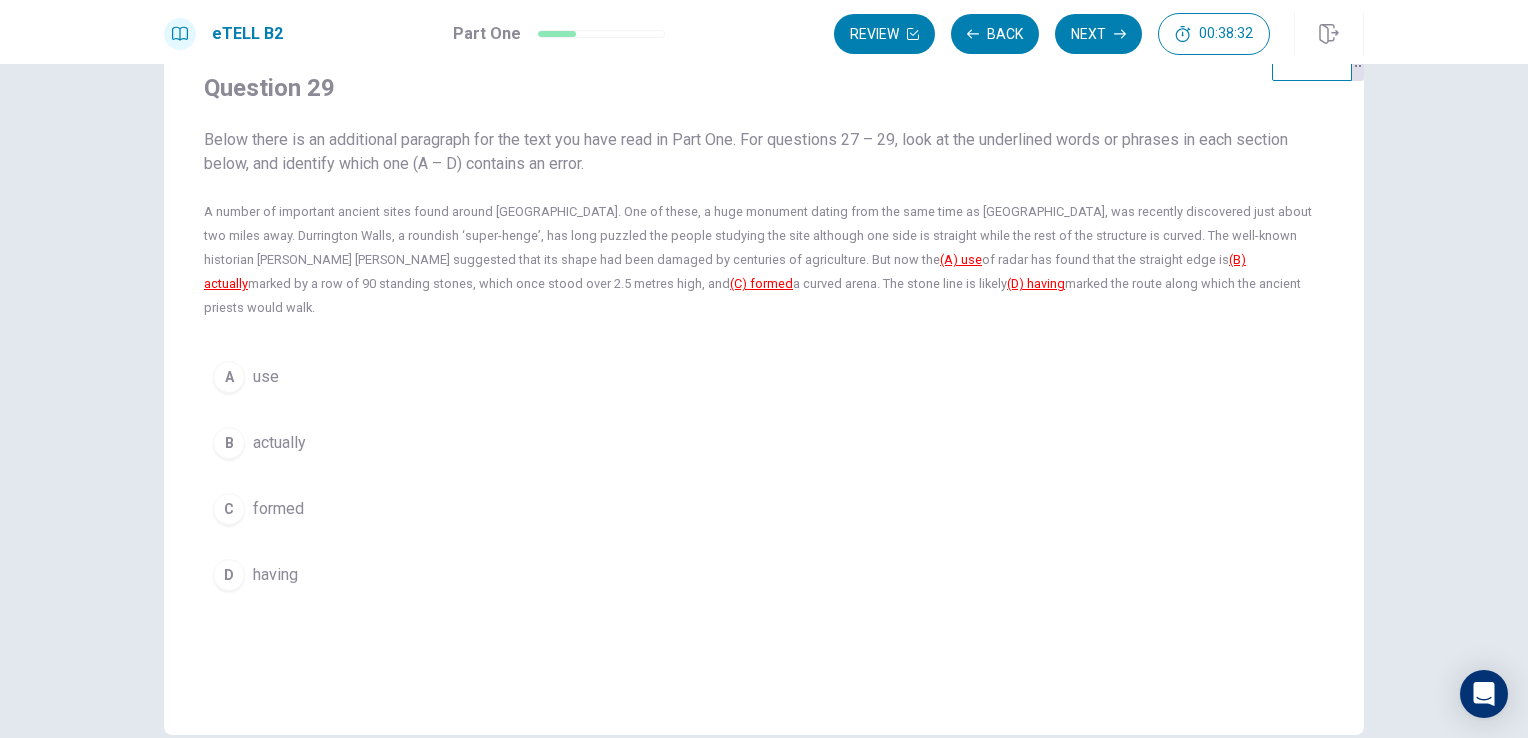 click on "having" at bounding box center [275, 575] 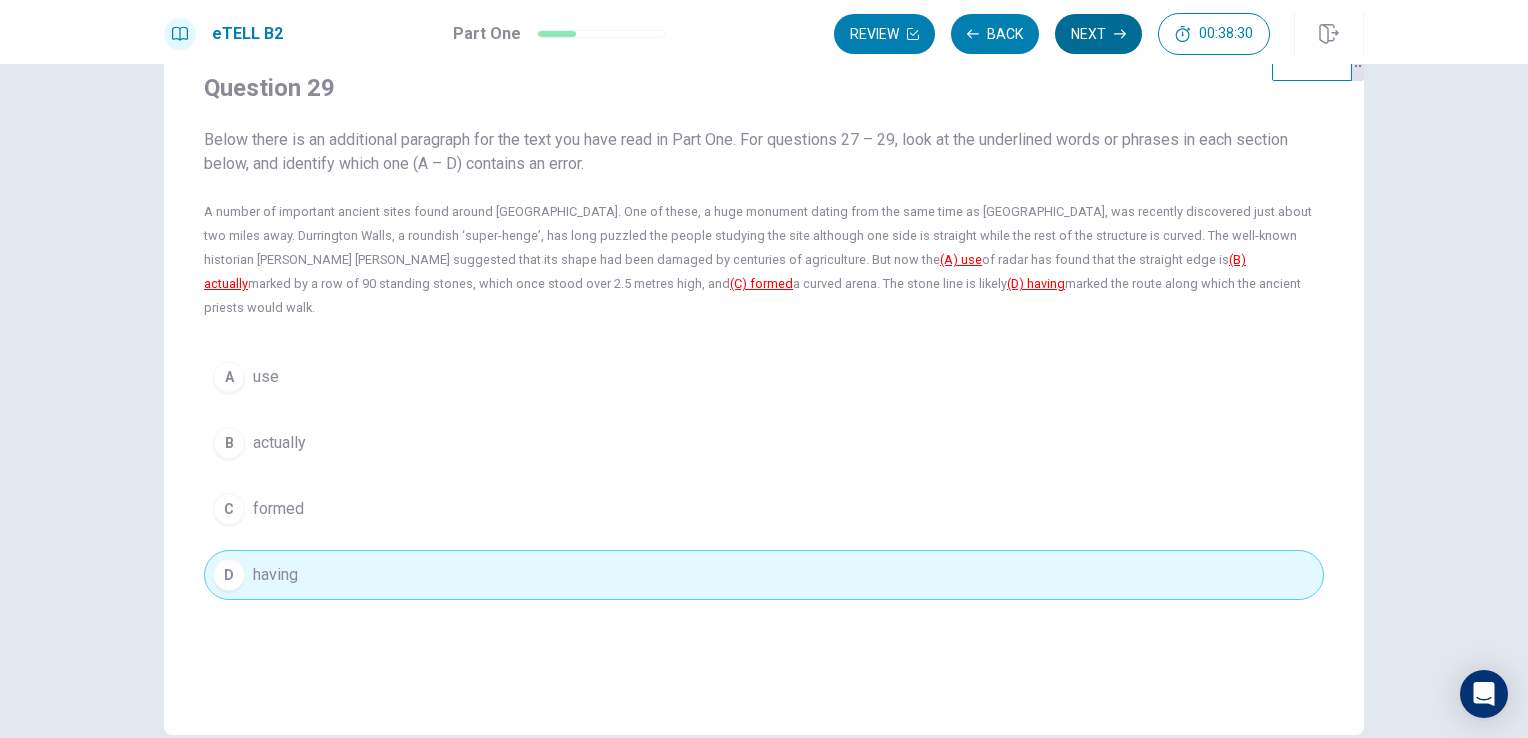 click on "Next" at bounding box center (1098, 34) 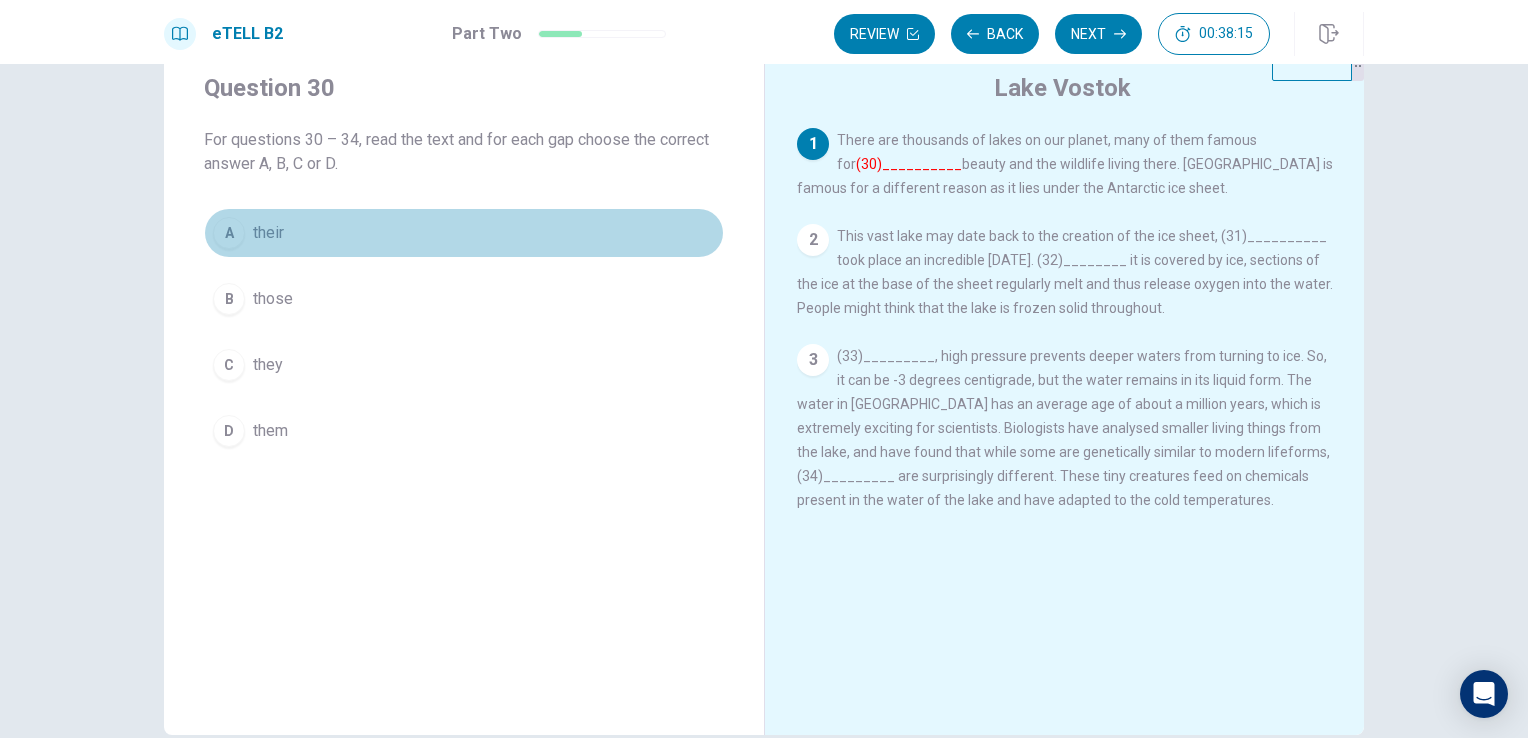 click on "their" at bounding box center (268, 233) 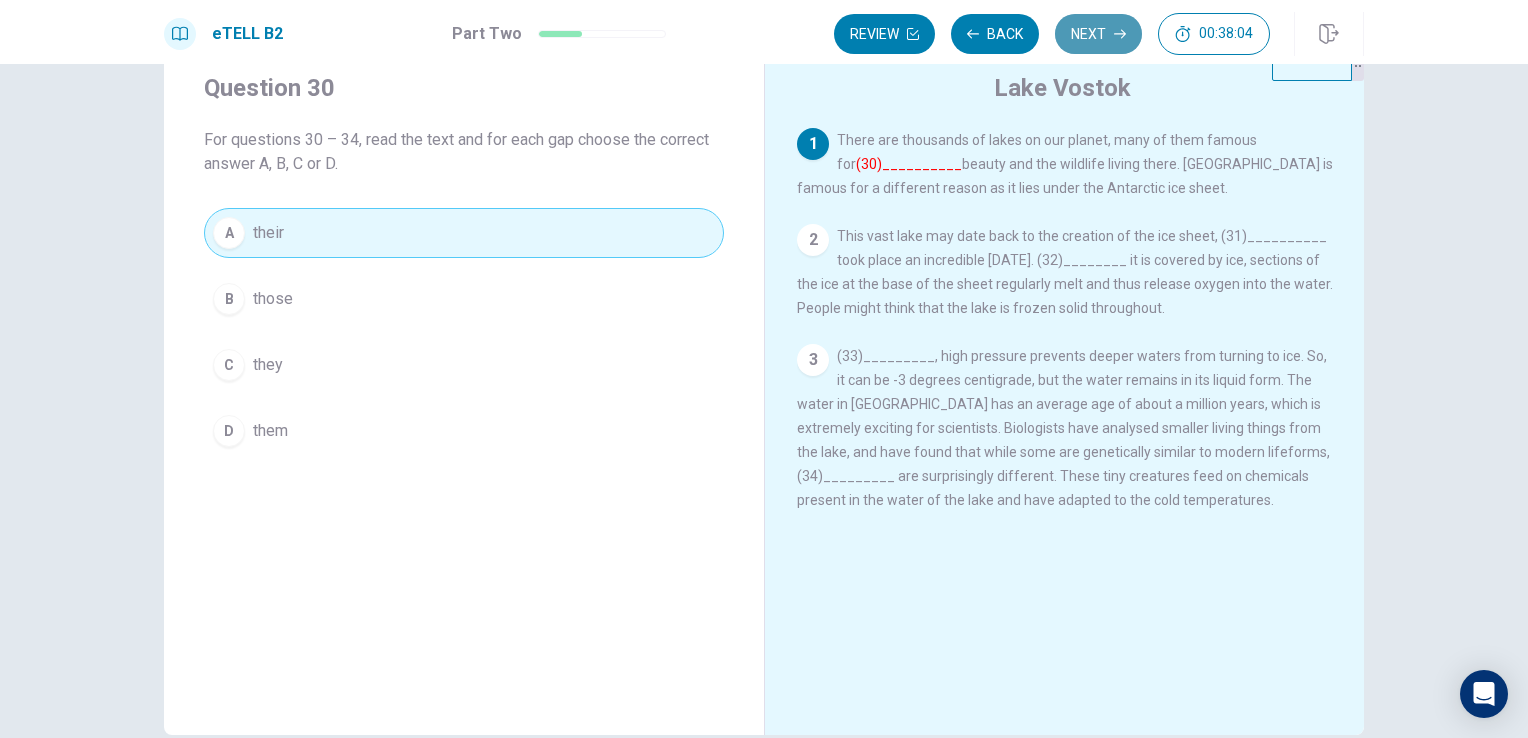 click on "Next" at bounding box center [1098, 34] 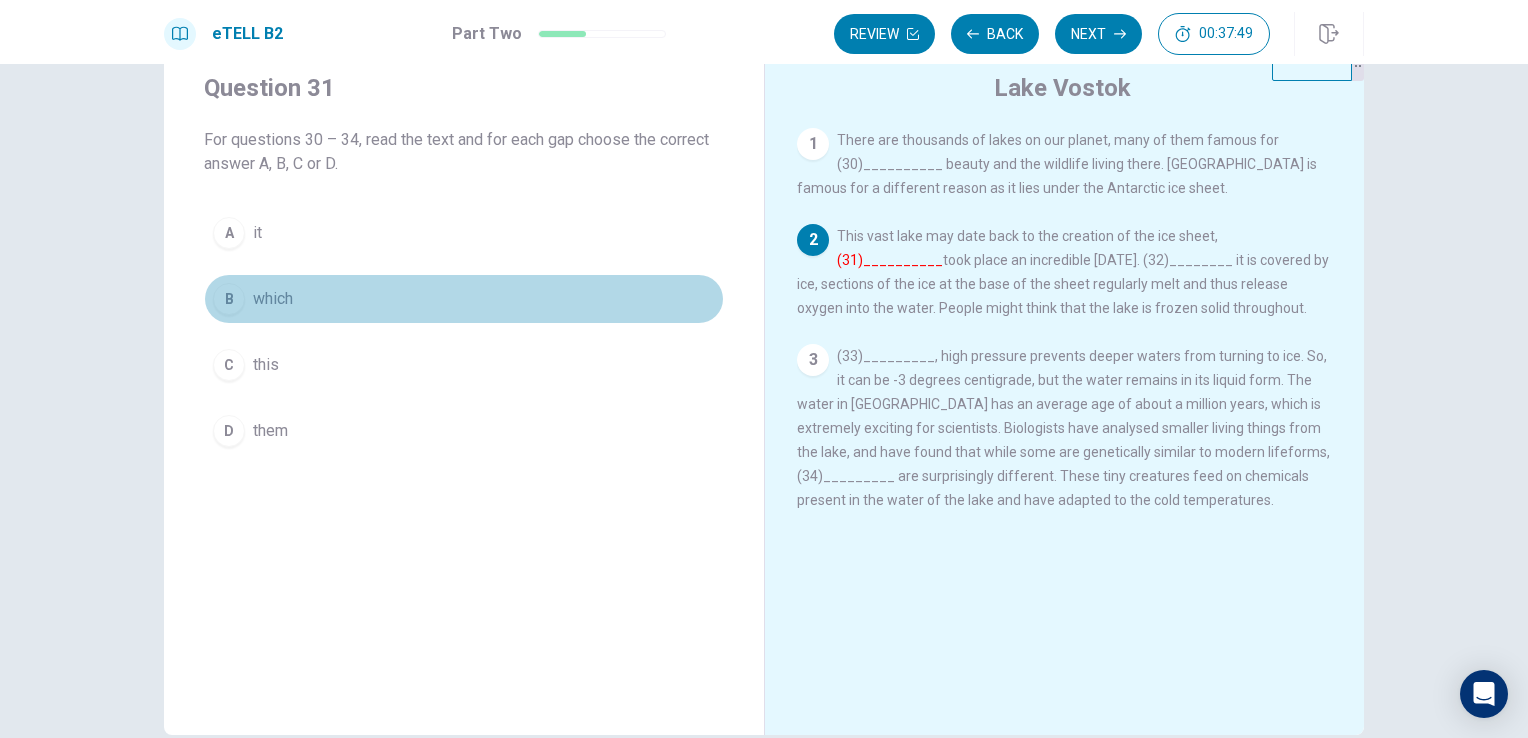 click on "B which" at bounding box center [464, 299] 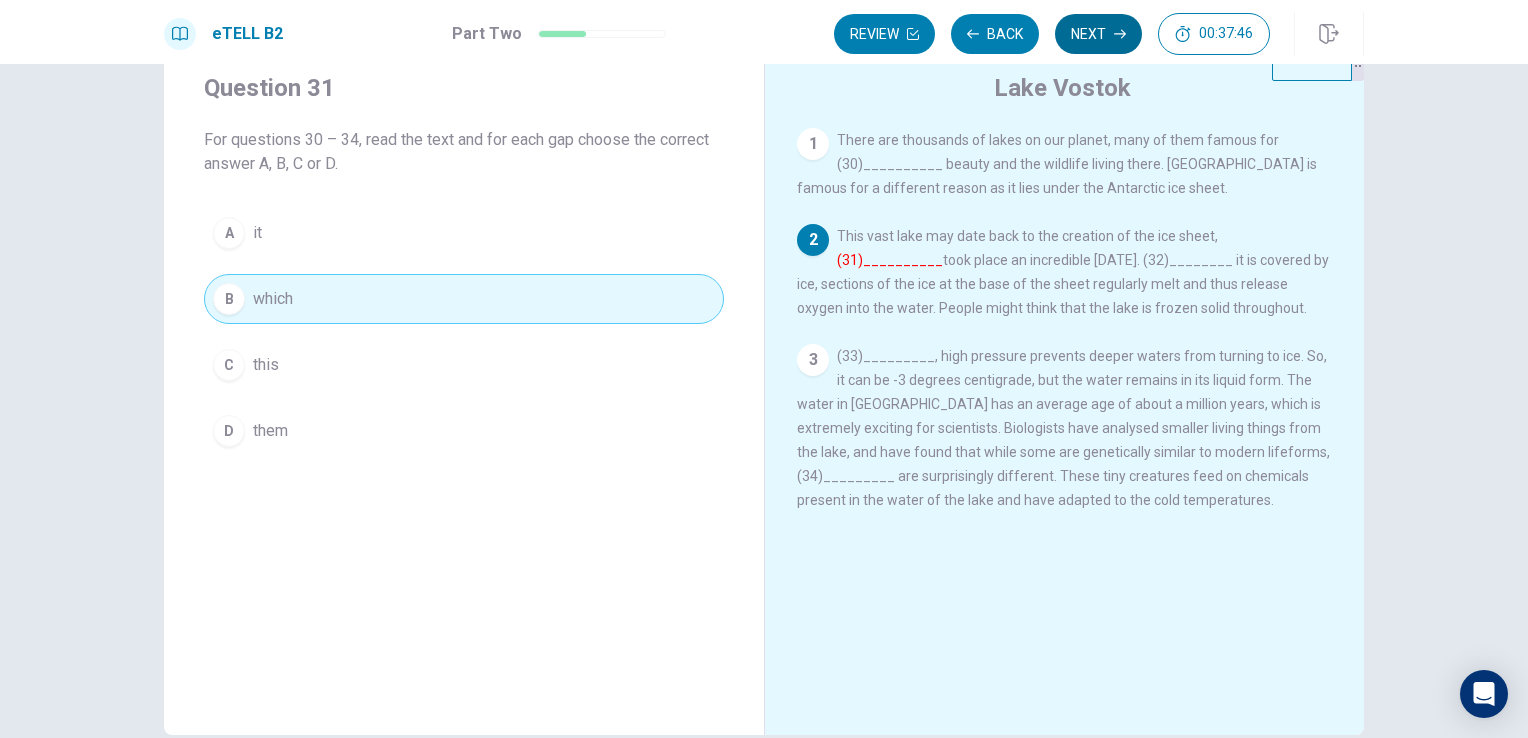 click 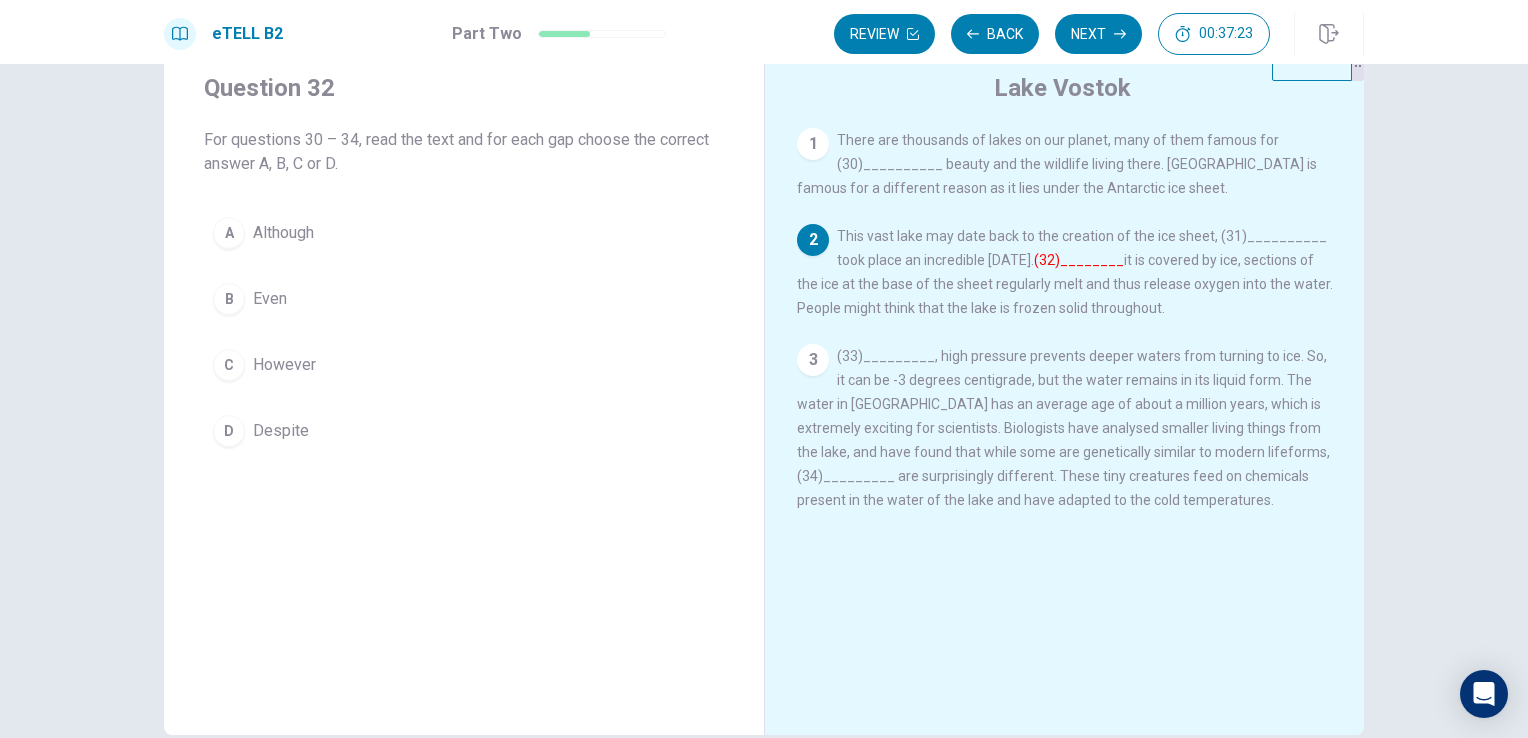click on "B Even" at bounding box center [464, 299] 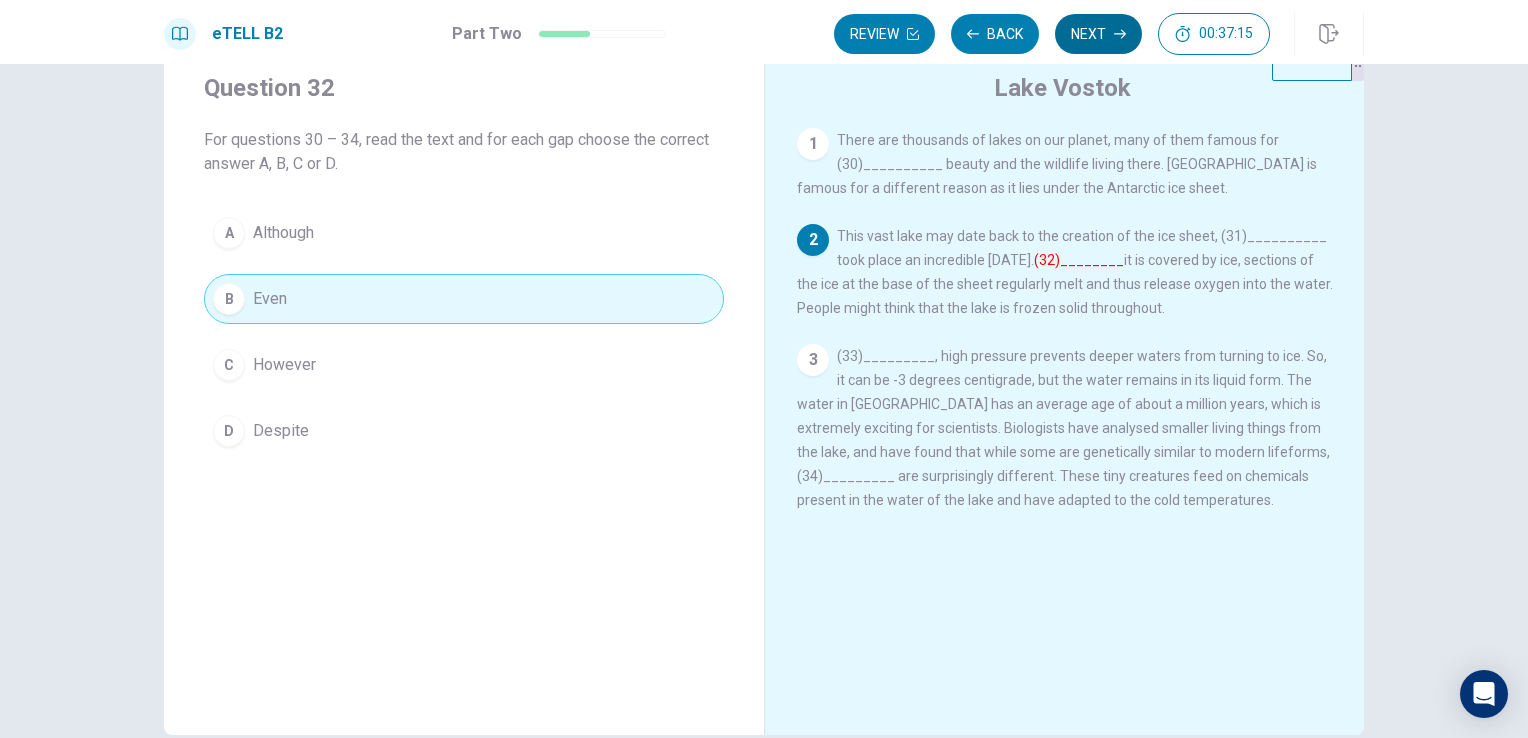click on "Next" at bounding box center (1098, 34) 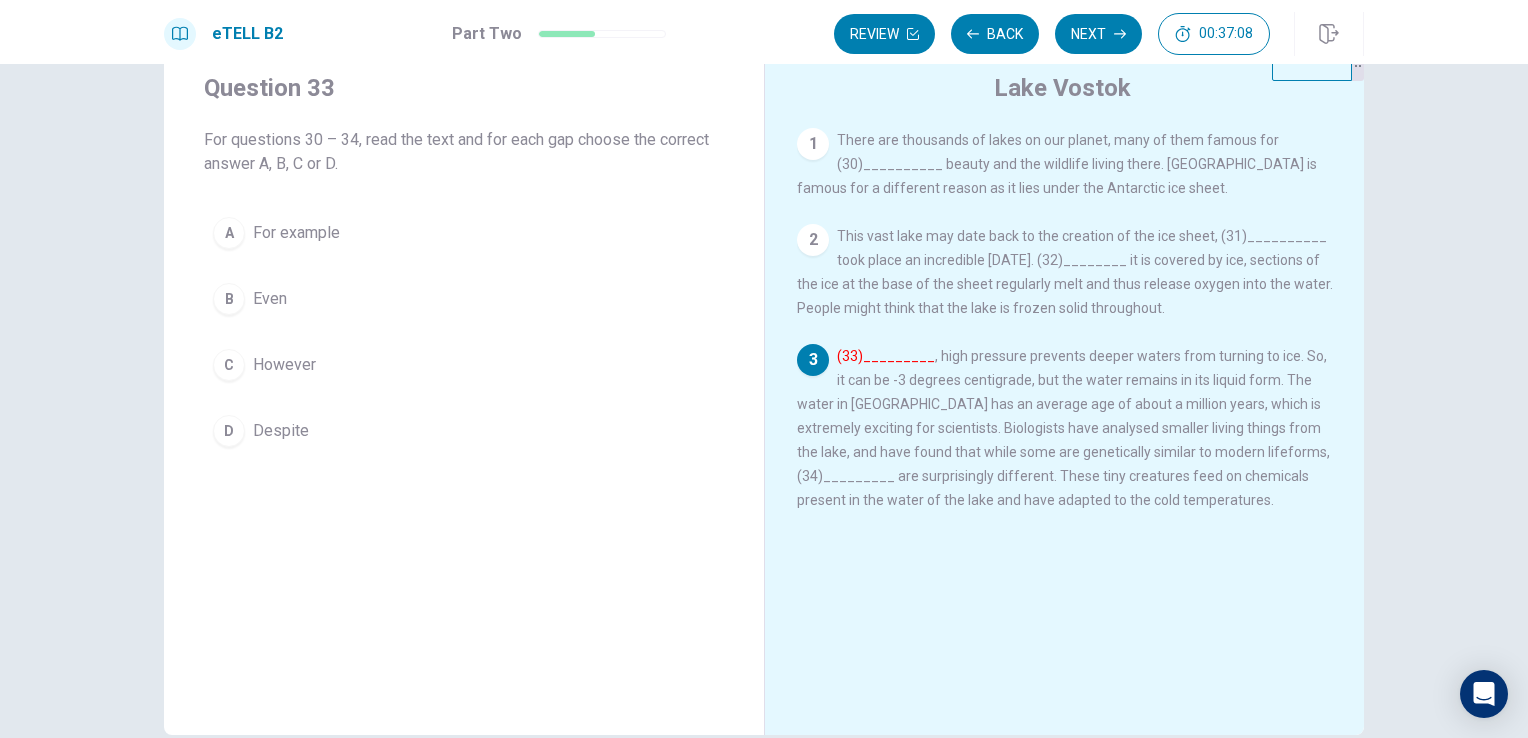 click on "For example" at bounding box center (296, 233) 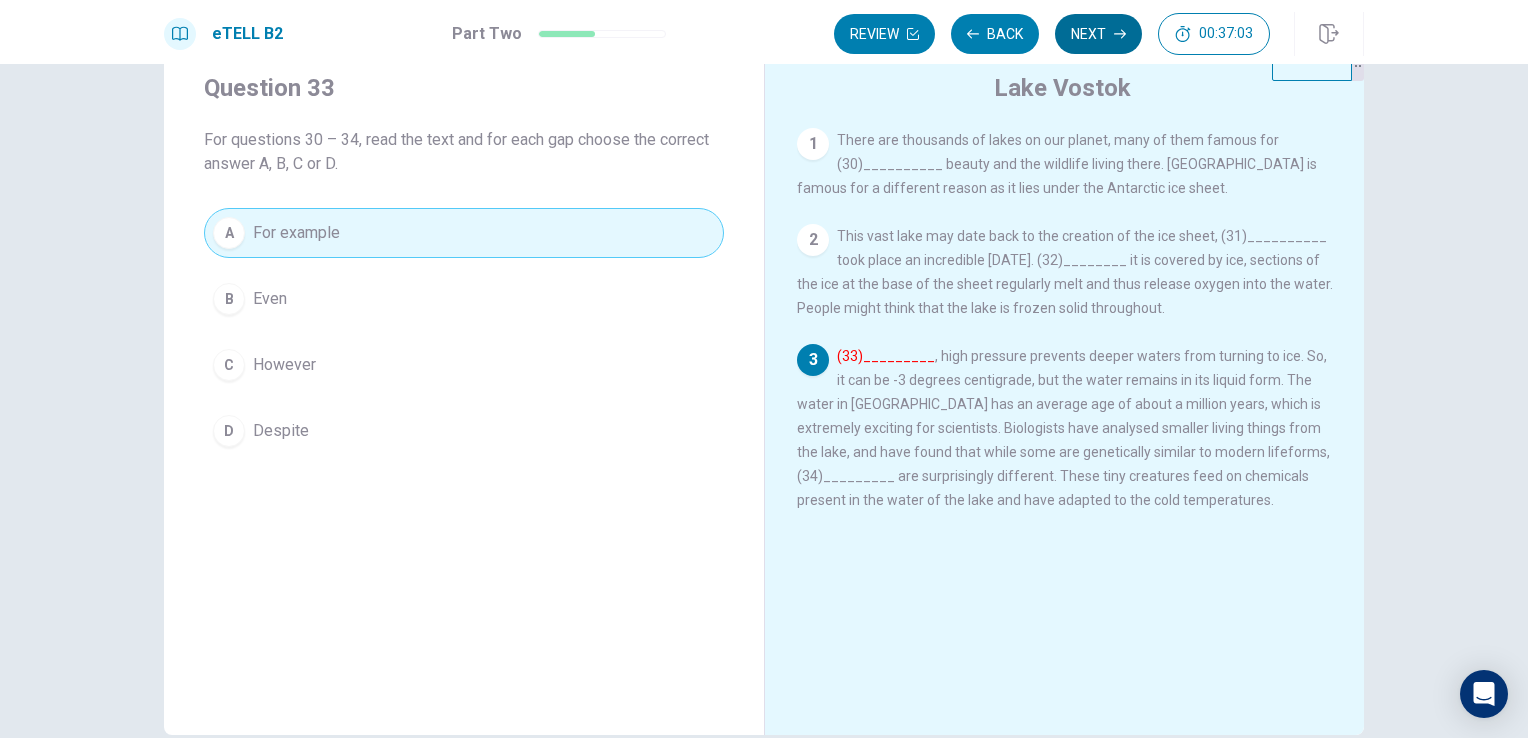click on "Next" at bounding box center [1098, 34] 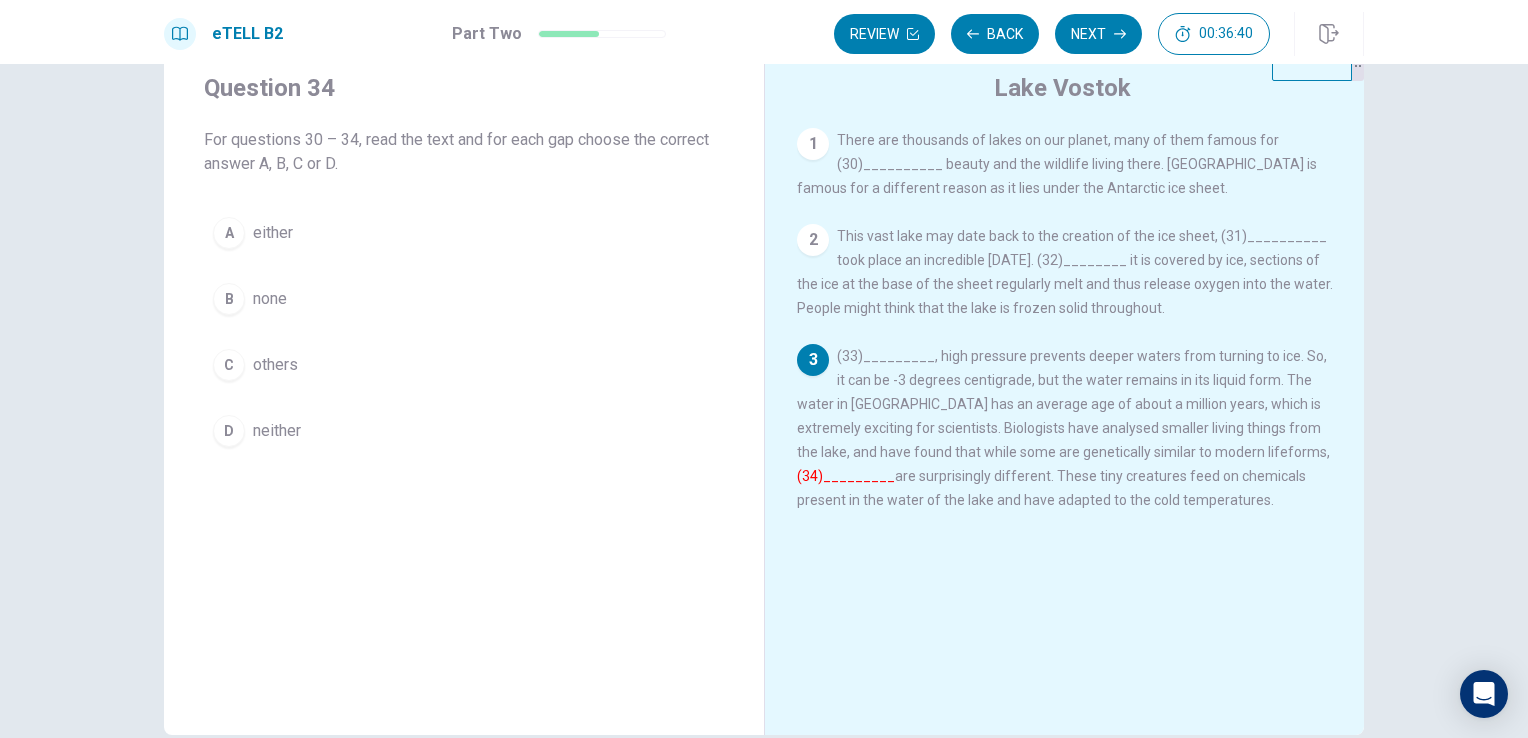 click on "others" at bounding box center [275, 365] 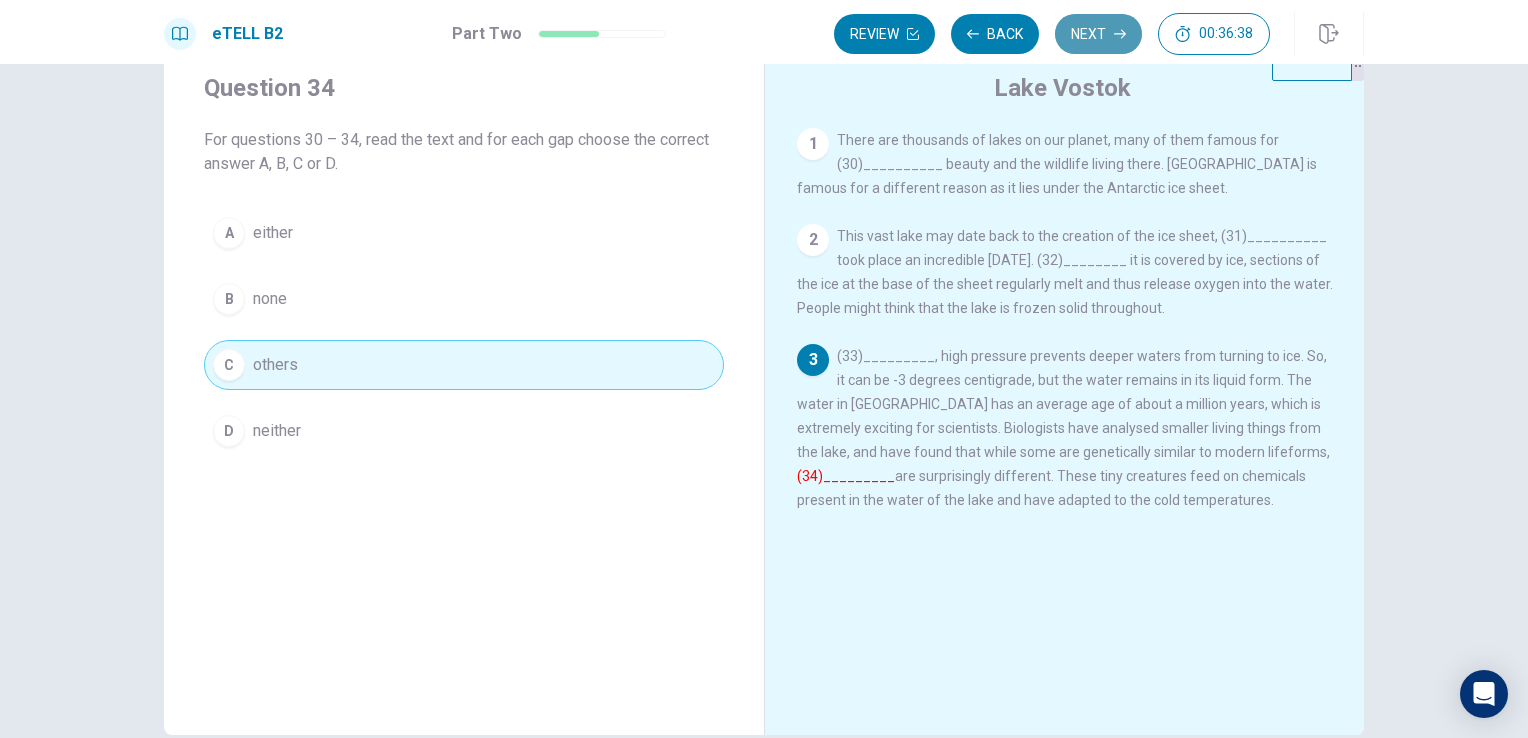click on "Next" at bounding box center [1098, 34] 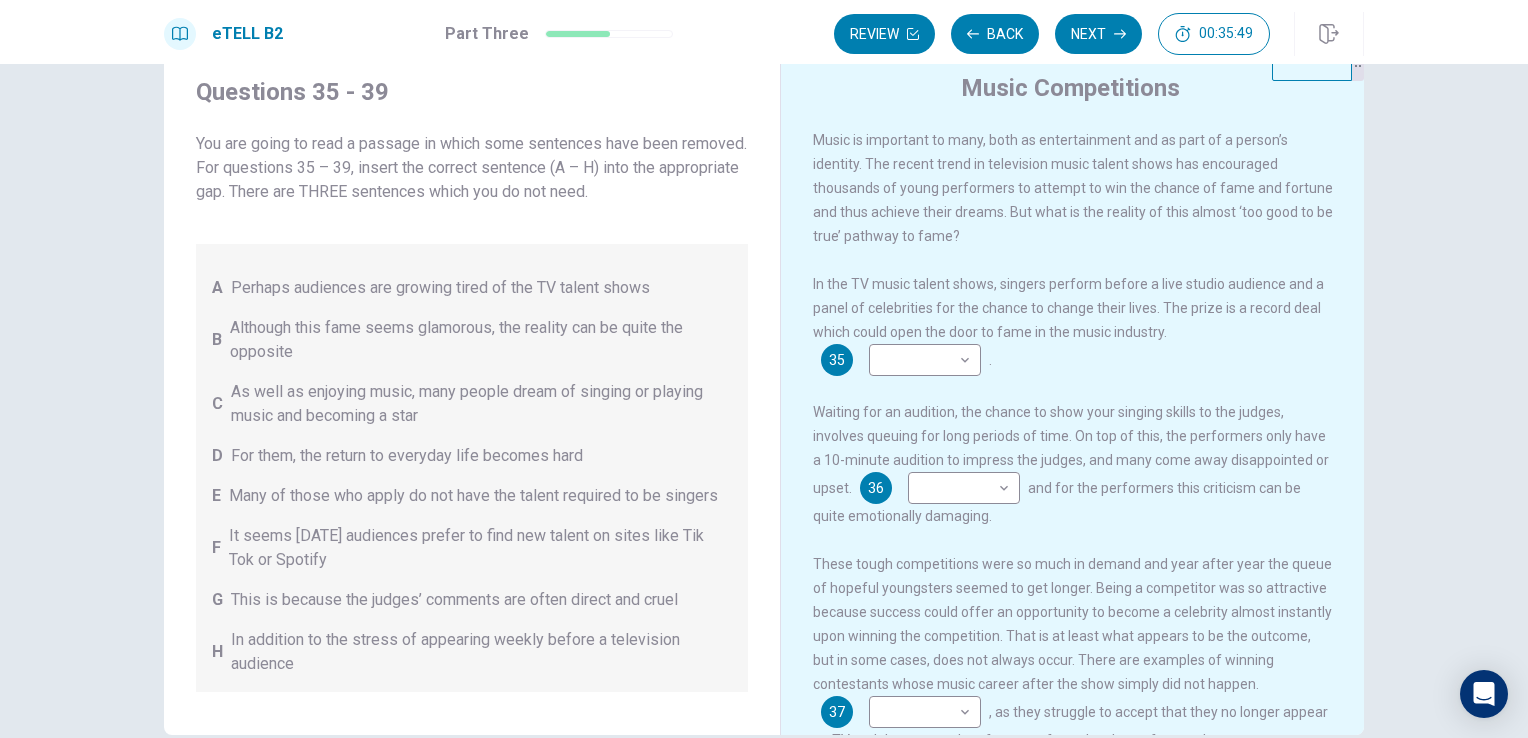 scroll, scrollTop: 76, scrollLeft: 0, axis: vertical 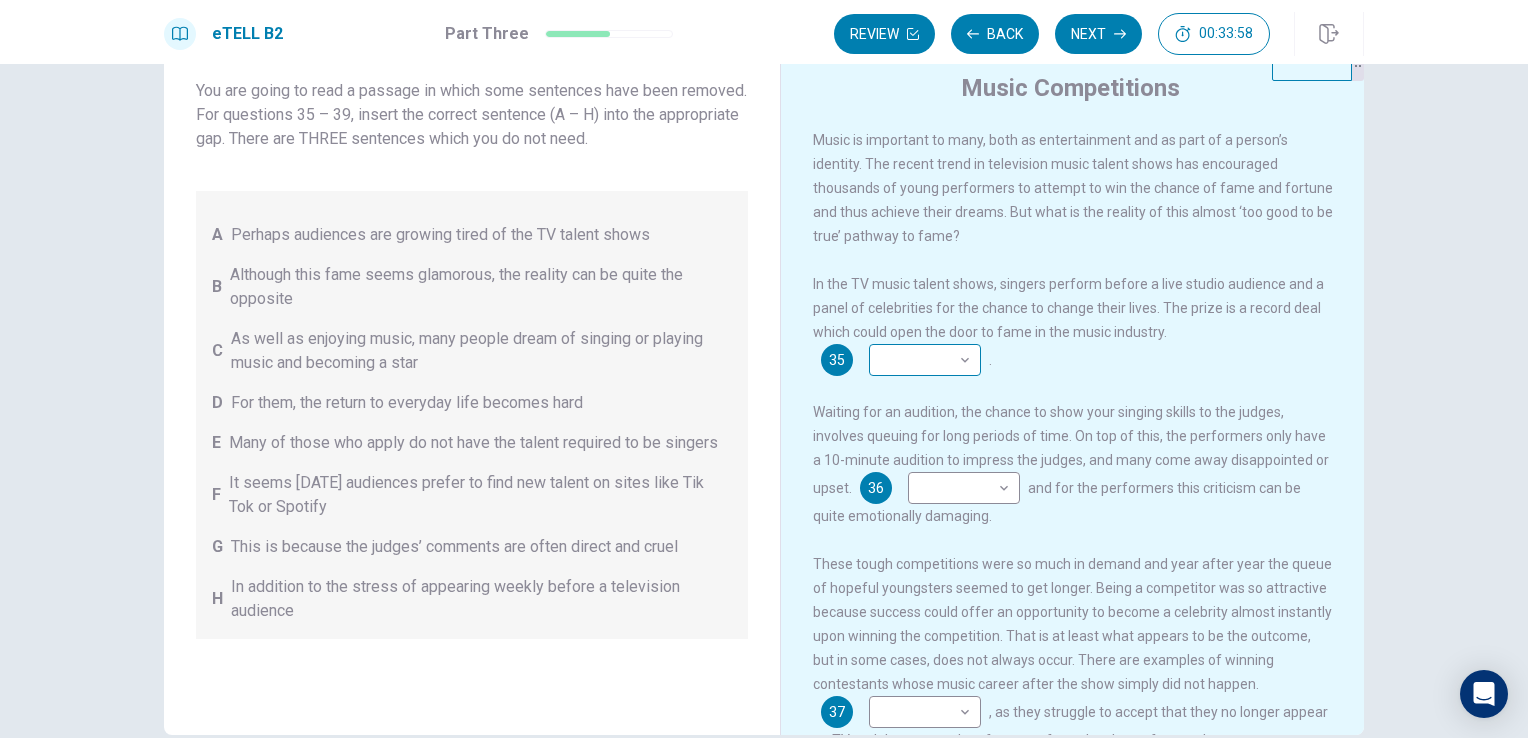 click on "This site uses cookies, as explained in our  Privacy Policy . If you agree to the use of cookies, please click the Accept button and continue to browse our site.   Privacy Policy Accept   eTELL B2 Part Three Review Back Next 00:33:58 Question 15 - 19 of 30 00:33:58 Review Back Next Questions 35 - 39 You are going to read a passage in which some sentences have been  removed. For questions 35 – 39, insert the correct sentence (A – H) into the  appropriate gap. There are THREE sentences which you do not need. A Perhaps audiences are growing tired of the TV talent shows B Although this fame seems glamorous, the reality can be quite the opposite C As well as enjoying music, many people dream of singing or playing music and becoming a star D For them, the return to everyday life becomes hard E Many of those who apply do not have the talent required to be singers F It seems [DATE] audiences prefer to find new talent on sites like Tik Tok or Spotify G H Music Competitions 35 ​ ​ . 36 ​ ​ 37 ​ ​ 38" at bounding box center [764, 369] 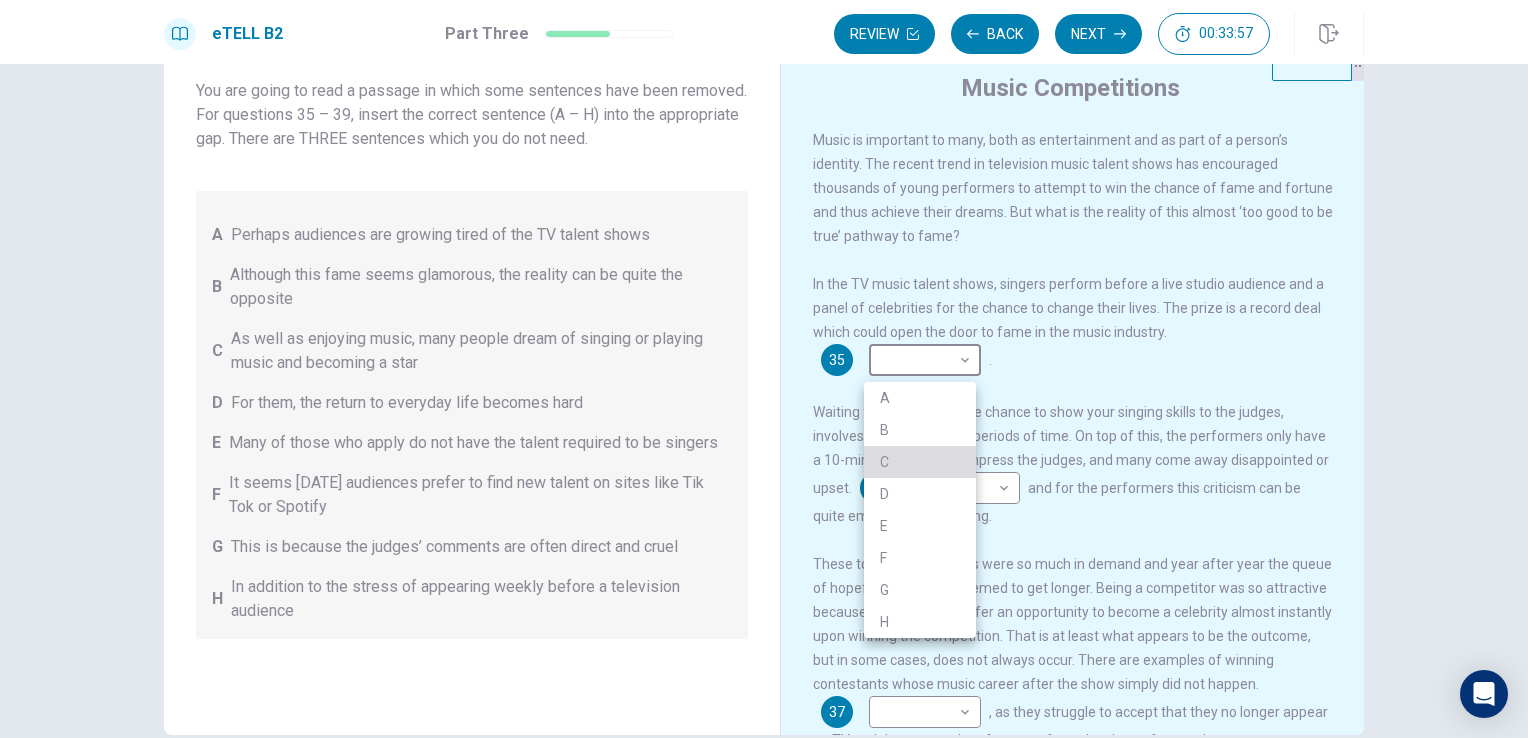 click on "C" at bounding box center [920, 462] 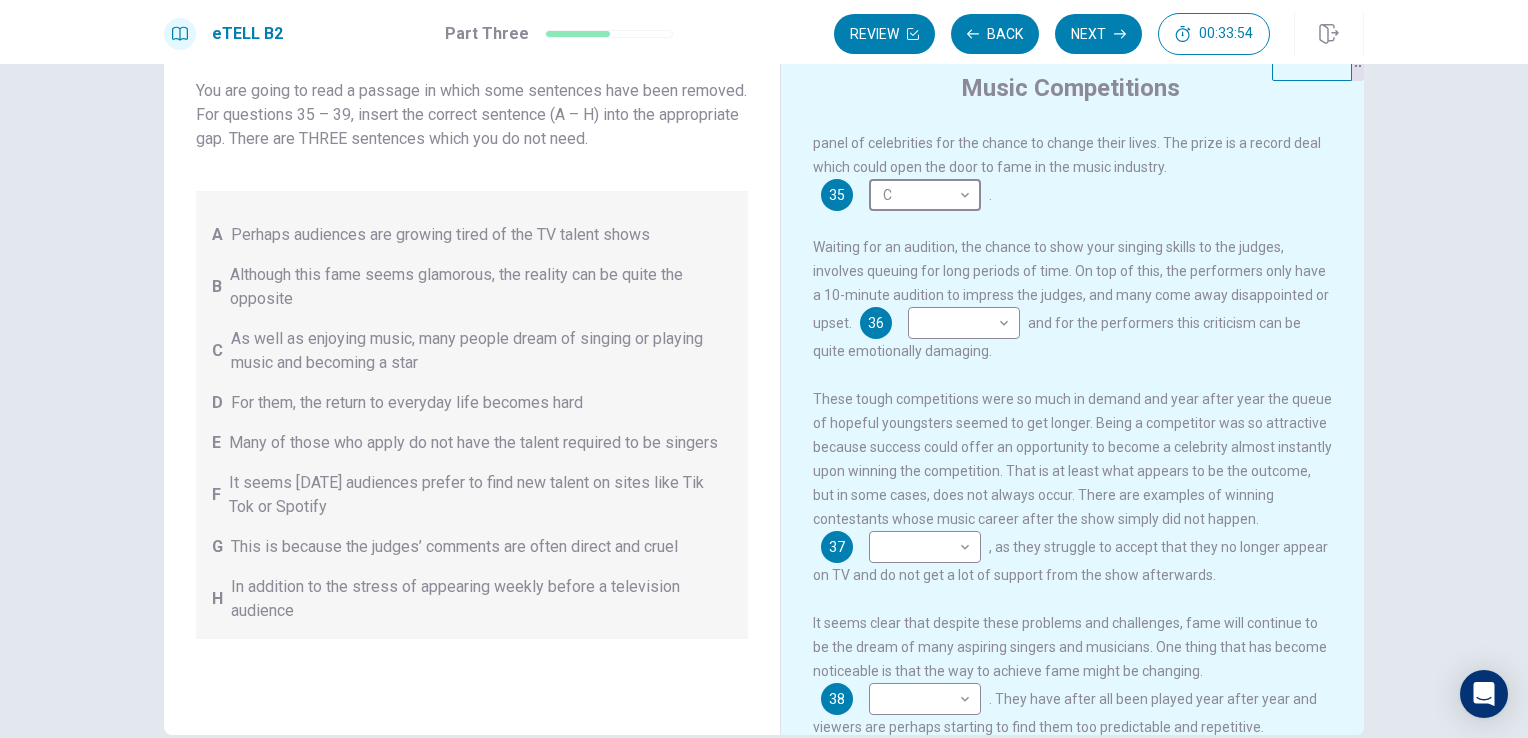 scroll, scrollTop: 200, scrollLeft: 0, axis: vertical 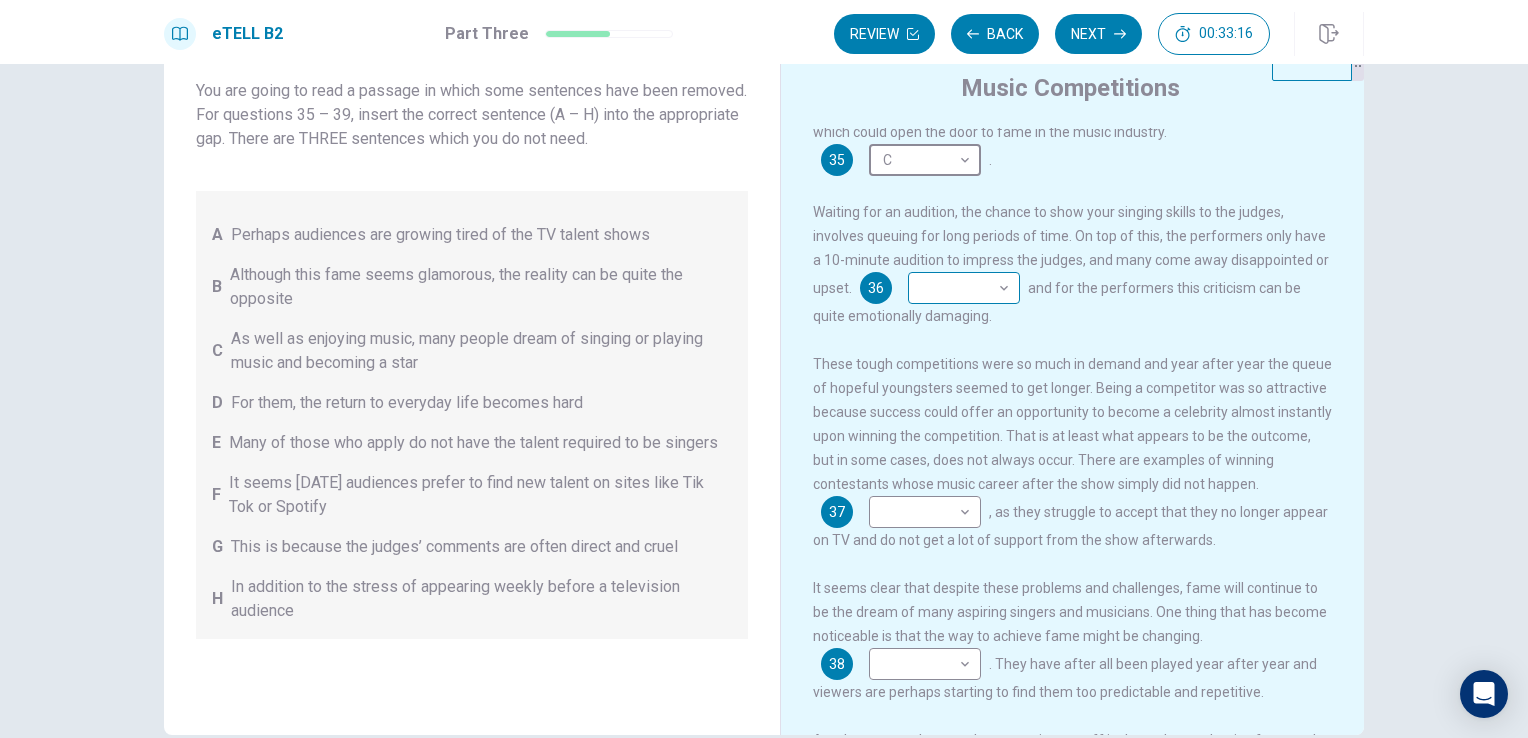 click on "This site uses cookies, as explained in our  Privacy Policy . If you agree to the use of cookies, please click the Accept button and continue to browse our site.   Privacy Policy Accept   eTELL B2 Part Three Review Back Next 00:33:16 Question 15 - 19 of 30 00:33:16 Review Back Next Questions 35 - 39 You are going to read a passage in which some sentences have been  removed. For questions 35 – 39, insert the correct sentence (A – H) into the  appropriate gap. There are THREE sentences which you do not need. A Perhaps audiences are growing tired of the TV talent shows B Although this fame seems glamorous, the reality can be quite the opposite C As well as enjoying music, many people dream of singing or playing music and becoming a star D For them, the return to everyday life becomes hard E Many of those who apply do not have the talent required to be singers F It seems [DATE] audiences prefer to find new talent on sites like Tik Tok or Spotify G H Music Competitions 35 C * ​ . 36 ​ ​ 37 ​ ​ 38" at bounding box center [764, 369] 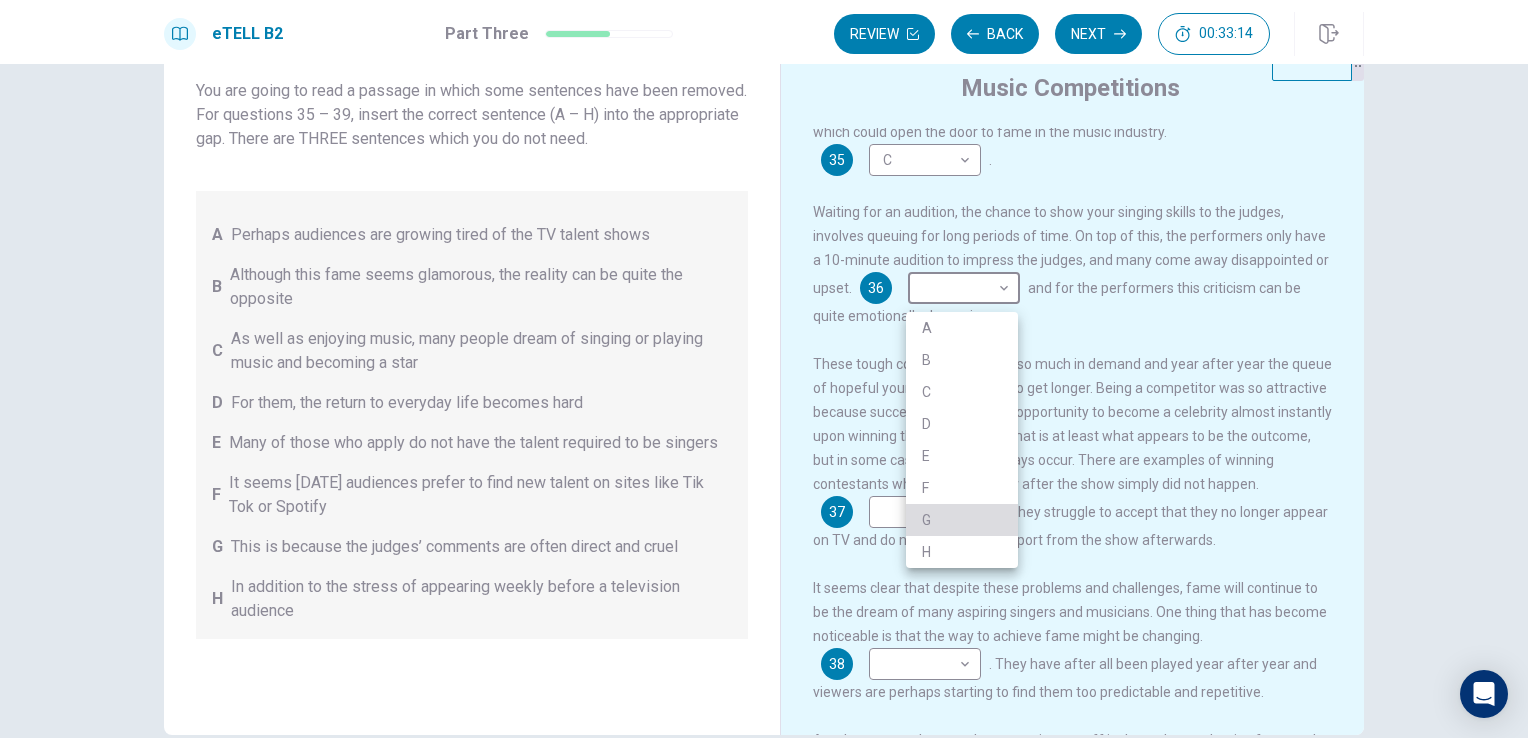 click on "G" at bounding box center (962, 520) 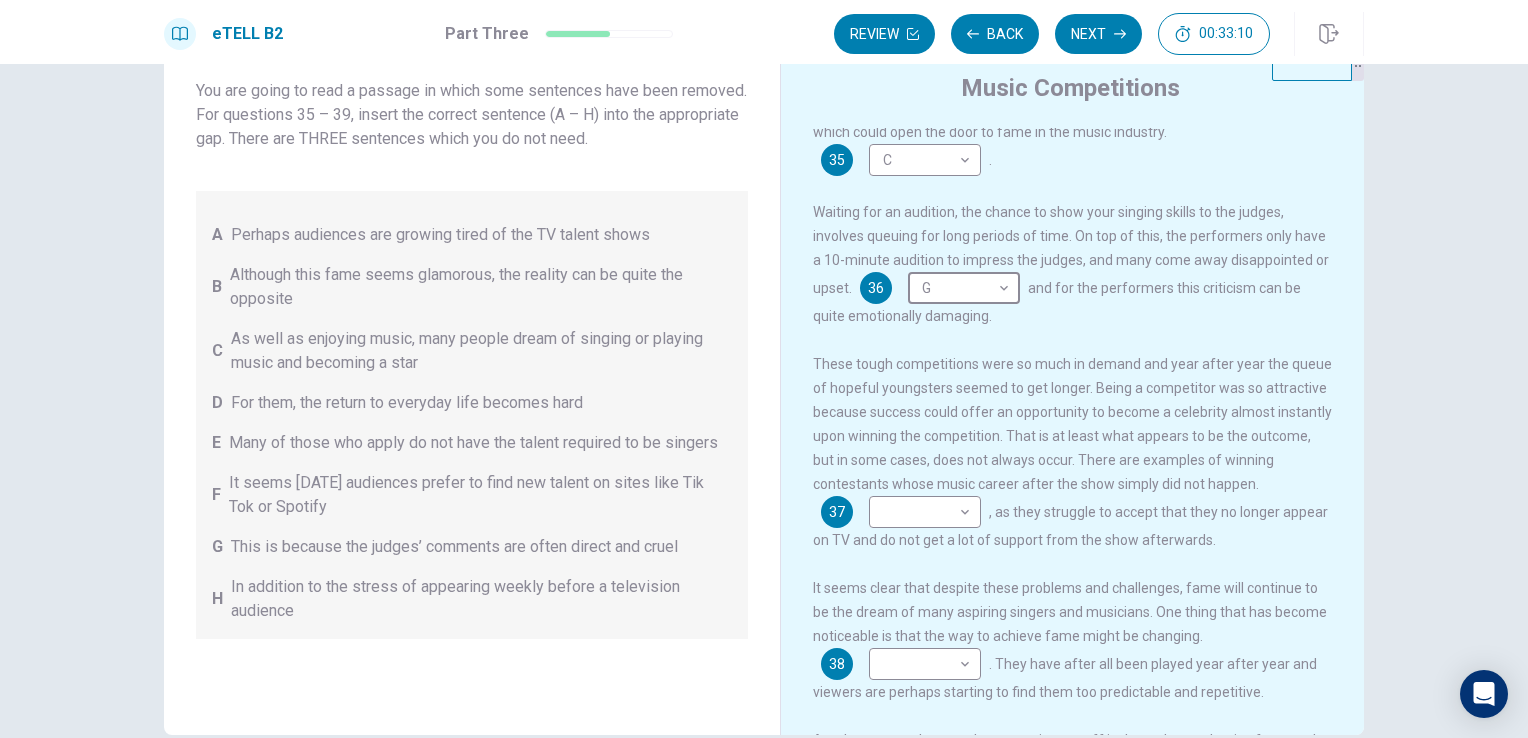 scroll, scrollTop: 300, scrollLeft: 0, axis: vertical 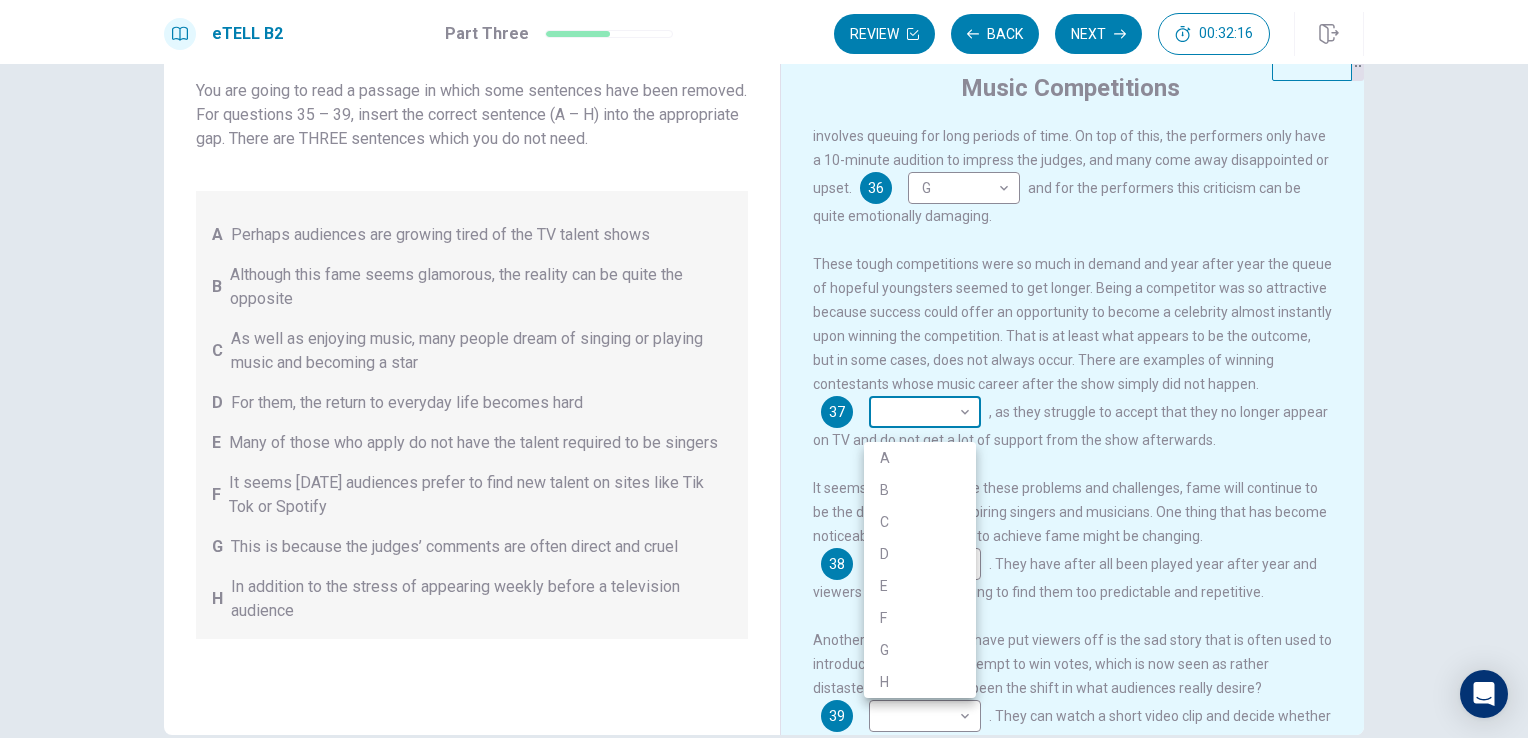 click on "This site uses cookies, as explained in our  Privacy Policy . If you agree to the use of cookies, please click the Accept button and continue to browse our site.   Privacy Policy Accept   eTELL B2 Part Three Review Back Next 00:32:16 Question 15 - 19 of 30 00:32:16 Review Back Next Questions 35 - 39 You are going to read a passage in which some sentences have been  removed. For questions 35 – 39, insert the correct sentence (A – H) into the  appropriate gap. There are THREE sentences which you do not need. A Perhaps audiences are growing tired of the TV talent shows B Although this fame seems glamorous, the reality can be quite the opposite C As well as enjoying music, many people dream of singing or playing music and becoming a star D For them, the return to everyday life becomes hard E Many of those who apply do not have the talent required to be singers F It seems [DATE] audiences prefer to find new talent on sites like Tik Tok or Spotify G H Music Competitions 35 C * ​ . 36 G * ​ 37 ​ ​ 38" at bounding box center [764, 369] 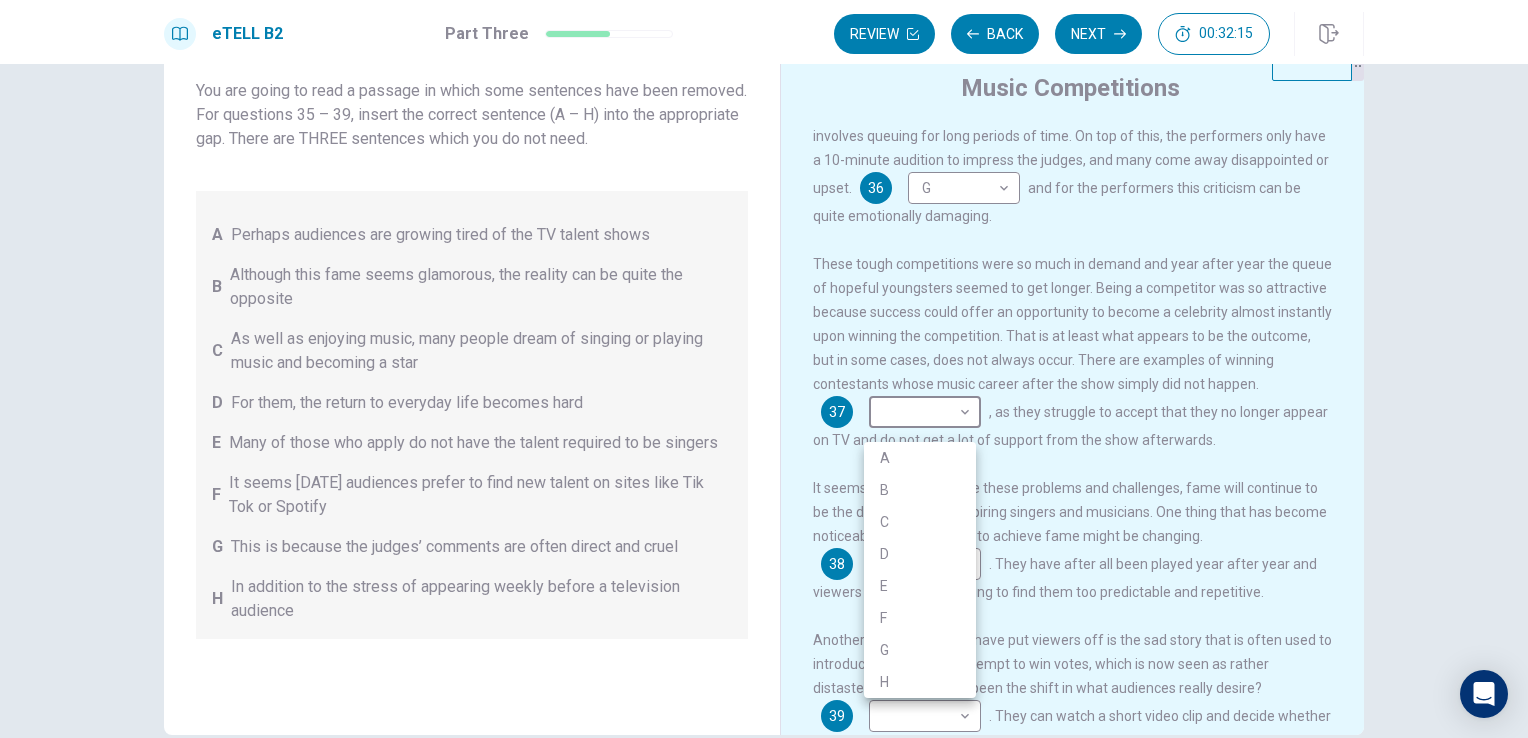 click on "D" at bounding box center (920, 554) 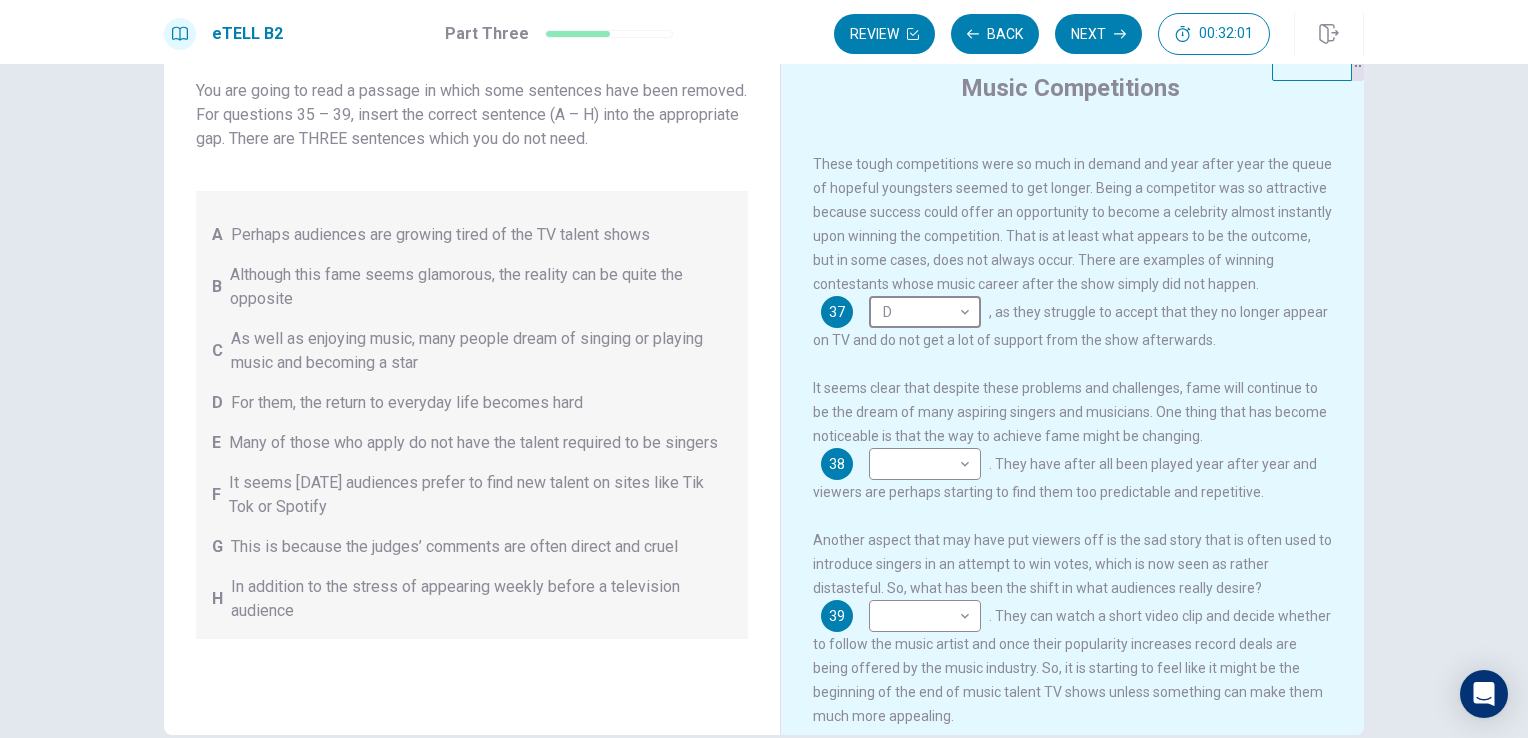 scroll, scrollTop: 440, scrollLeft: 0, axis: vertical 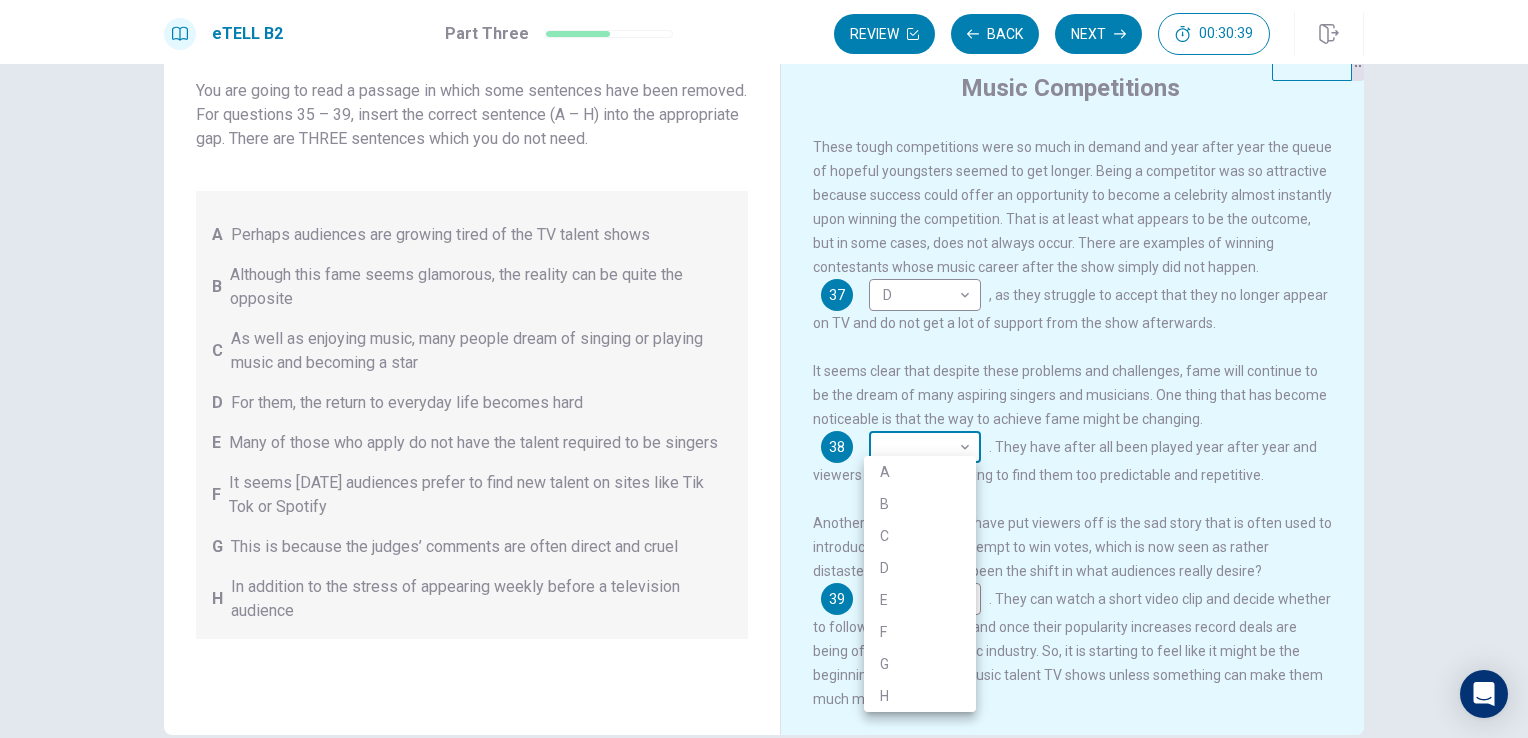 click on "This site uses cookies, as explained in our  Privacy Policy . If you agree to the use of cookies, please click the Accept button and continue to browse our site.   Privacy Policy Accept   eTELL B2 Part Three Review Back Next 00:30:39 Question 15 - 19 of 30 00:30:39 Review Back Next Questions 35 - 39 You are going to read a passage in which some sentences have been  removed. For questions 35 – 39, insert the correct sentence (A – H) into the  appropriate gap. There are THREE sentences which you do not need. A Perhaps audiences are growing tired of the TV talent shows B Although this fame seems glamorous, the reality can be quite the opposite C As well as enjoying music, many people dream of singing or playing music and becoming a star D For them, the return to everyday life becomes hard E Many of those who apply do not have the talent required to be singers F It seems [DATE] audiences prefer to find new talent on sites like Tik Tok or Spotify G H Music Competitions 35 C * ​ . 36 G * ​ 37 D * ​ 38" at bounding box center [764, 369] 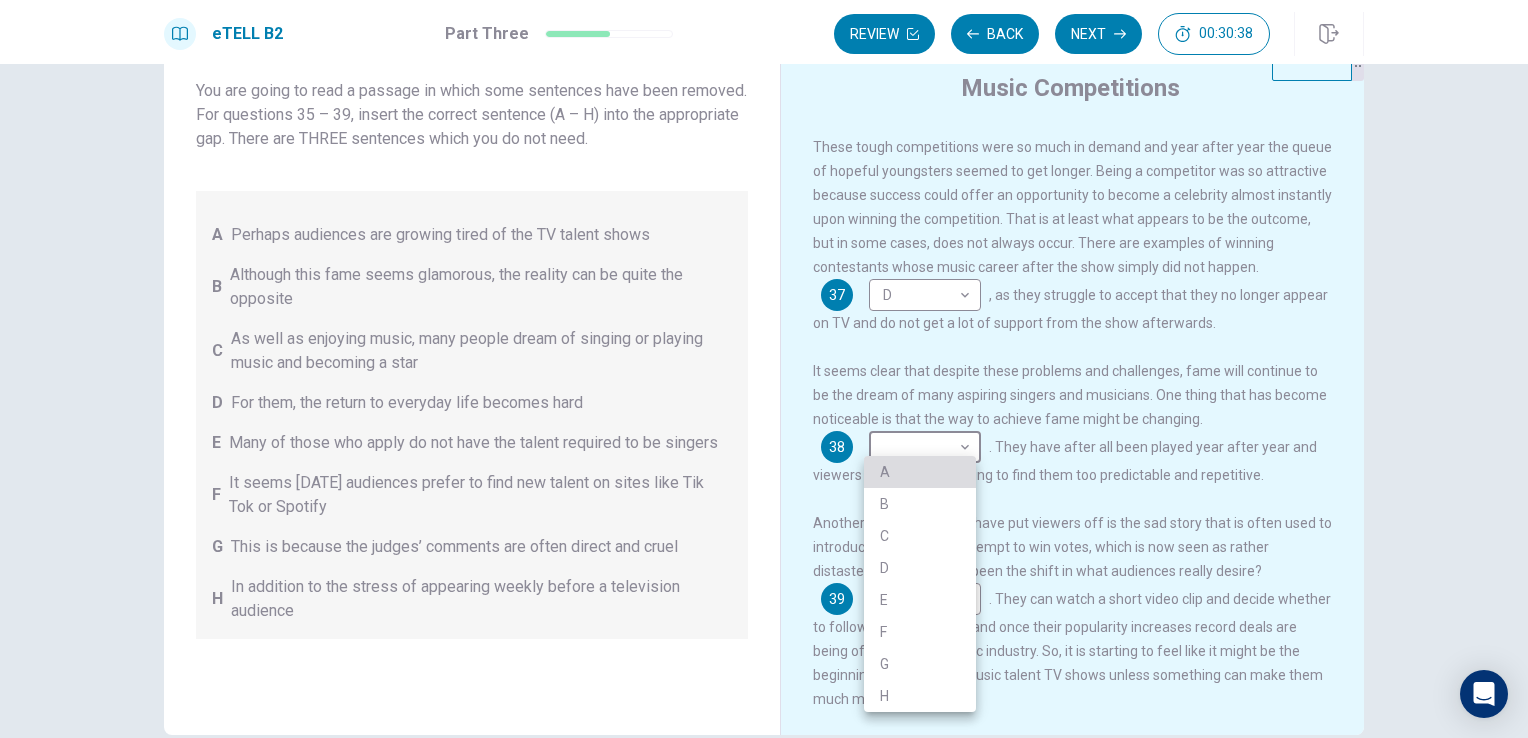 click on "A" at bounding box center [920, 472] 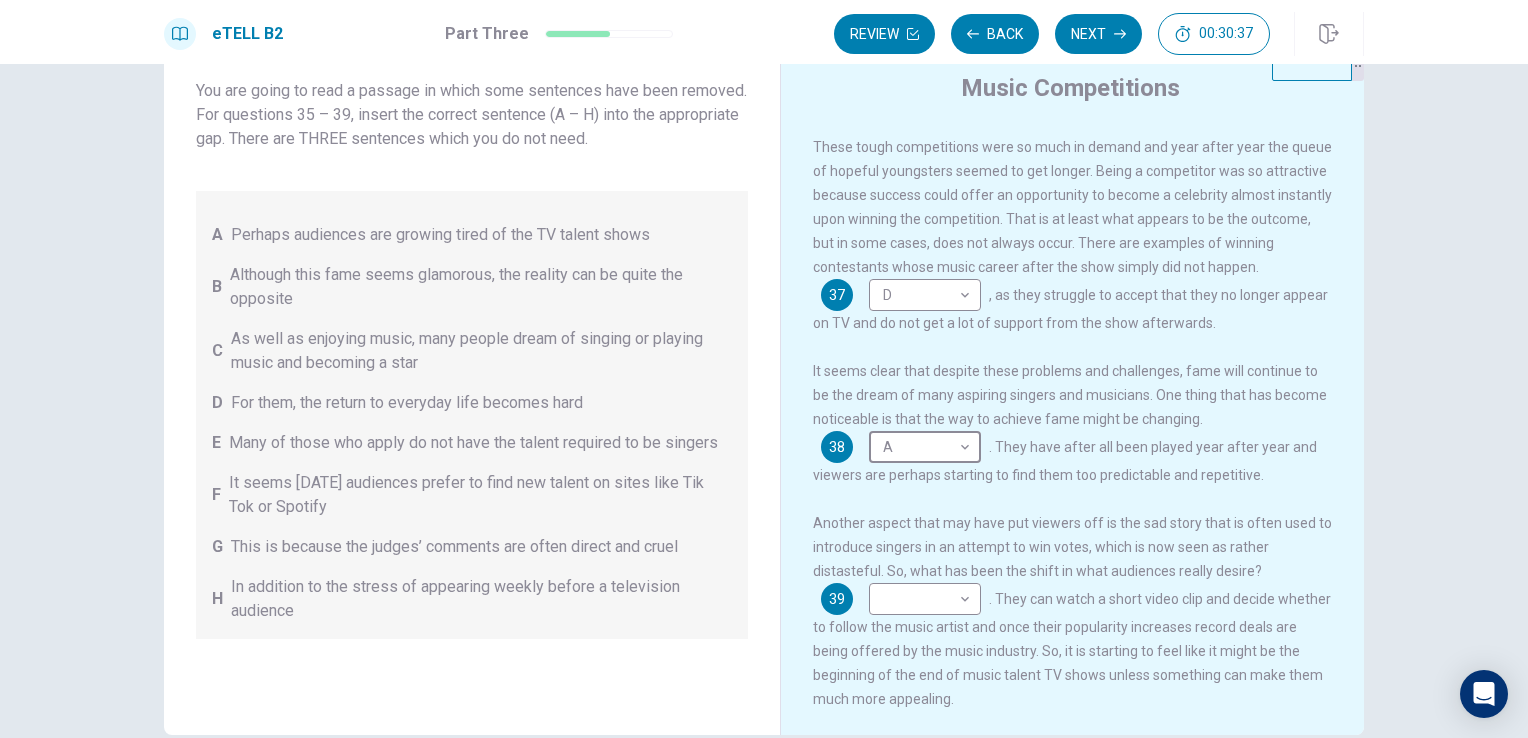 scroll, scrollTop: 164, scrollLeft: 0, axis: vertical 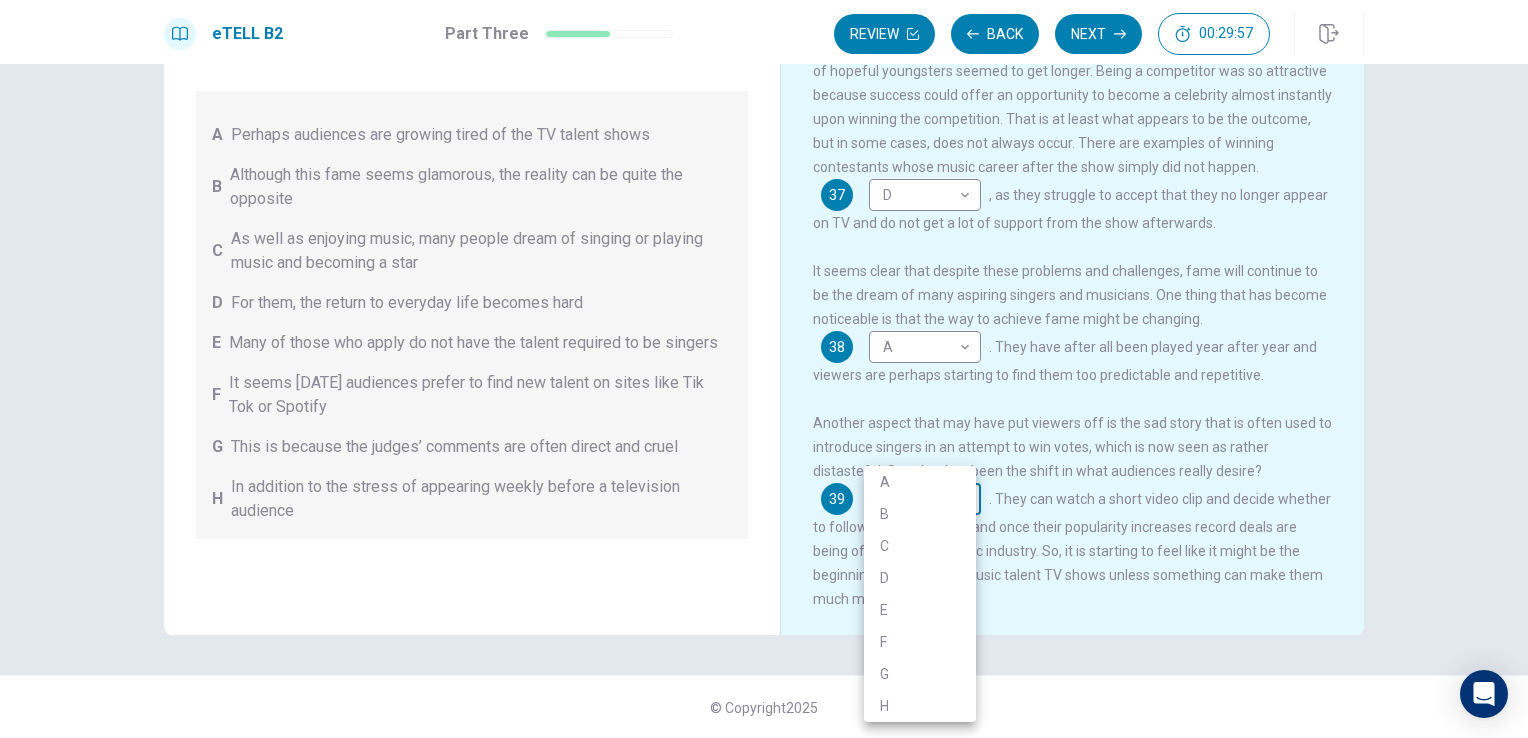 click on "This site uses cookies, as explained in our  Privacy Policy . If you agree to the use of cookies, please click the Accept button and continue to browse our site.   Privacy Policy Accept   eTELL B2 Part Three Review Back Next 00:29:57 Question 15 - 19 of 30 00:29:57 Review Back Next Questions 35 - 39 You are going to read a passage in which some sentences have been  removed. For questions 35 – 39, insert the correct sentence (A – H) into the  appropriate gap. There are THREE sentences which you do not need. A Perhaps audiences are growing tired of the TV talent shows B Although this fame seems glamorous, the reality can be quite the opposite C As well as enjoying music, many people dream of singing or playing music and becoming a star D For them, the return to everyday life becomes hard E Many of those who apply do not have the talent required to be singers F It seems [DATE] audiences prefer to find new talent on sites like Tik Tok or Spotify G H Music Competitions 35 C * ​ . 36 G * ​ 37 D * ​ 38" at bounding box center (764, 369) 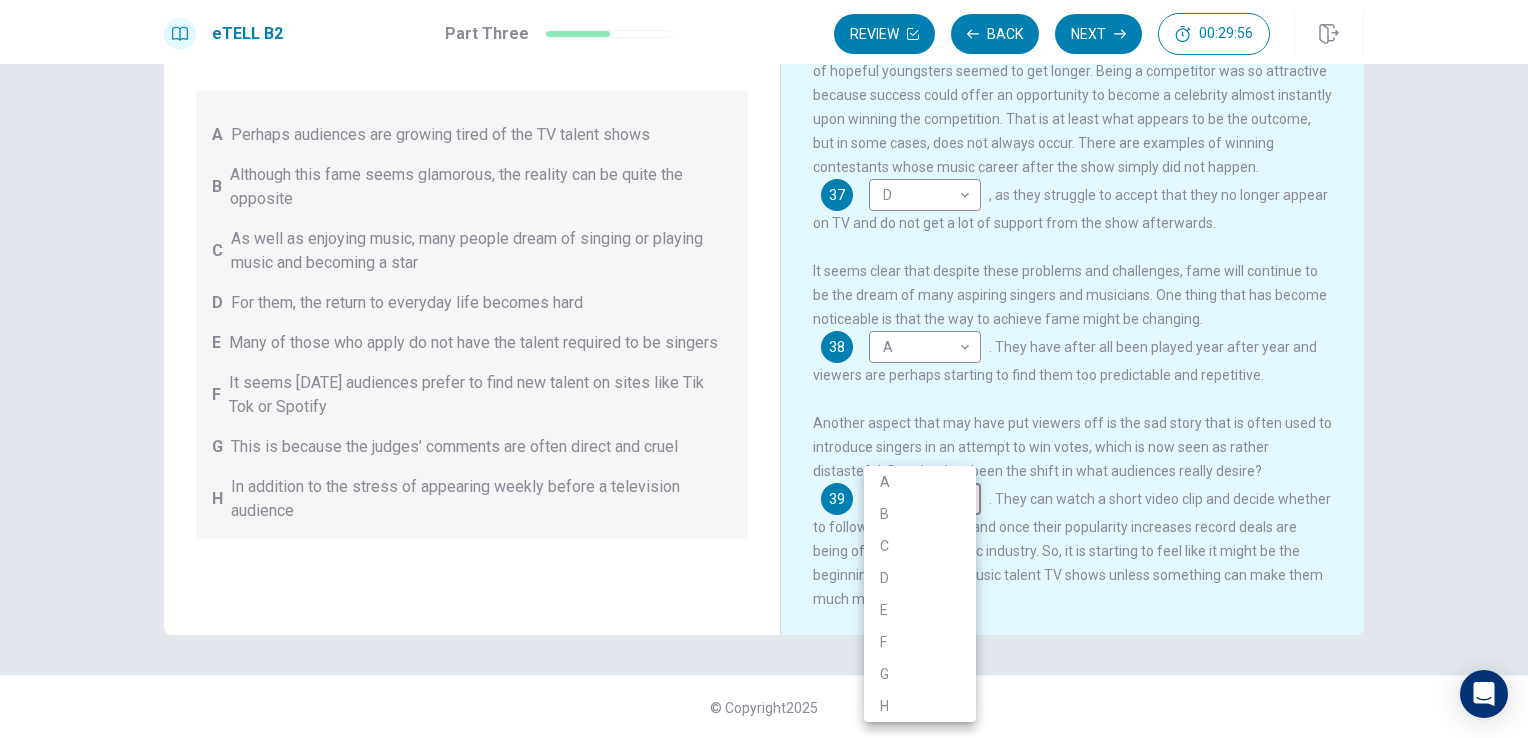 click on "E" at bounding box center [920, 610] 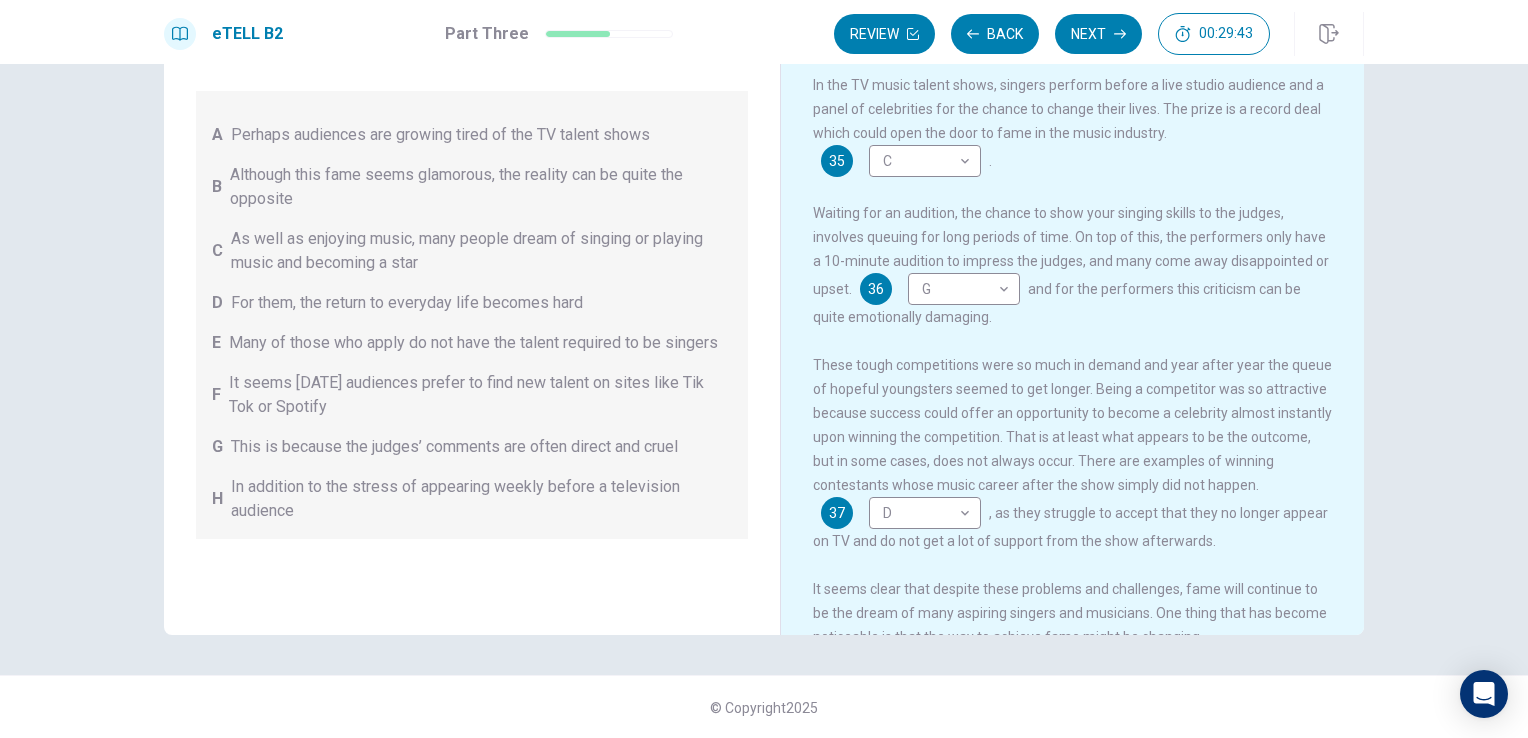 scroll, scrollTop: 0, scrollLeft: 0, axis: both 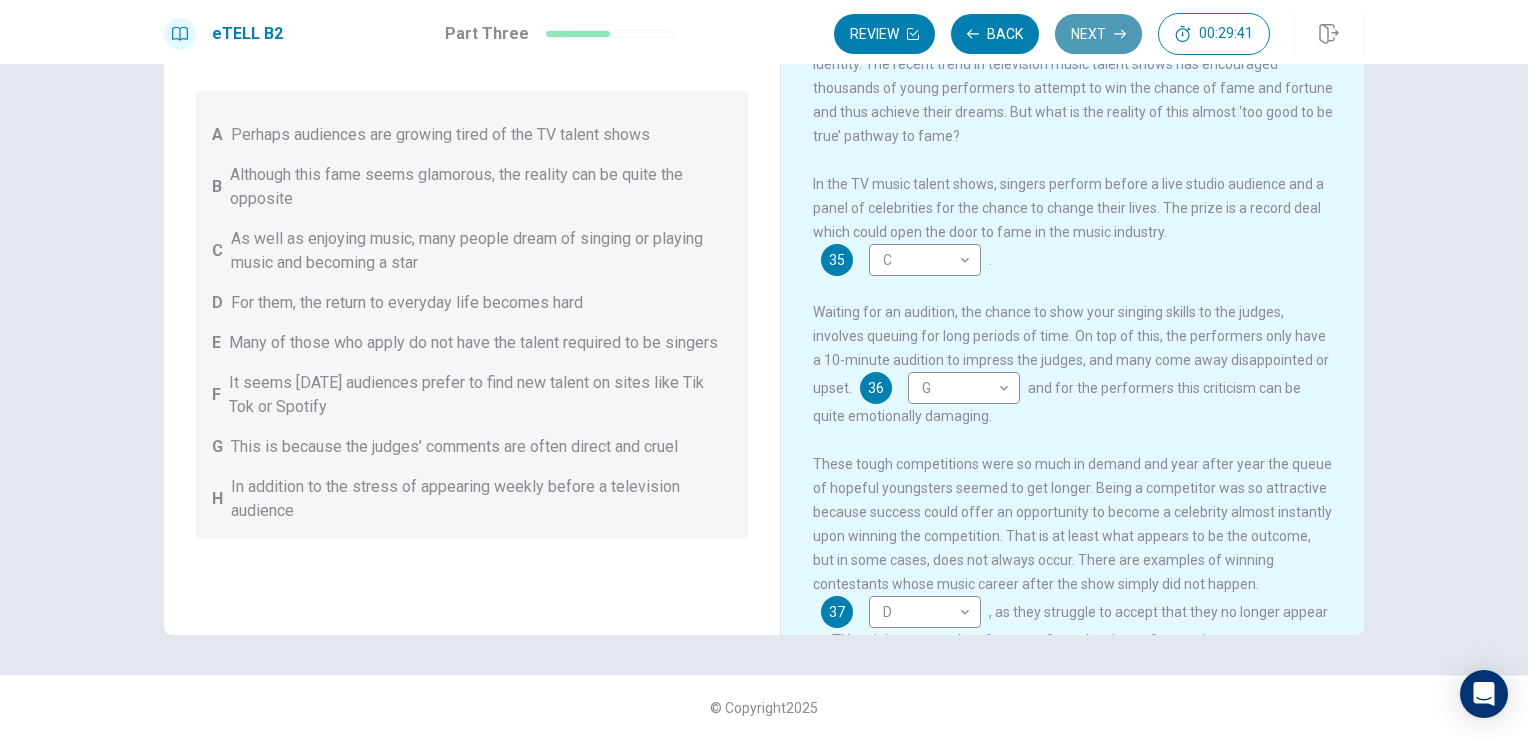 click on "Next" at bounding box center [1098, 34] 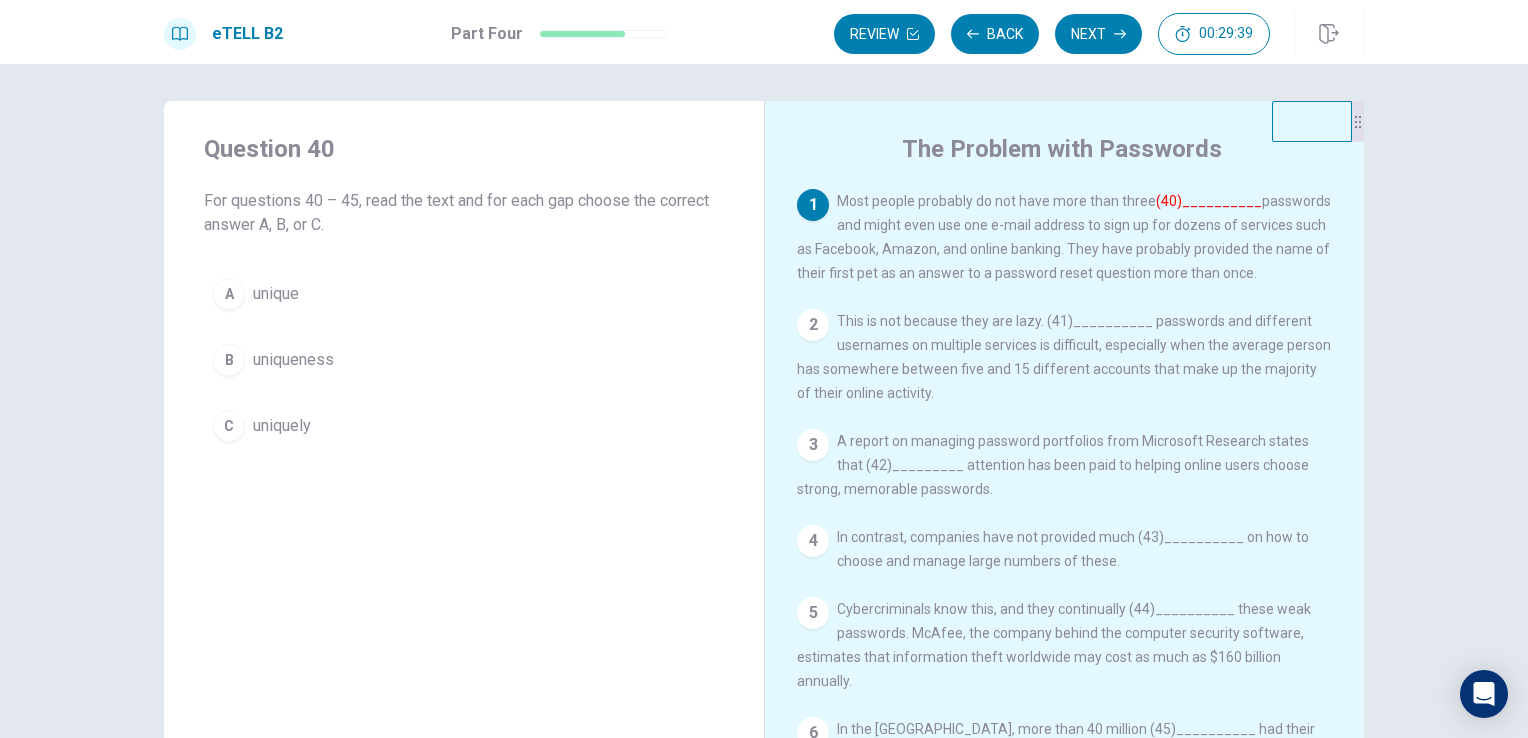 scroll, scrollTop: 0, scrollLeft: 0, axis: both 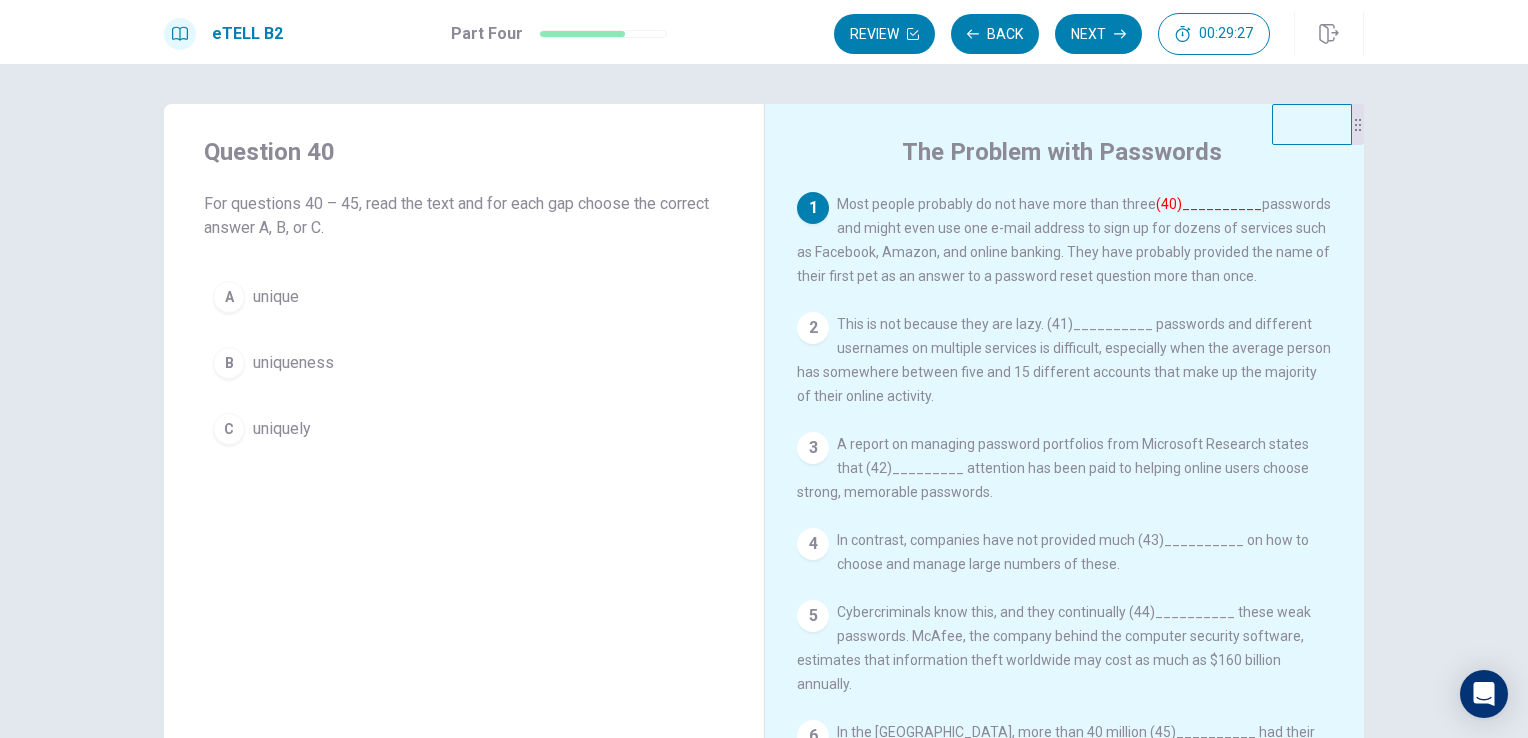 click on "unique" at bounding box center (276, 297) 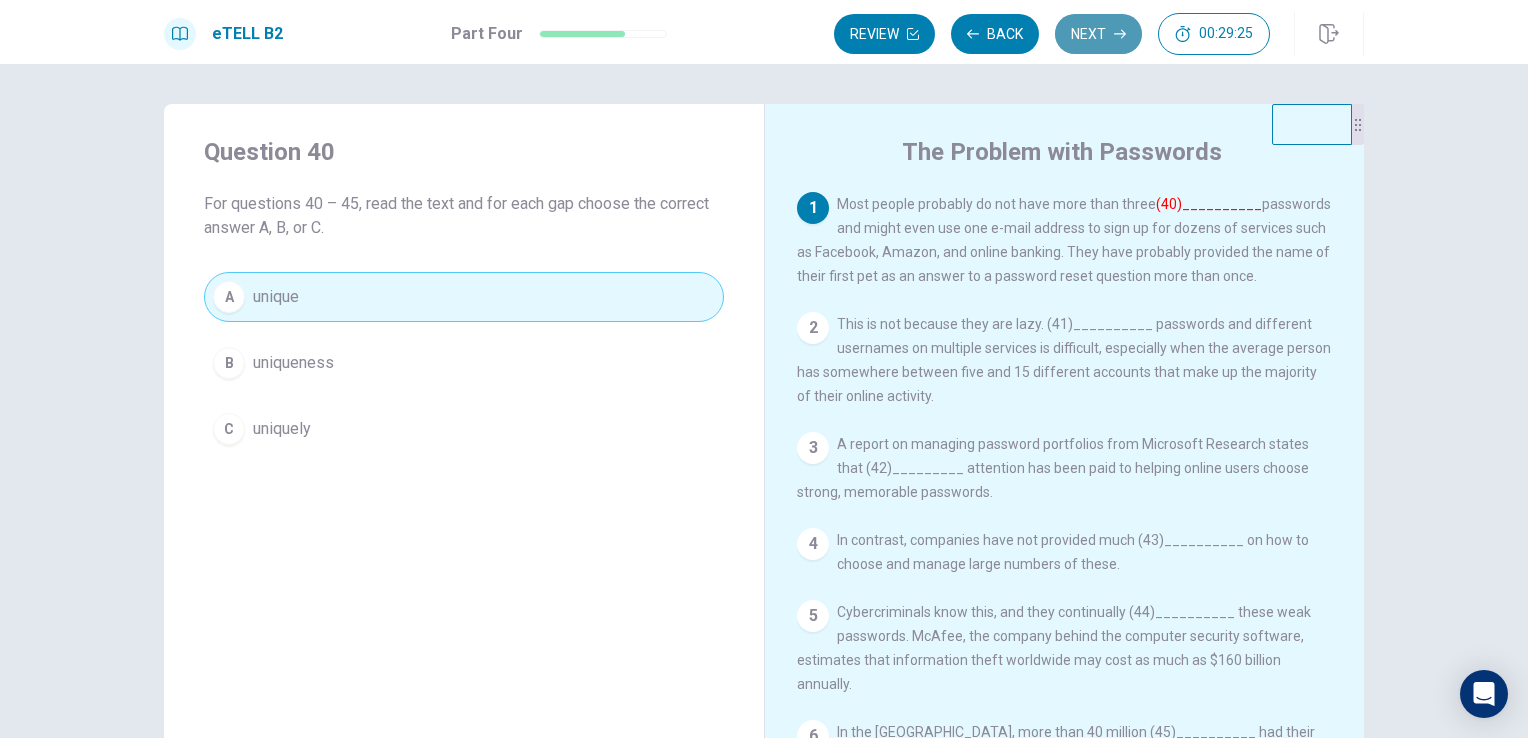 click on "Next" at bounding box center (1098, 34) 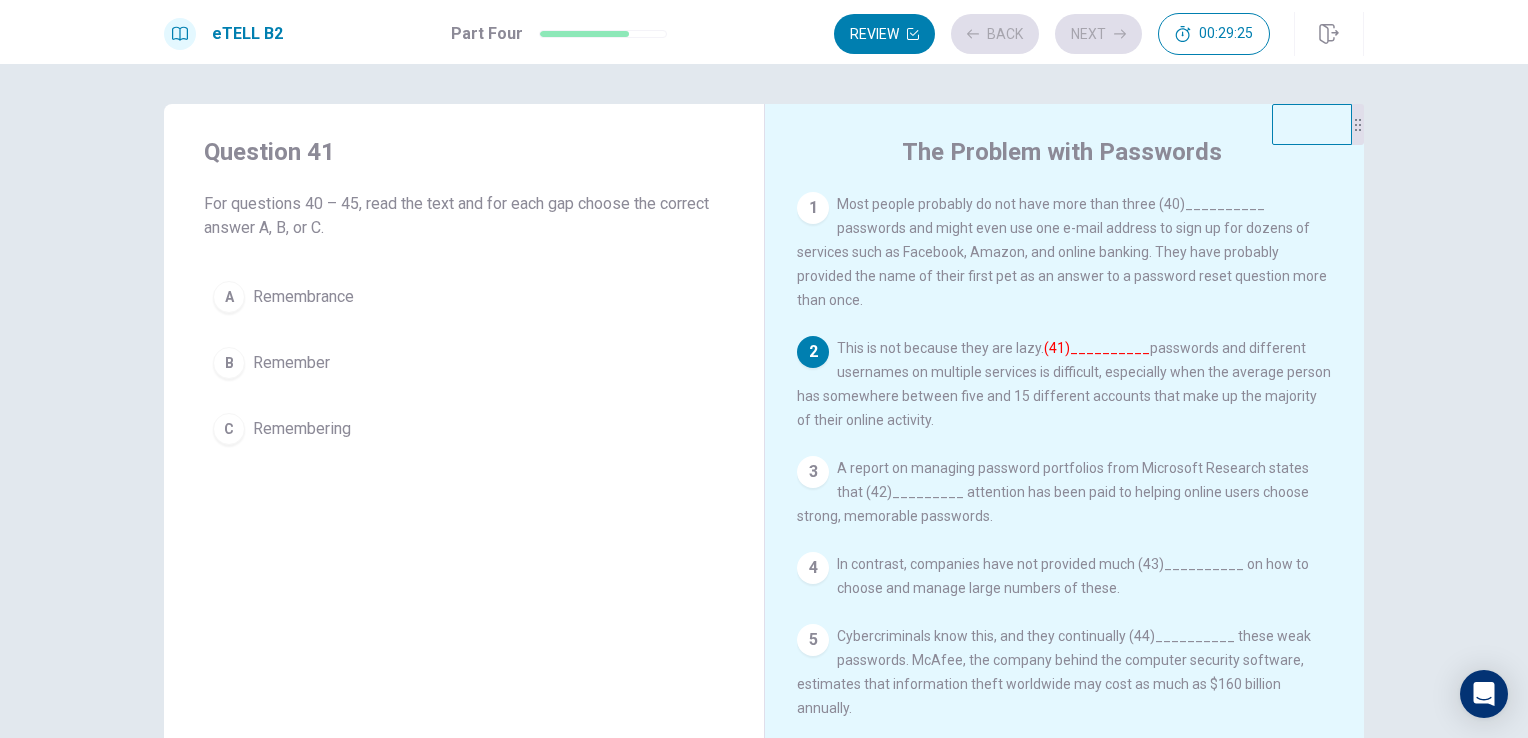scroll, scrollTop: 64, scrollLeft: 0, axis: vertical 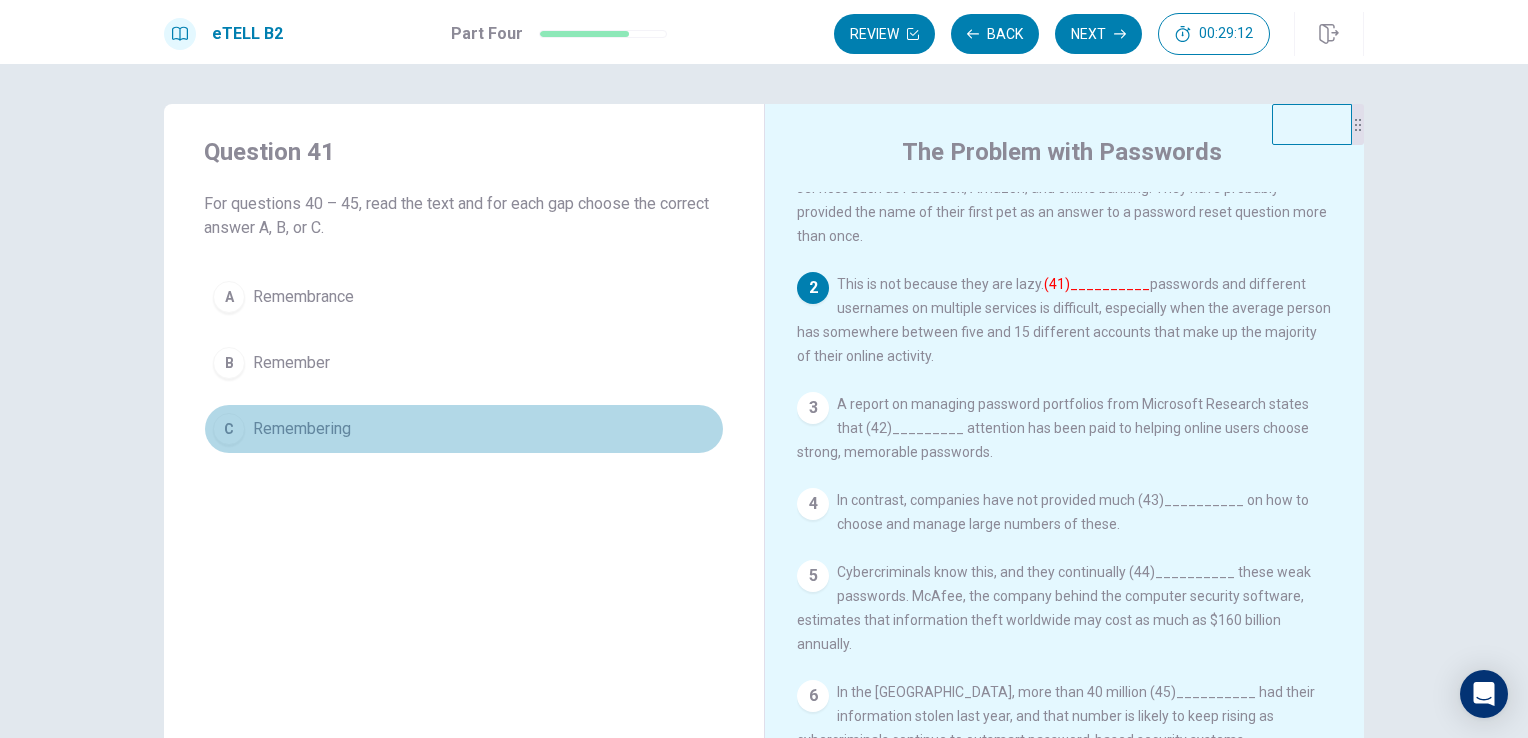 click on "Remembering" at bounding box center (302, 429) 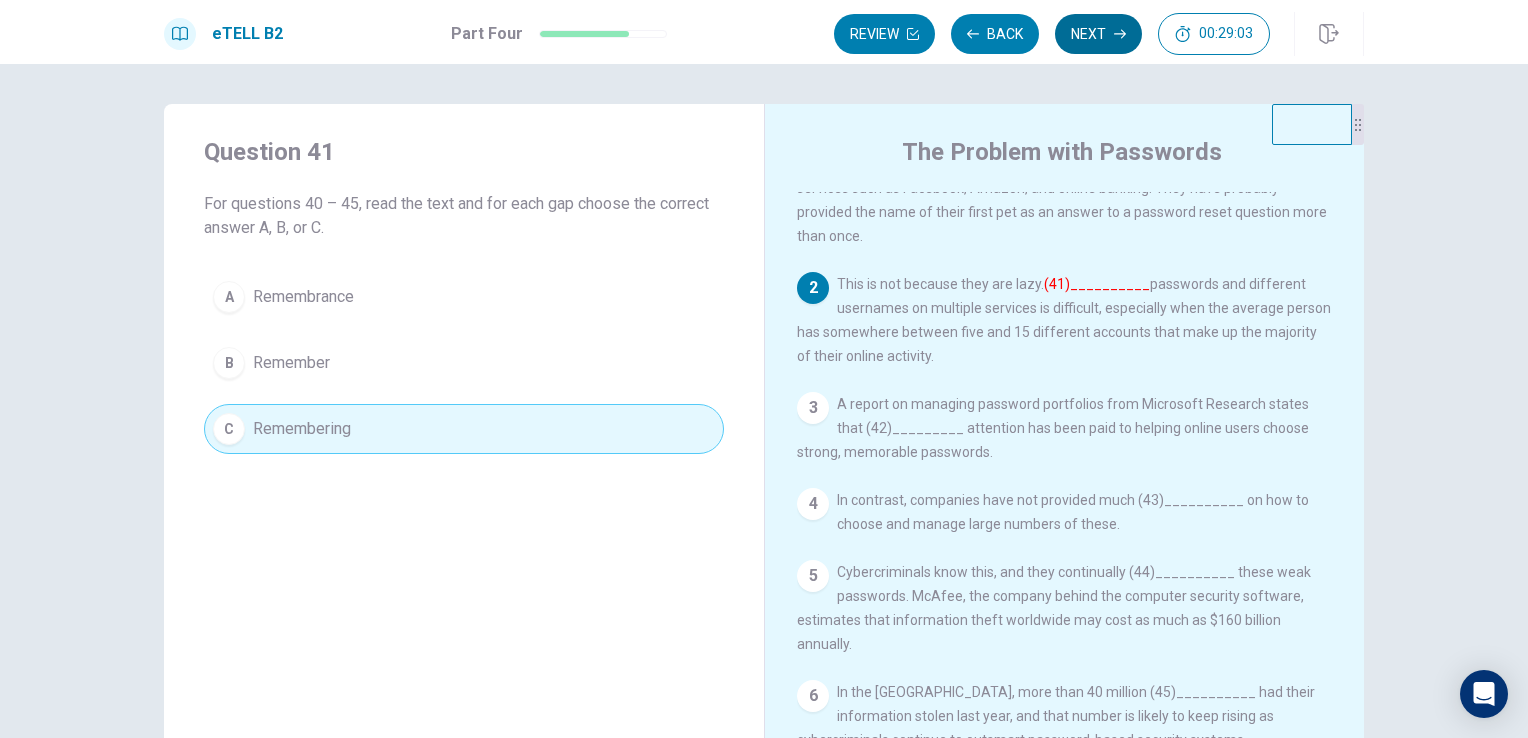 click on "Next" at bounding box center (1098, 34) 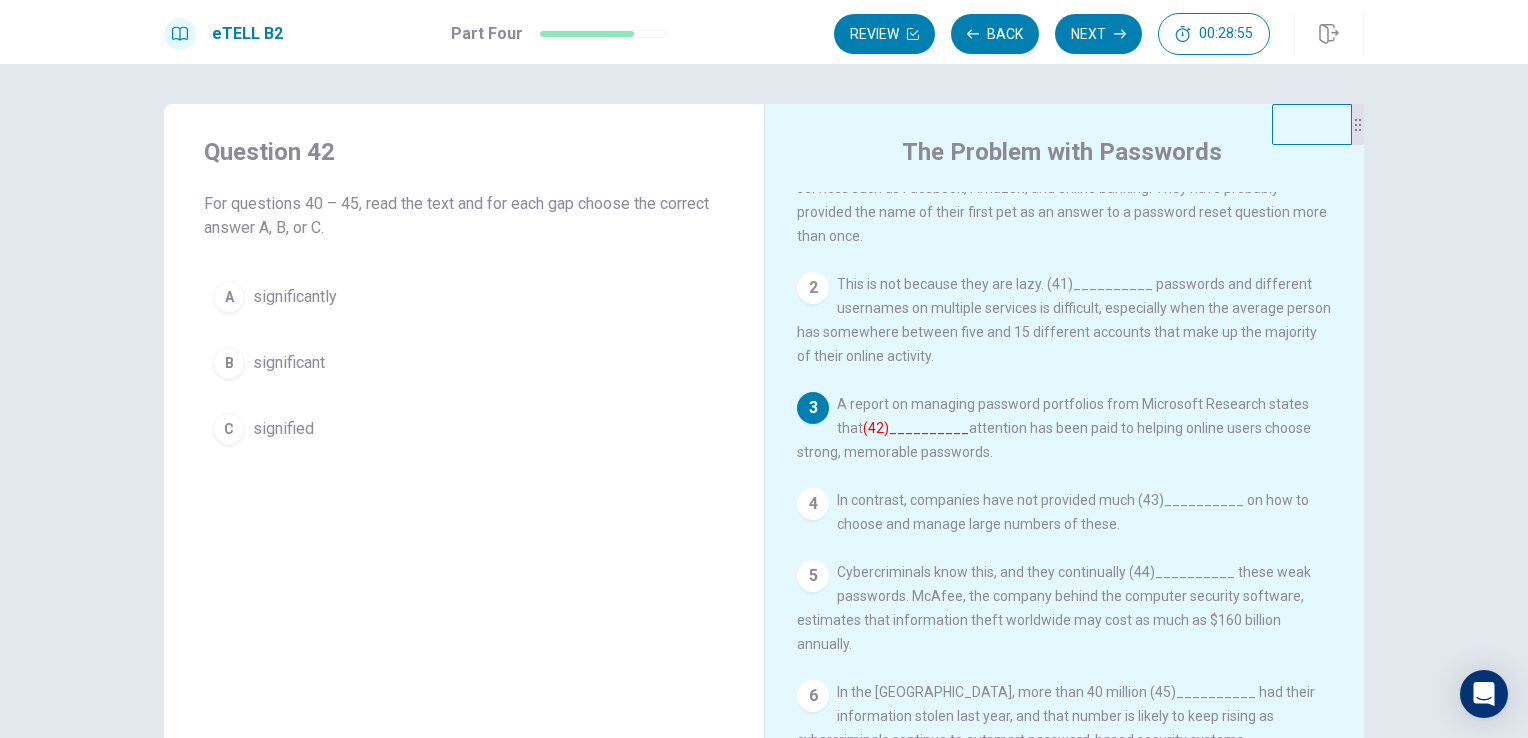 click on "significant" at bounding box center [289, 363] 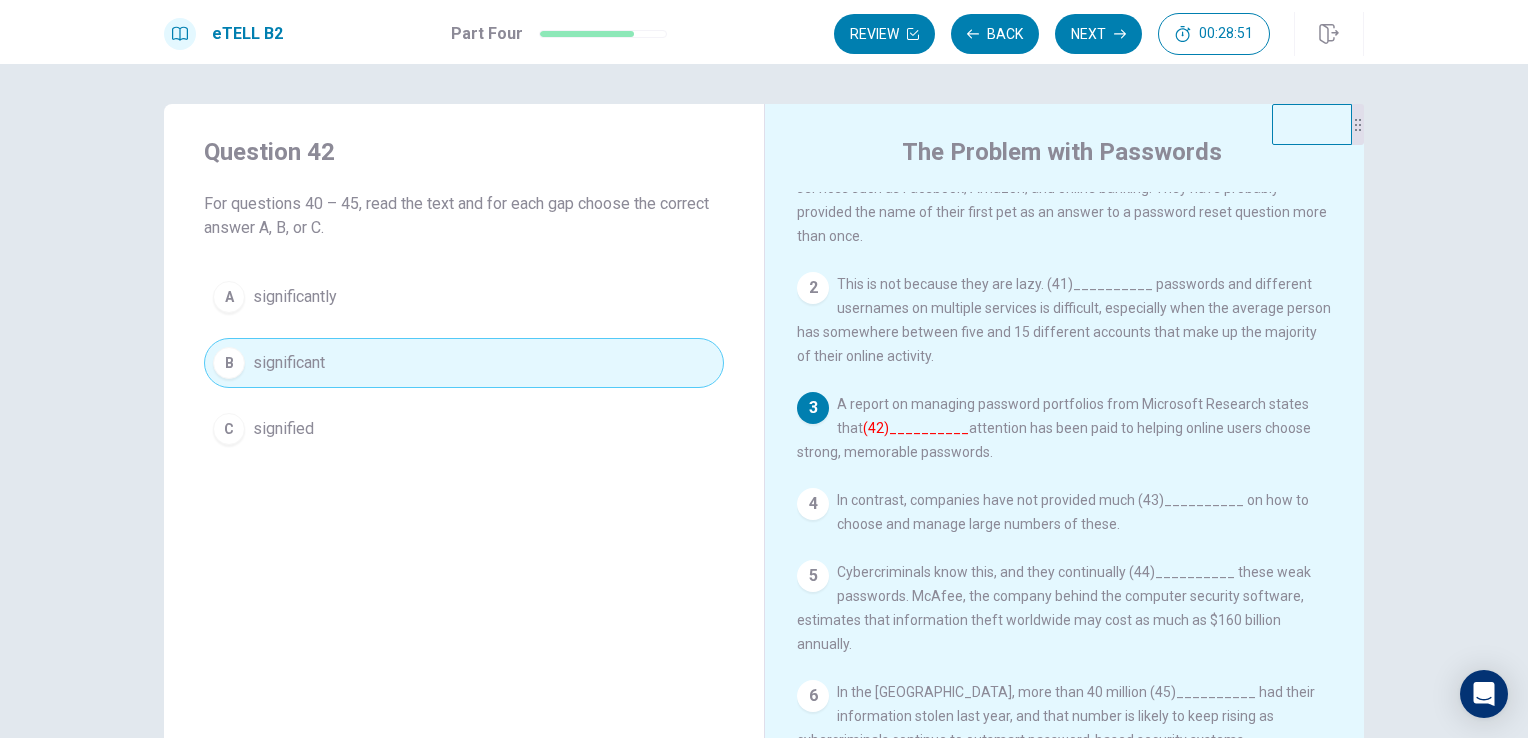 scroll, scrollTop: 100, scrollLeft: 0, axis: vertical 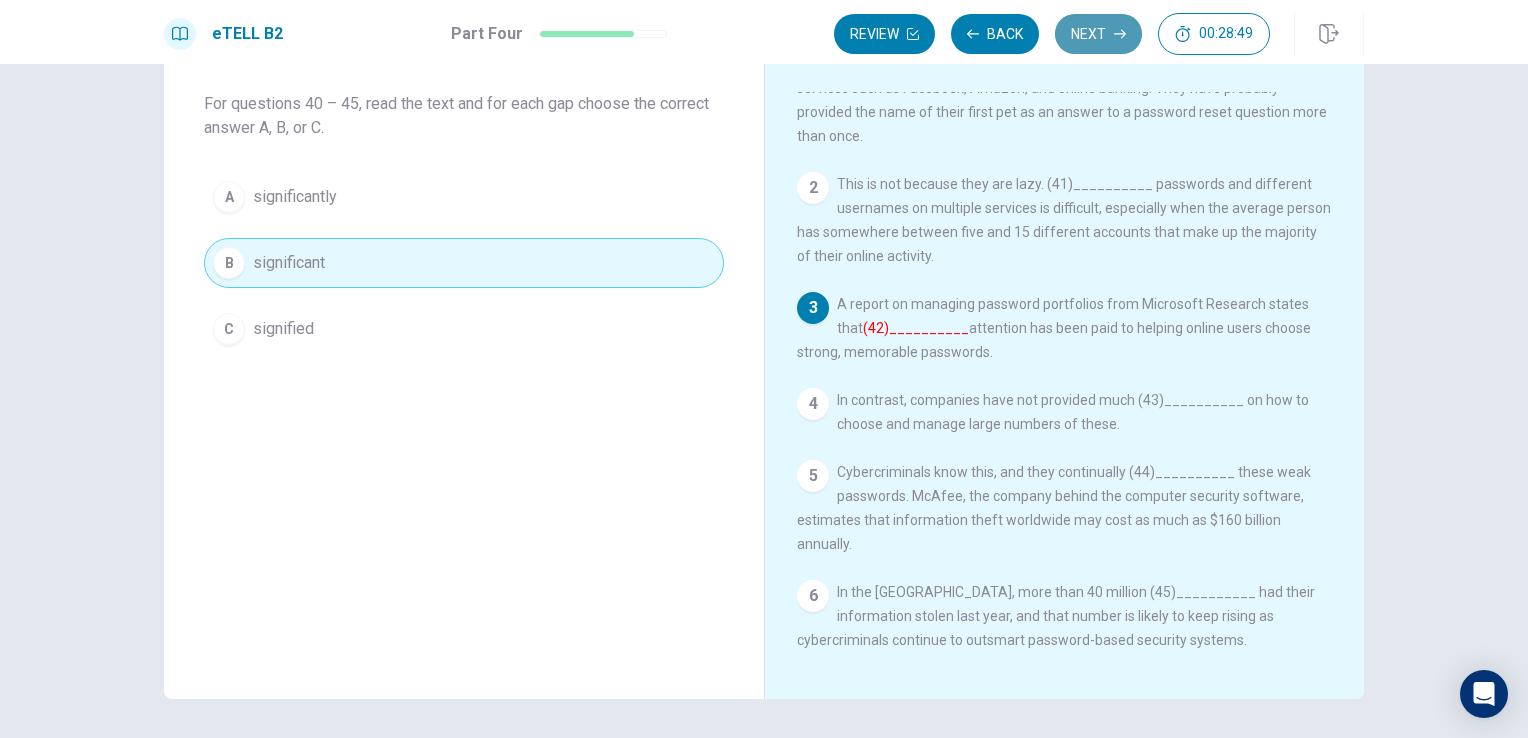 click on "Next" at bounding box center [1098, 34] 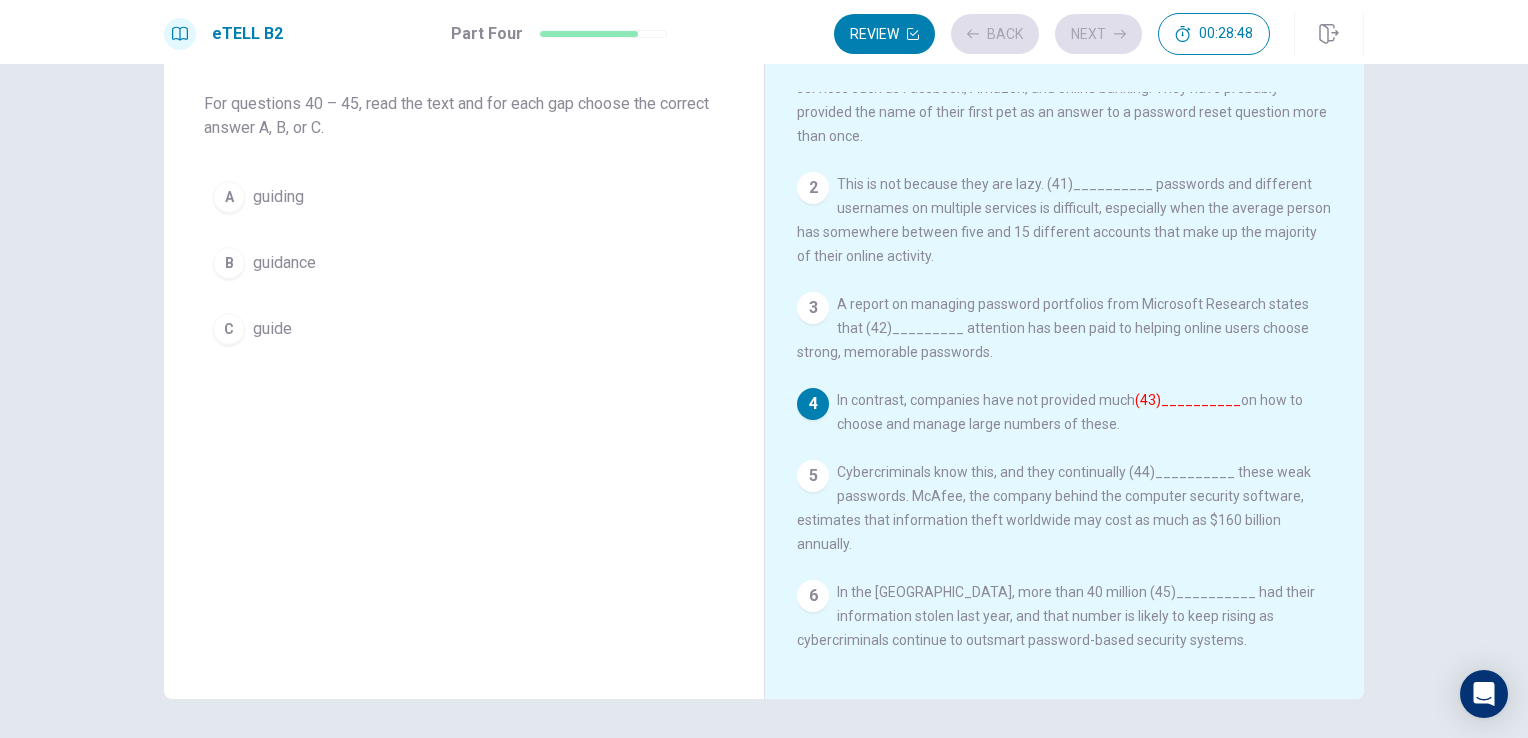 scroll, scrollTop: 19, scrollLeft: 0, axis: vertical 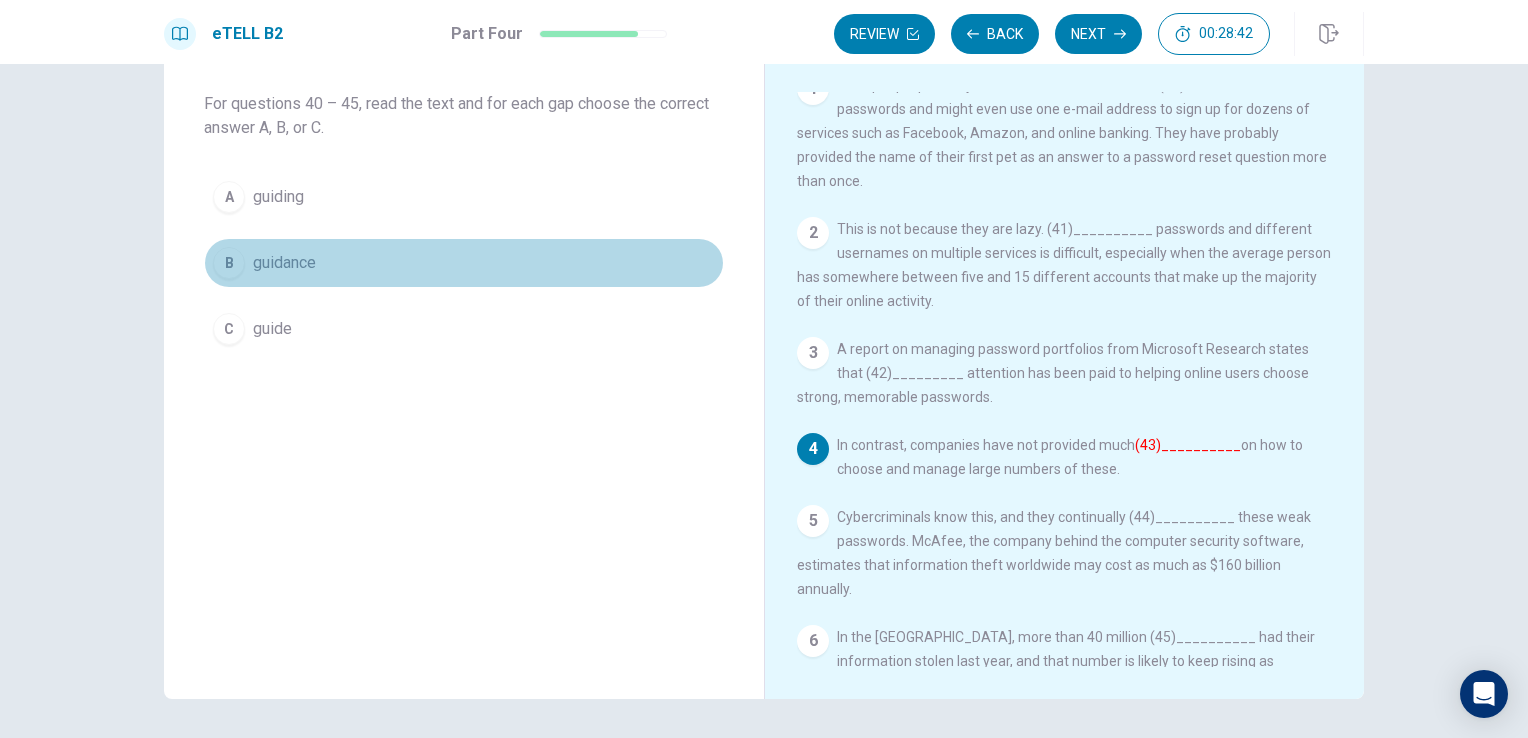 click on "guidance" at bounding box center [284, 263] 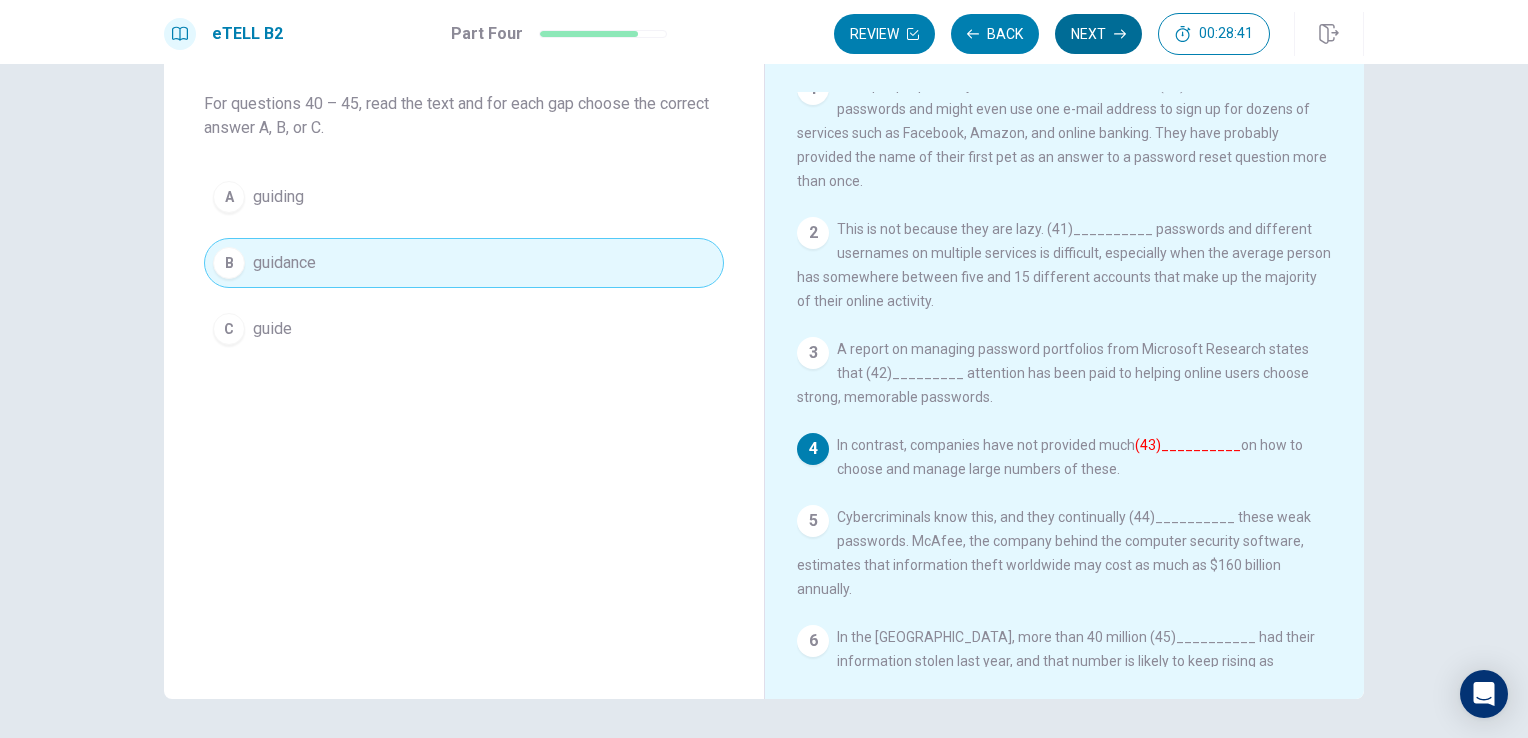 click on "Next" at bounding box center (1098, 34) 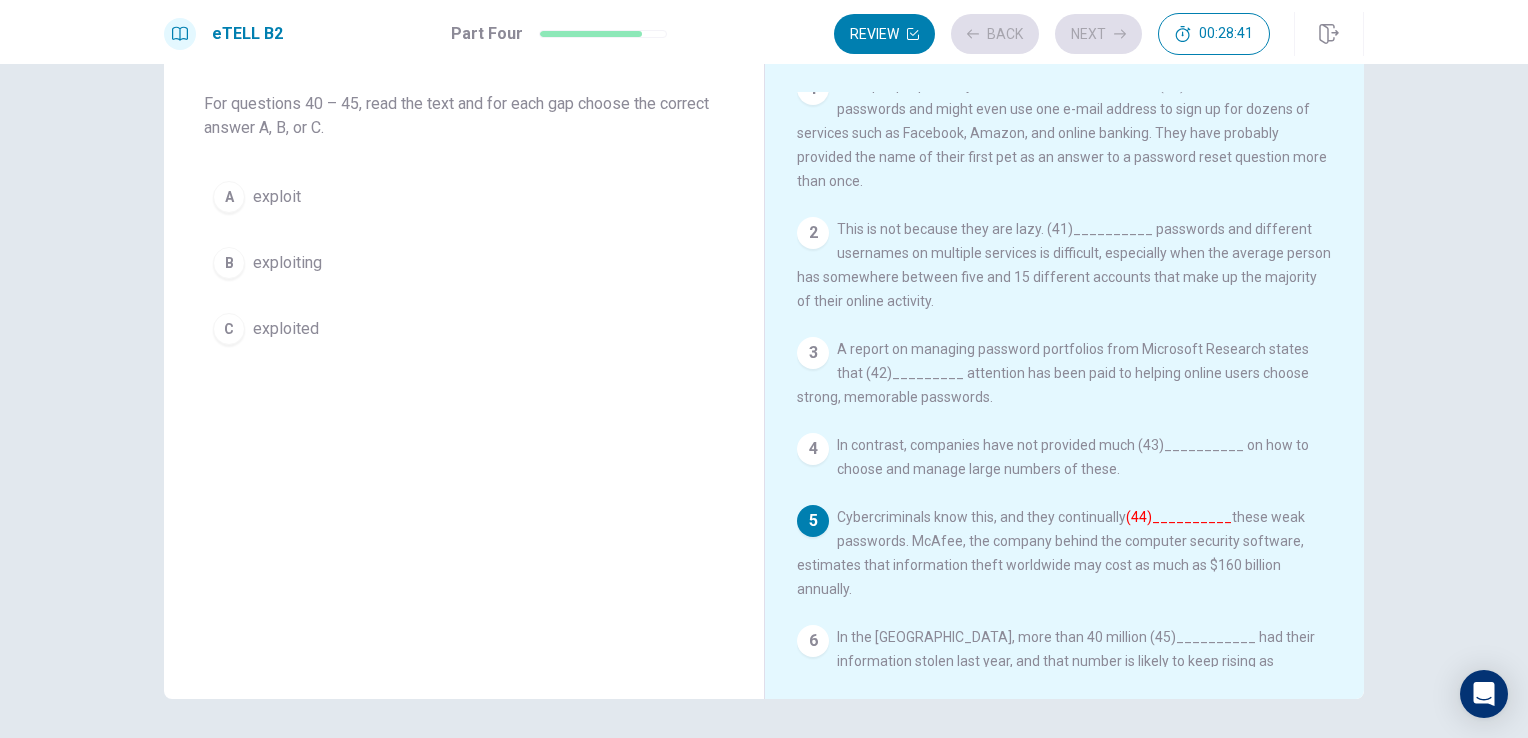 scroll, scrollTop: 64, scrollLeft: 0, axis: vertical 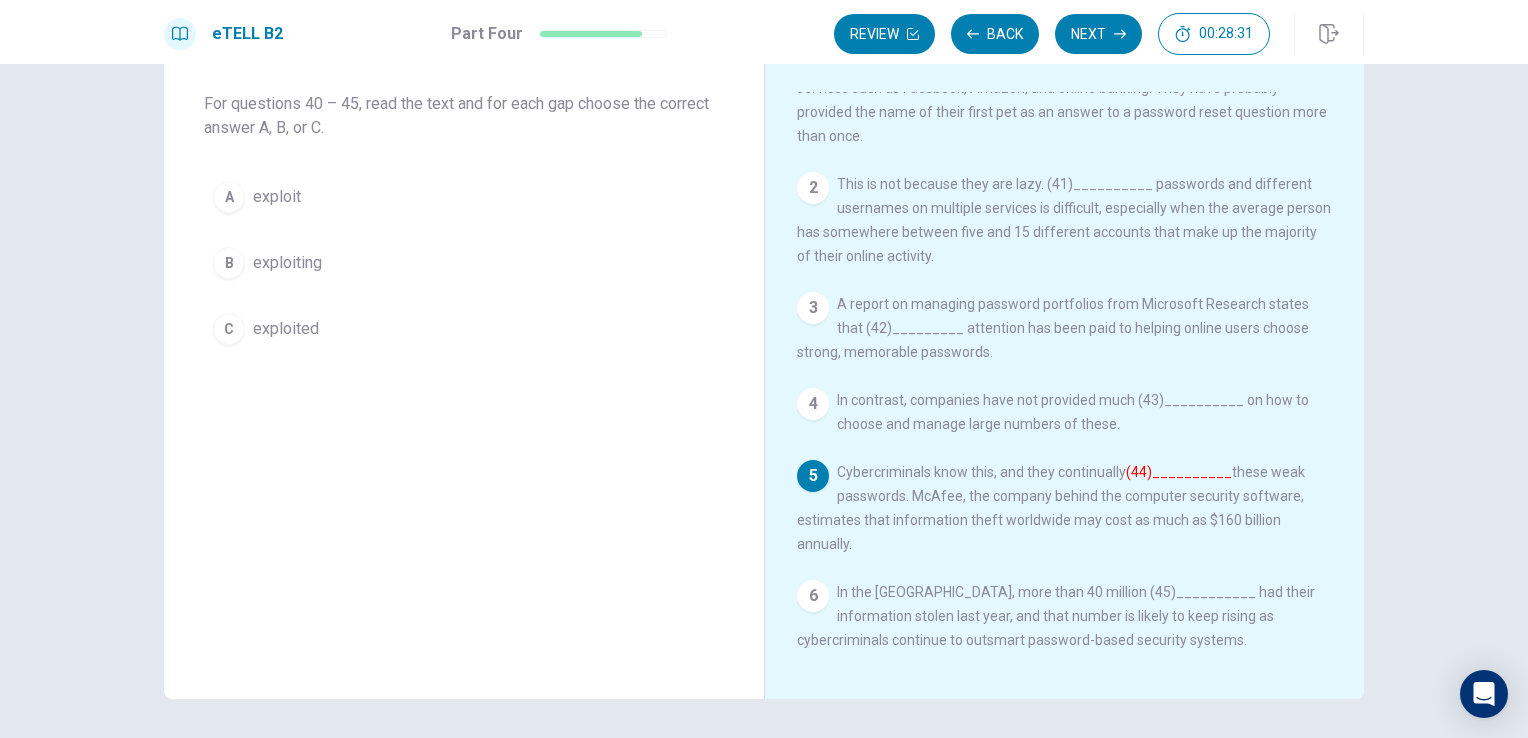 click on "exploit" at bounding box center [277, 197] 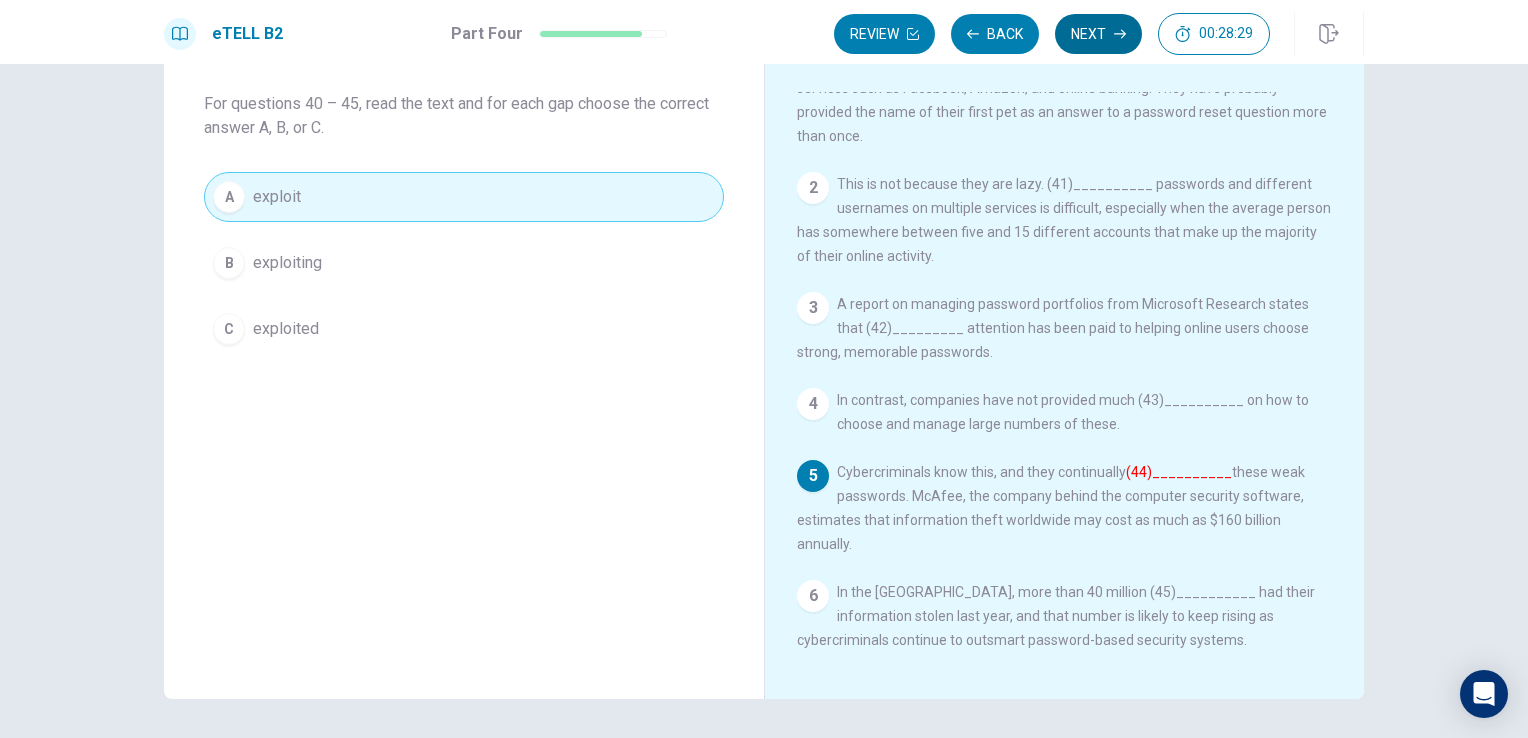 click on "Next" at bounding box center (1098, 34) 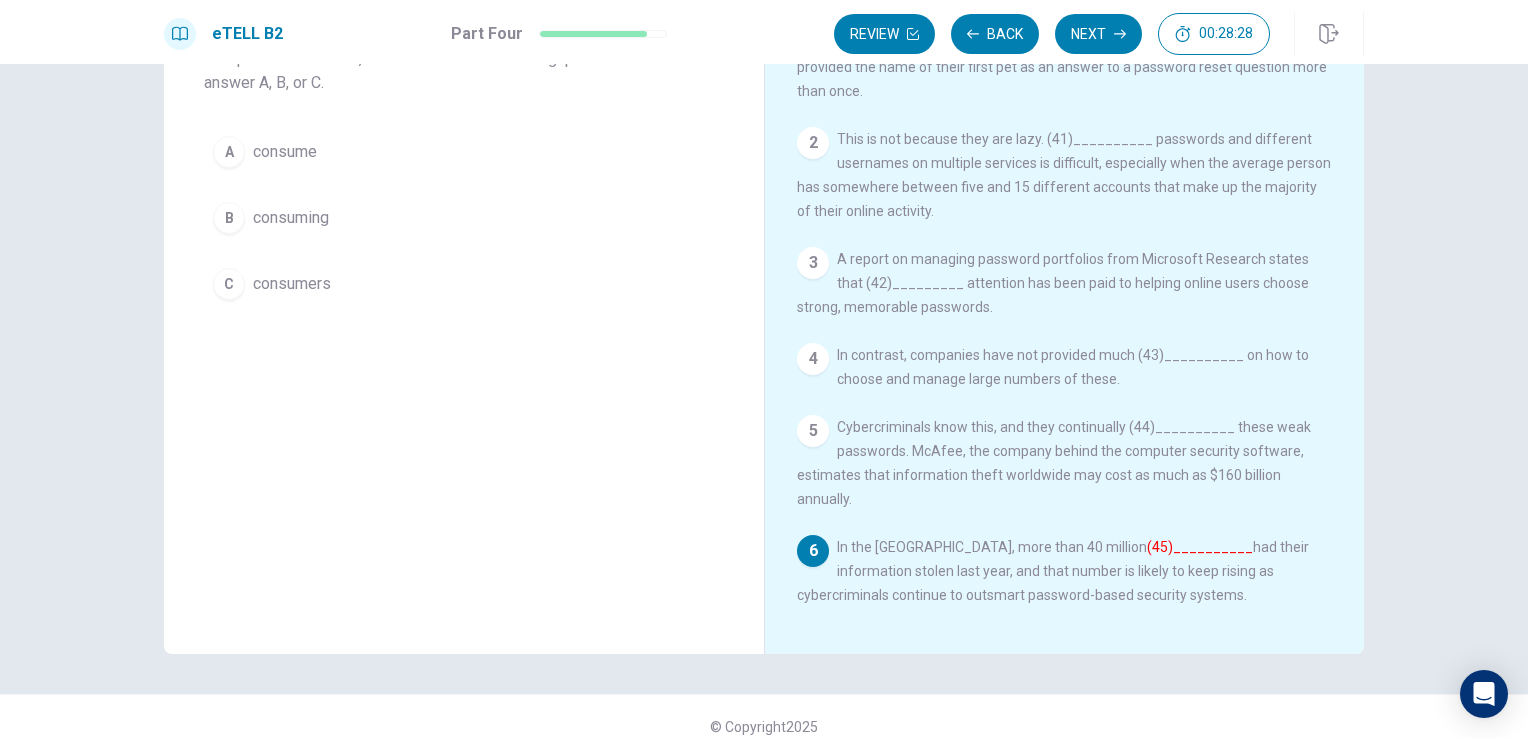 scroll, scrollTop: 164, scrollLeft: 0, axis: vertical 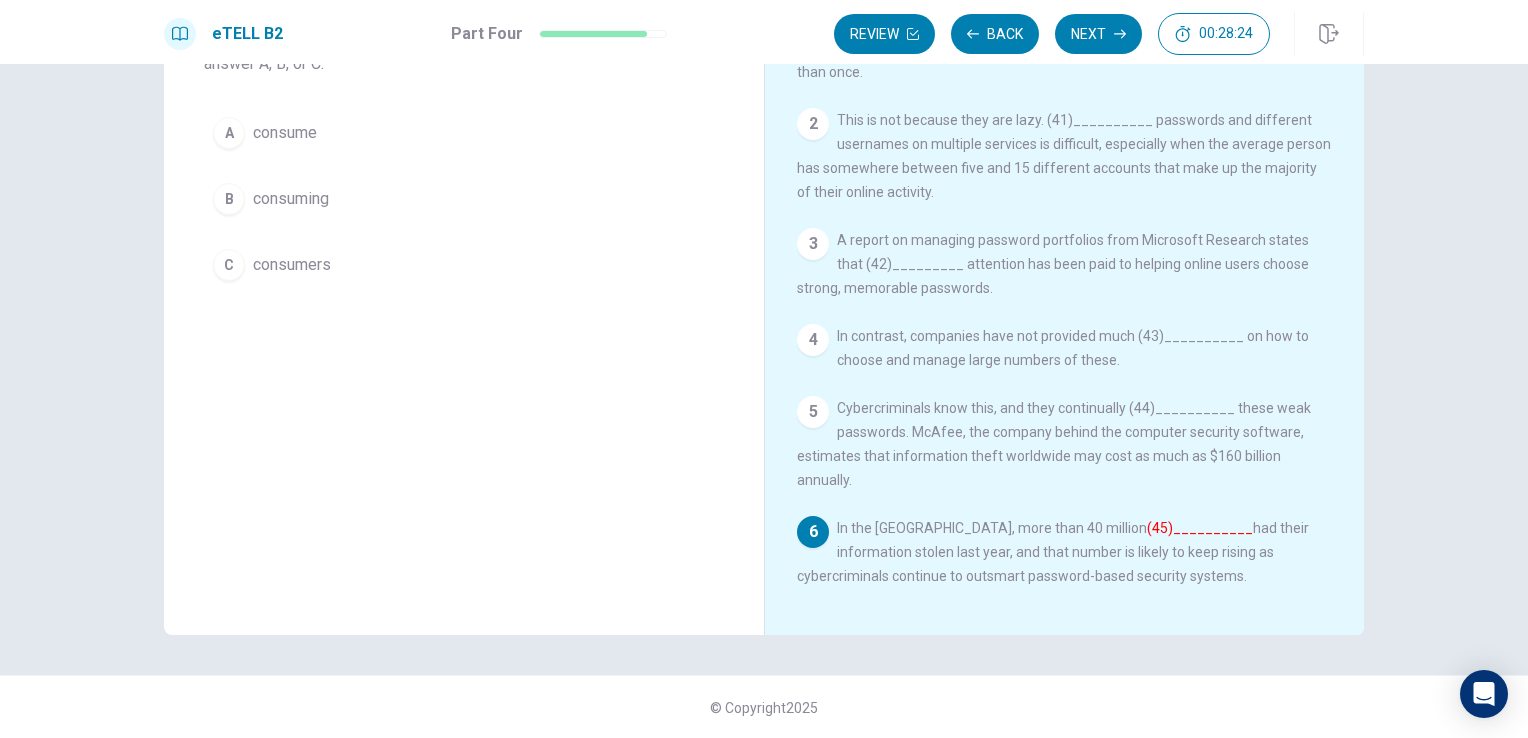 click on "consumers" at bounding box center [292, 265] 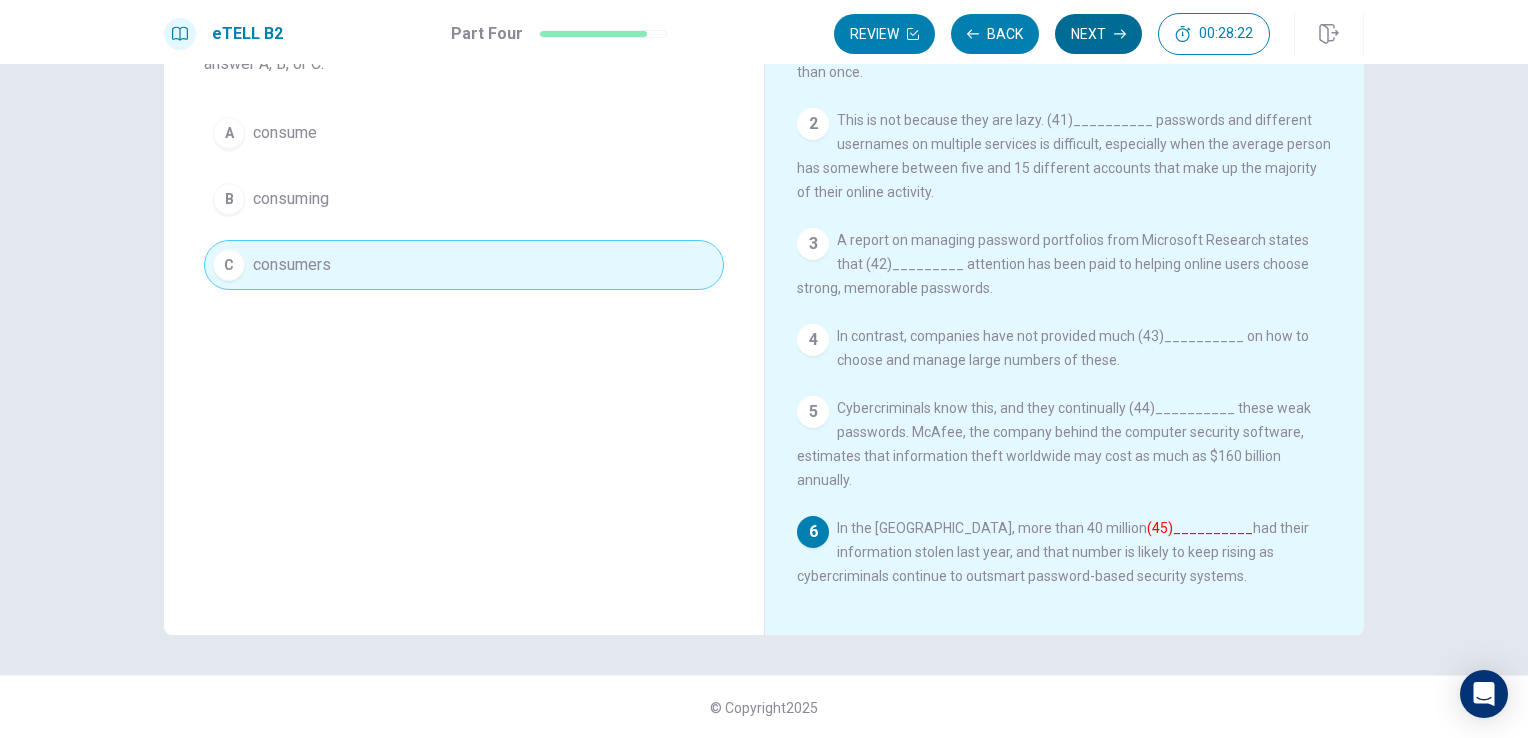 click on "Next" at bounding box center (1098, 34) 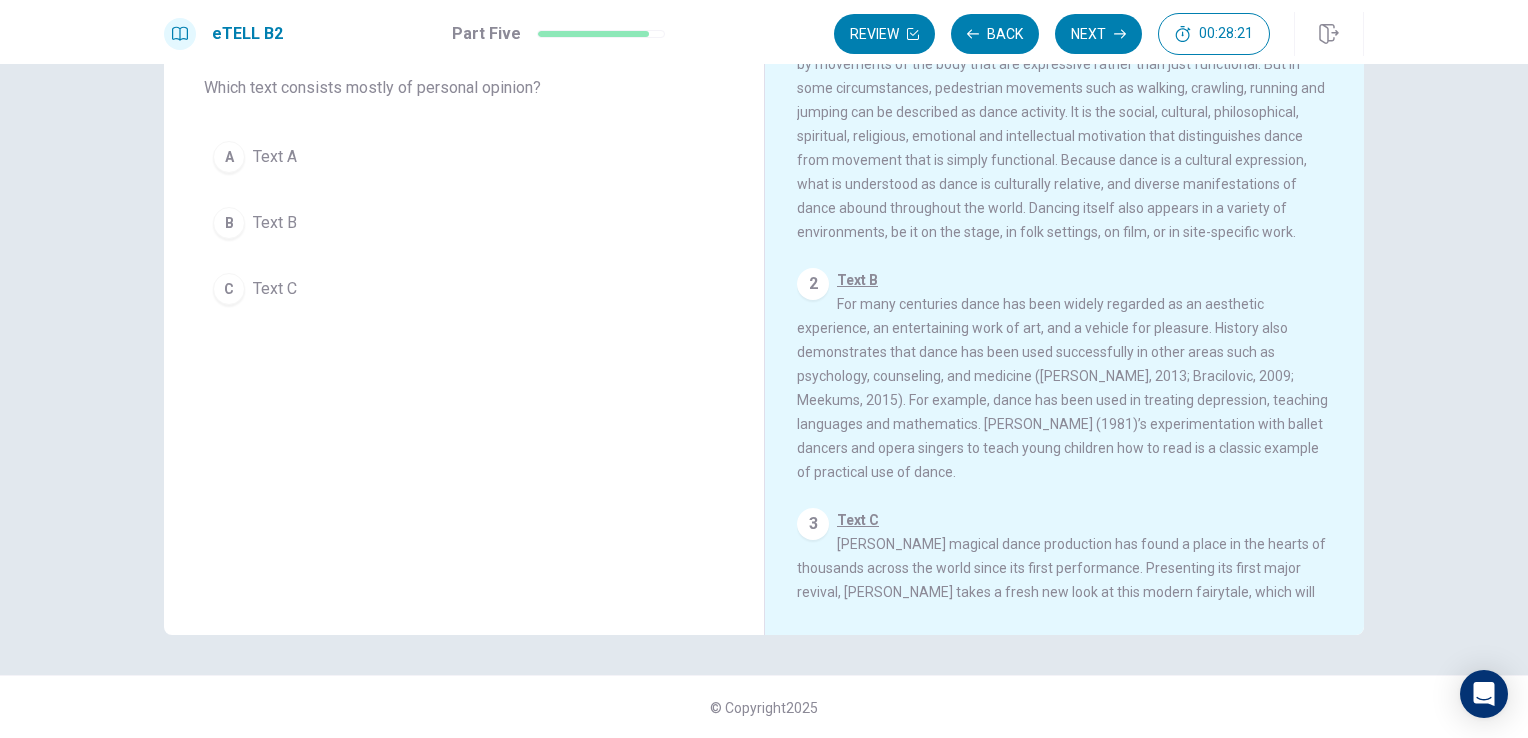 scroll, scrollTop: 0, scrollLeft: 0, axis: both 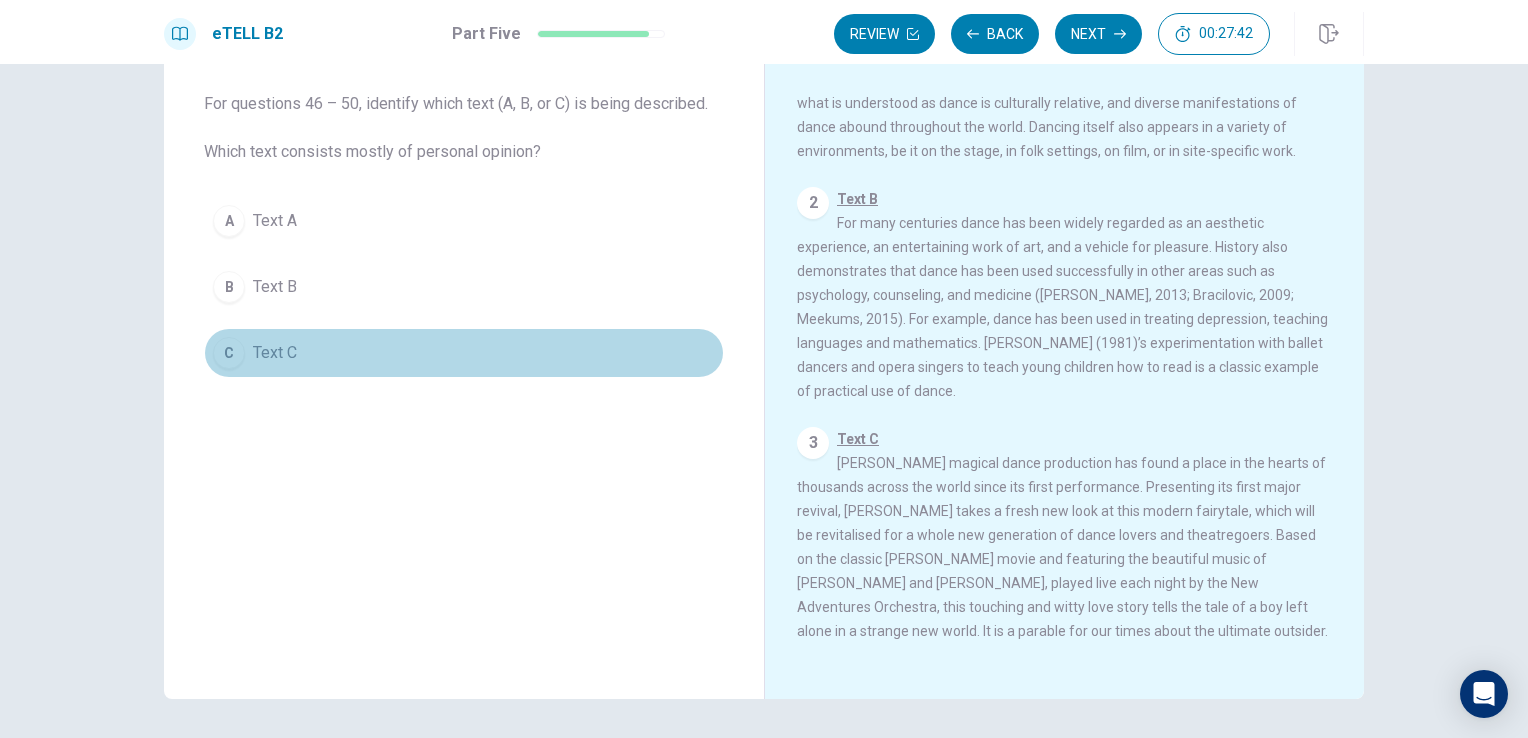 click on "C Text C" at bounding box center (464, 353) 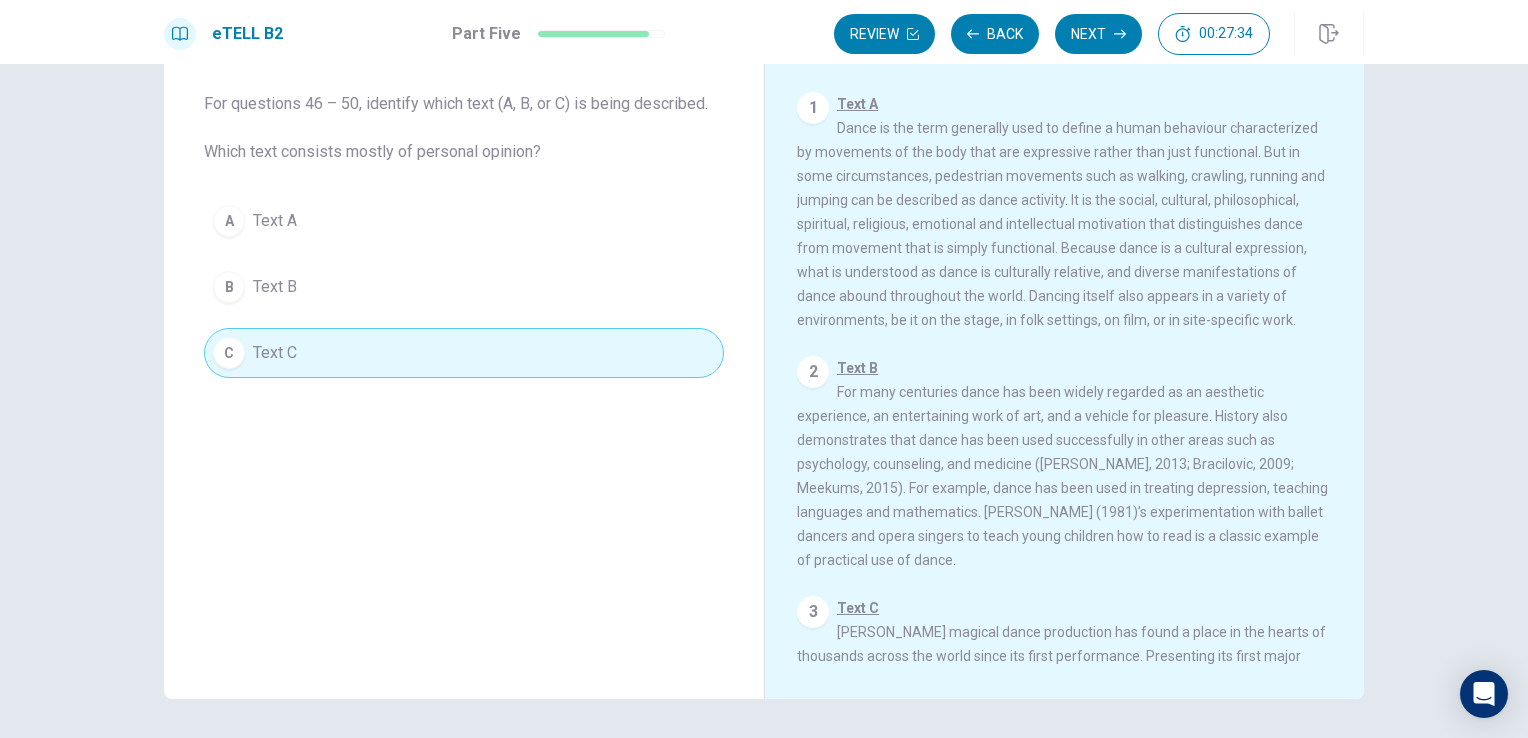 scroll, scrollTop: 0, scrollLeft: 0, axis: both 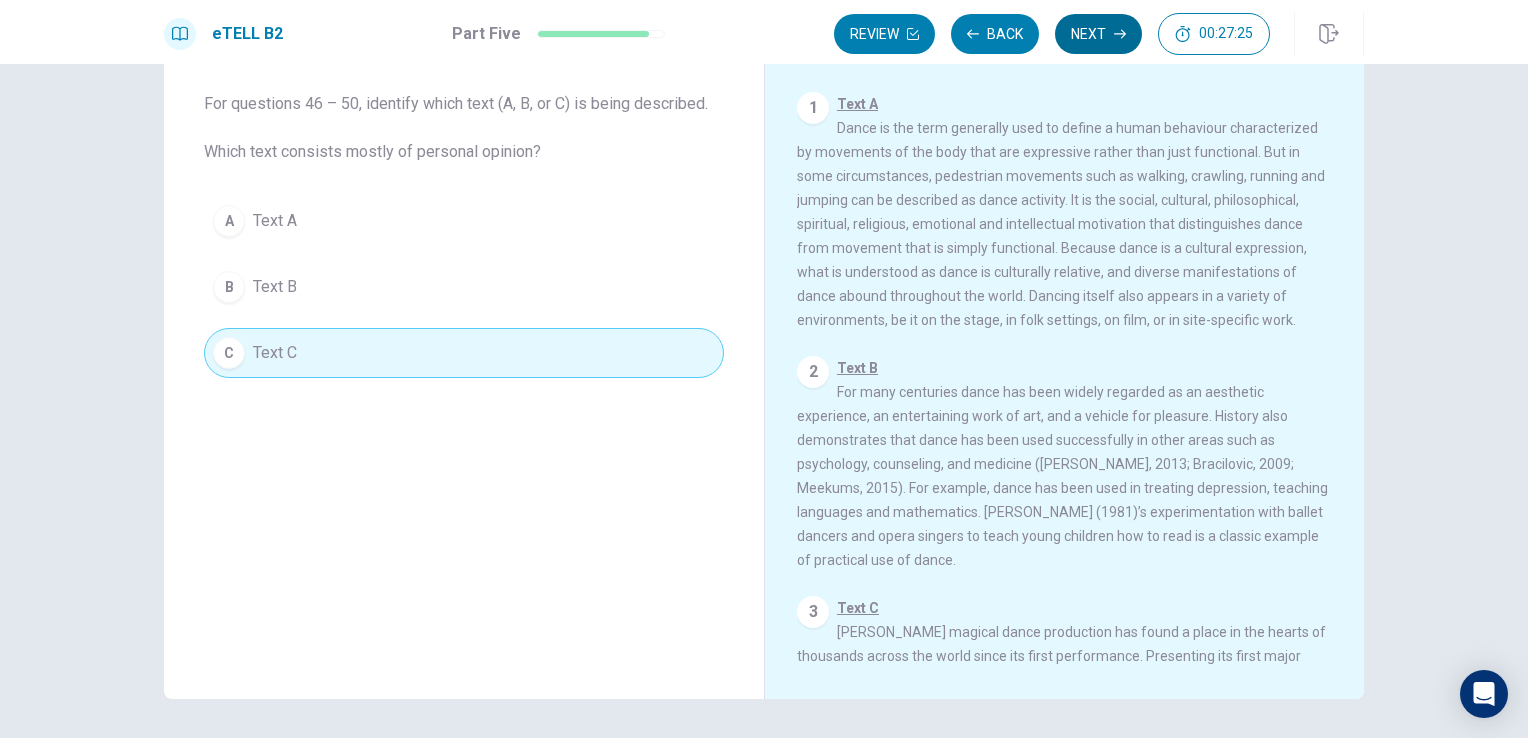 click on "Next" at bounding box center (1098, 34) 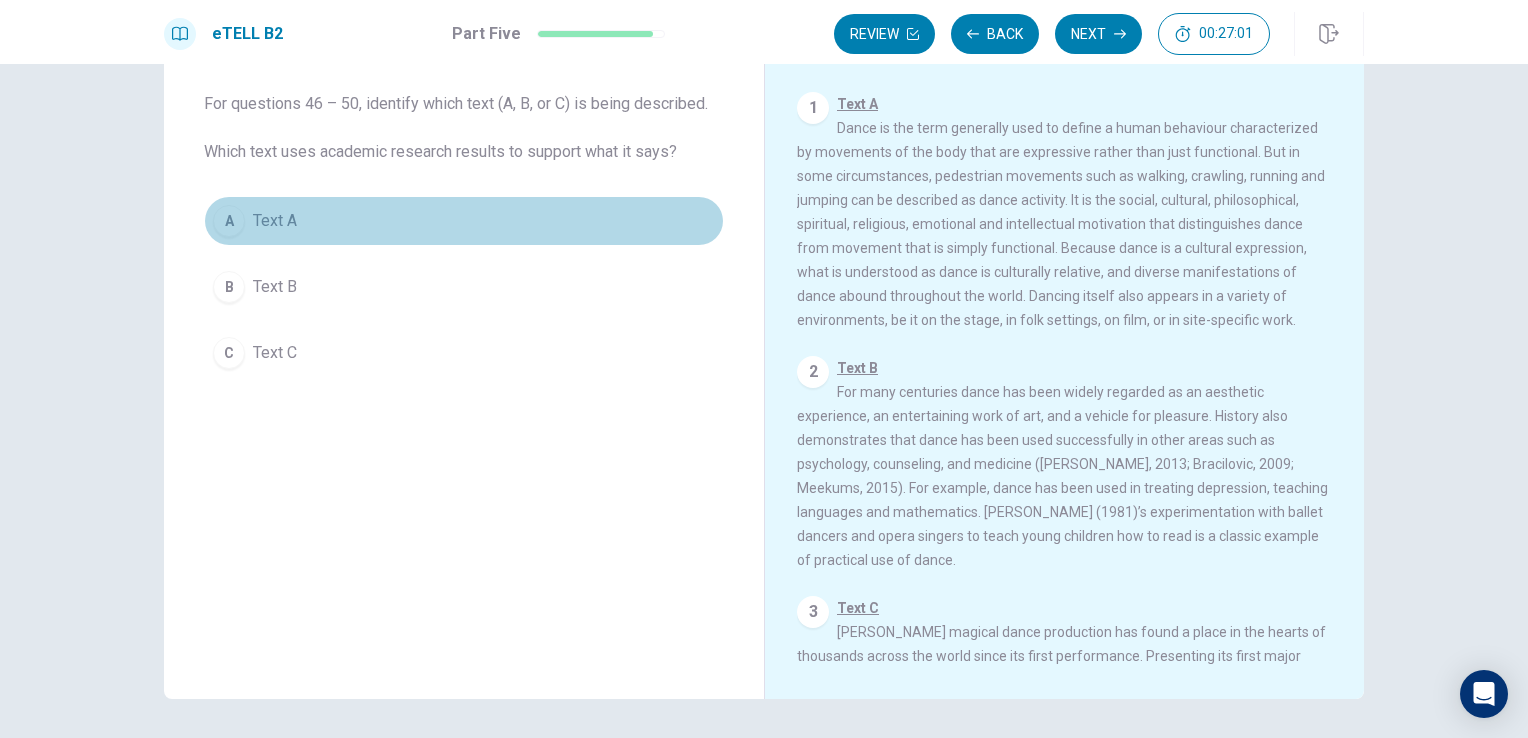 click on "Text A" at bounding box center [275, 221] 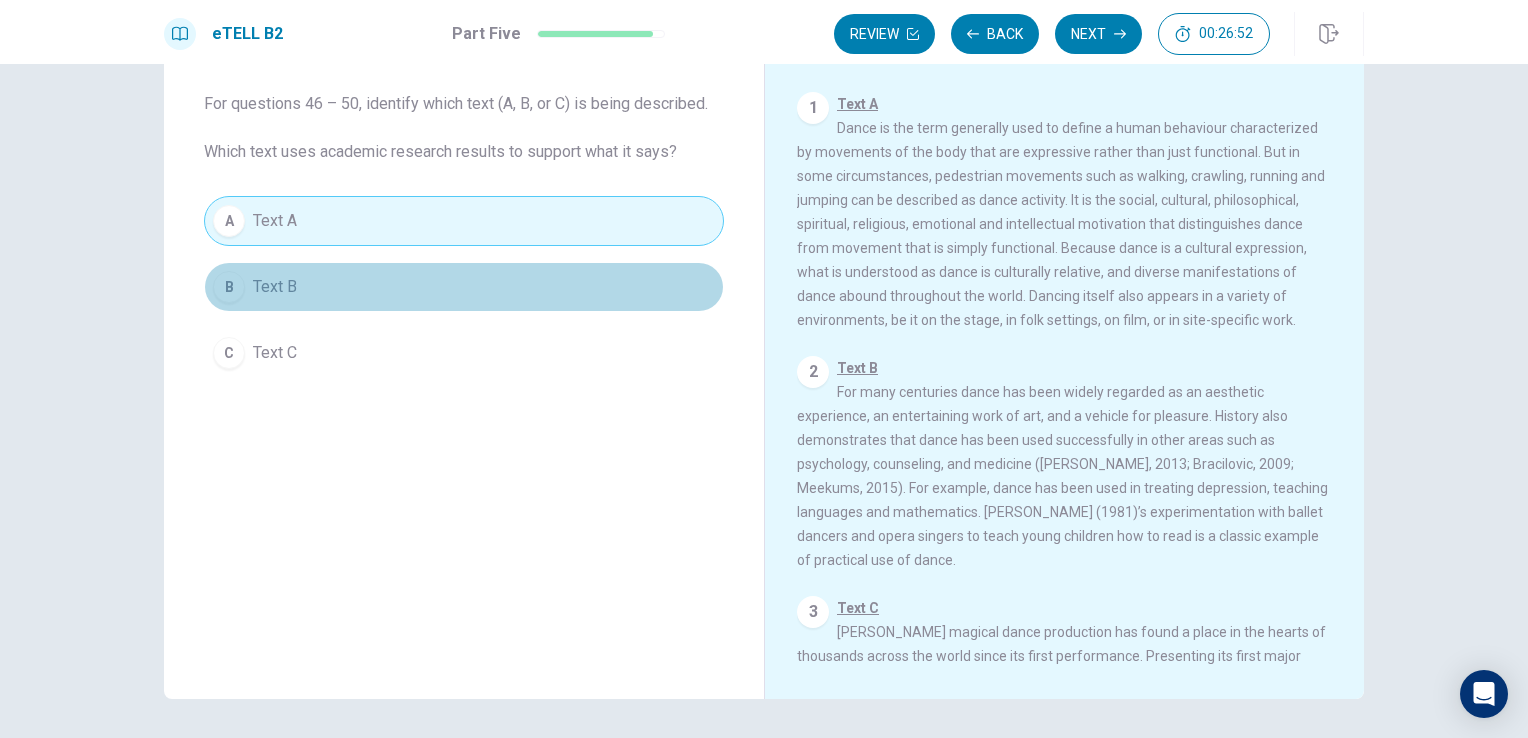 click on "Text B" at bounding box center (275, 287) 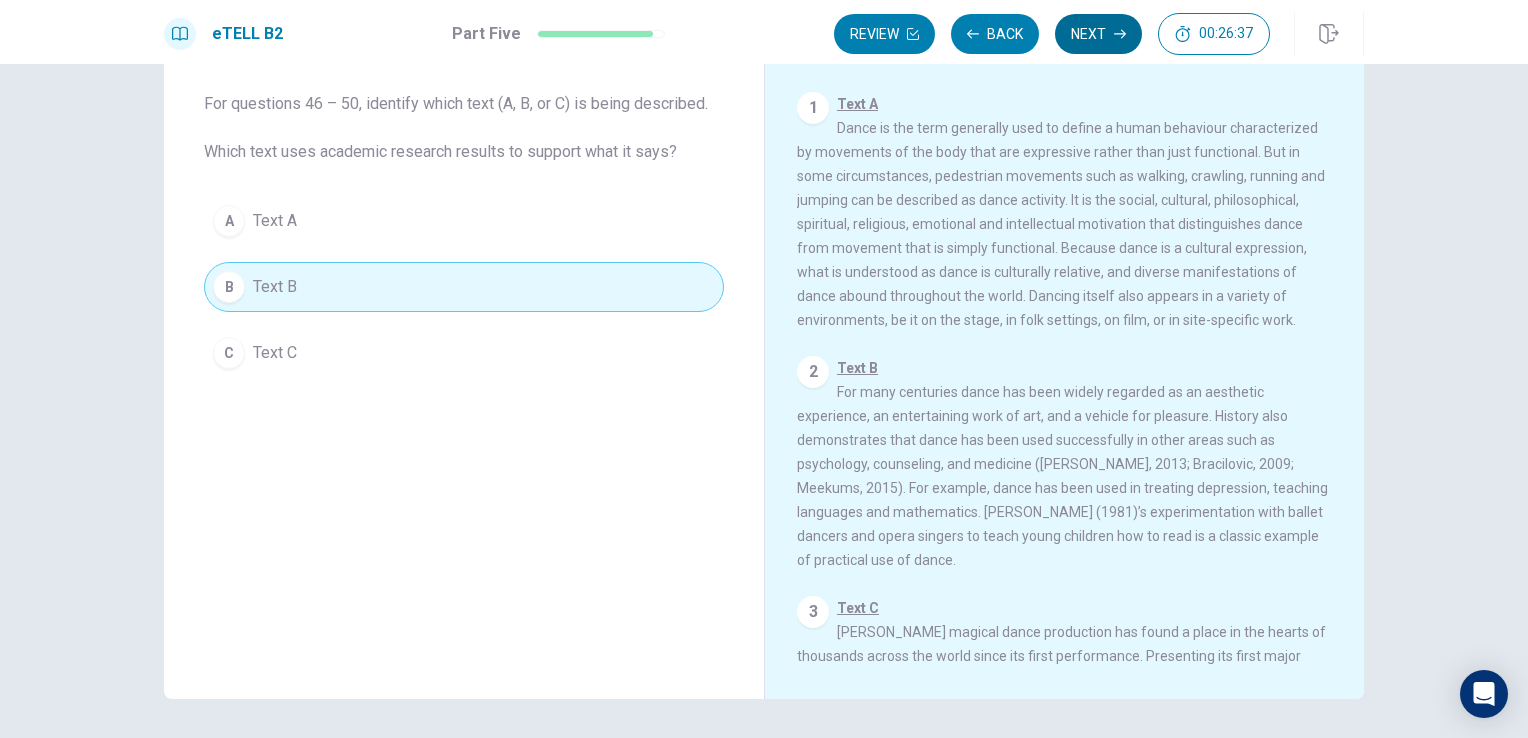 click on "Next" at bounding box center [1098, 34] 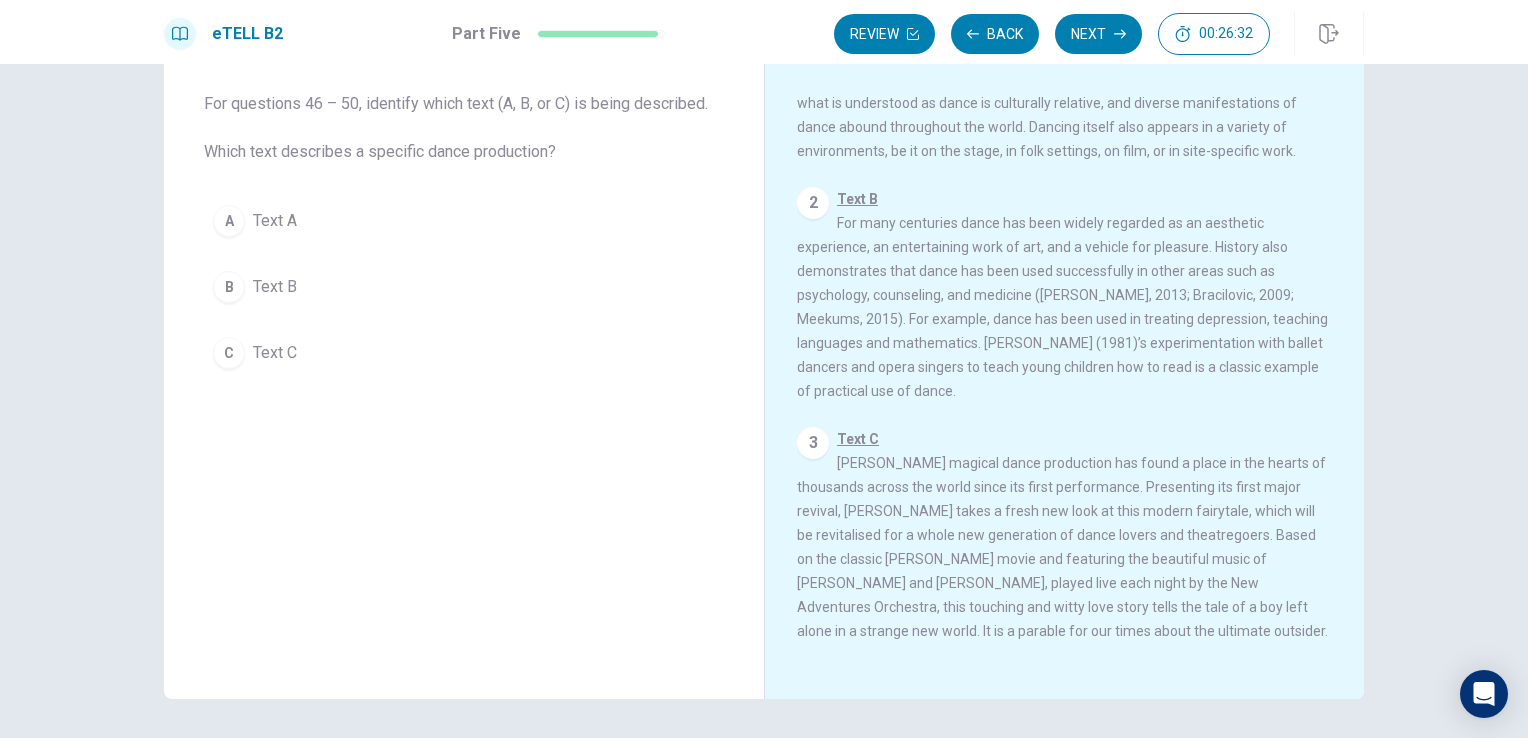 scroll, scrollTop: 191, scrollLeft: 0, axis: vertical 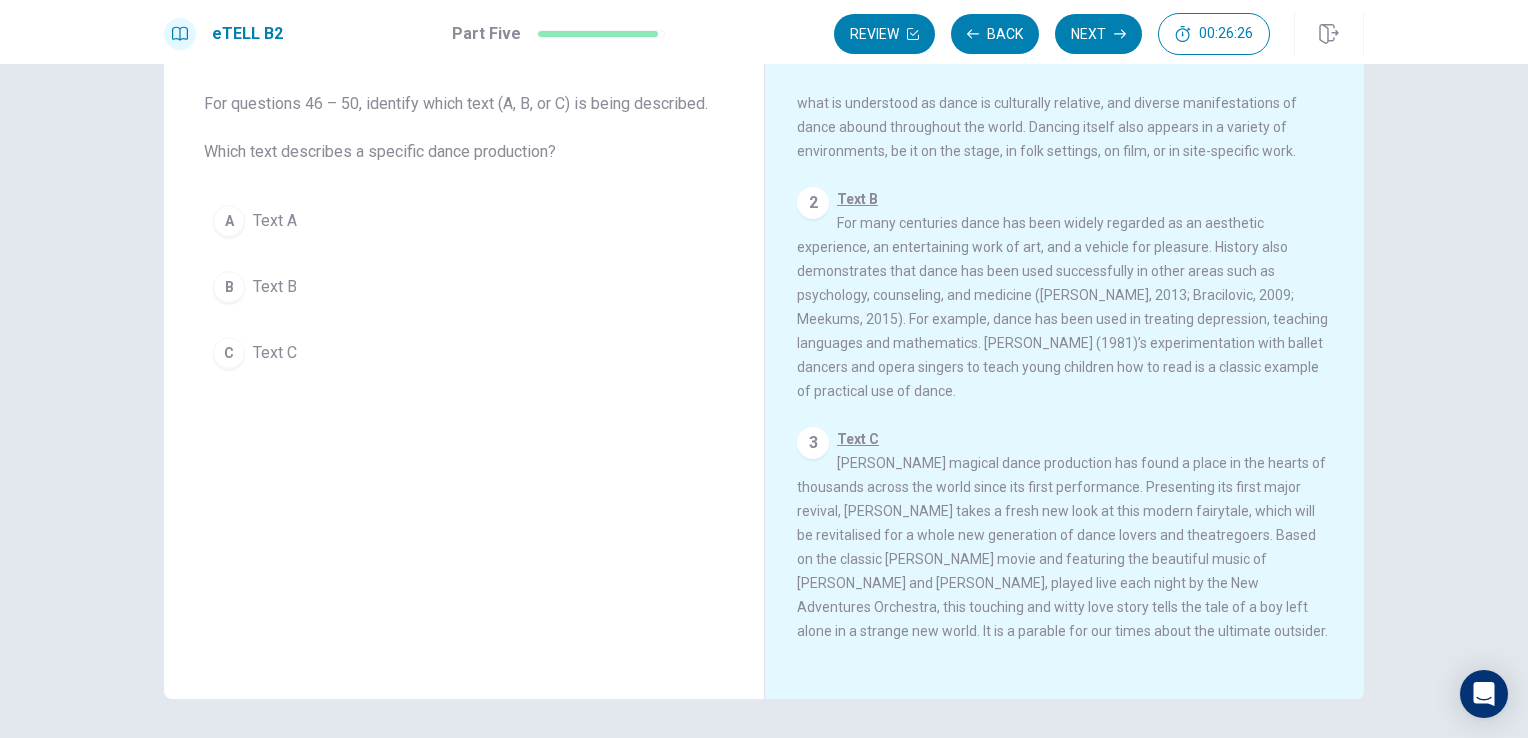 click on "Text C" at bounding box center [275, 353] 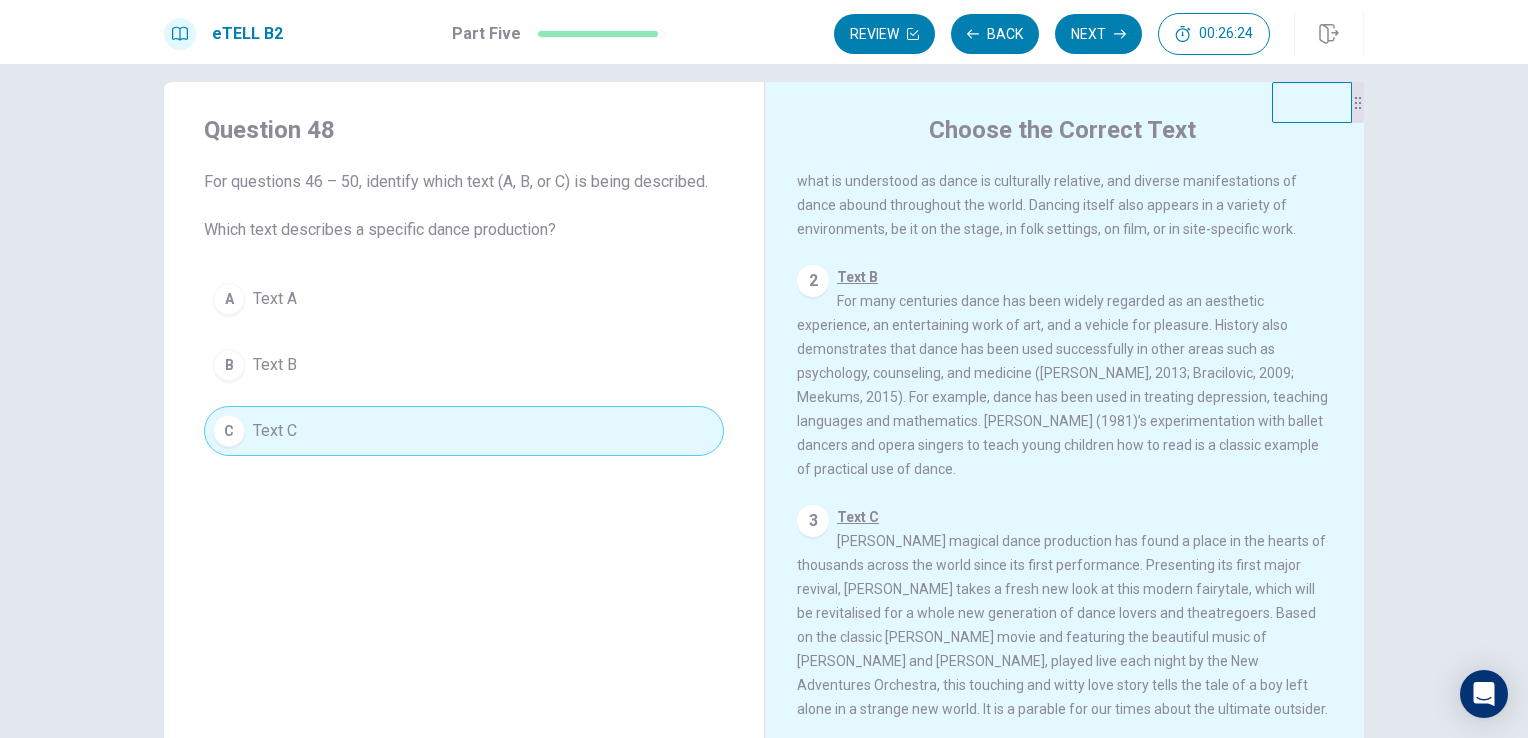 scroll, scrollTop: 0, scrollLeft: 0, axis: both 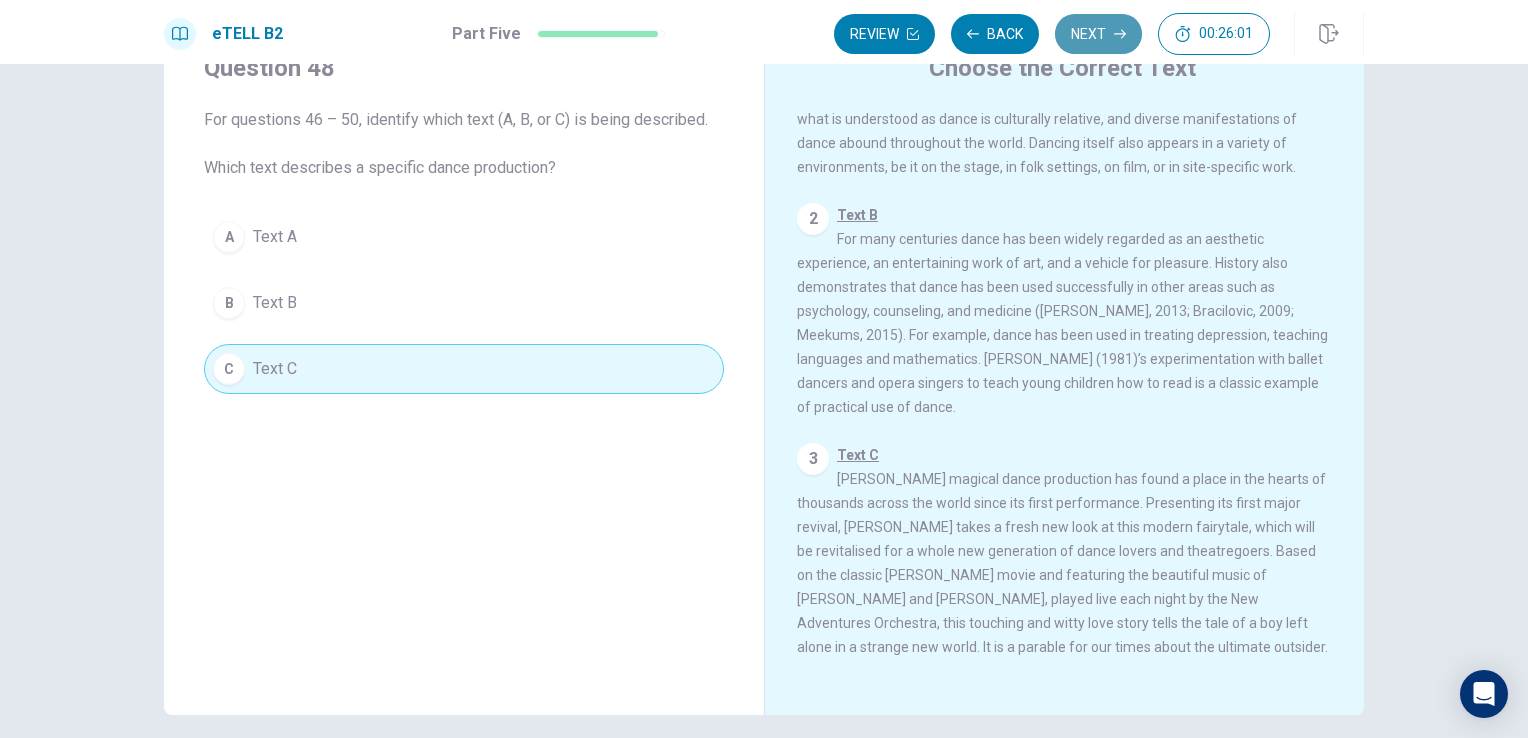 click 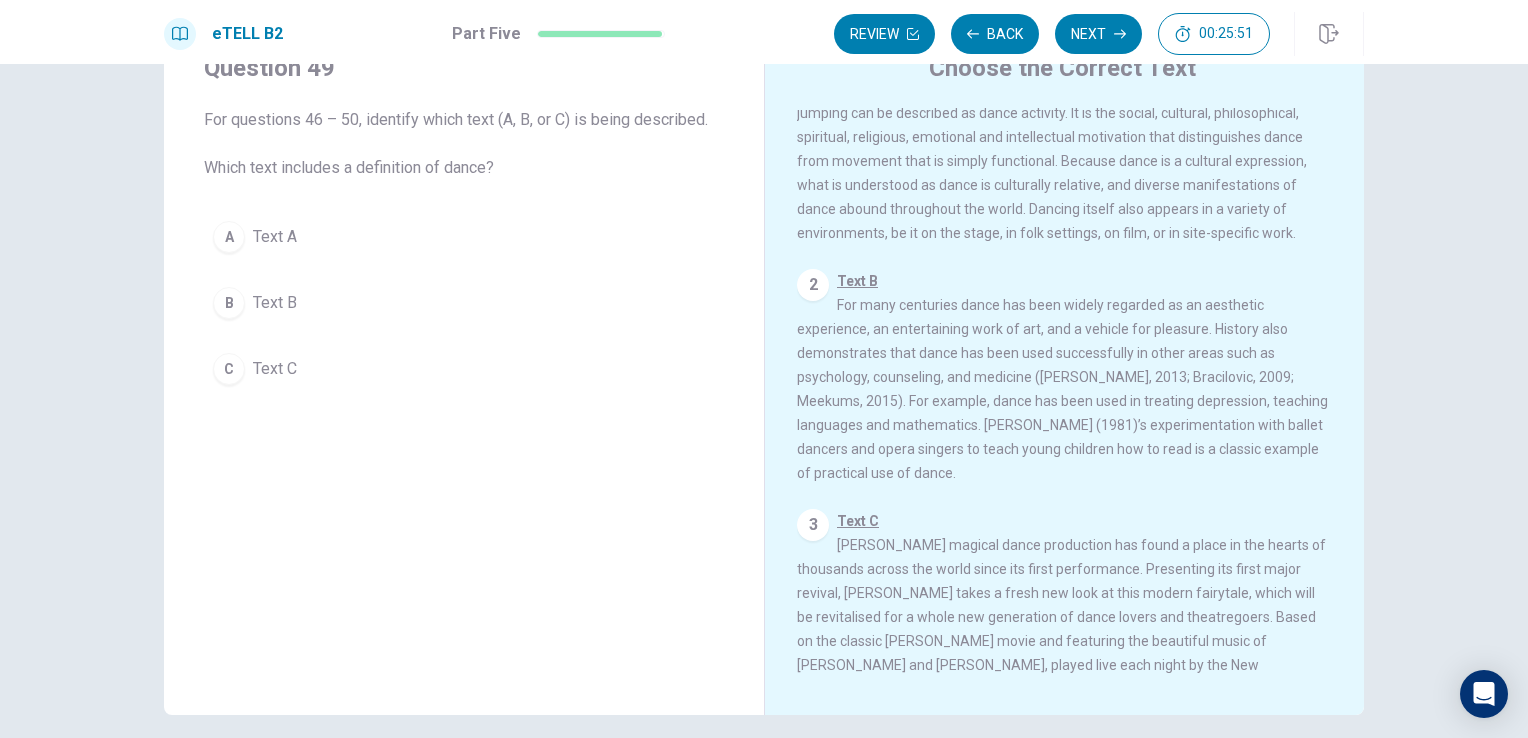 scroll, scrollTop: 0, scrollLeft: 0, axis: both 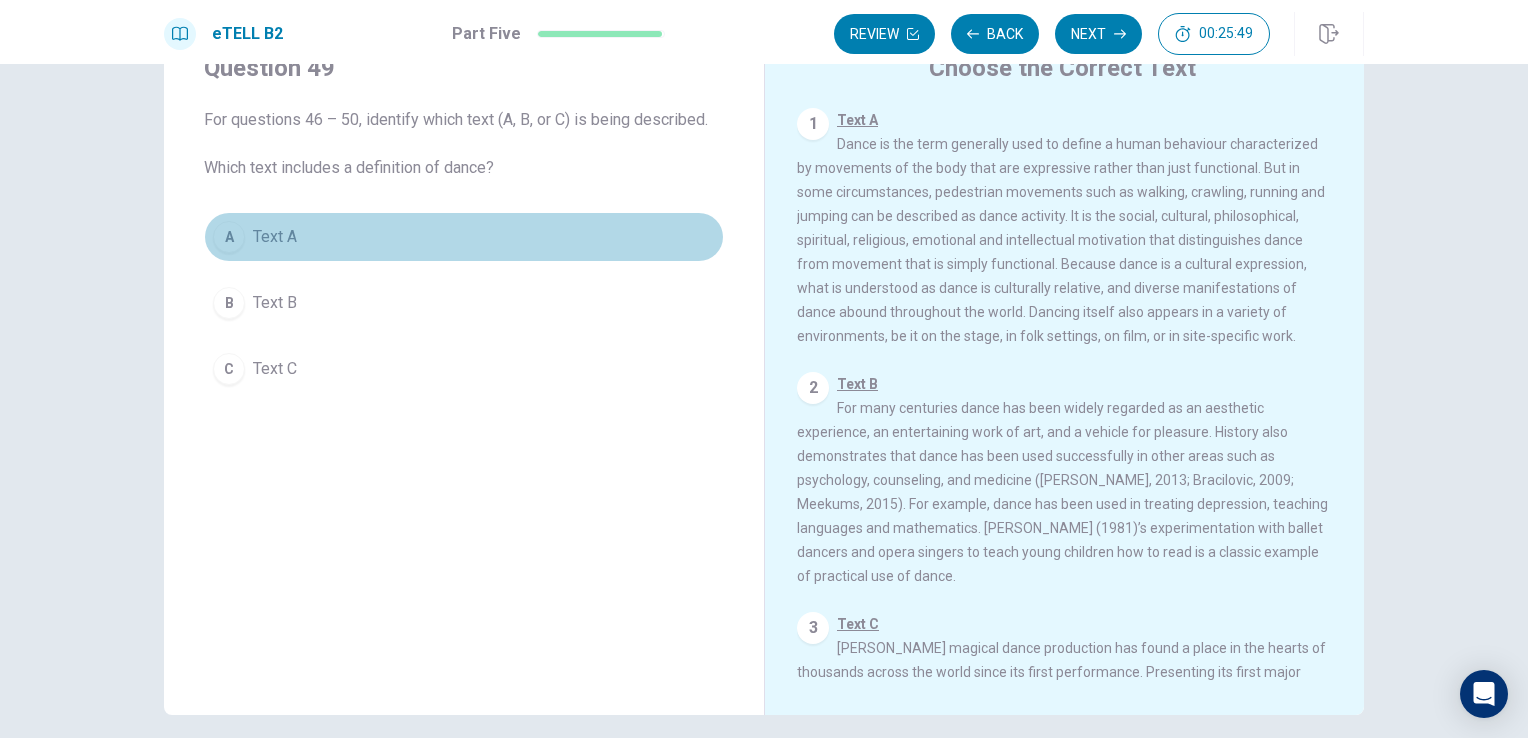click on "A" at bounding box center (229, 237) 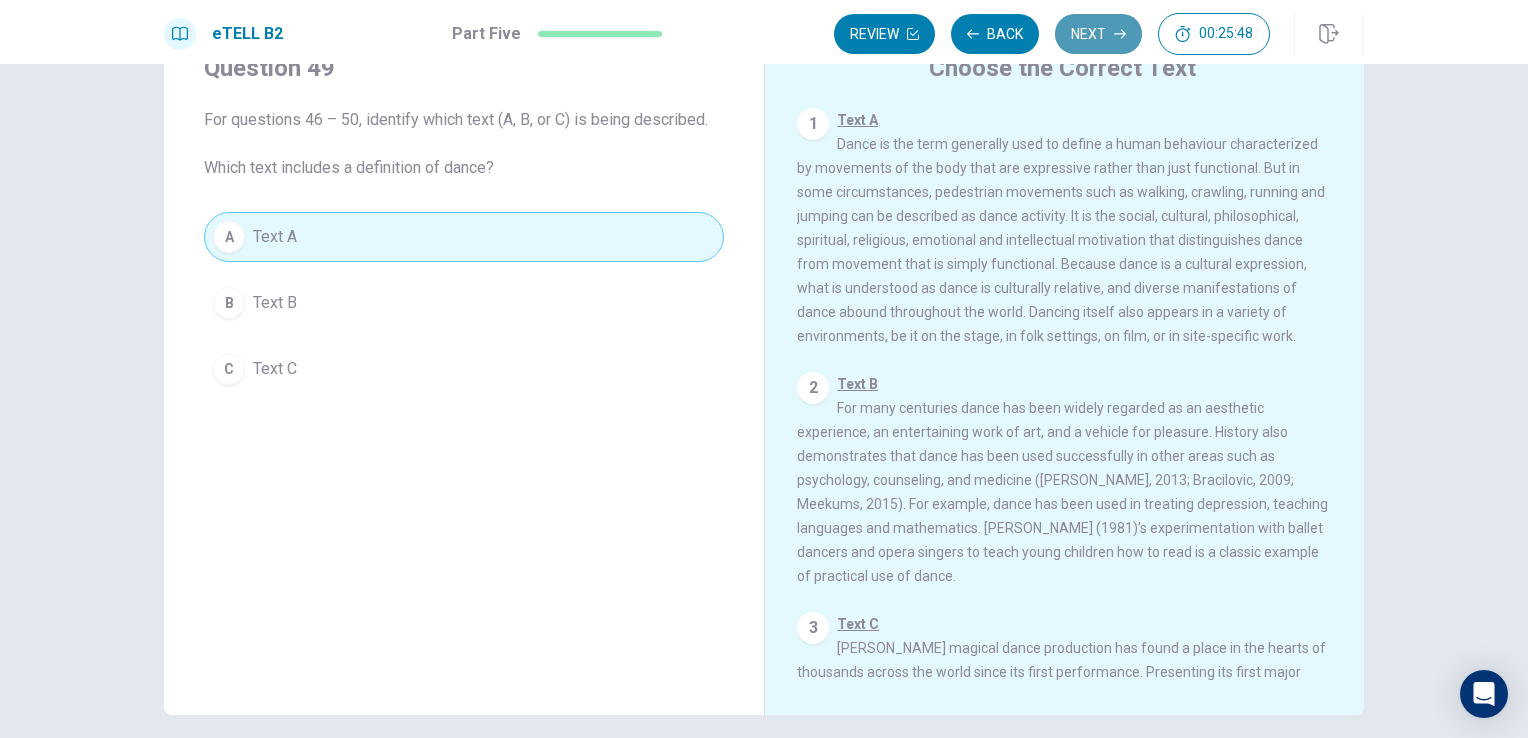 click 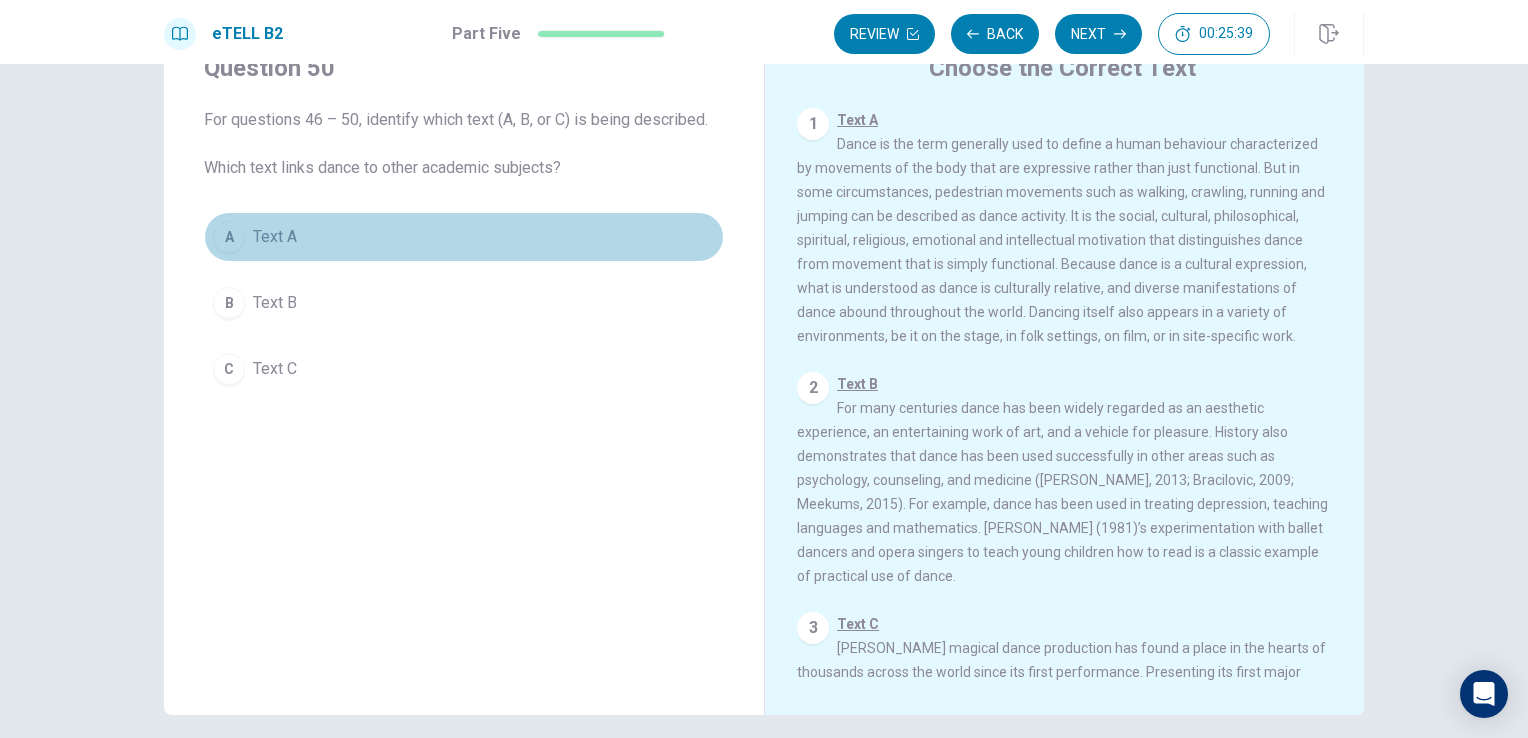 click on "Text A" at bounding box center (275, 237) 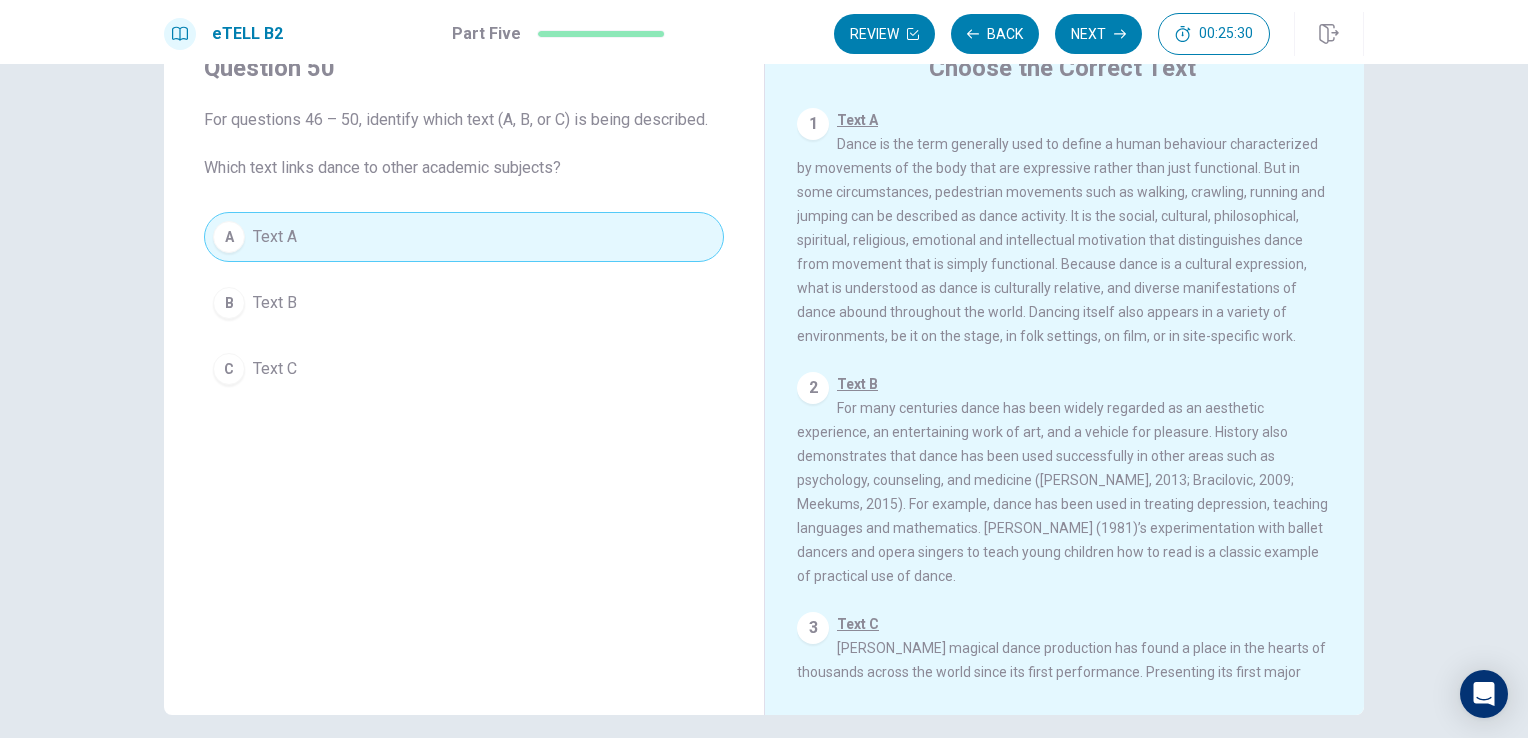 click on "B Text B" at bounding box center [464, 303] 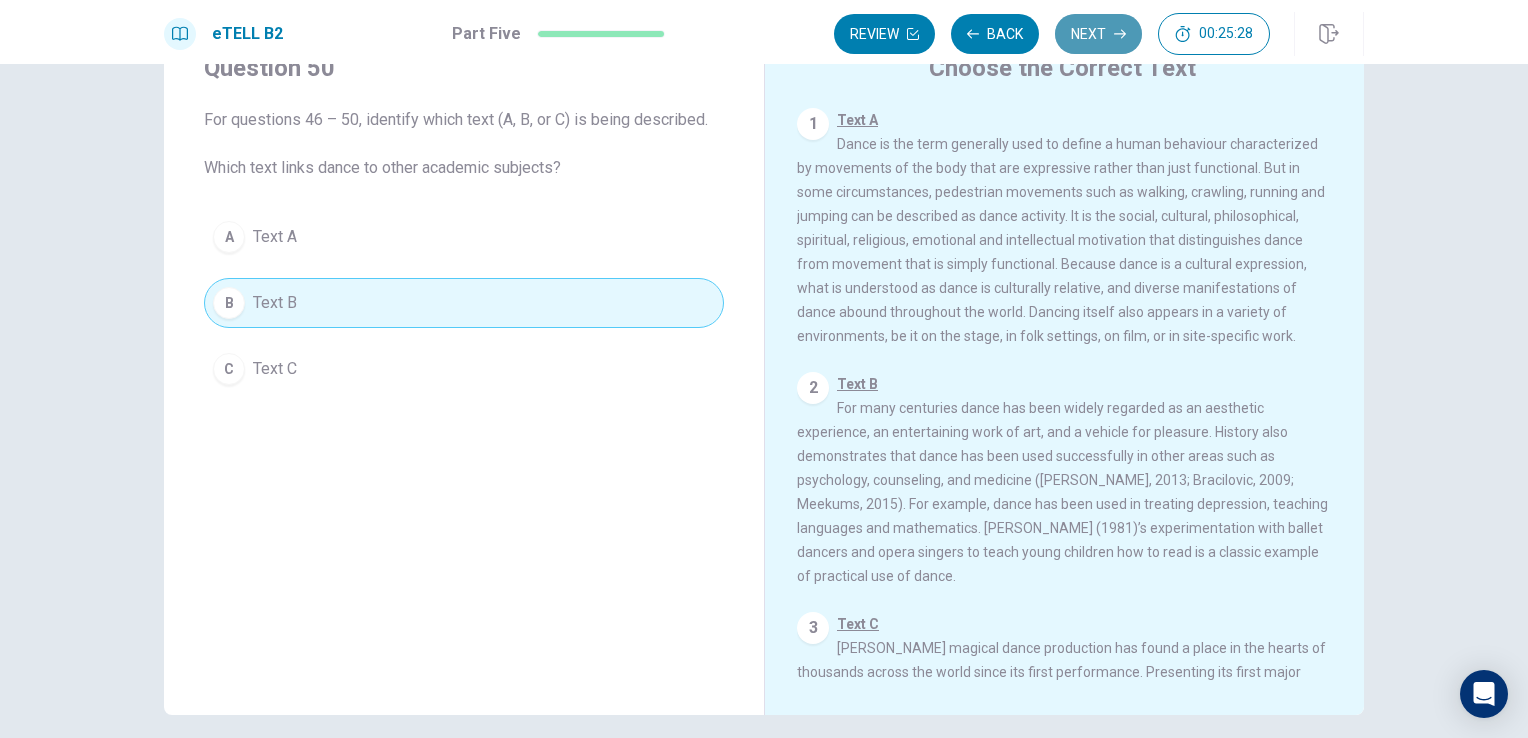 click on "Next" at bounding box center (1098, 34) 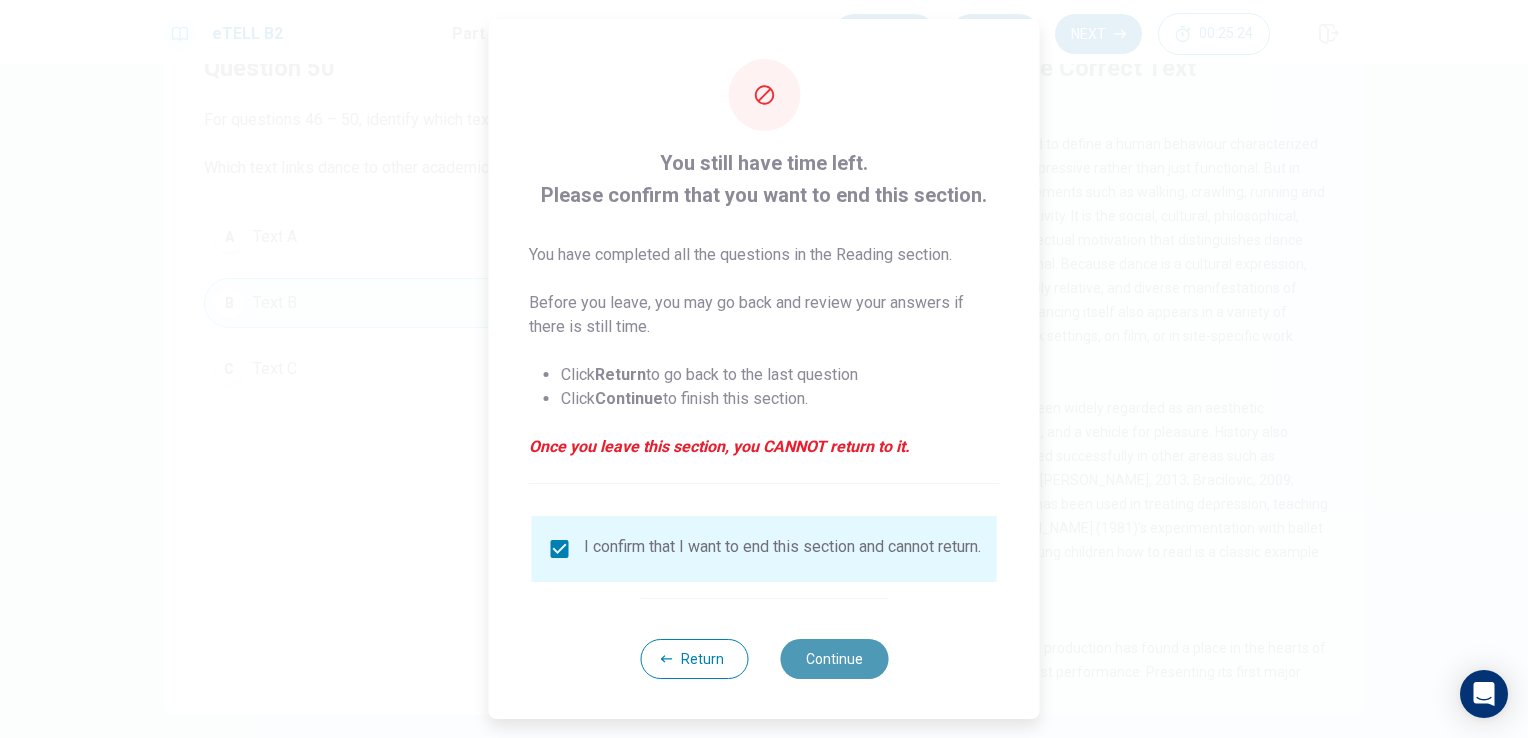 click on "Continue" at bounding box center (834, 659) 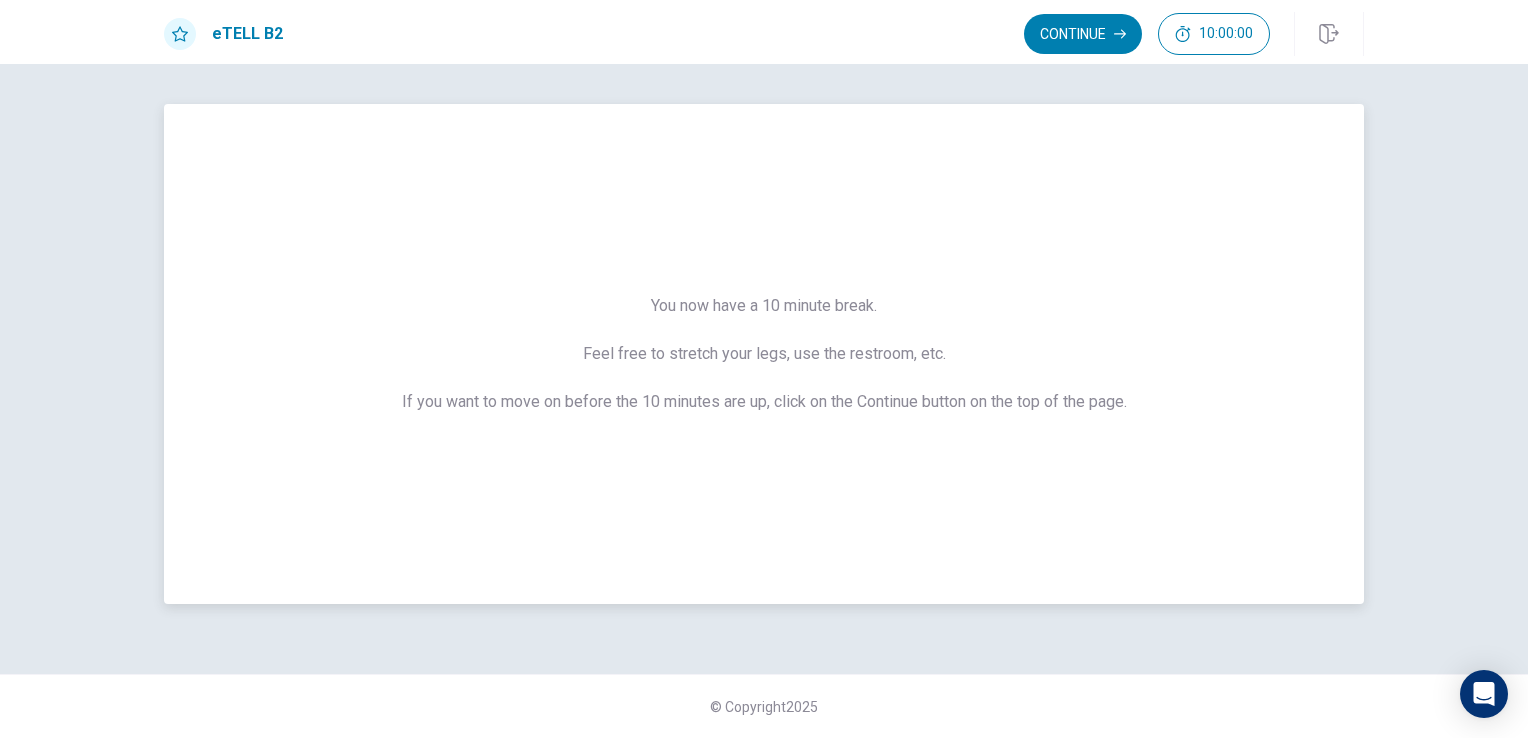 scroll, scrollTop: 0, scrollLeft: 0, axis: both 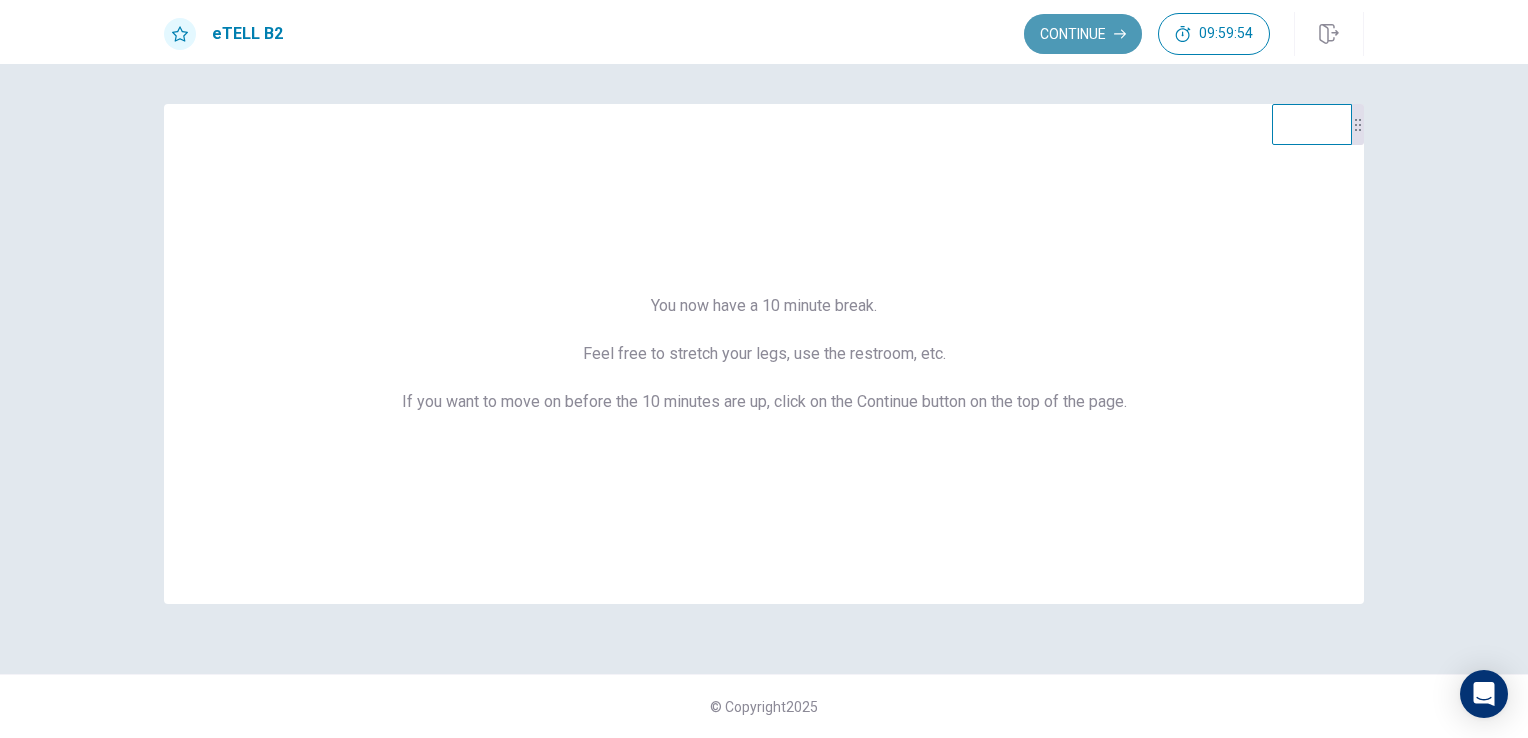 click on "Continue" at bounding box center [1083, 34] 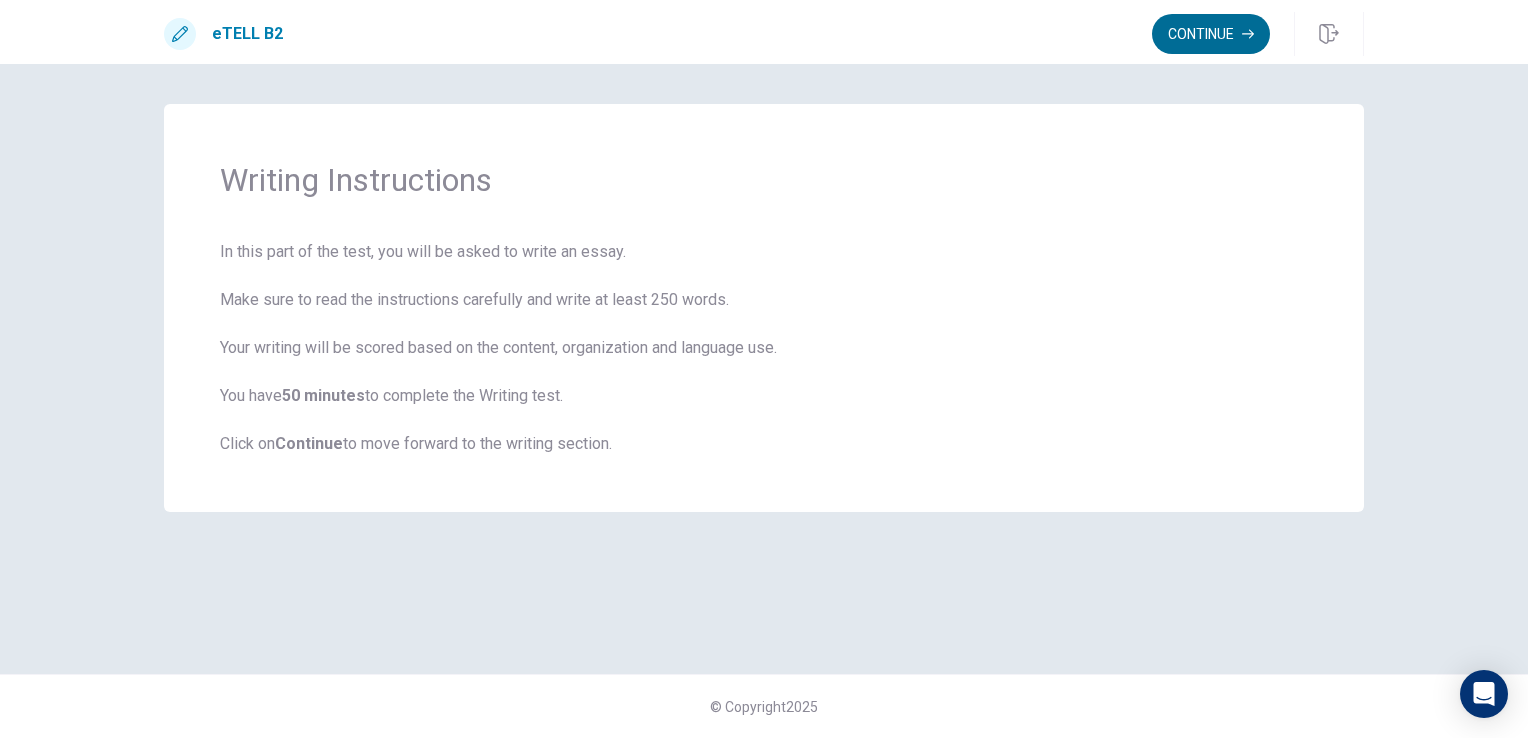 click on "Continue" at bounding box center (1211, 34) 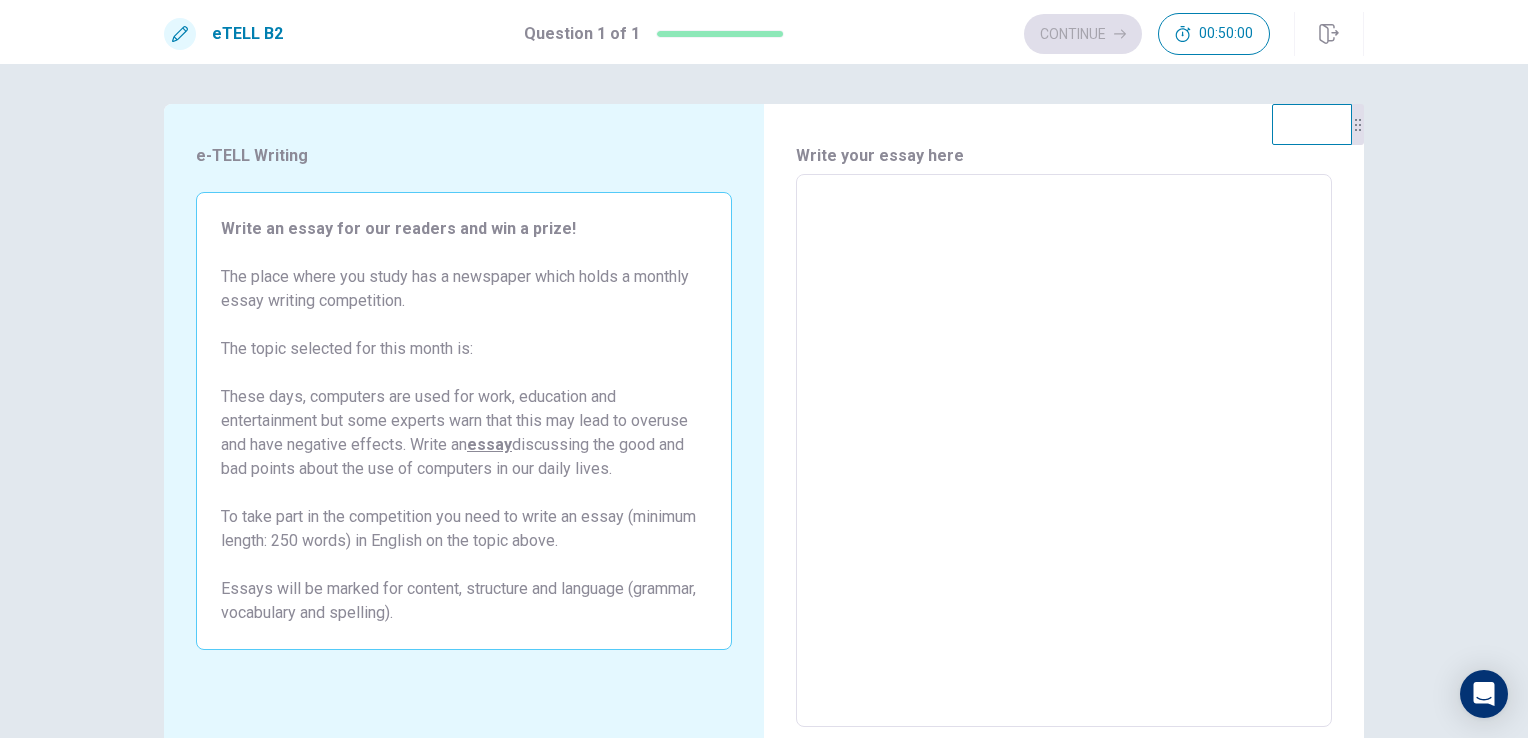 click at bounding box center [1064, 451] 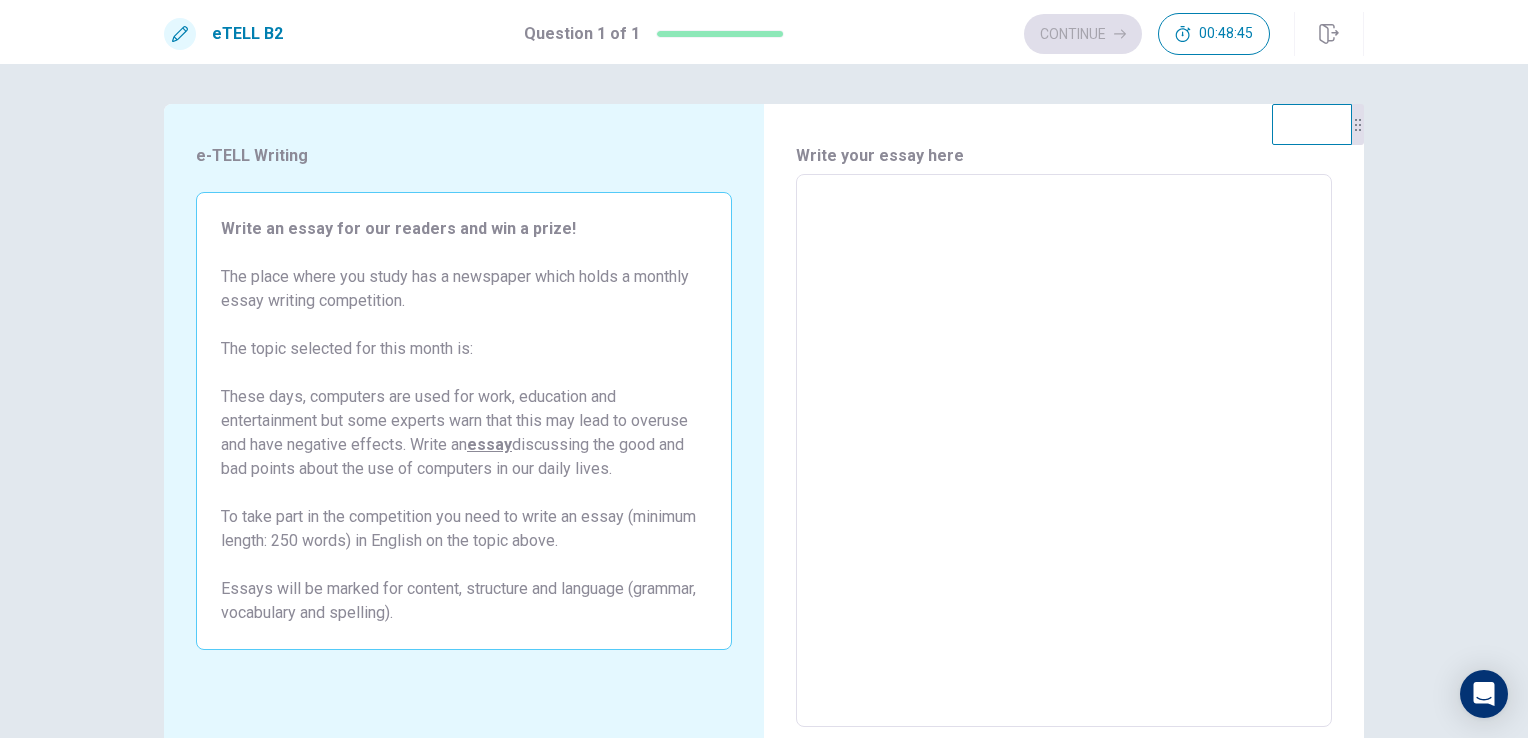 type on "*" 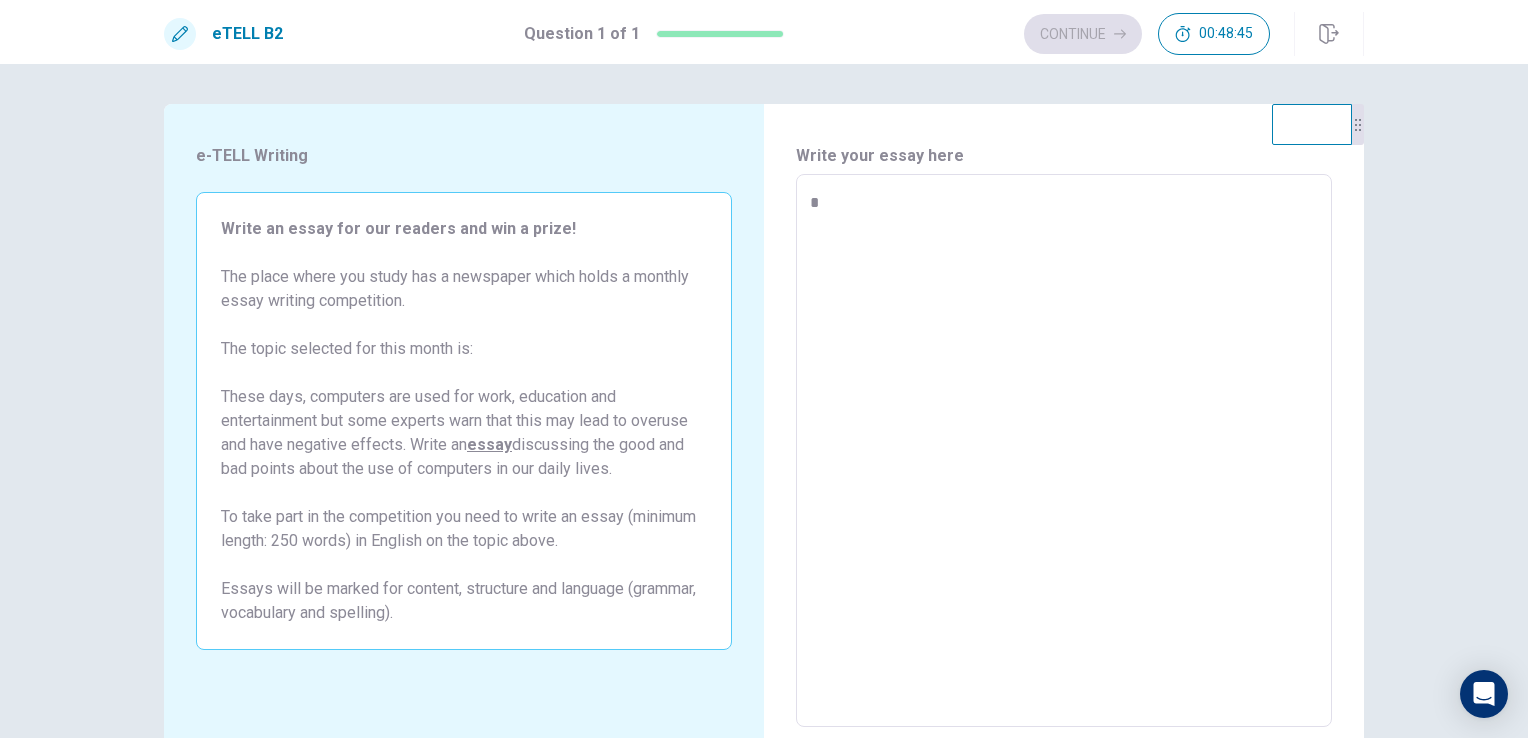 type on "*" 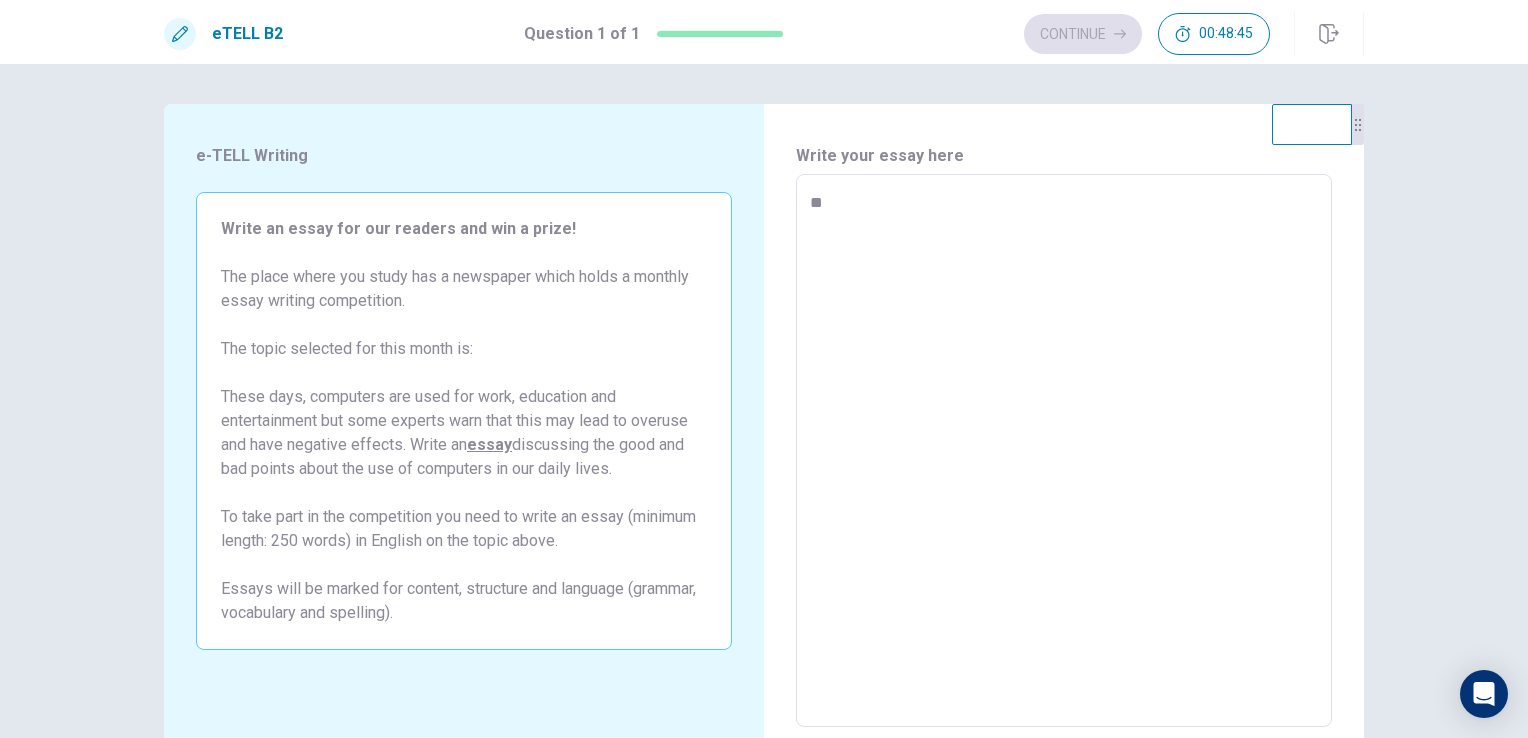 type on "*" 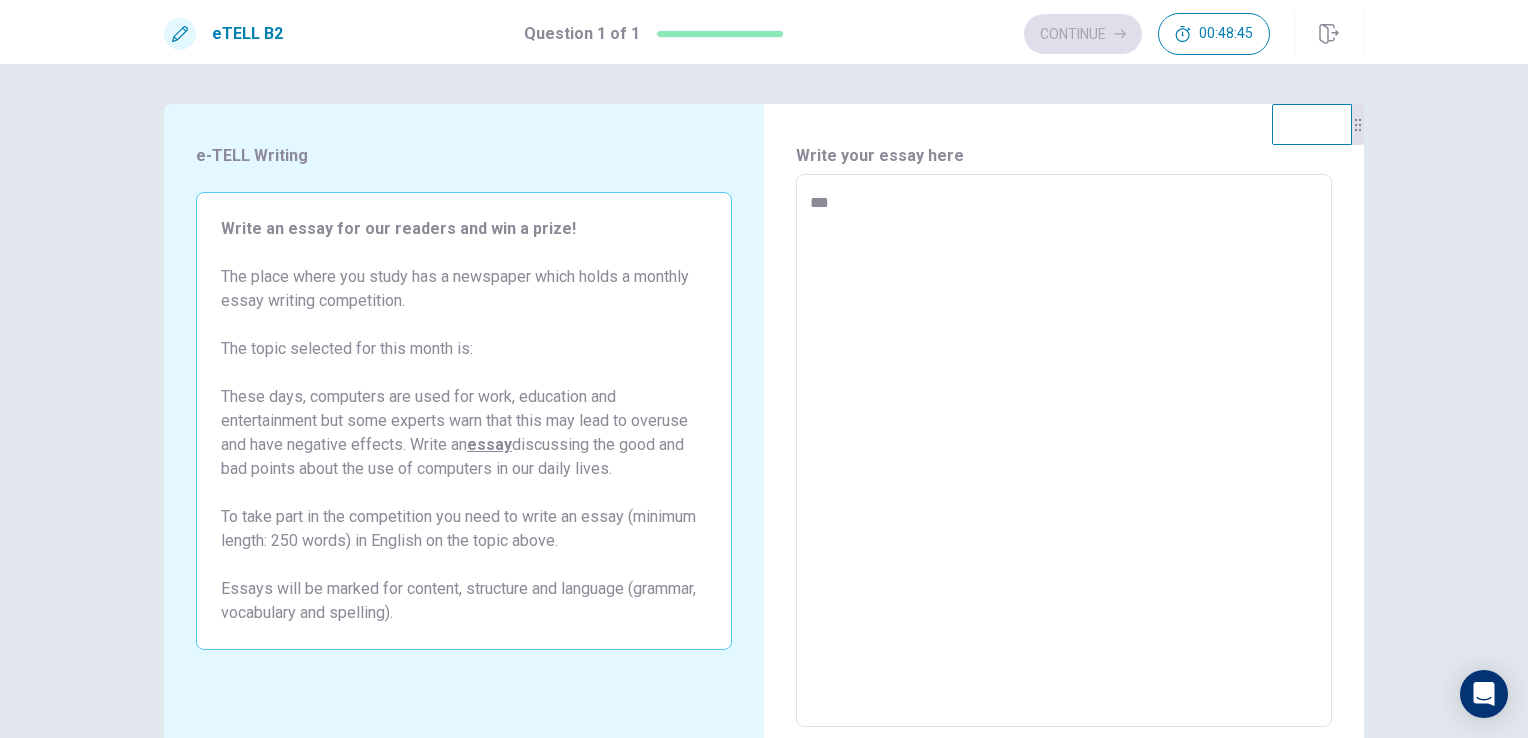 type on "*" 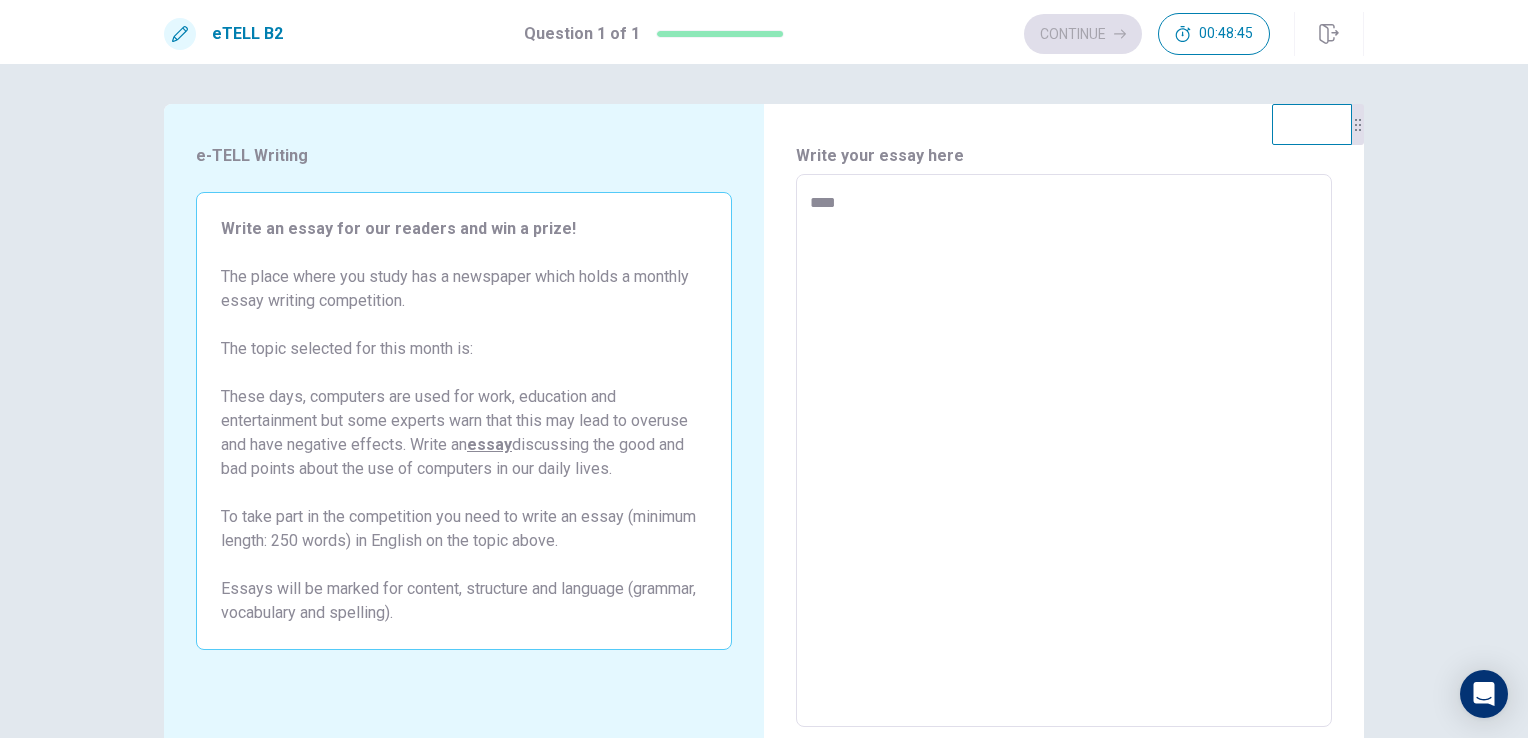 type on "*" 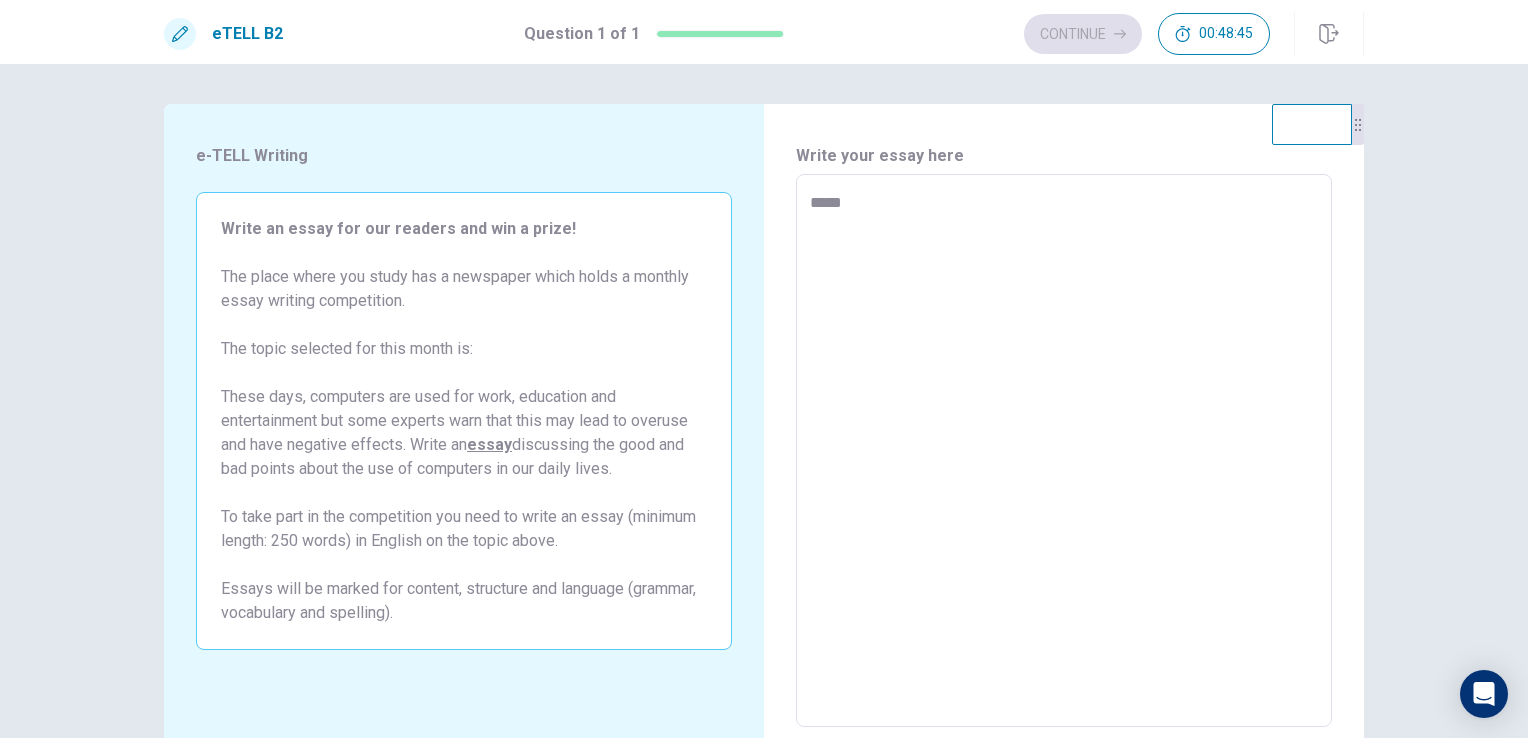 type on "*" 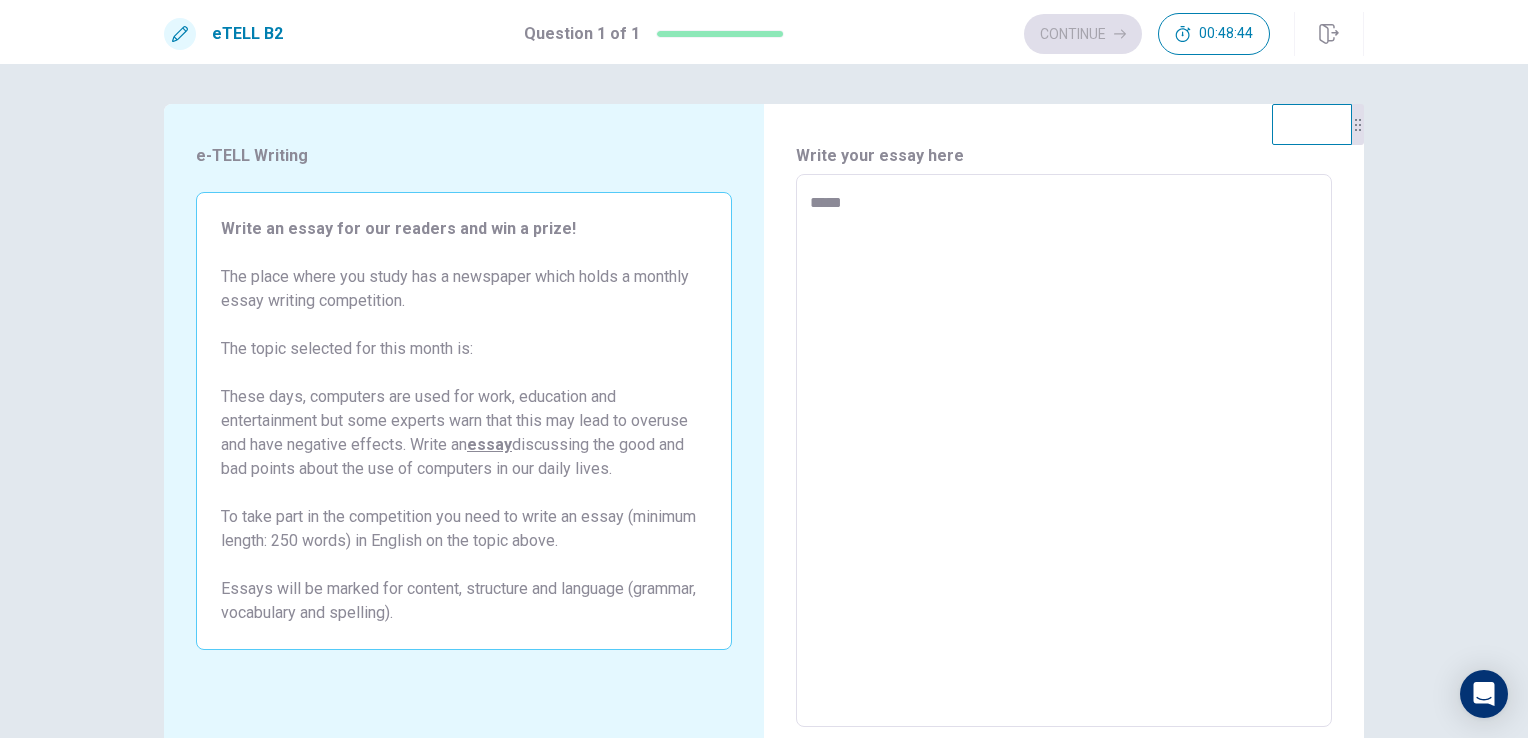 type on "****" 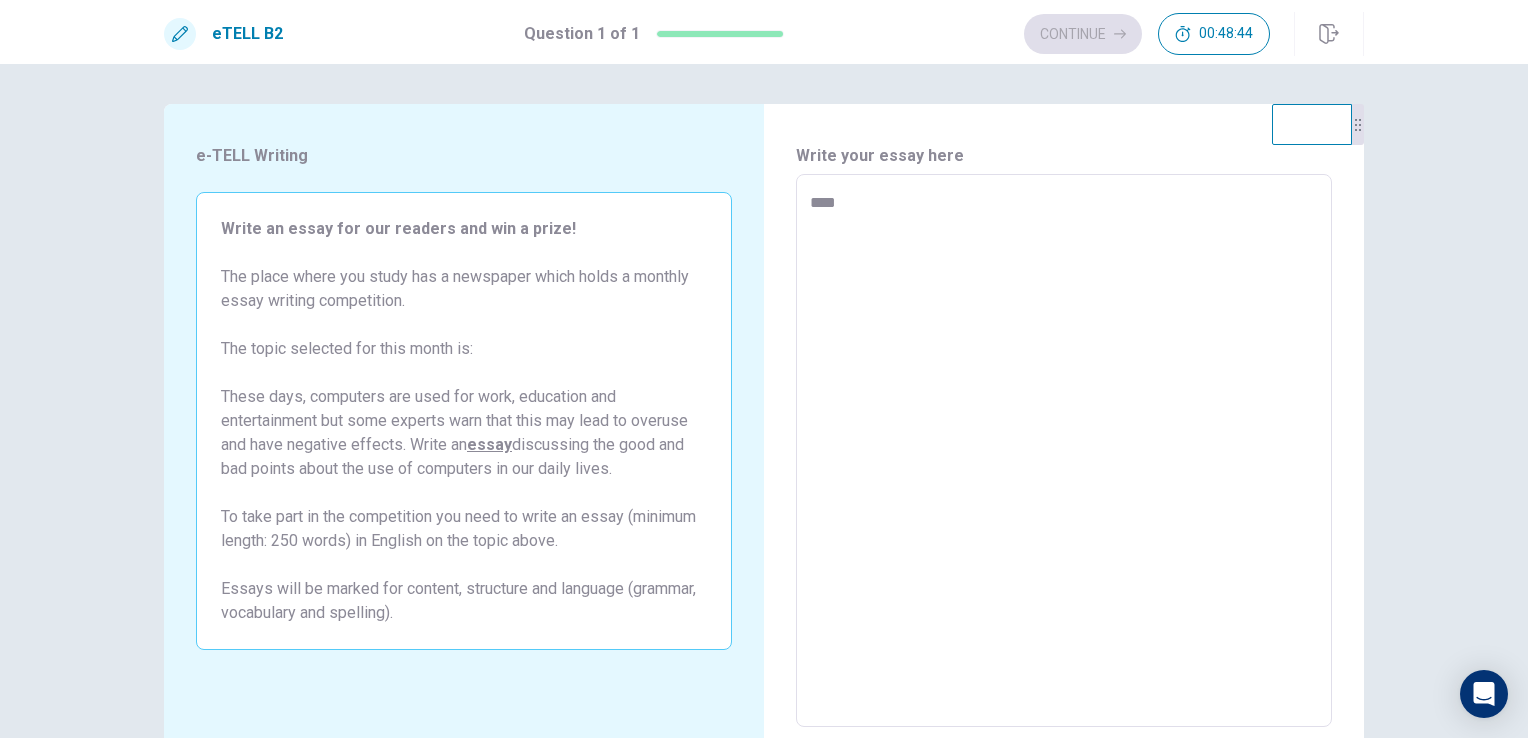 type on "*" 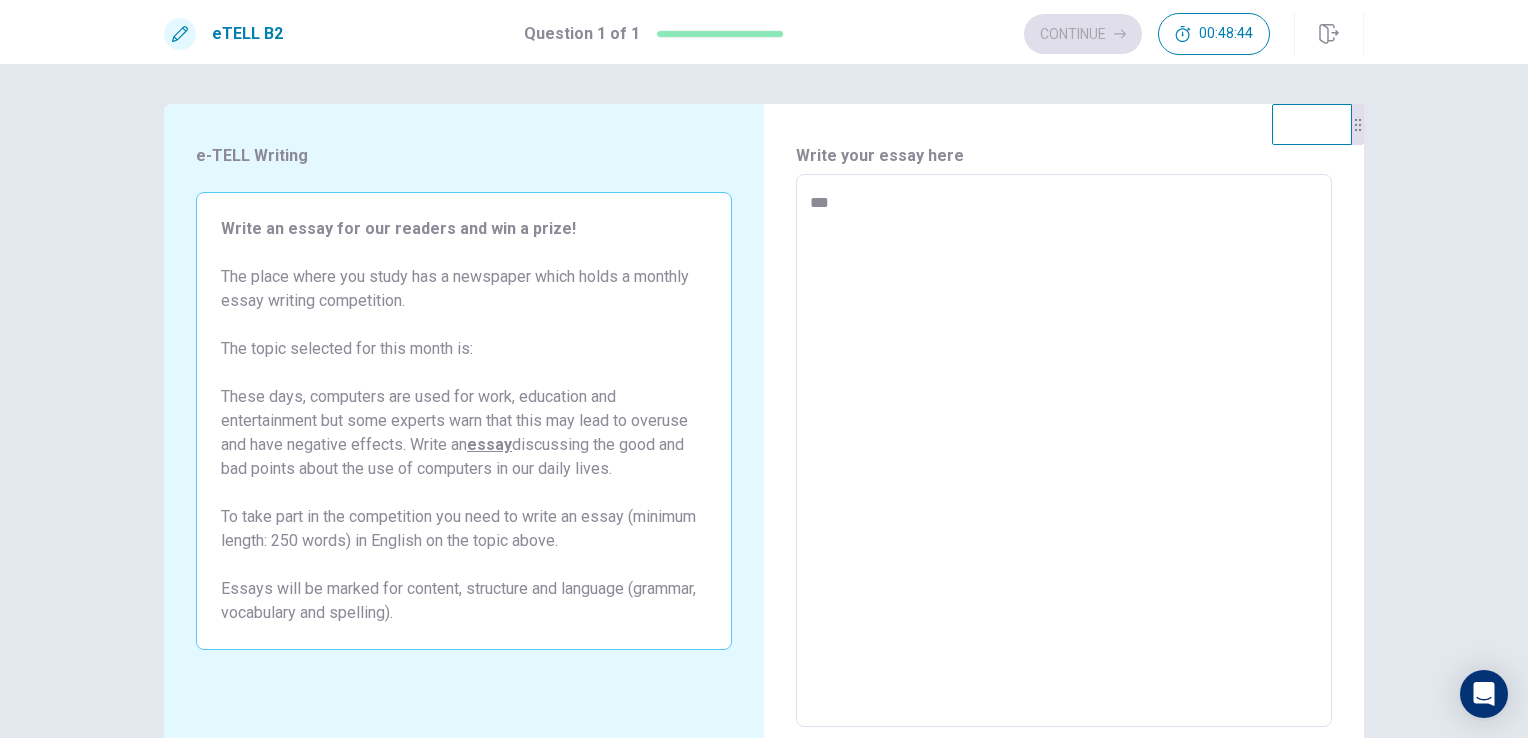 type on "*" 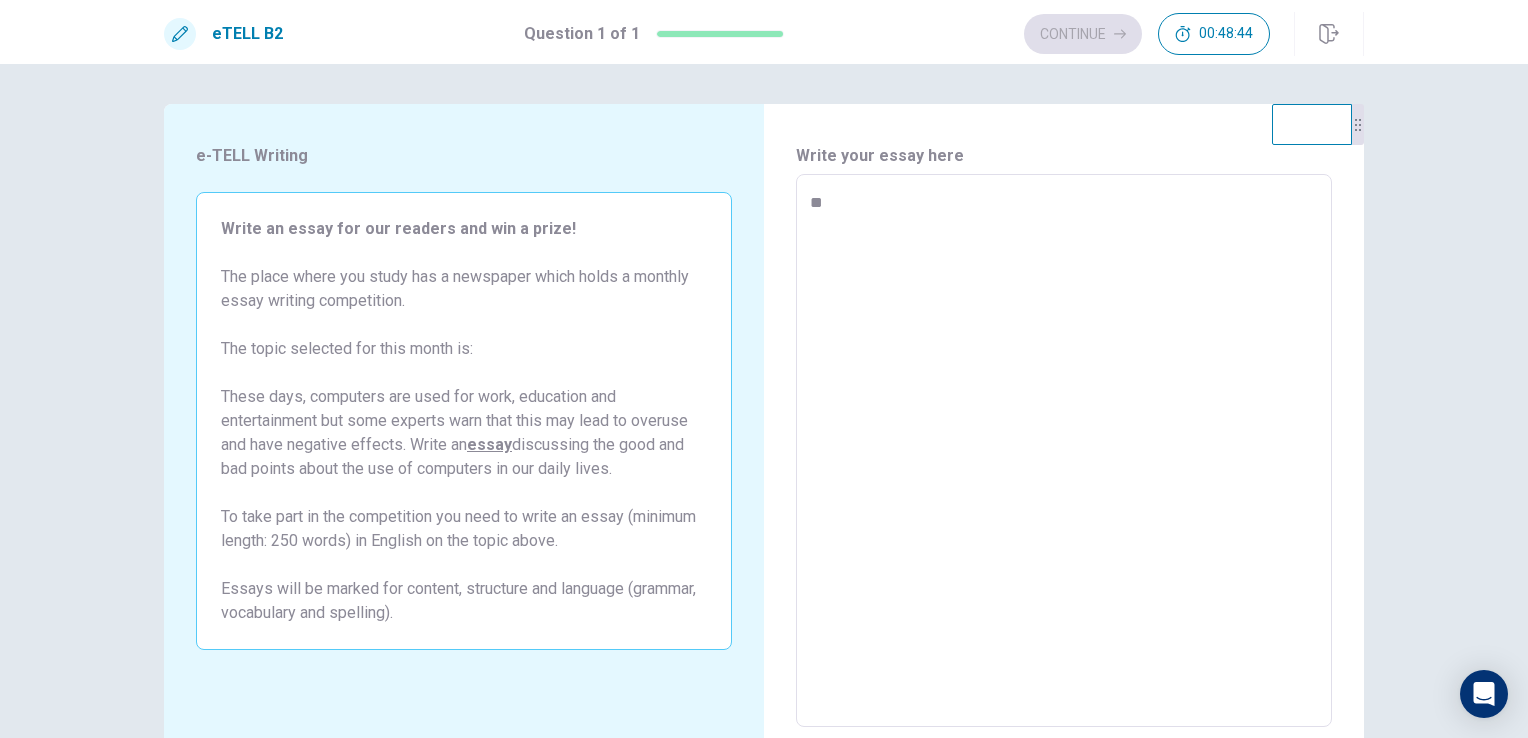 type on "*" 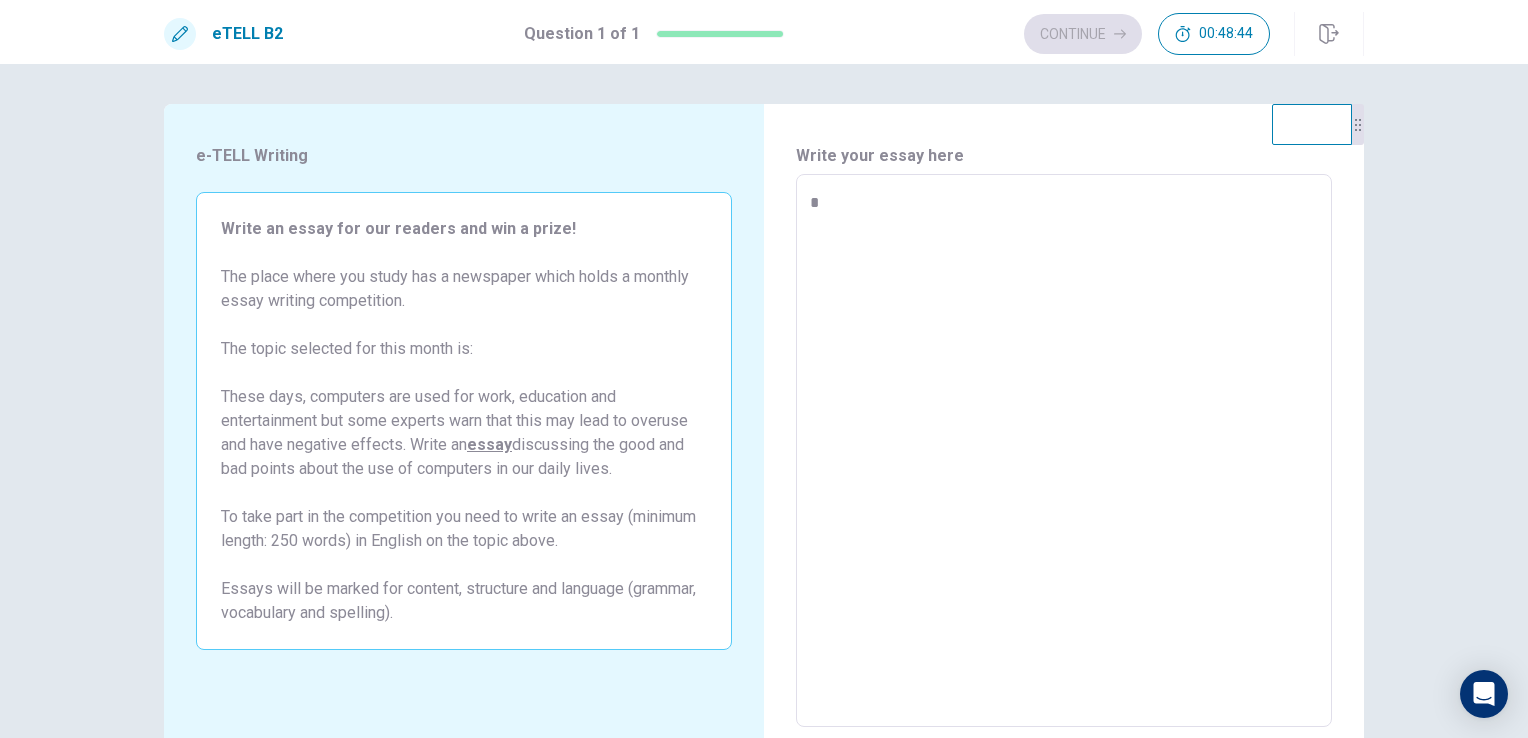 type on "*" 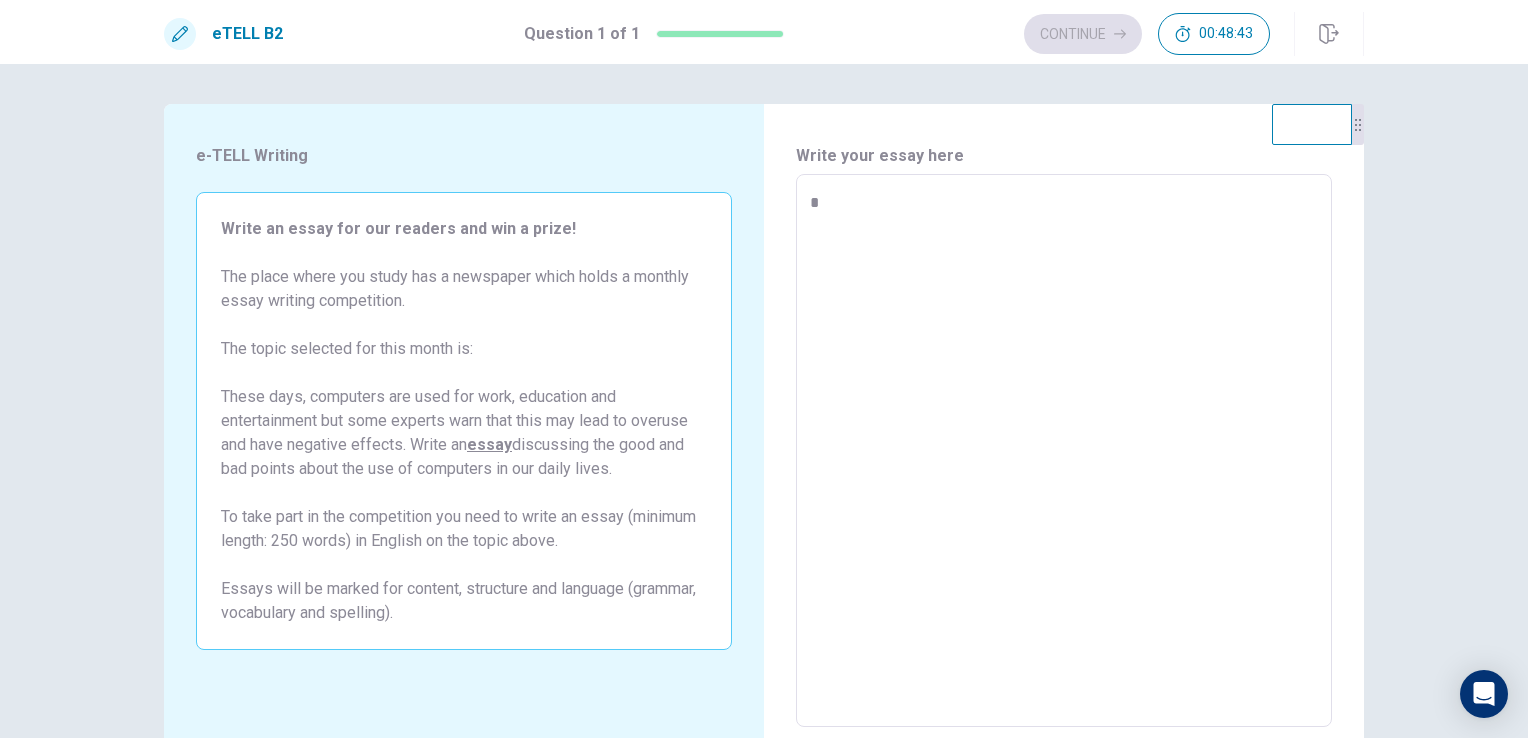 type on "**" 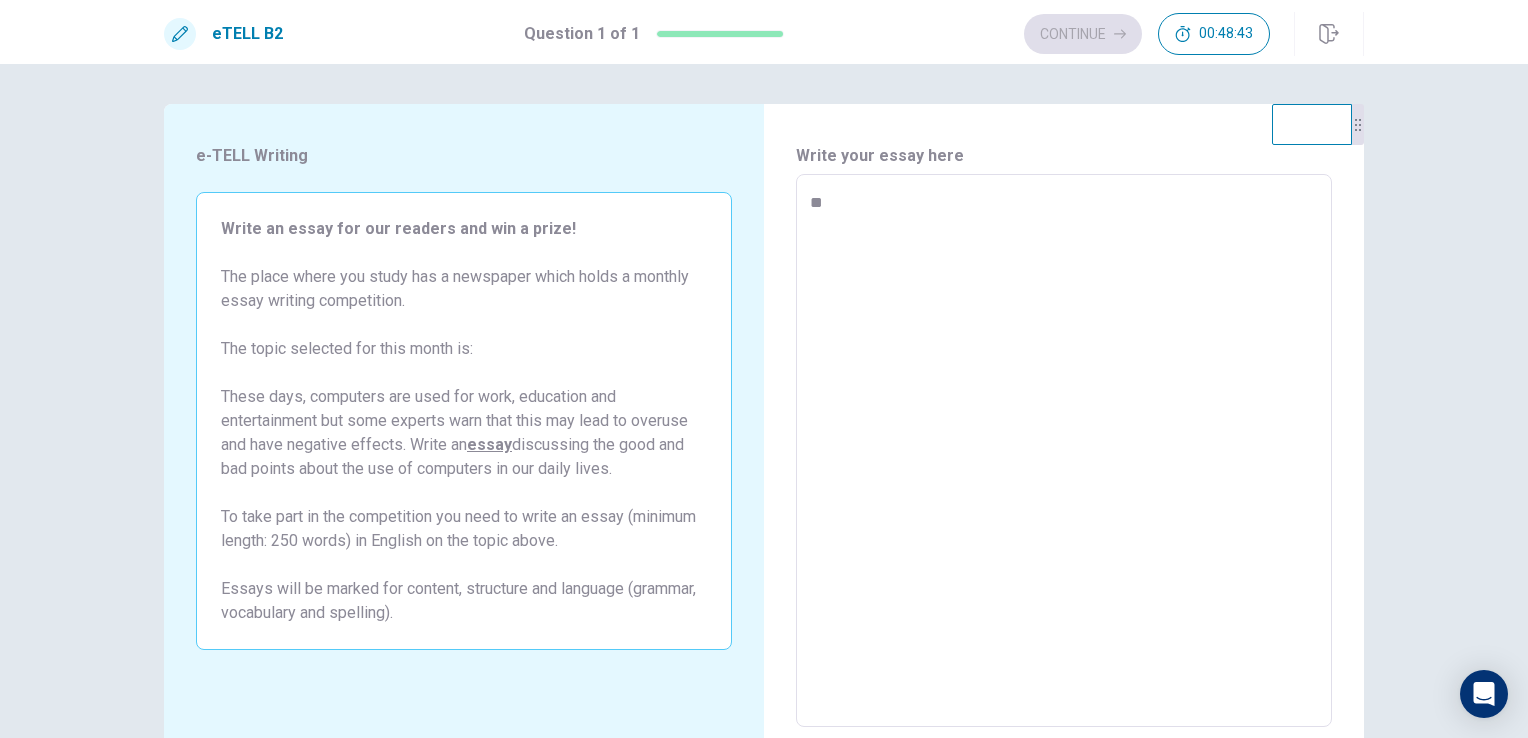 type on "*" 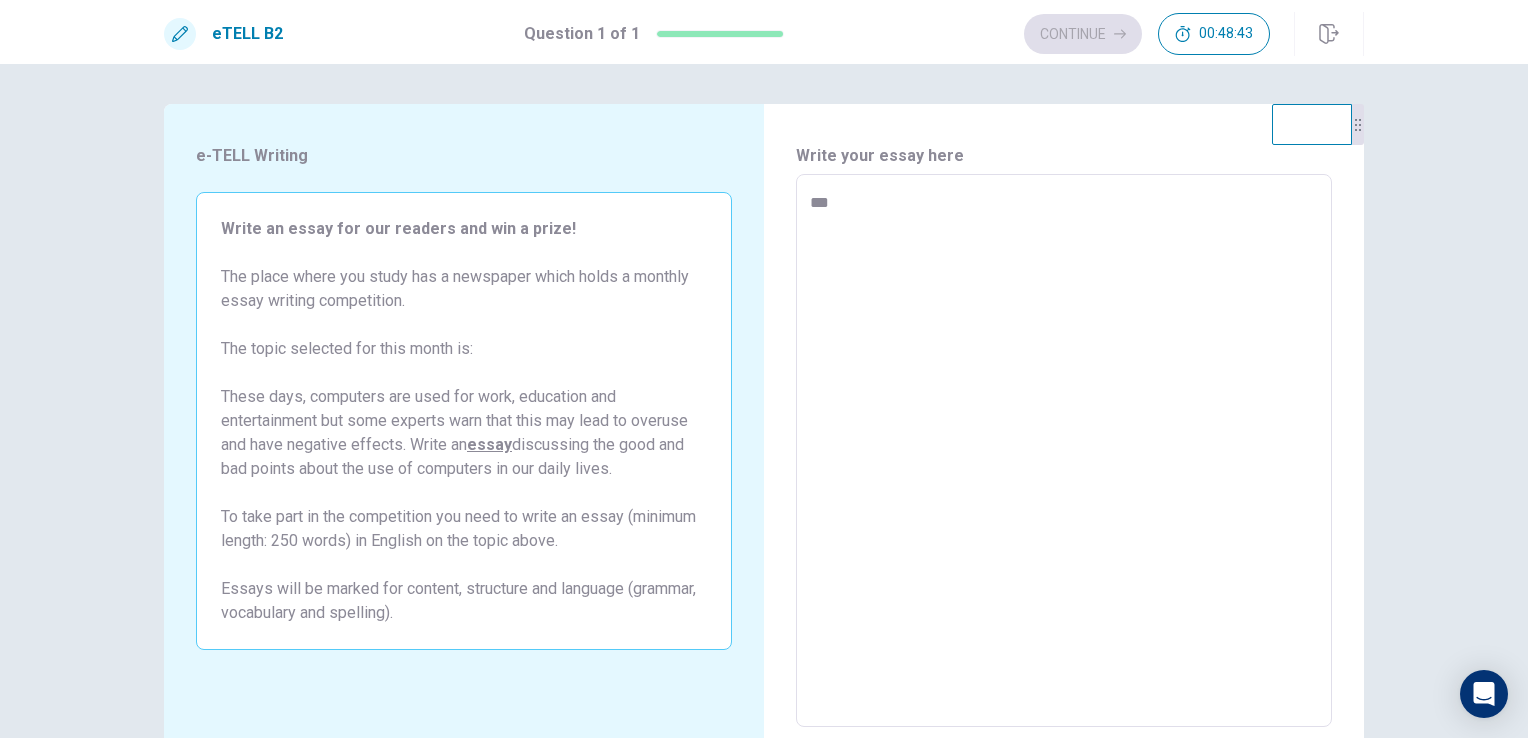 type on "*" 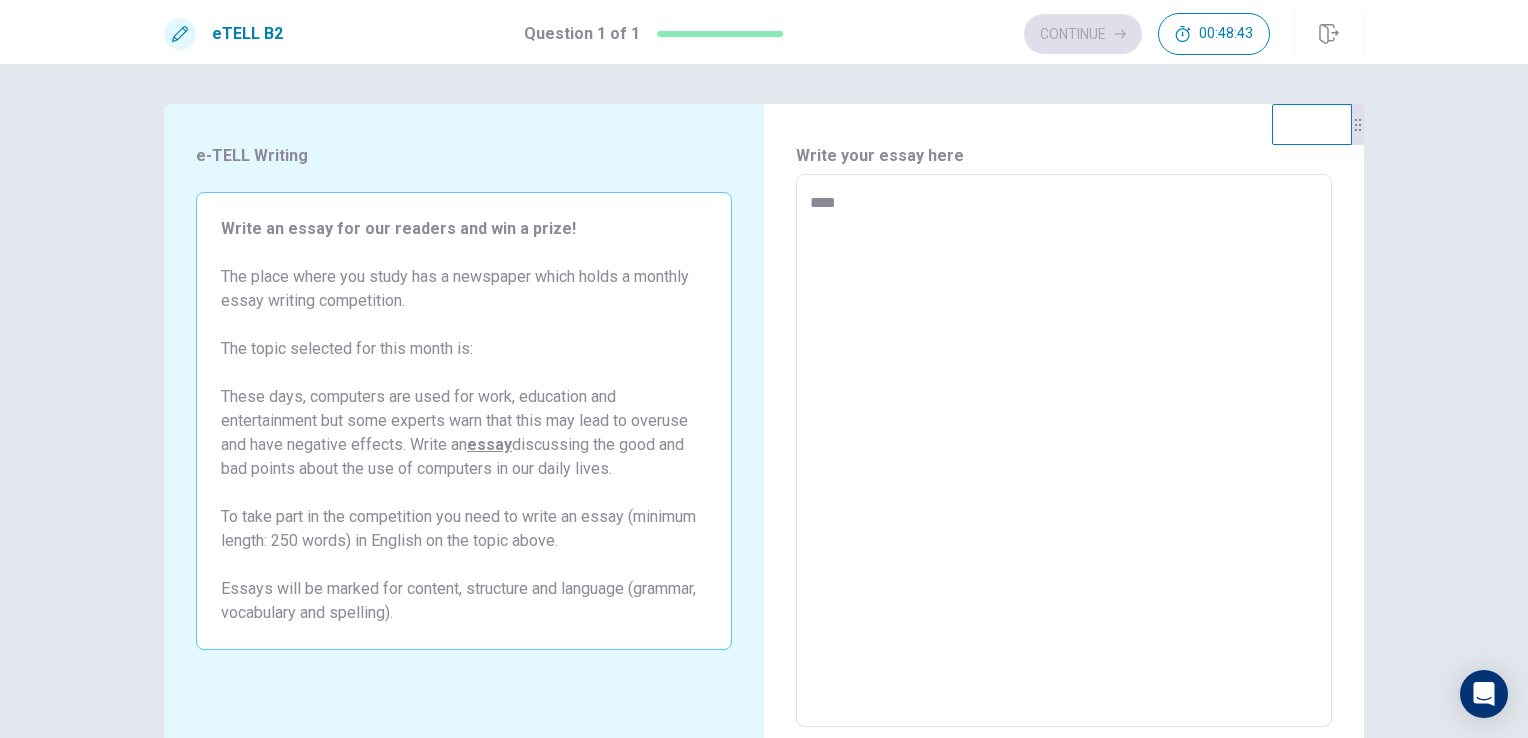 type on "*" 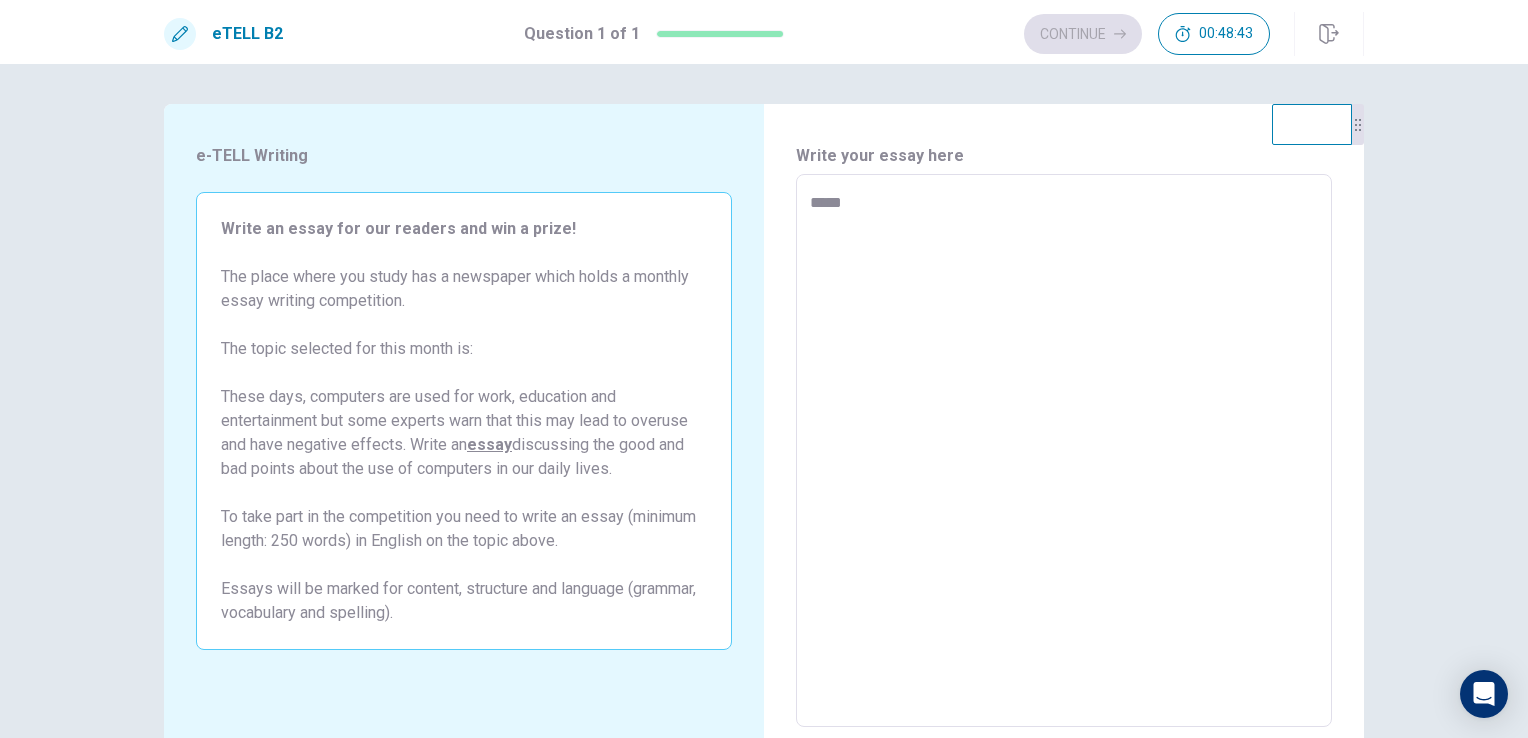 type on "*" 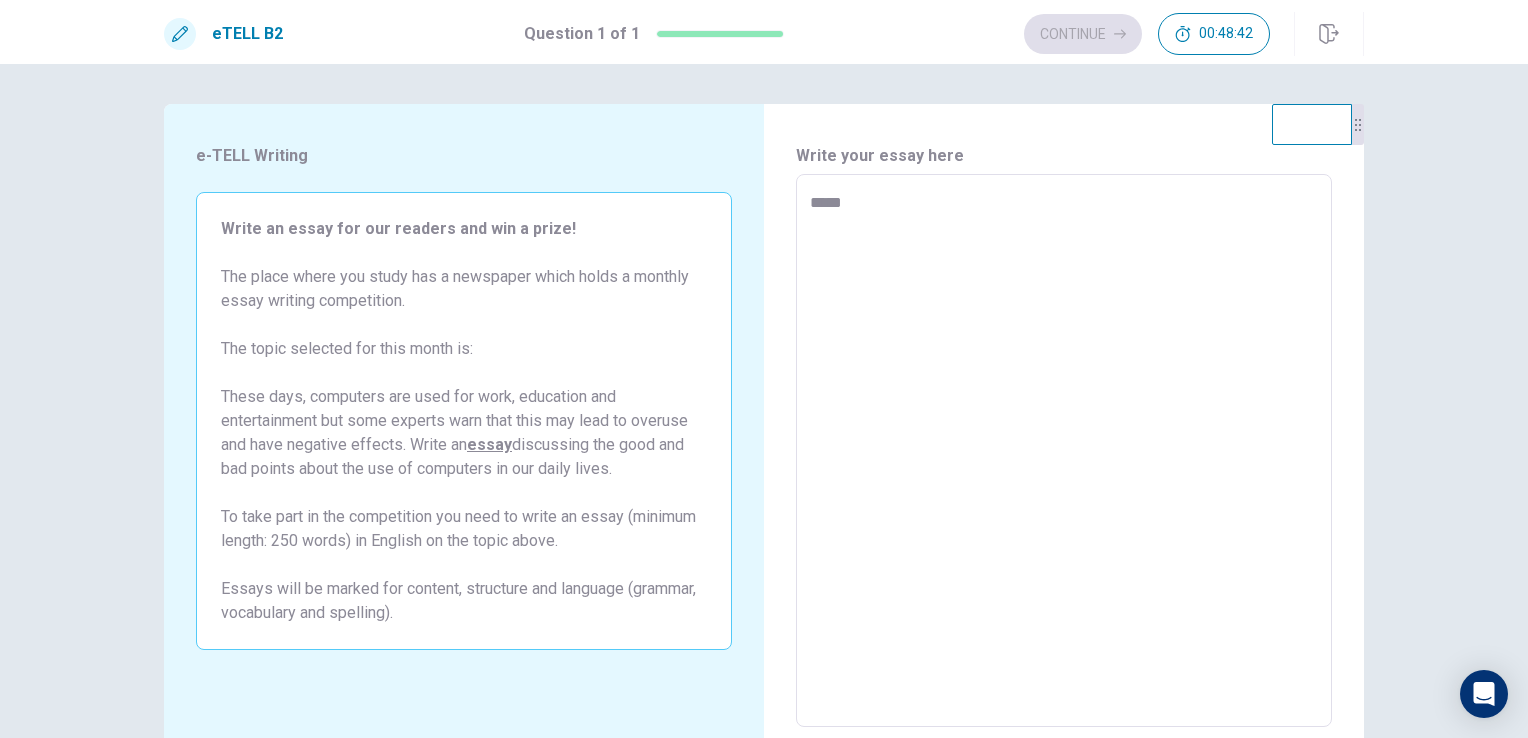type on "******" 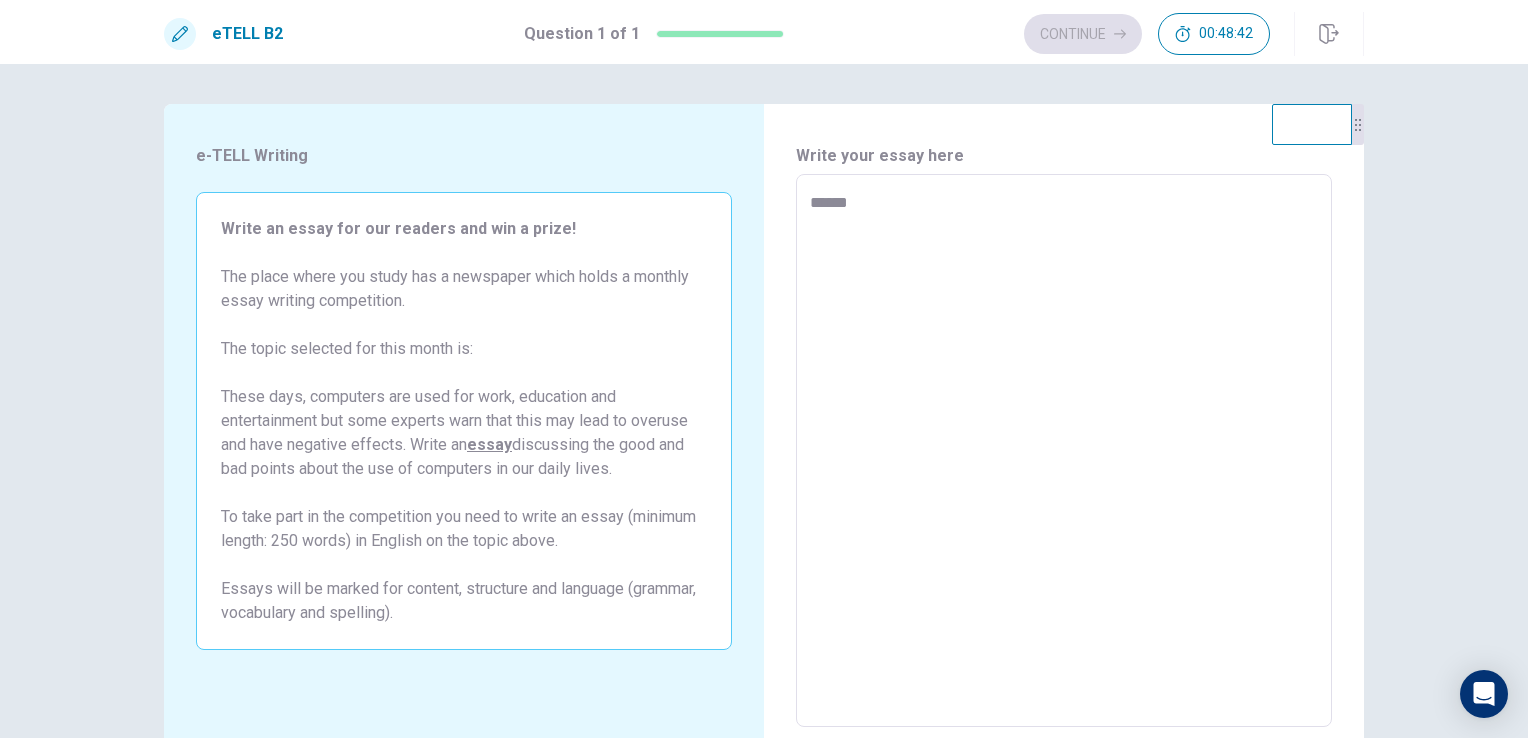 type on "*" 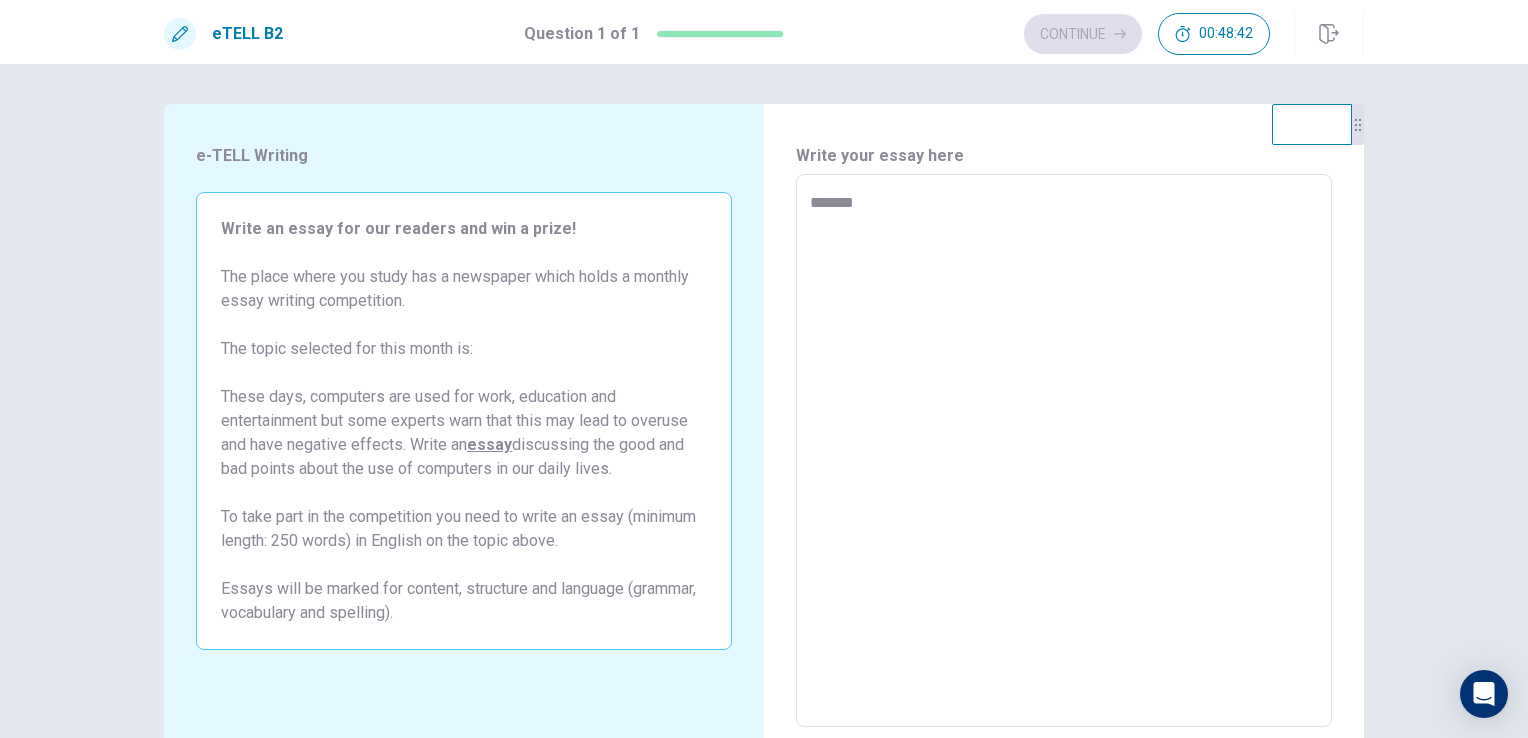 type on "*" 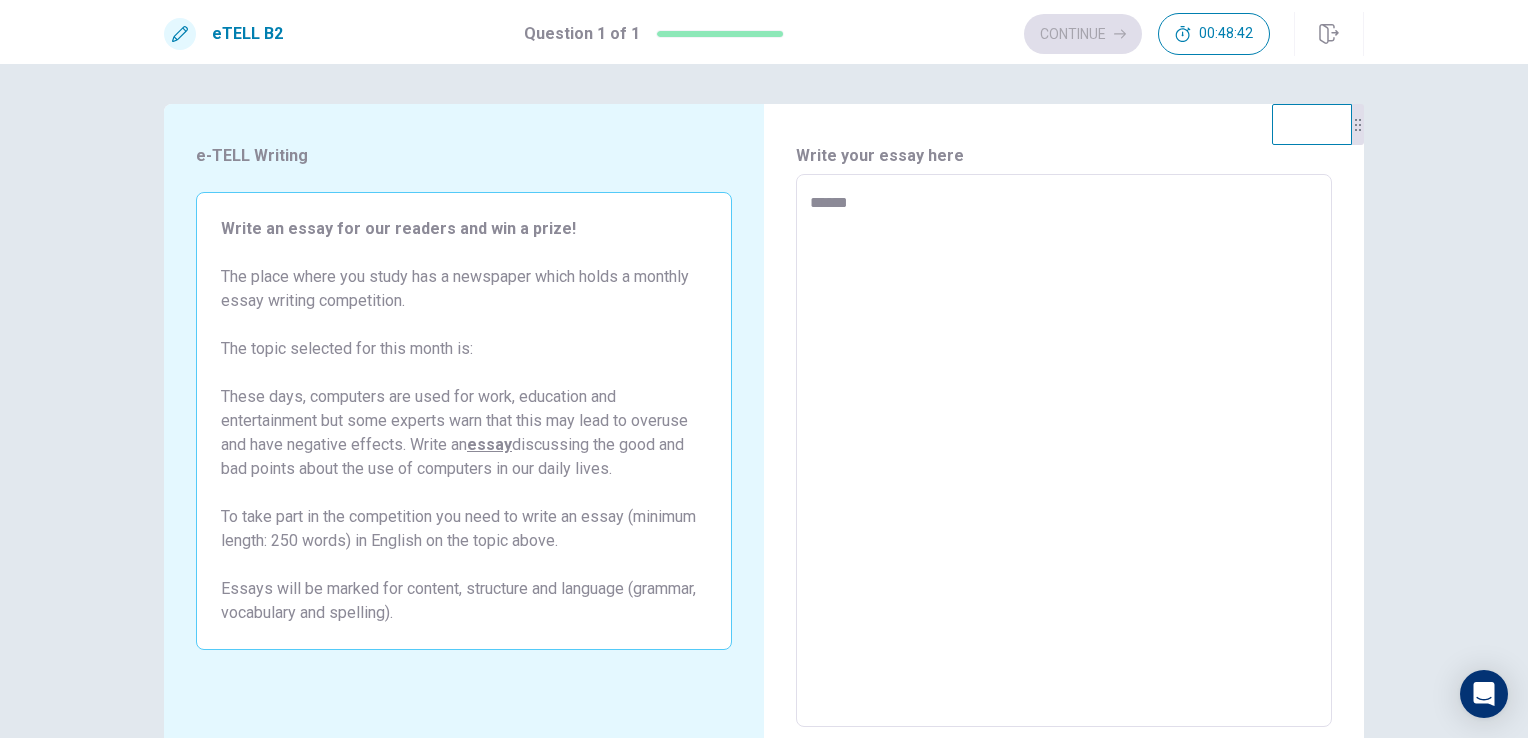 type on "*" 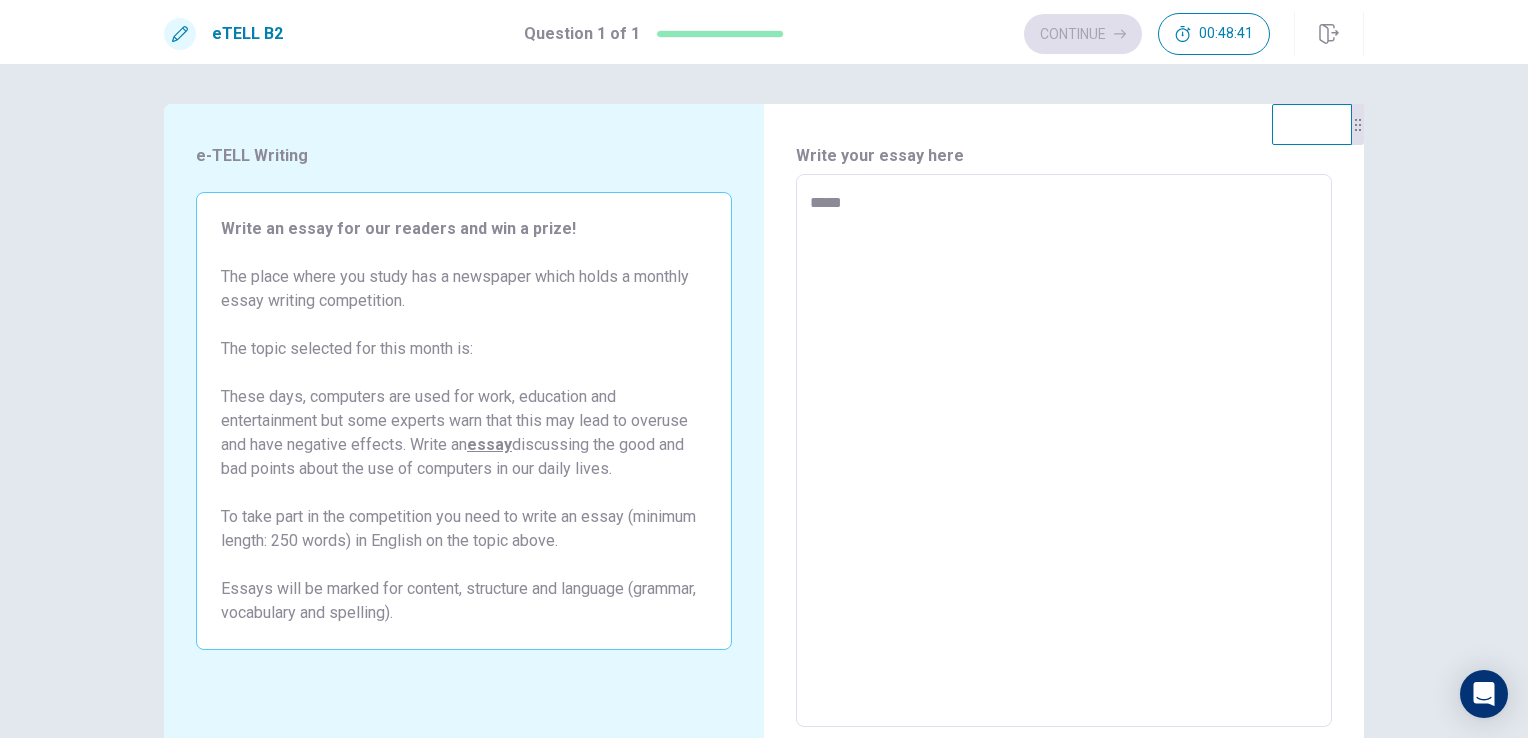 type on "*" 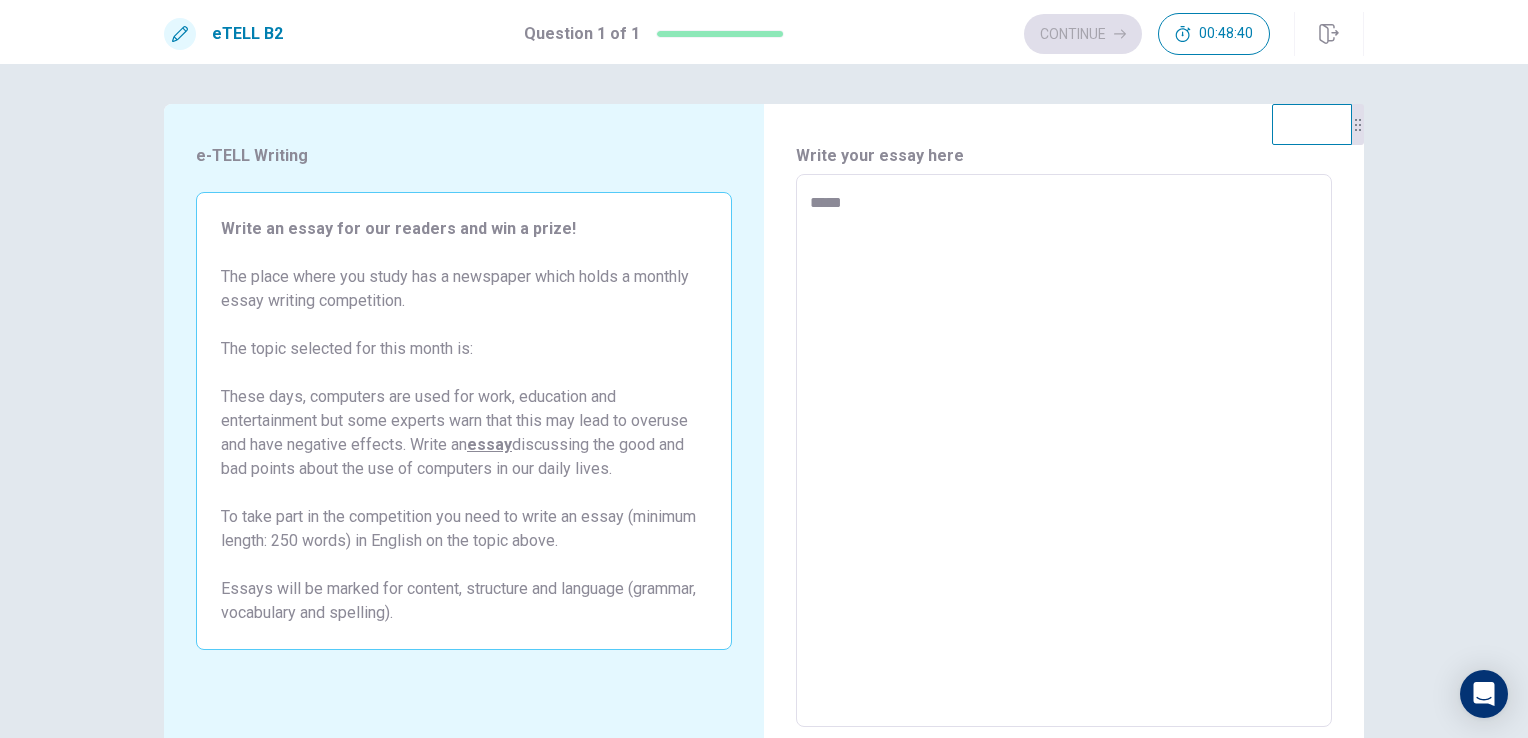 type on "******" 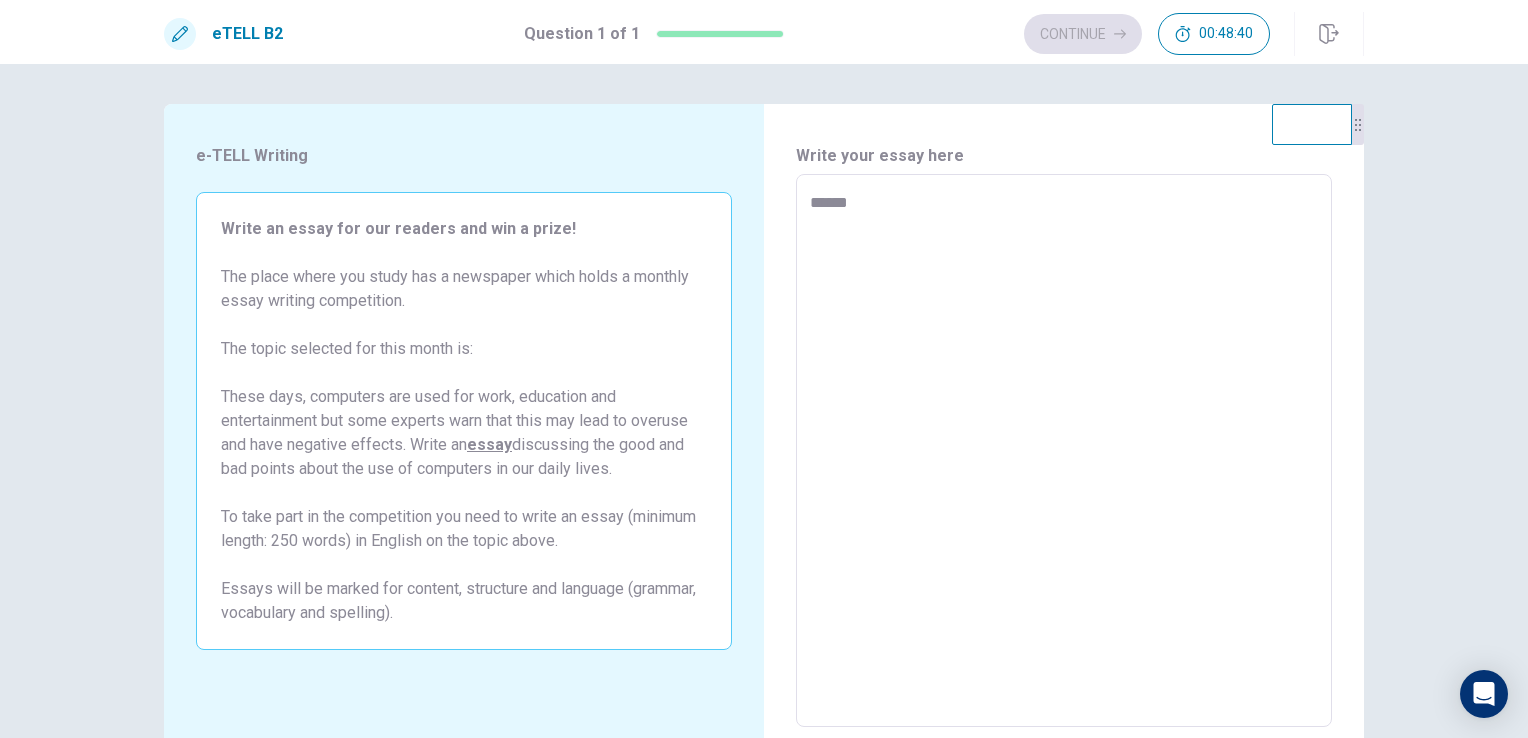 type on "*" 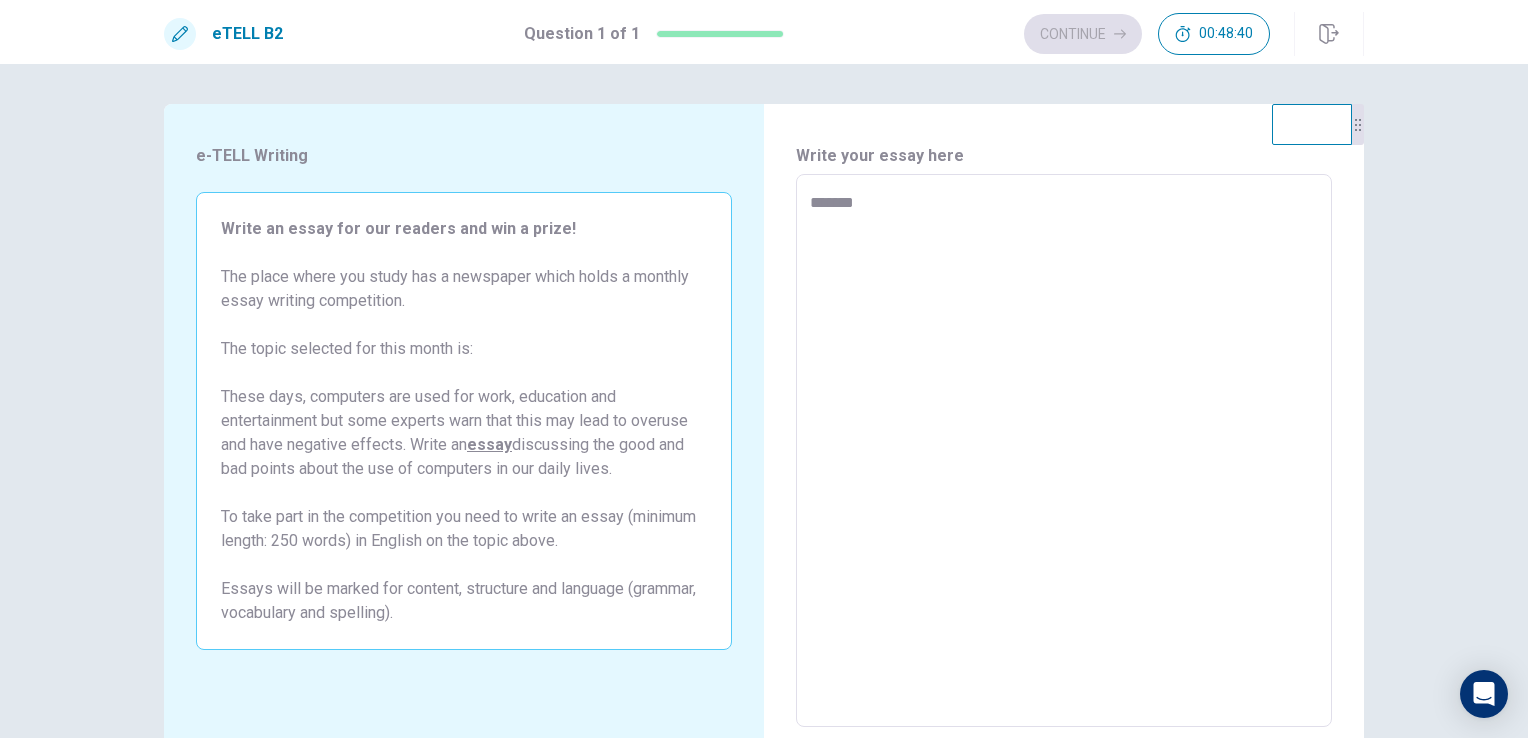 type on "*" 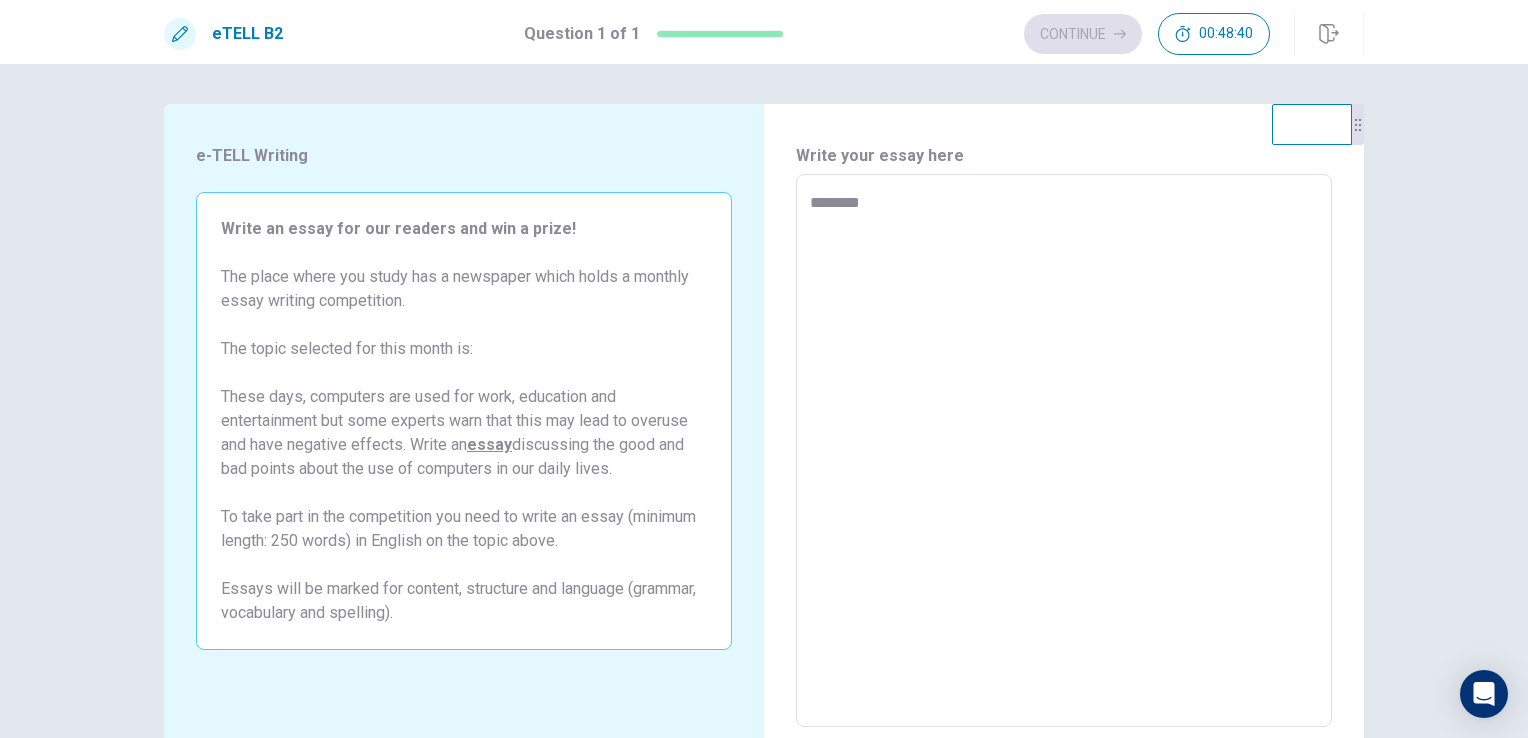 type on "*" 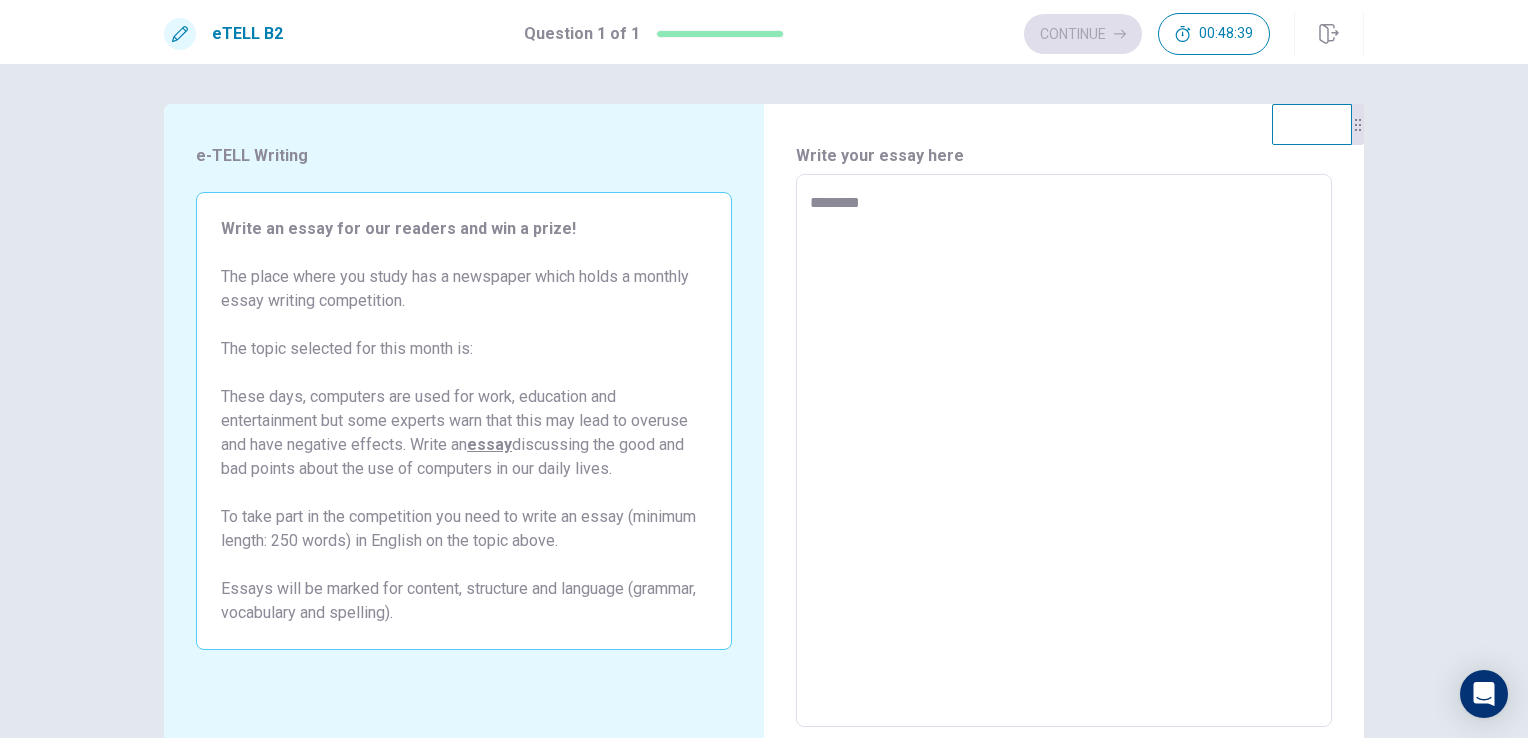 type on "*********" 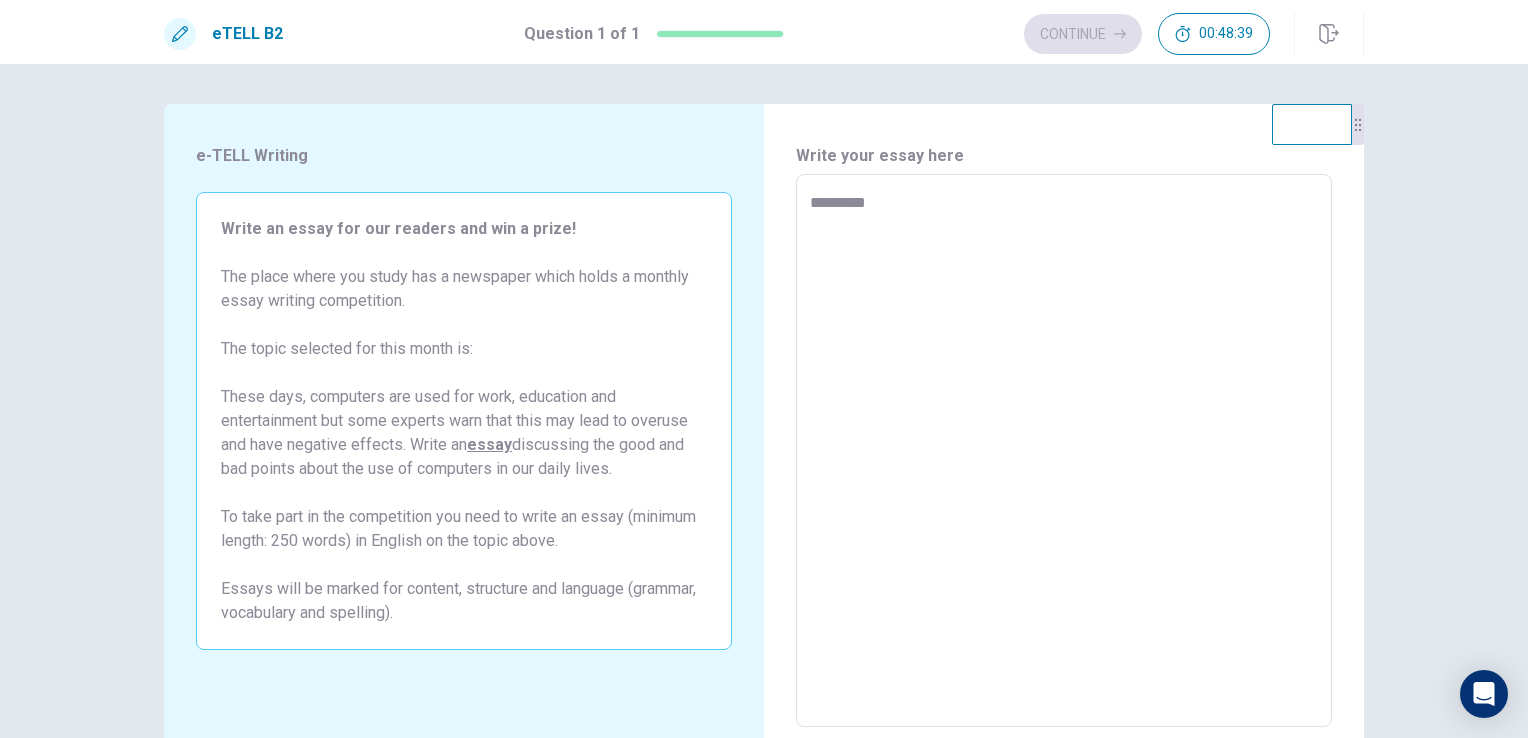 type on "*" 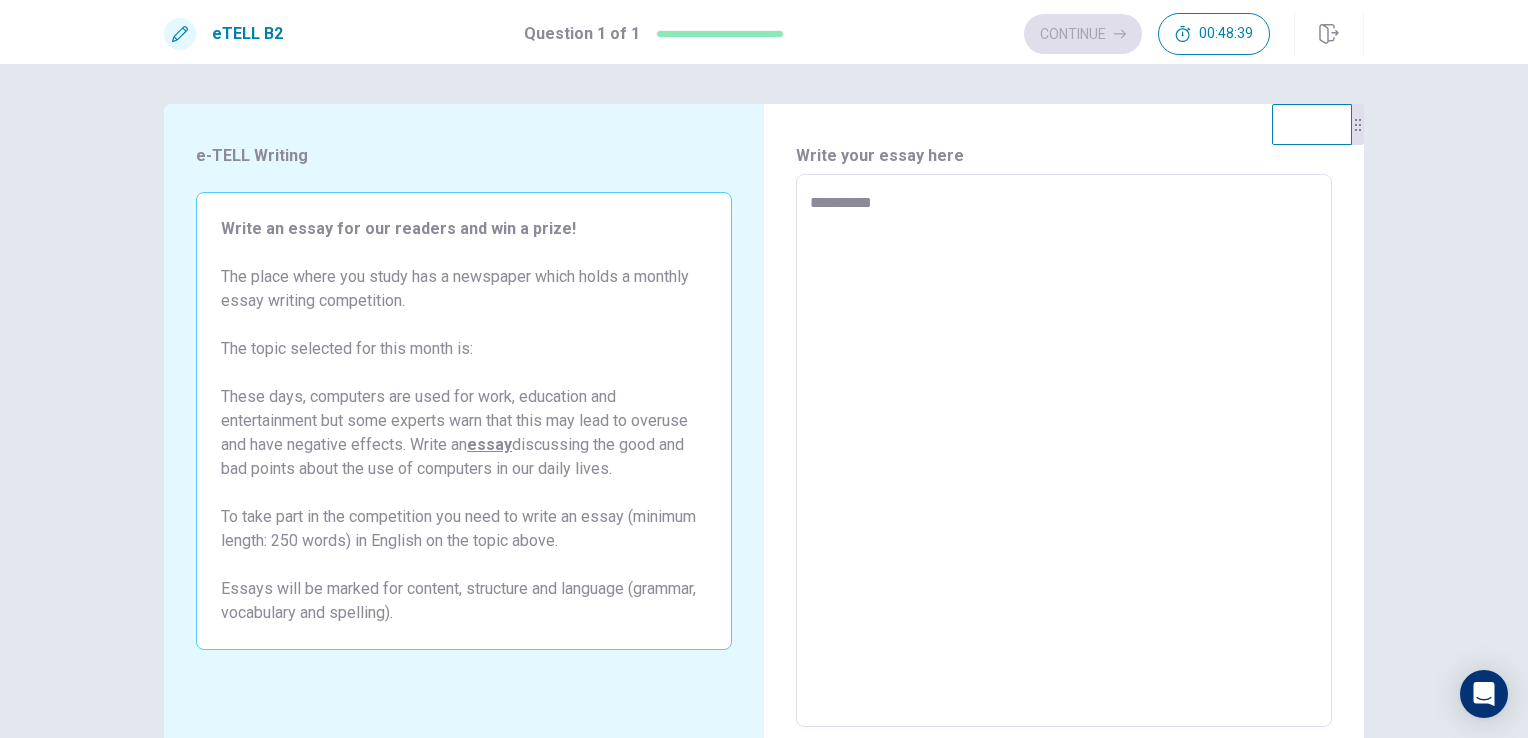 type on "*" 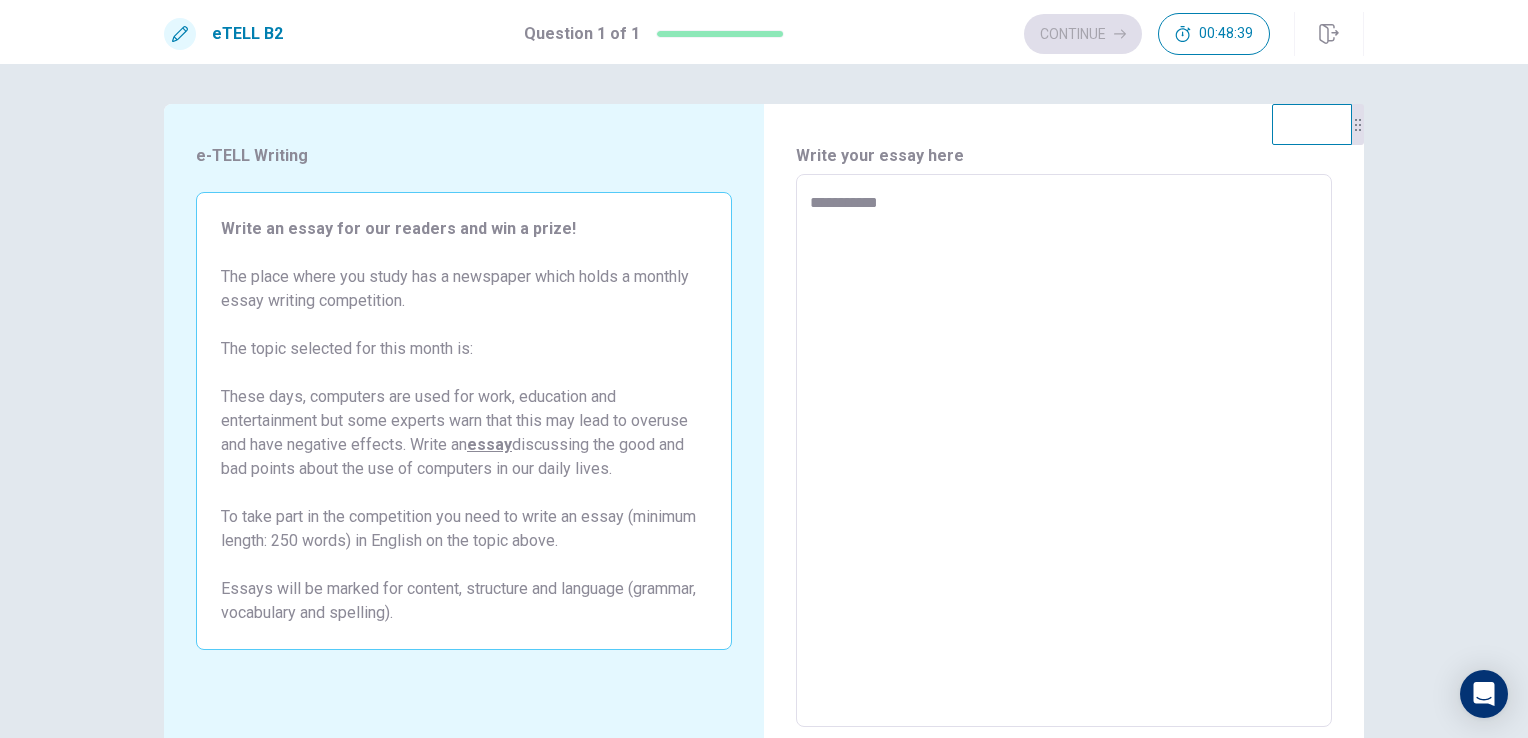 type on "*" 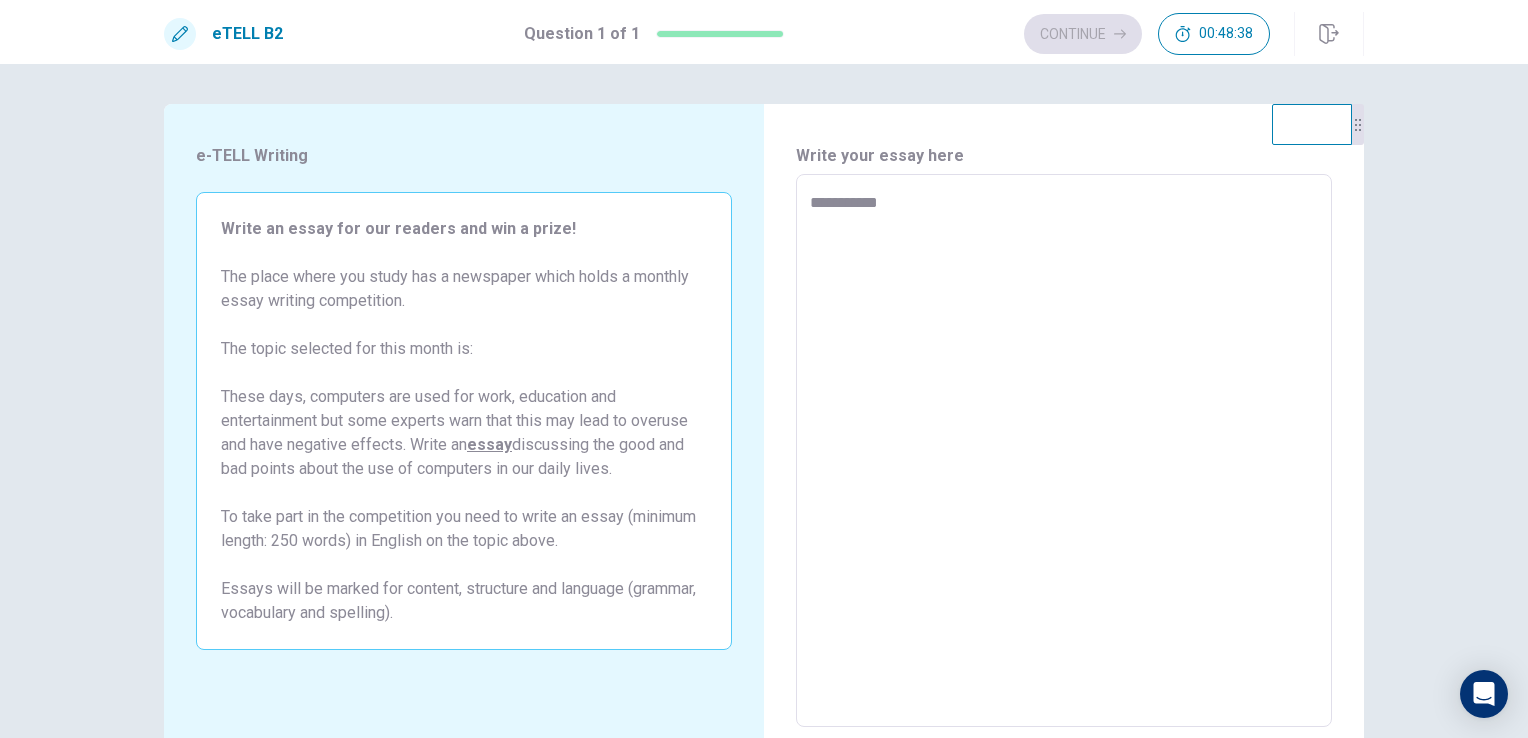type on "**********" 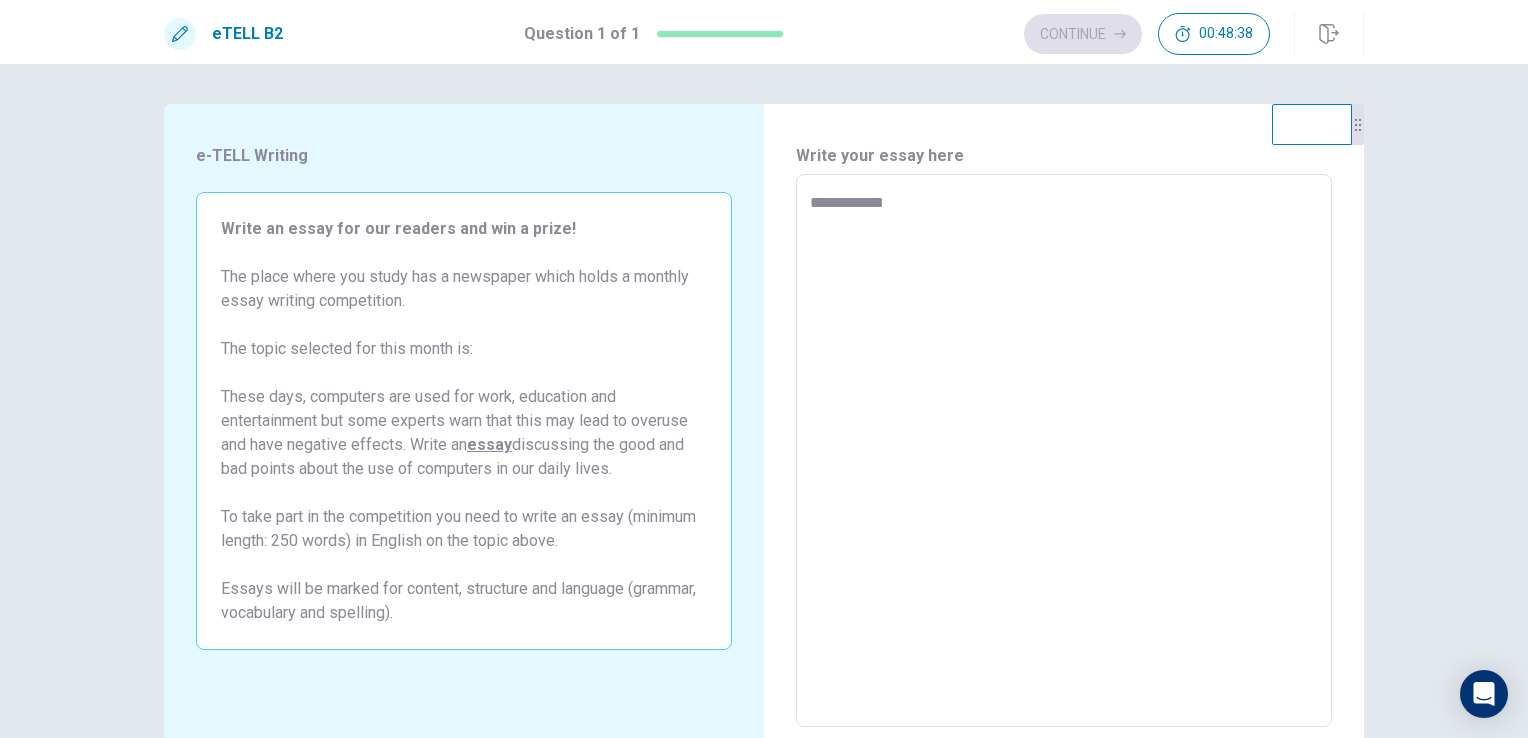 type on "*" 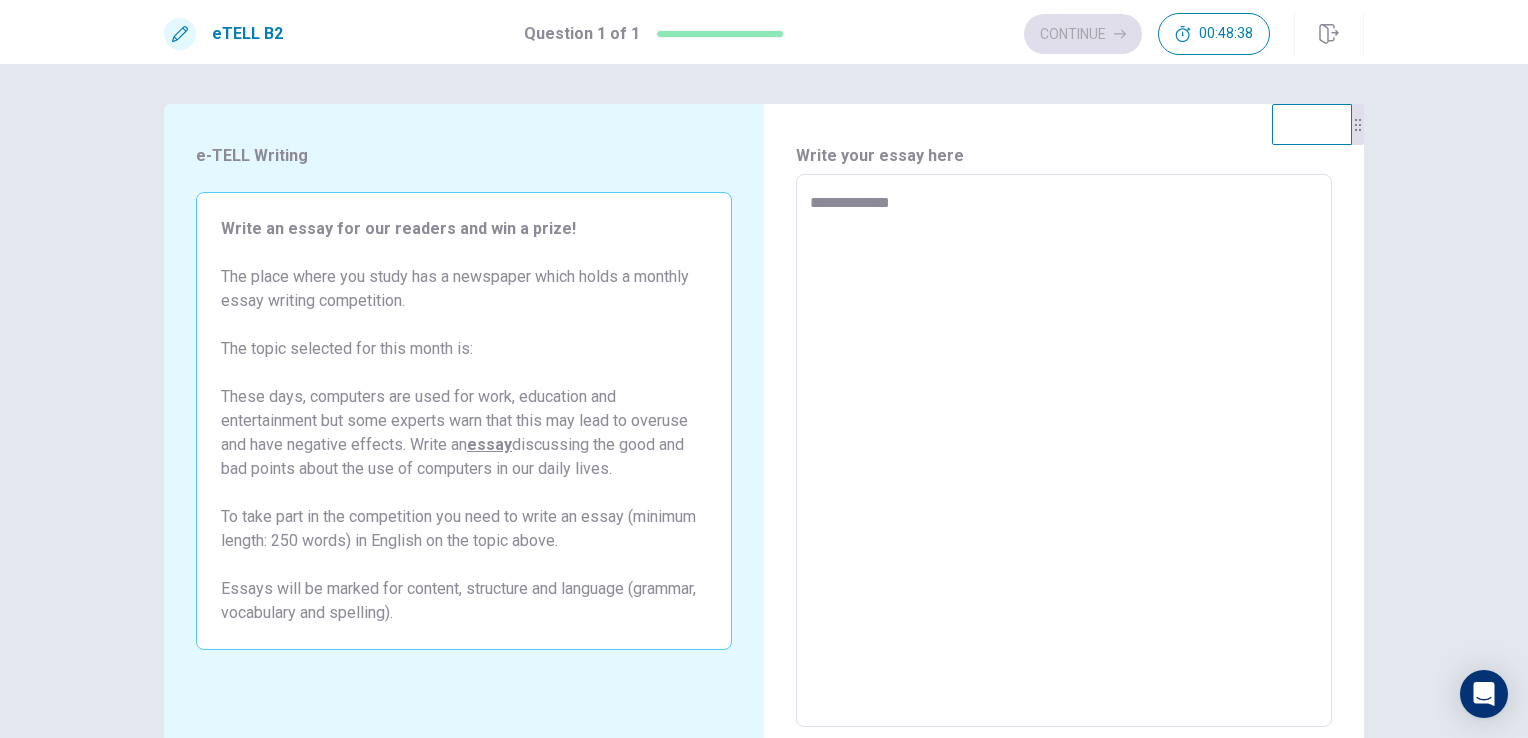 type on "*" 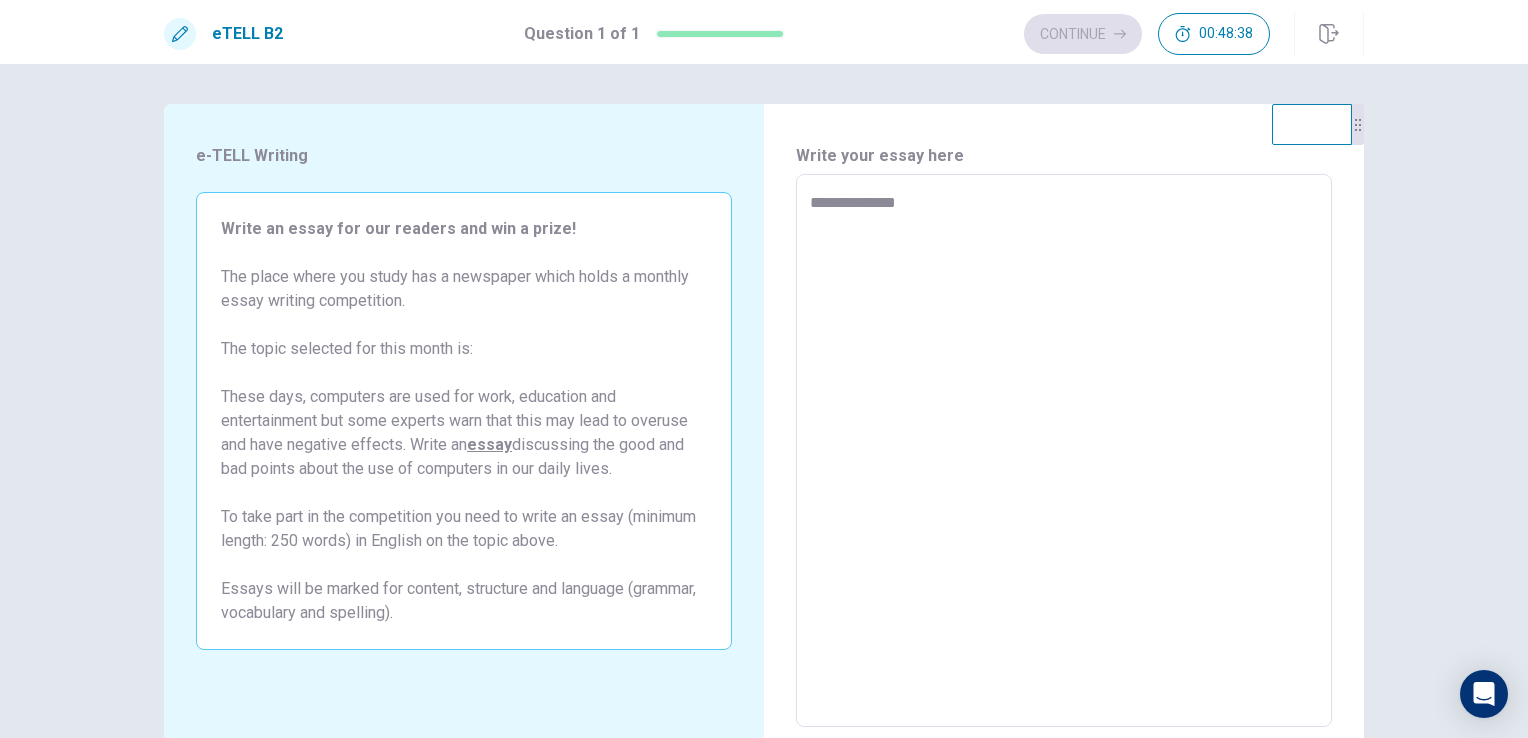 type on "*" 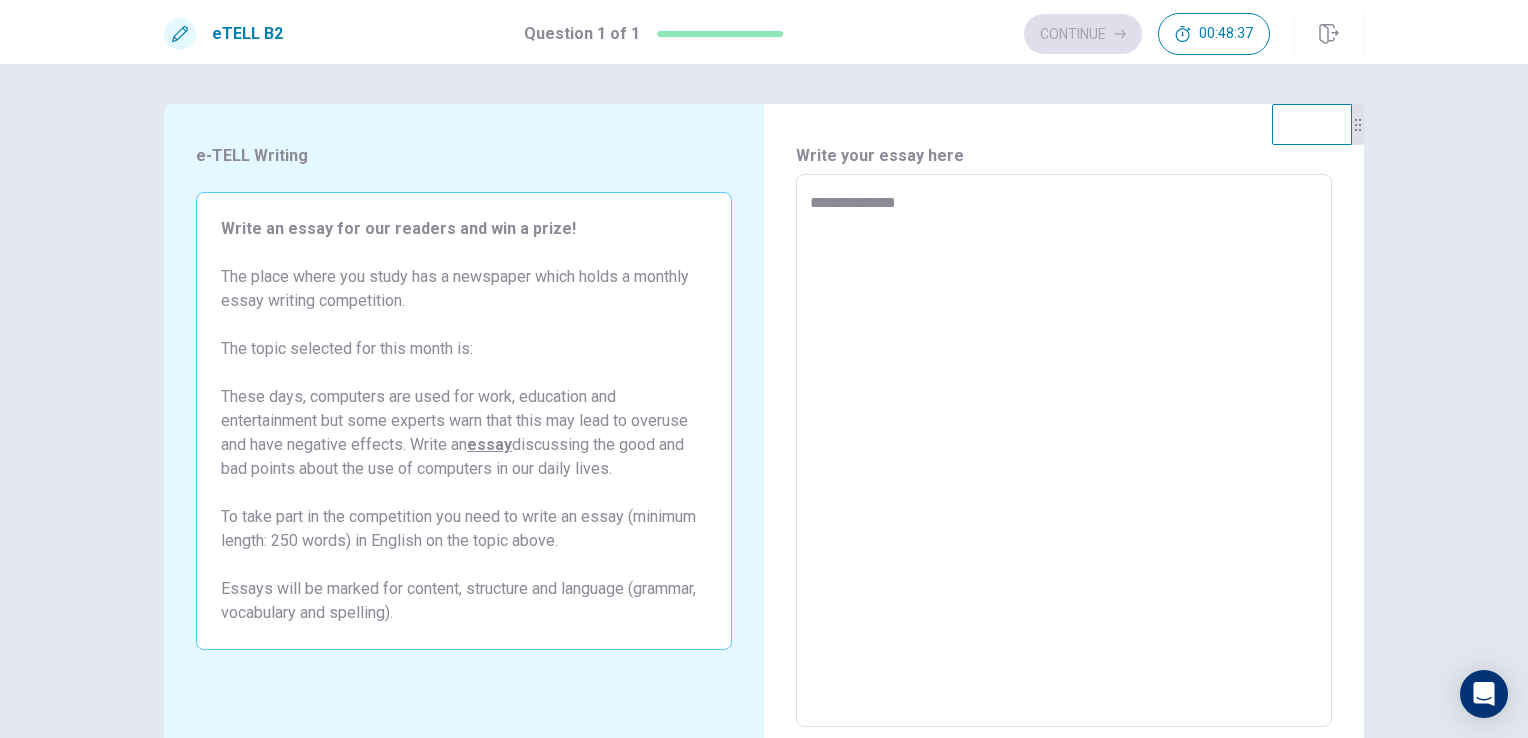 type on "**********" 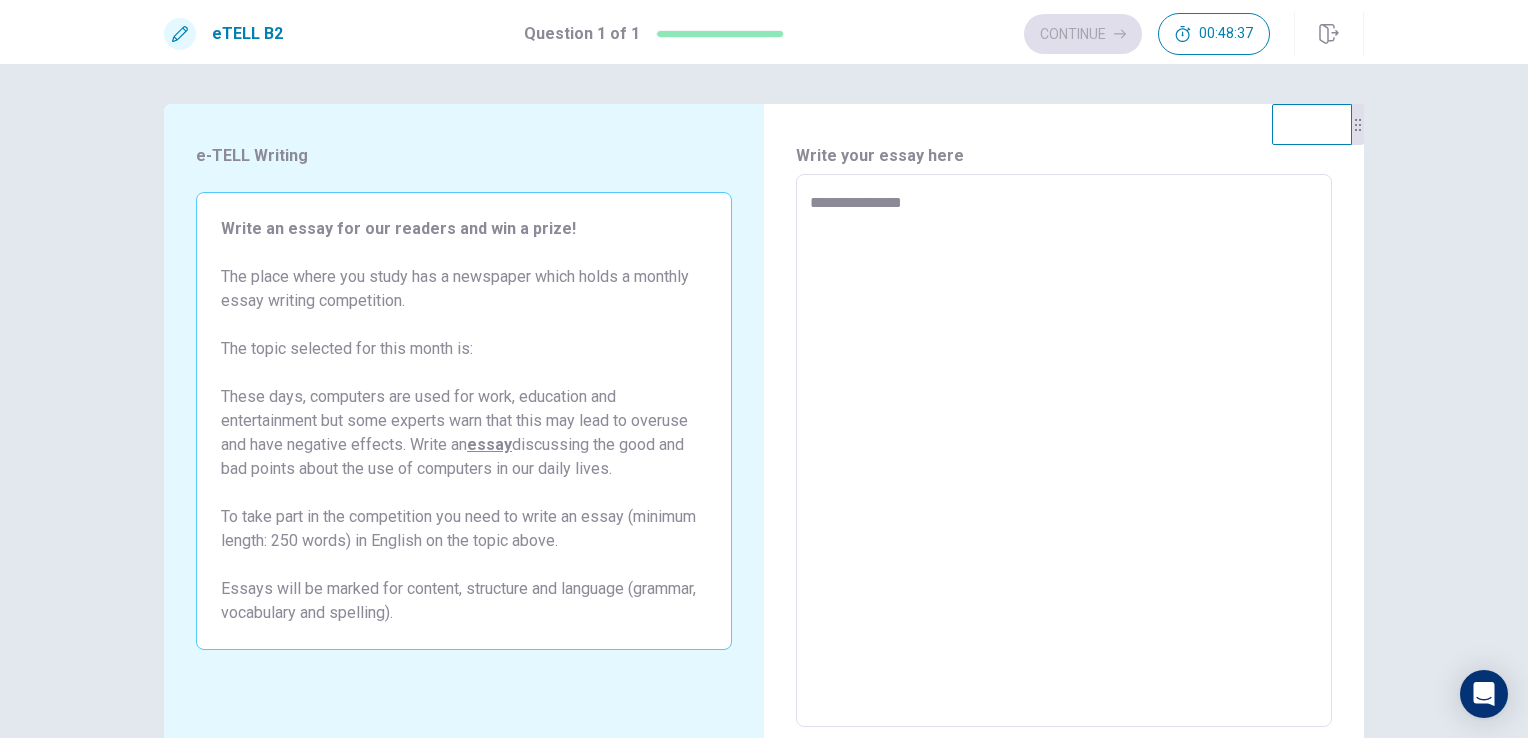 type on "*" 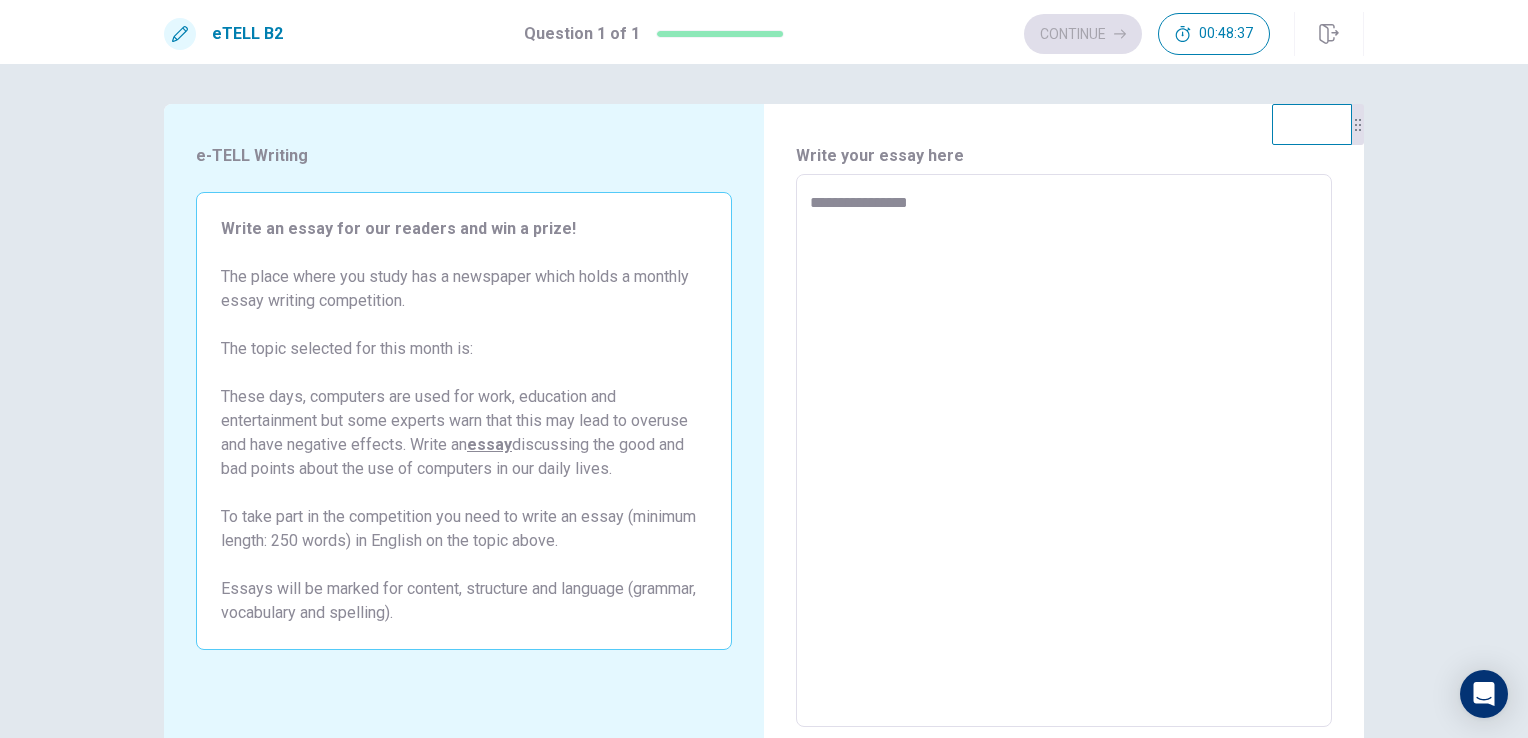 type on "*" 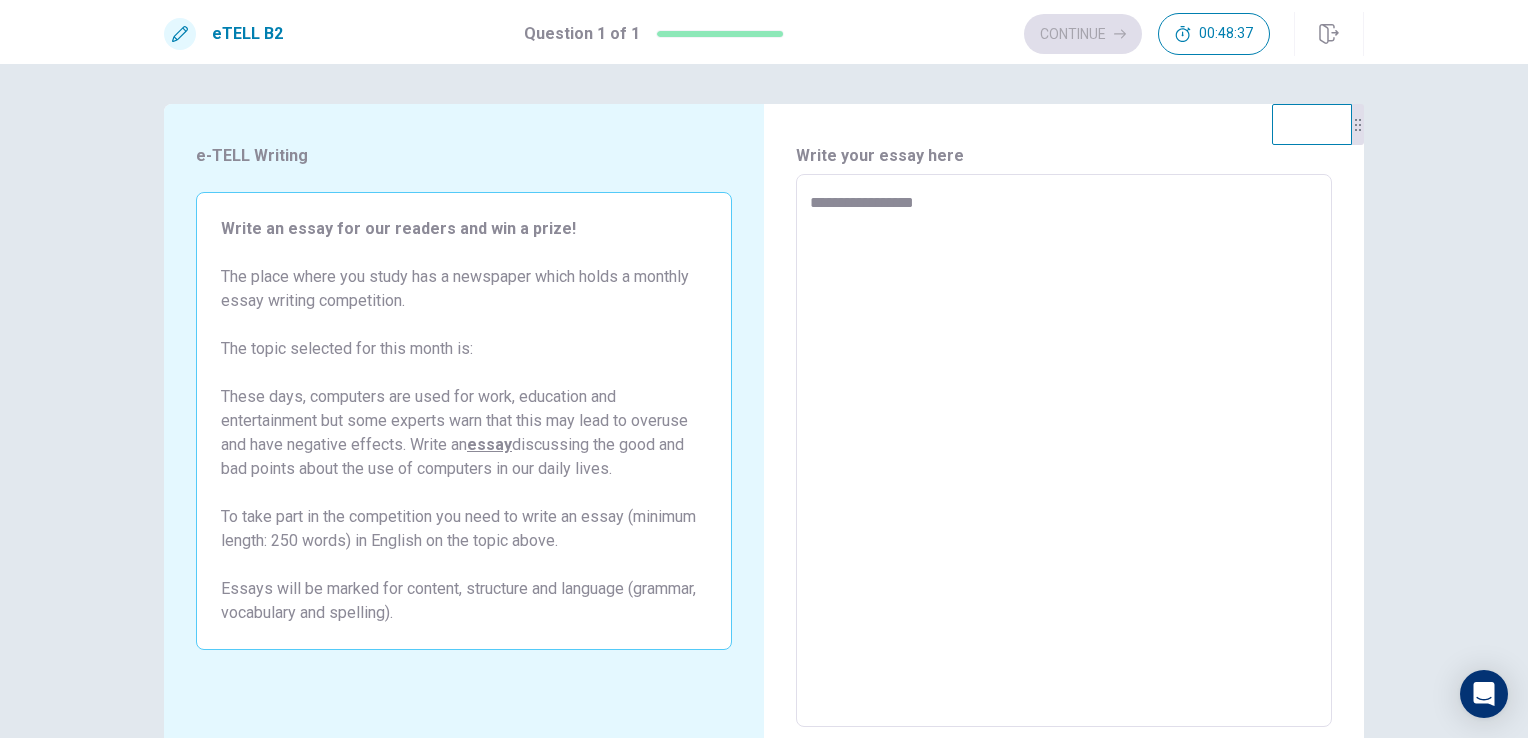type on "*" 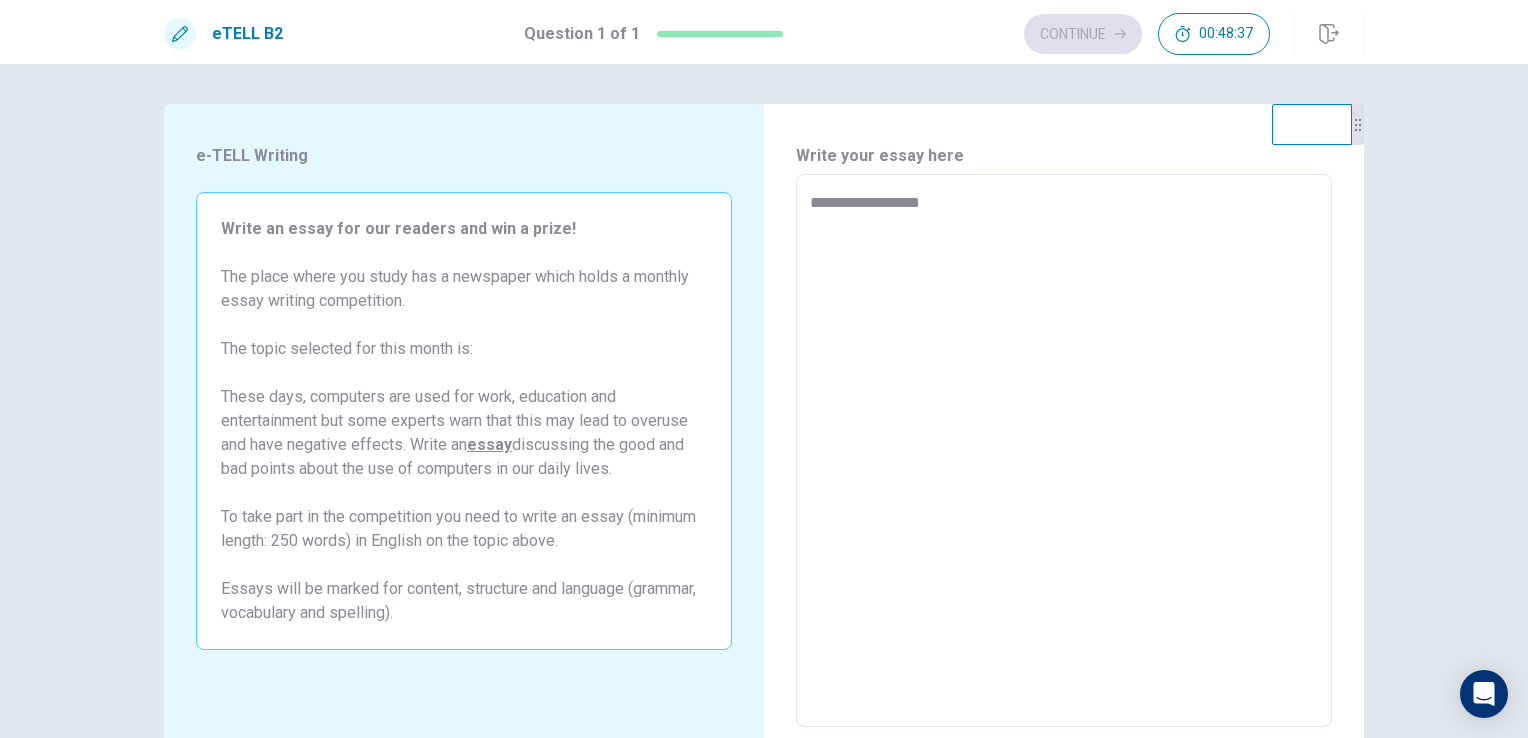 type on "*" 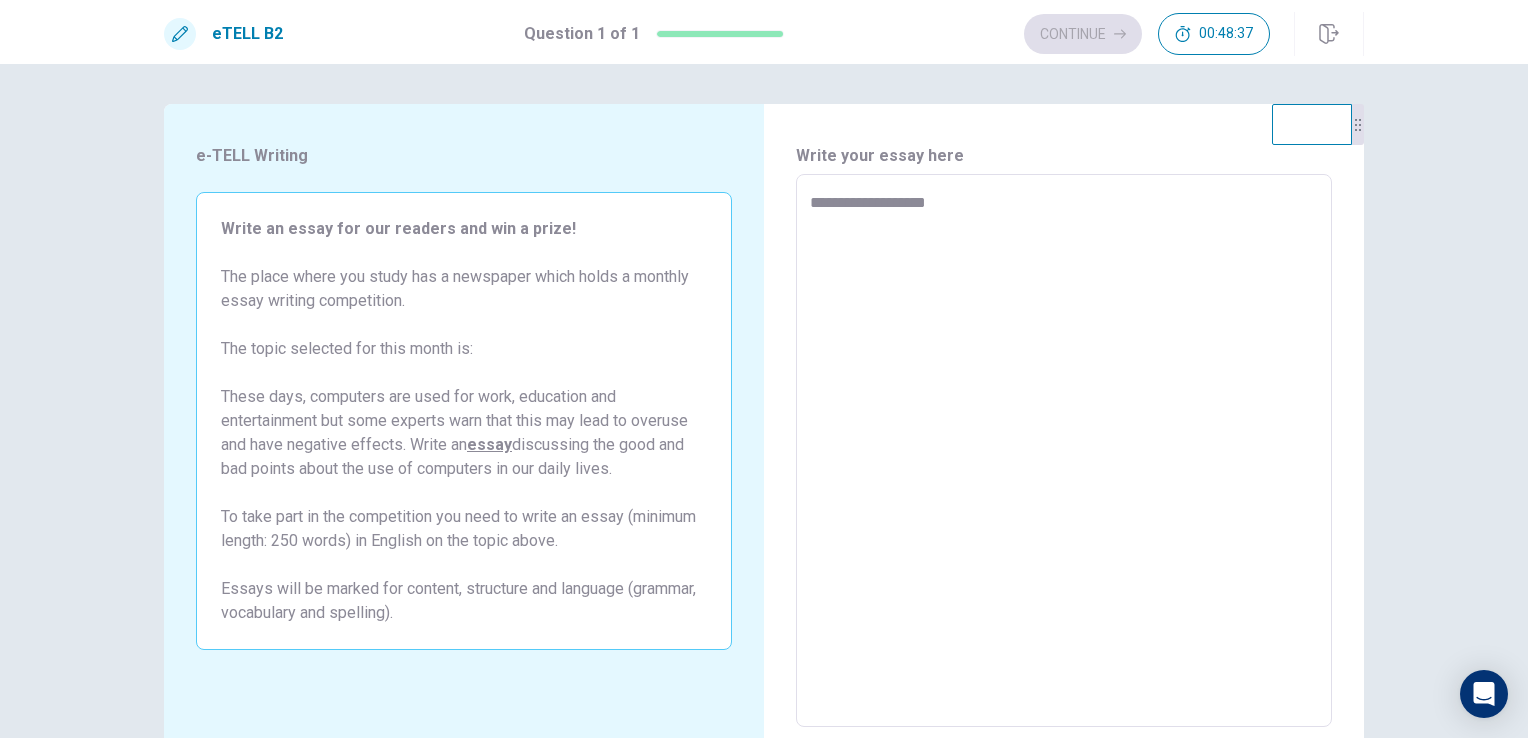 type on "*" 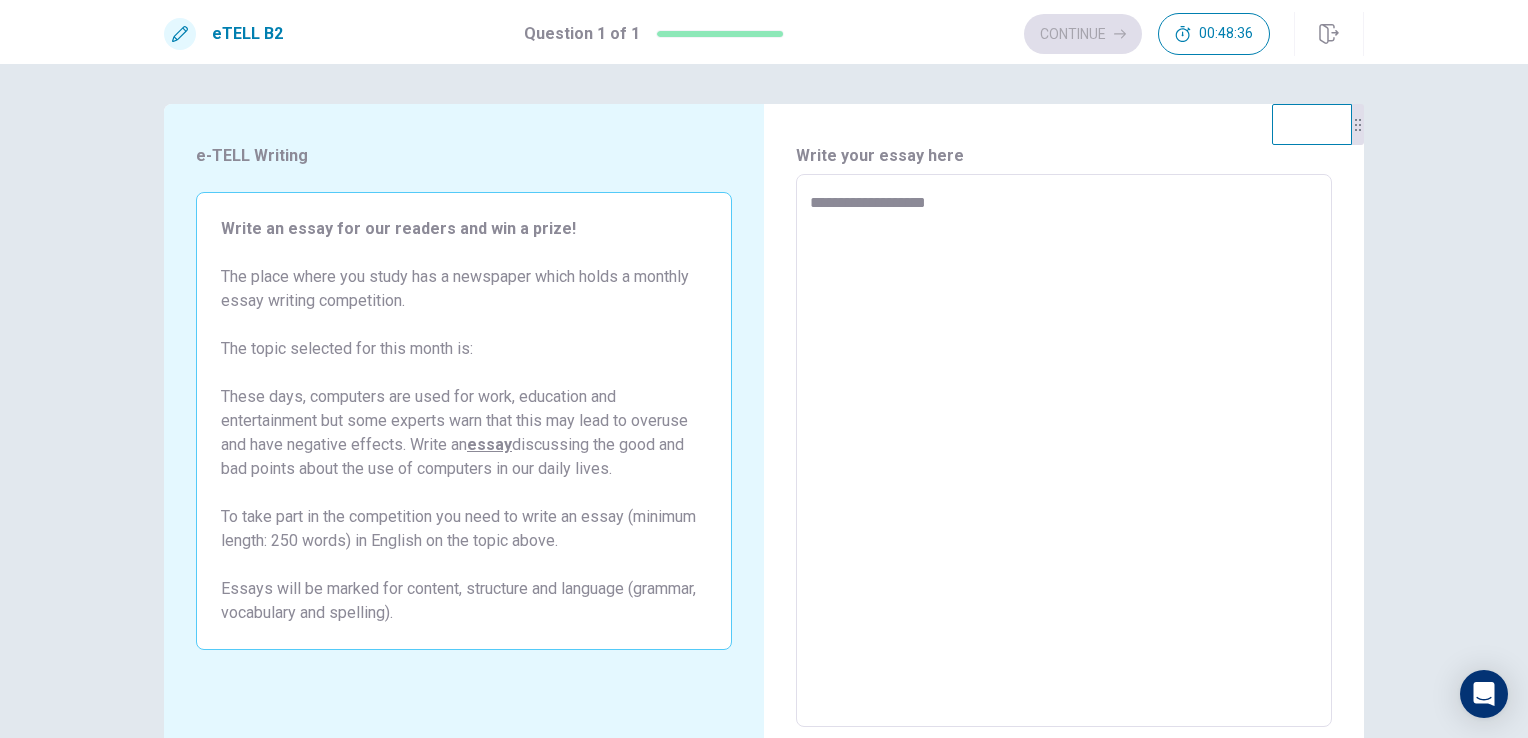 type on "**********" 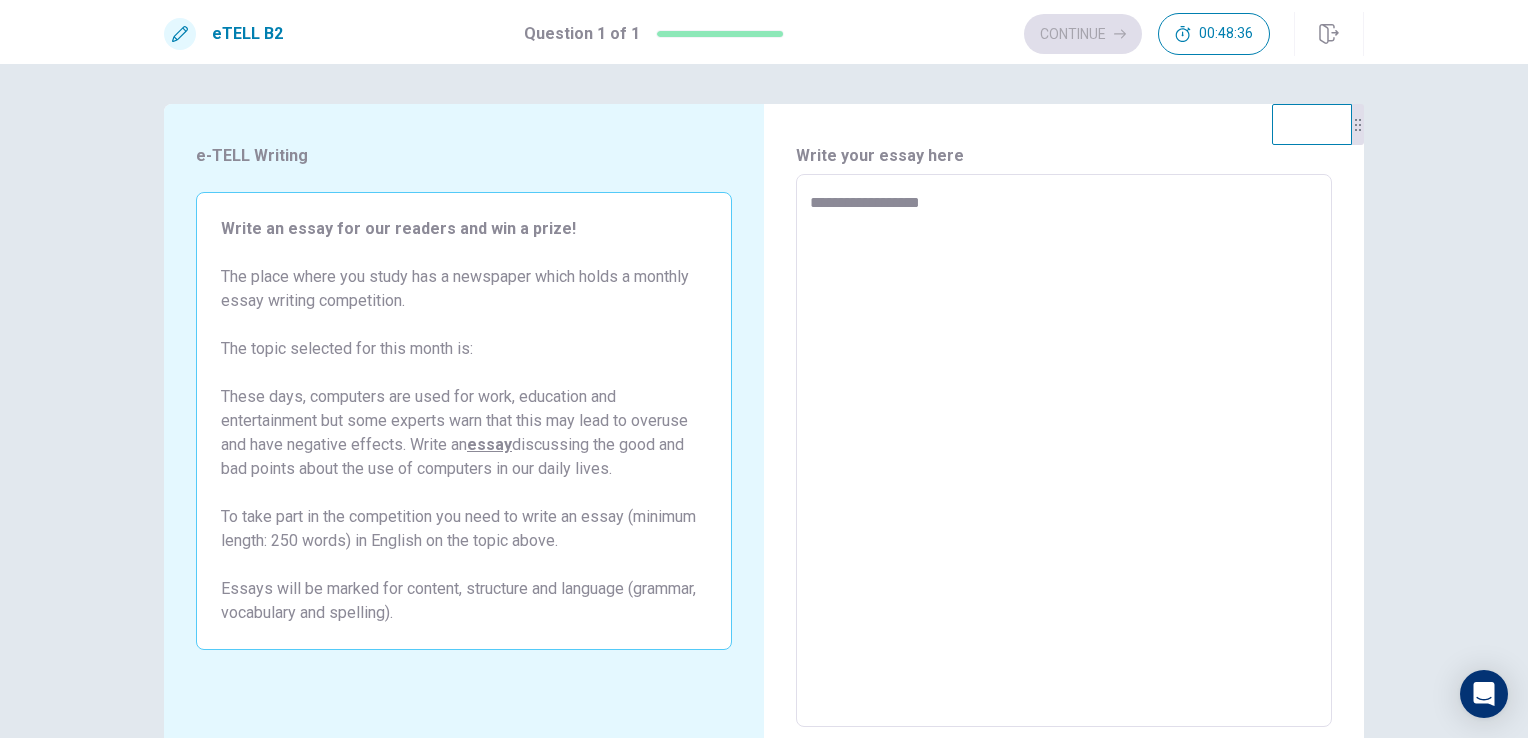 type on "*" 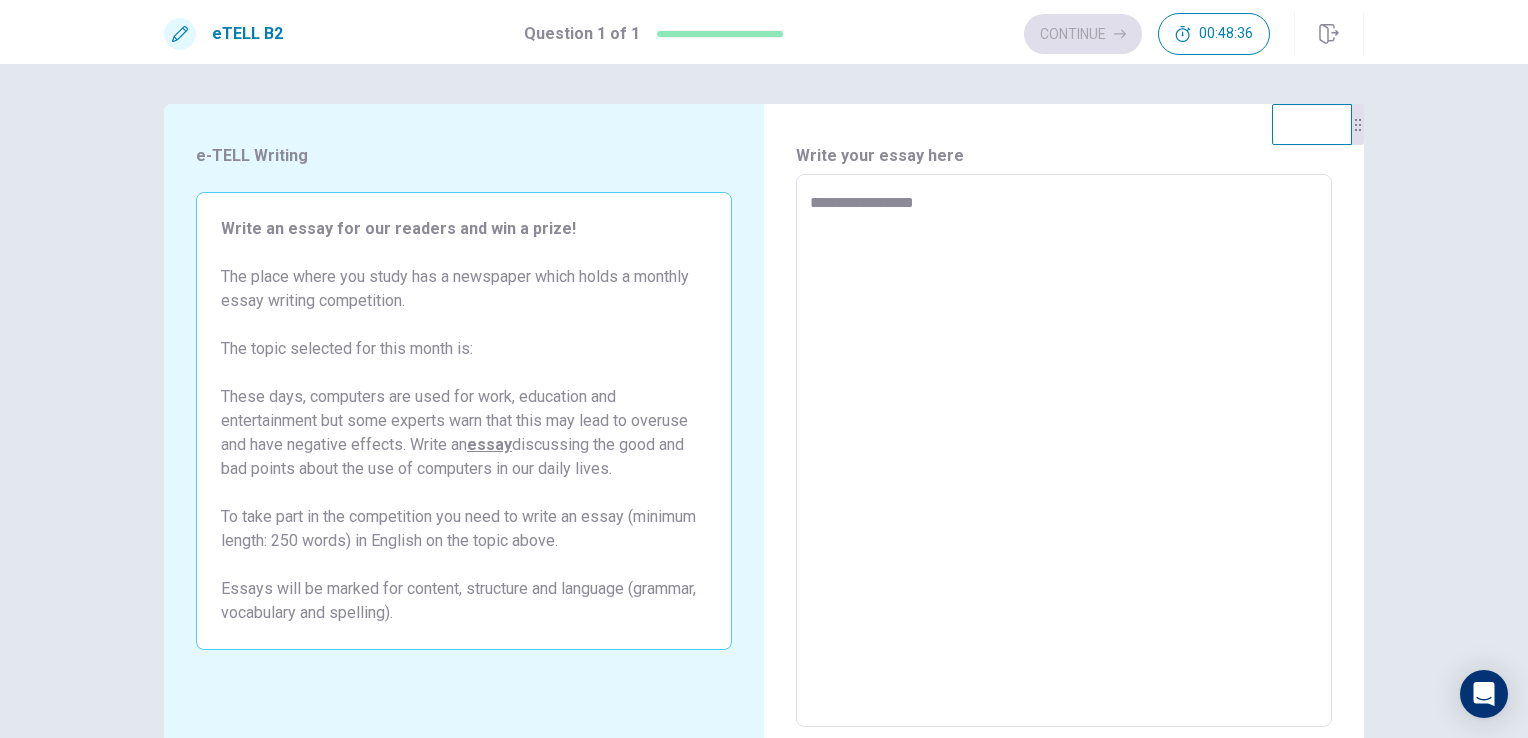 type on "*" 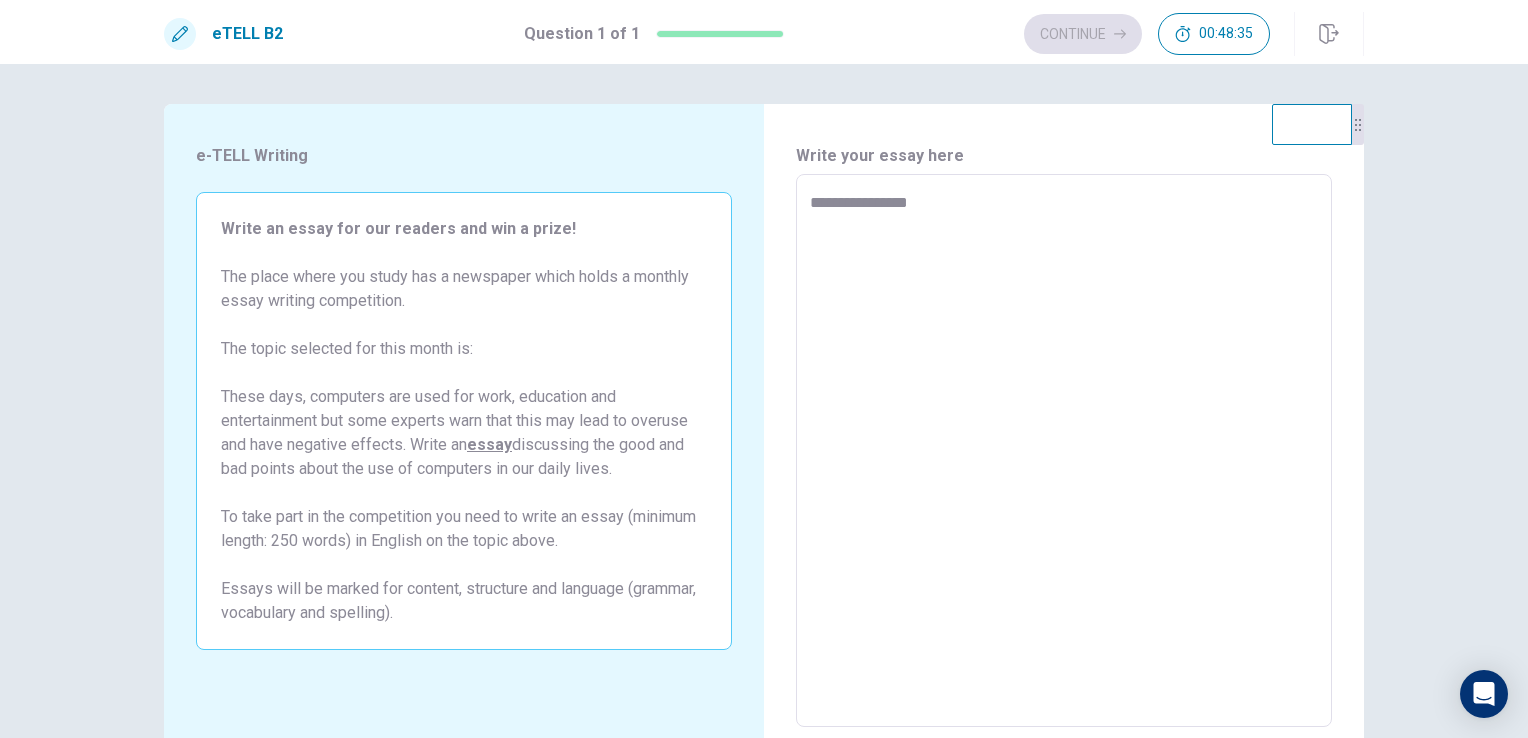 type on "**********" 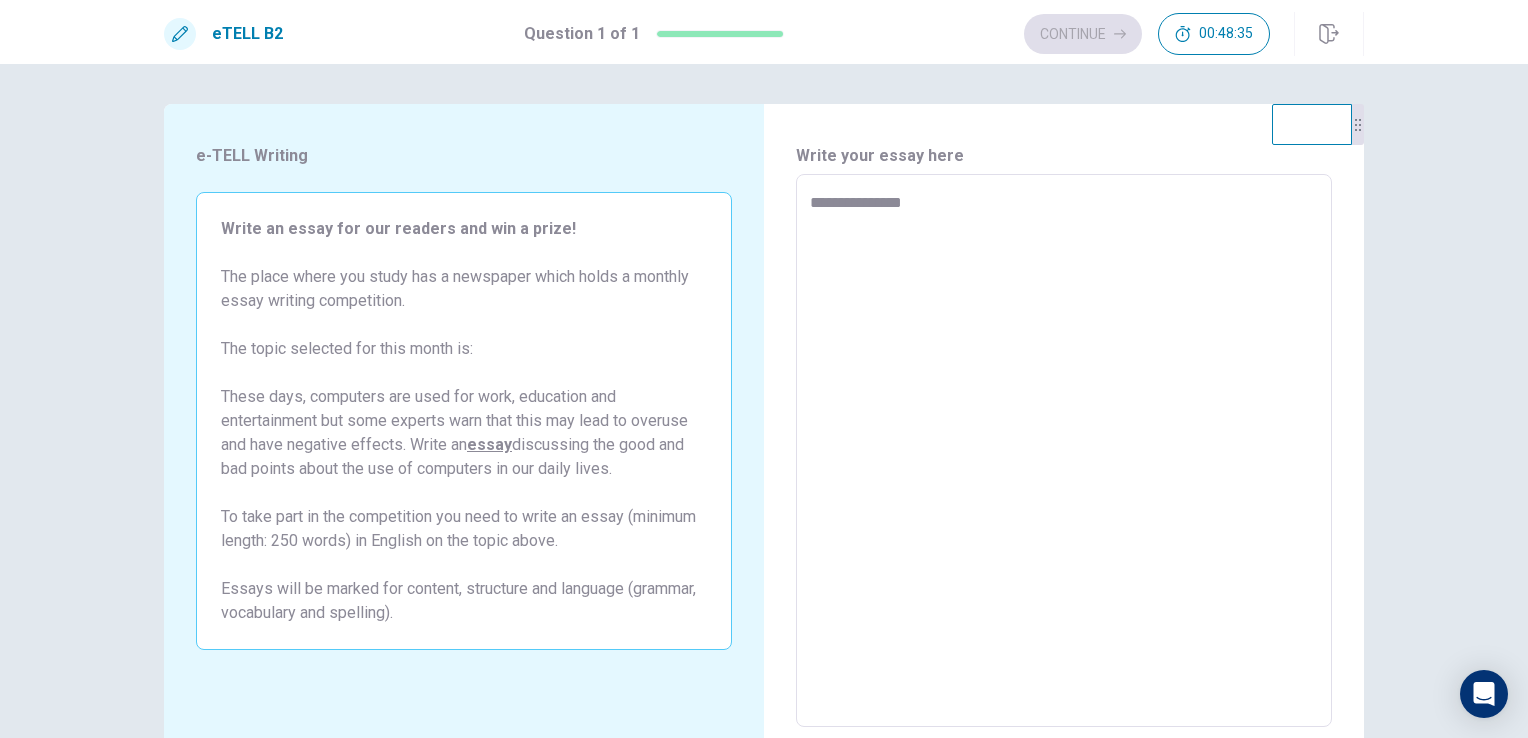 type on "*" 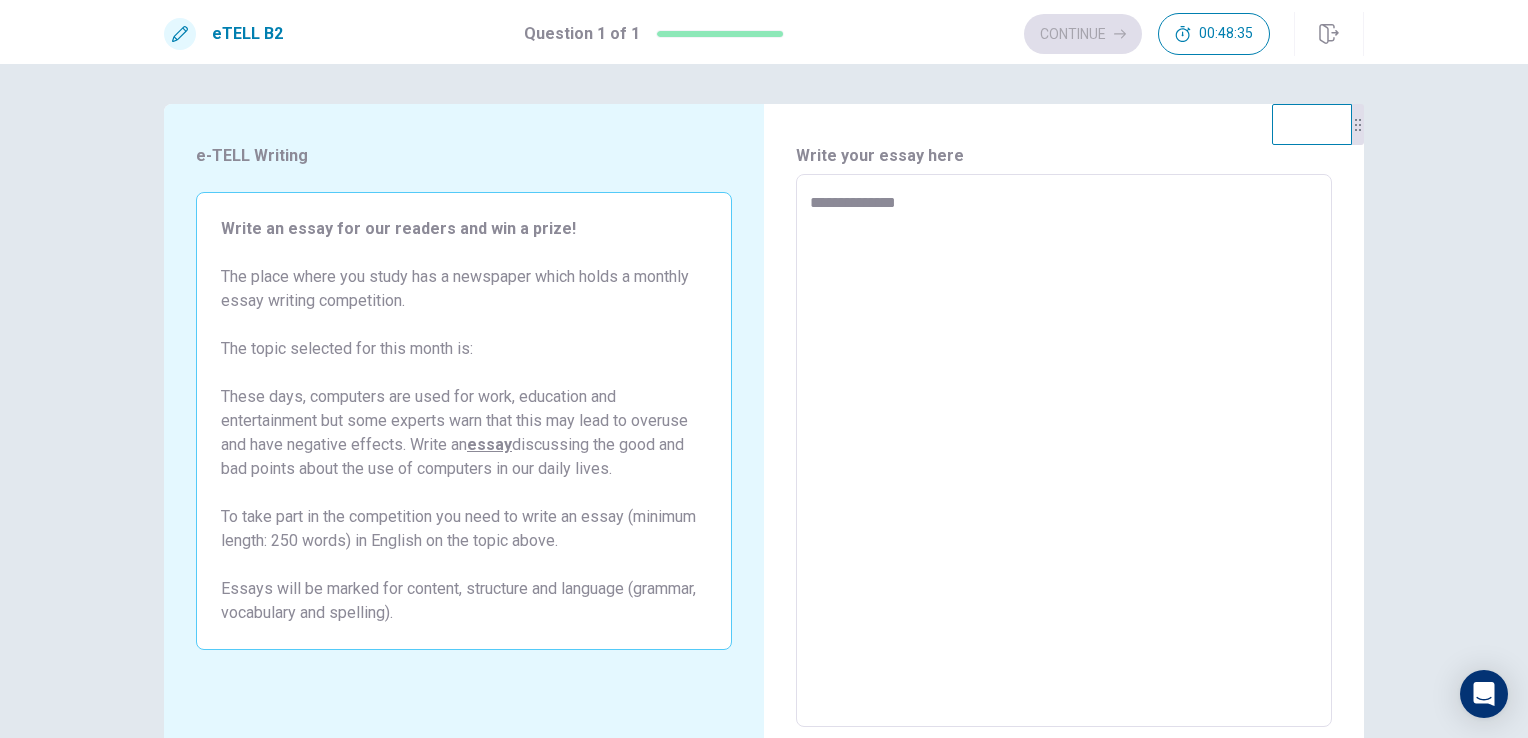type on "*" 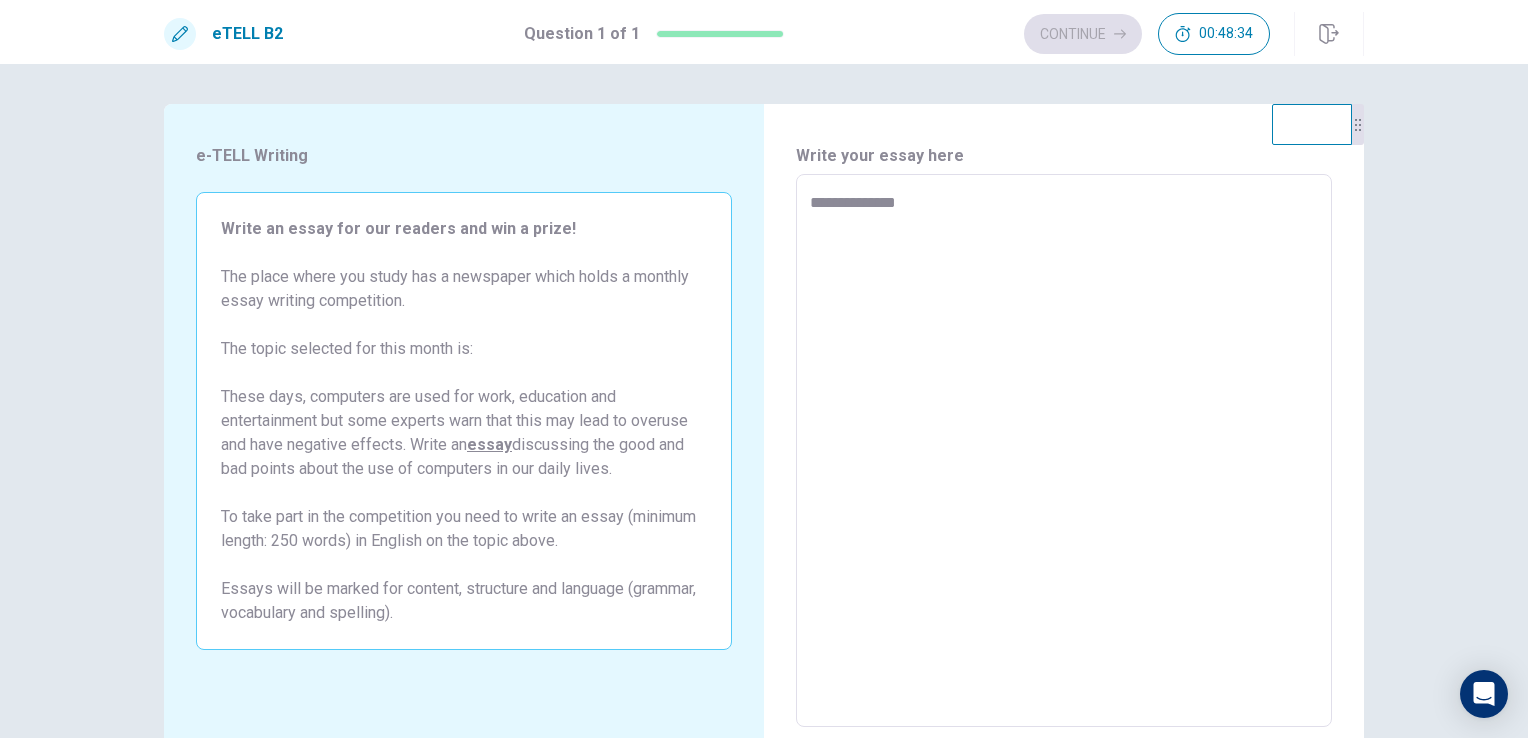 type on "**********" 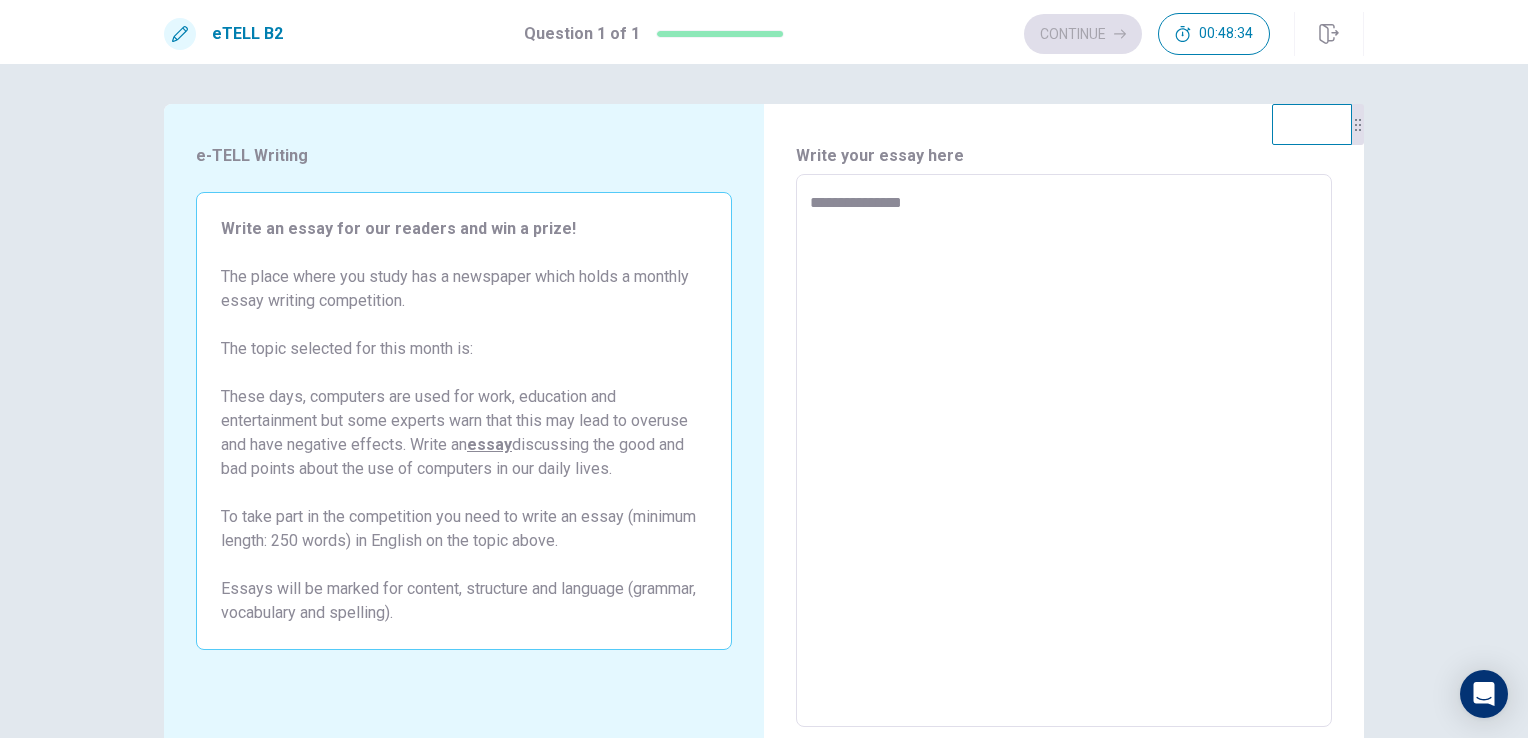 type on "*" 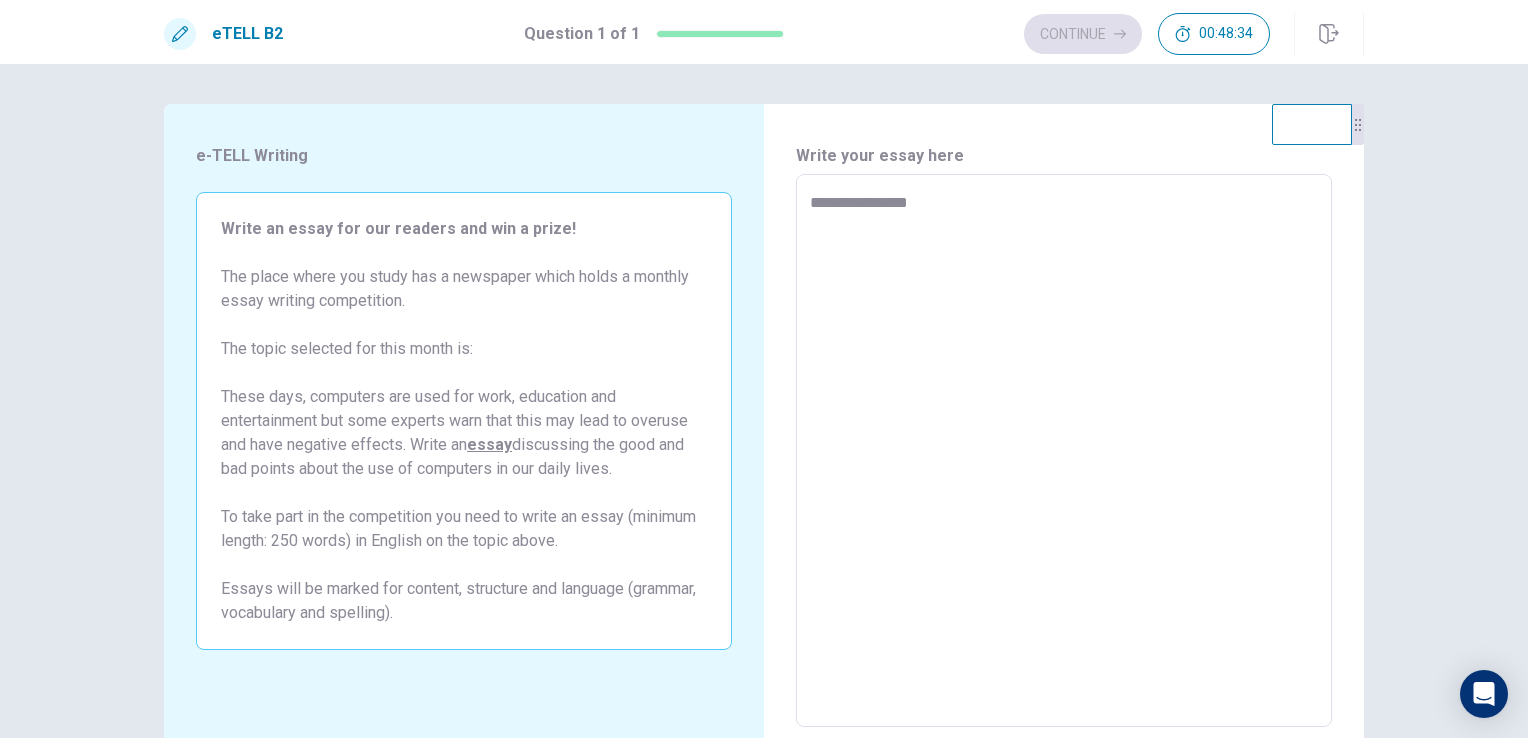type on "*" 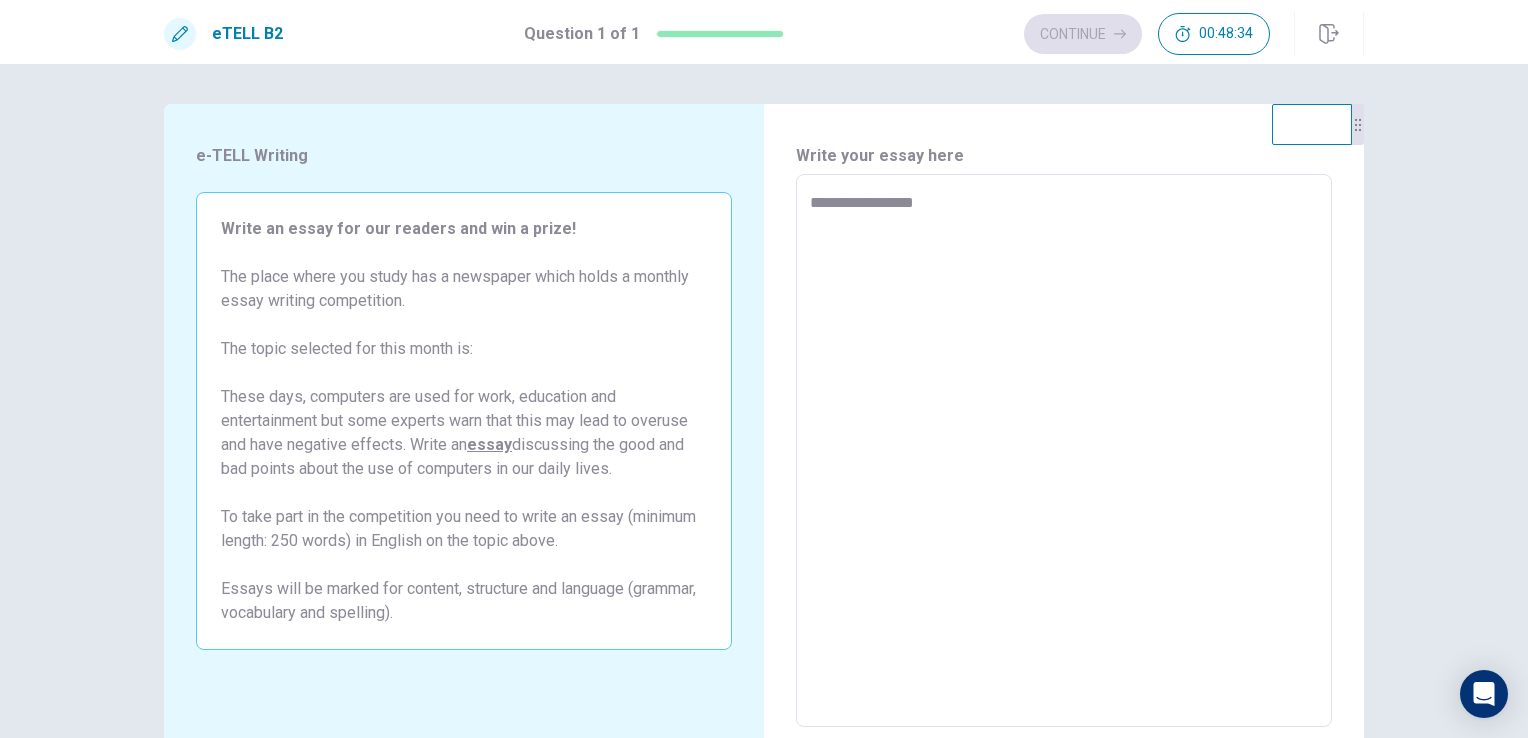 type on "*" 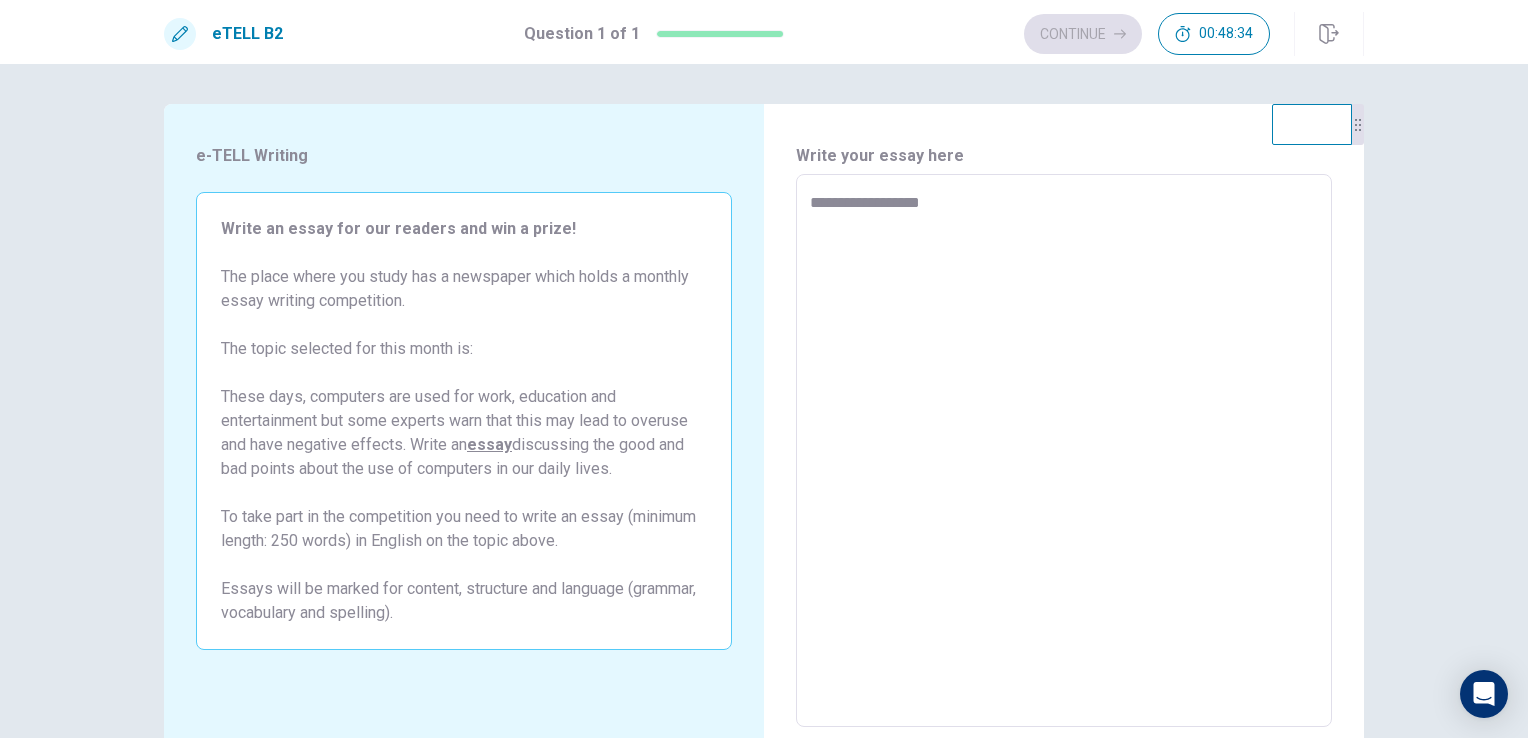type on "*" 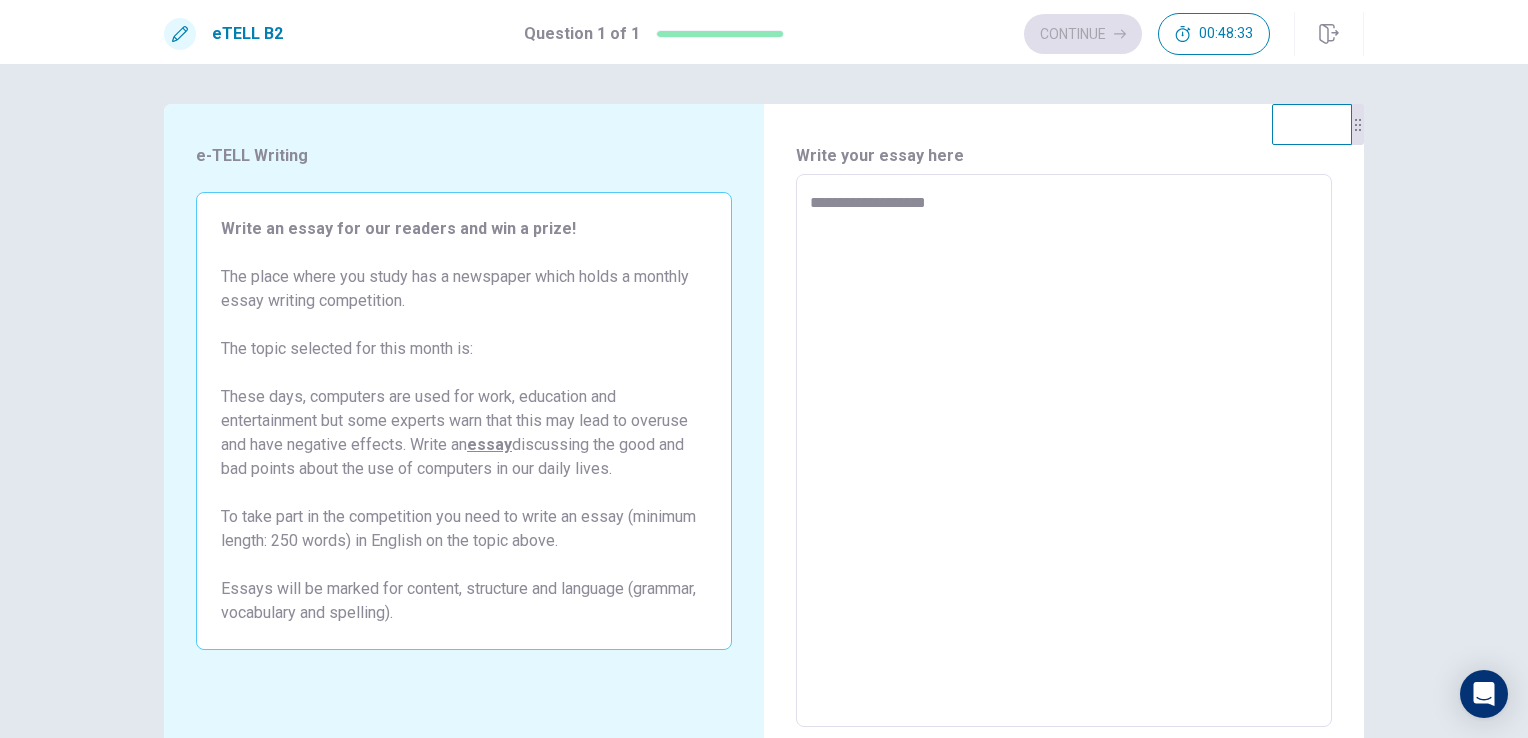 type on "**********" 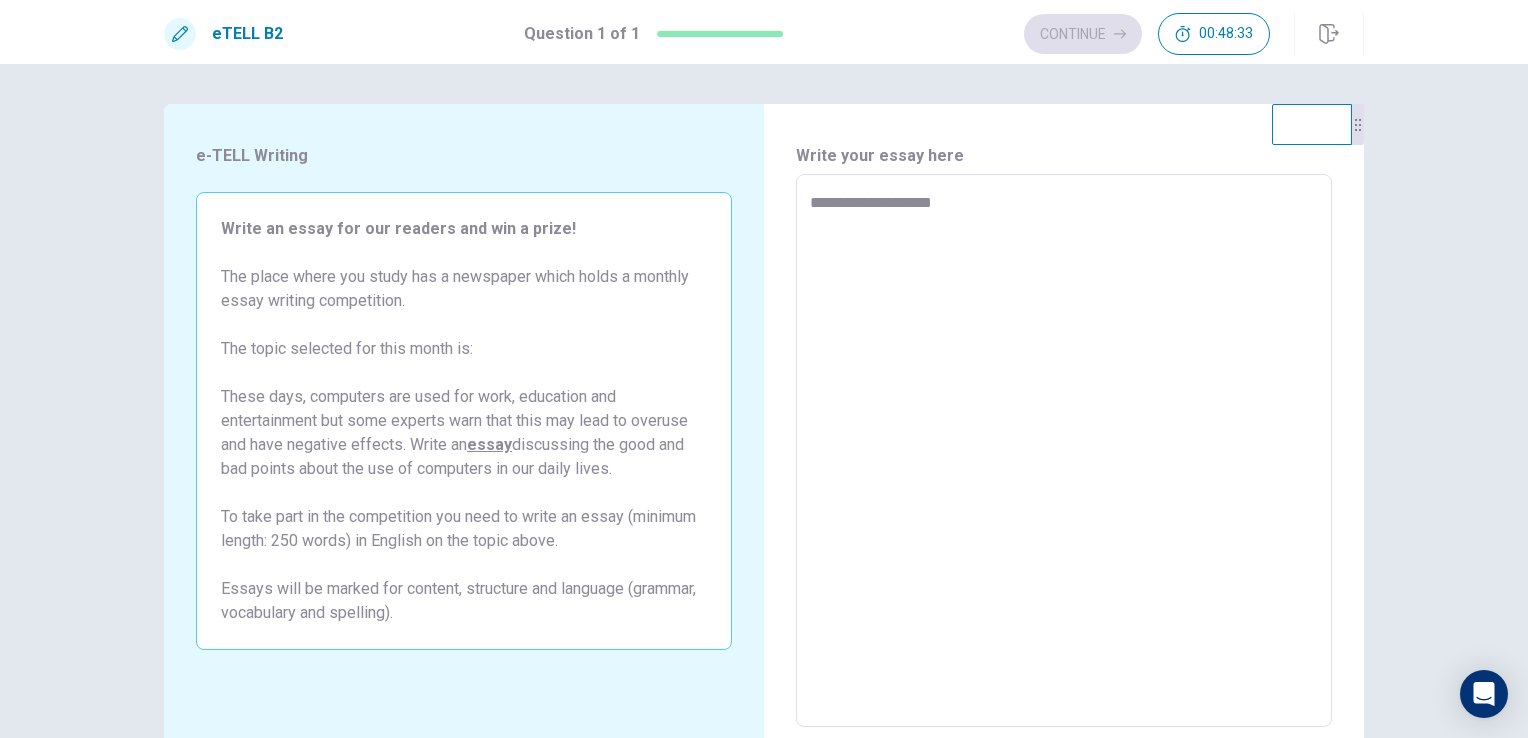 type on "*" 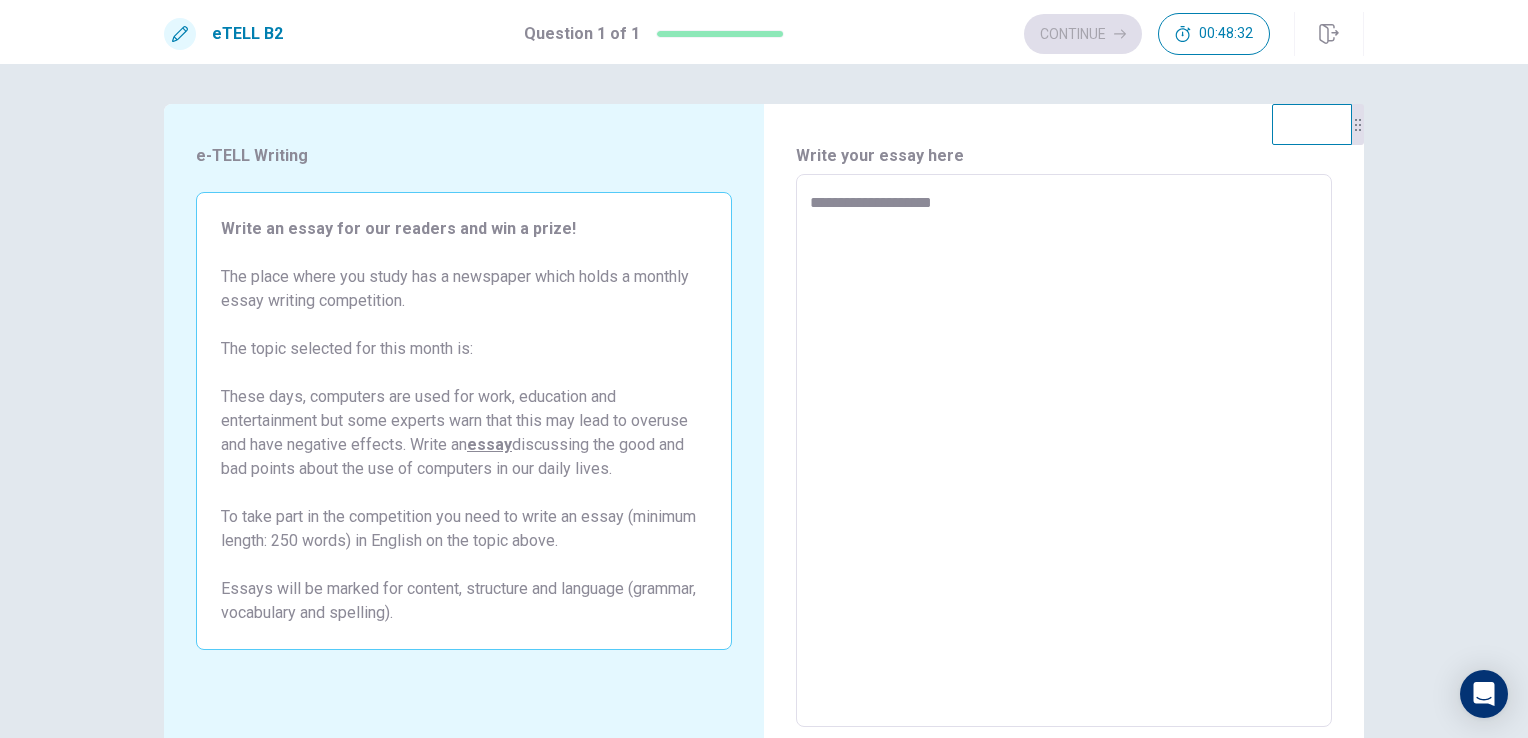 type on "**********" 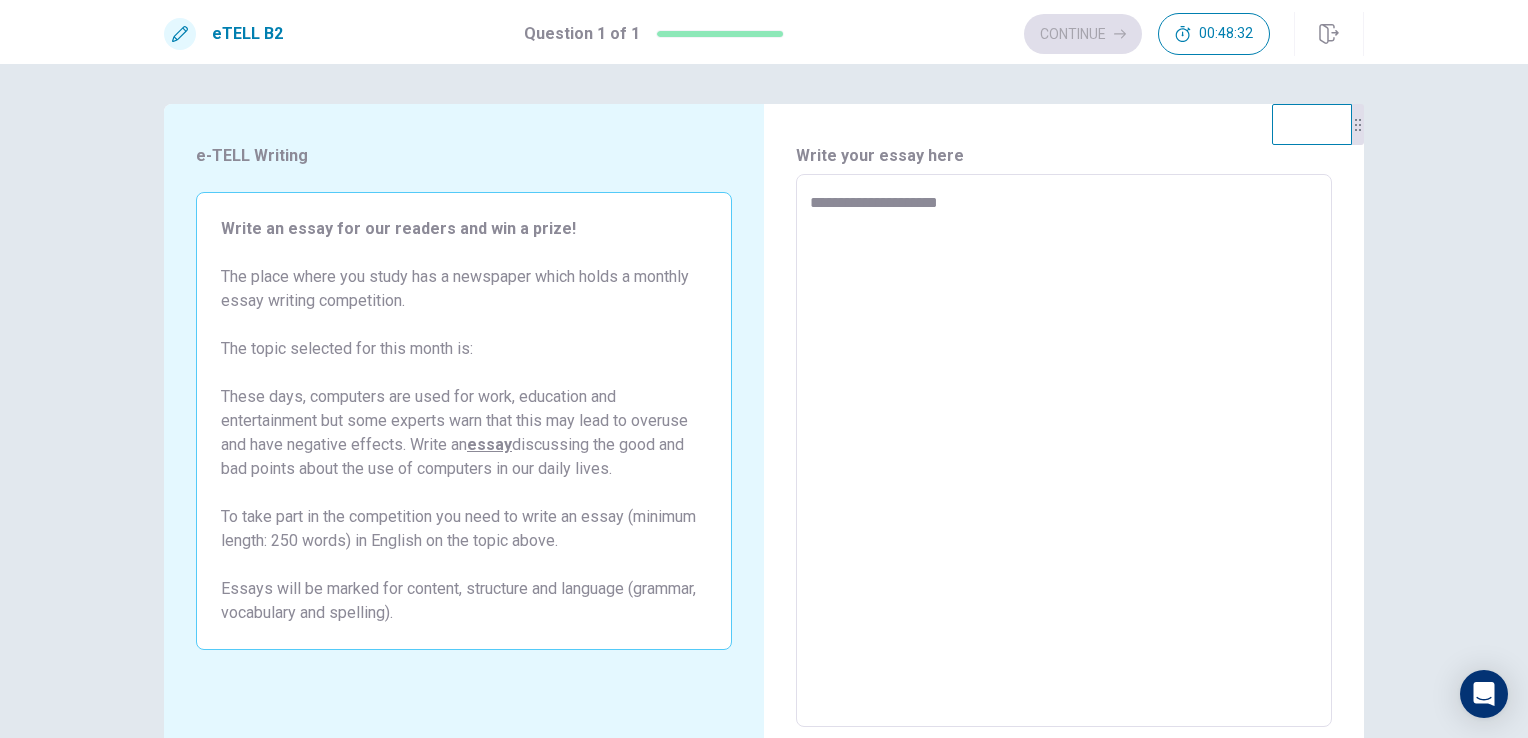 type on "*" 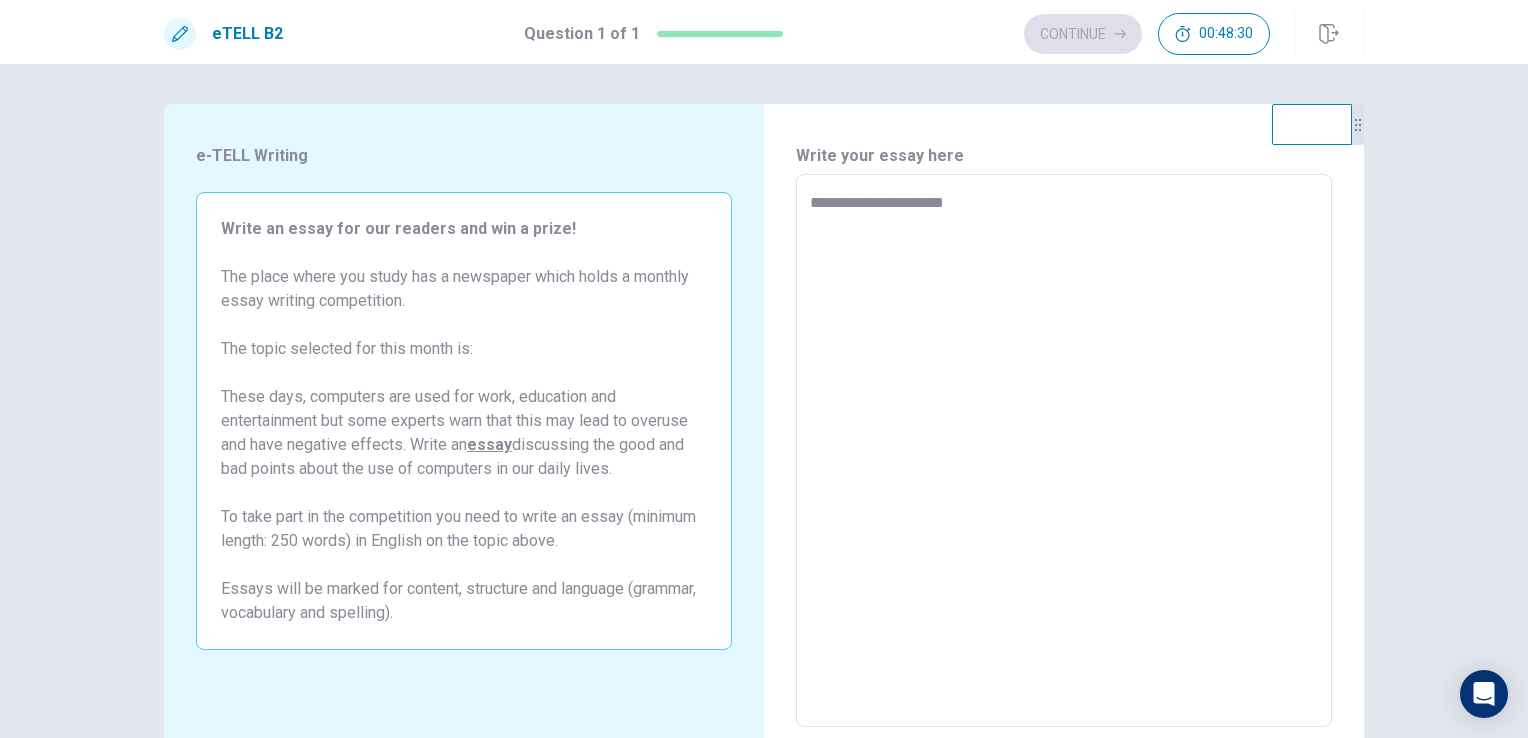 type on "*" 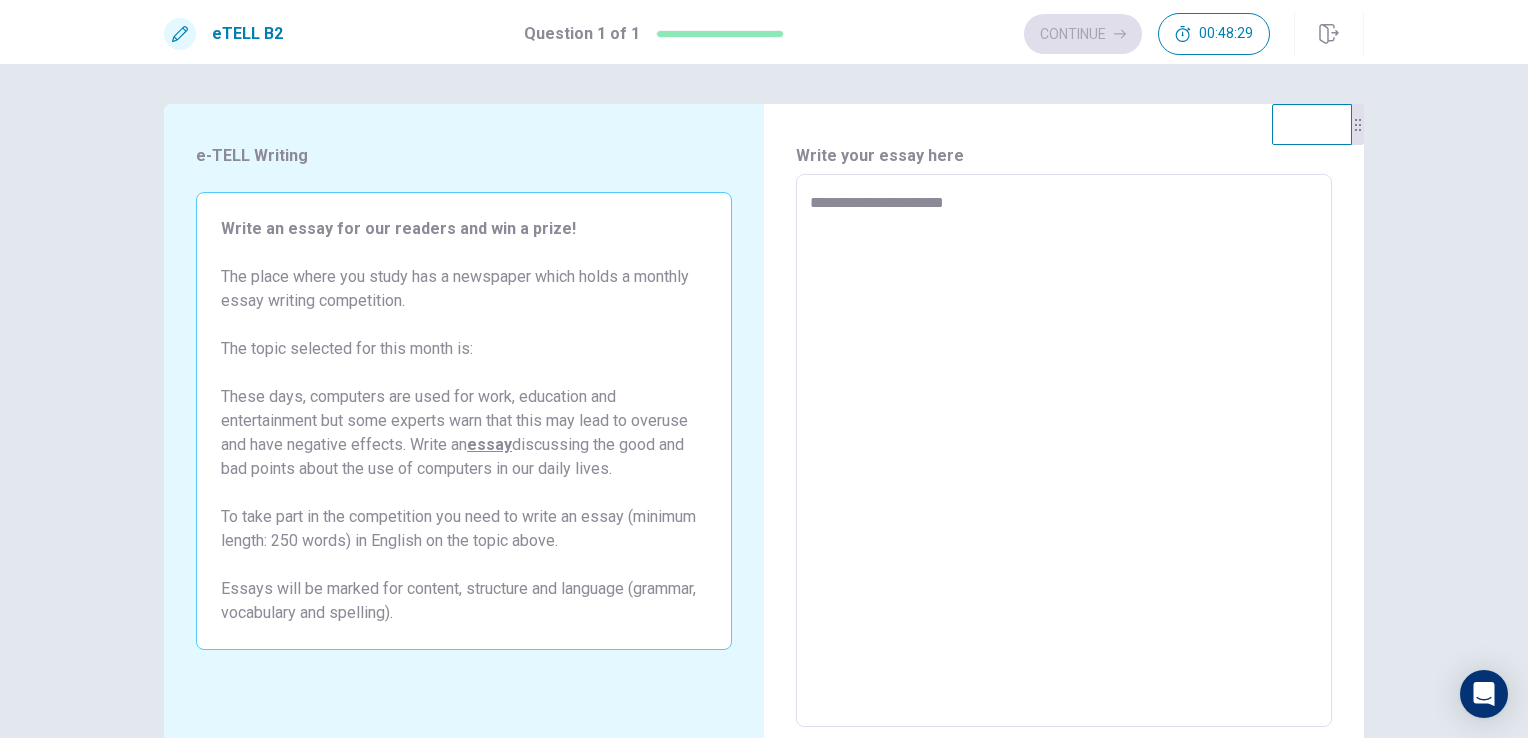 type on "**********" 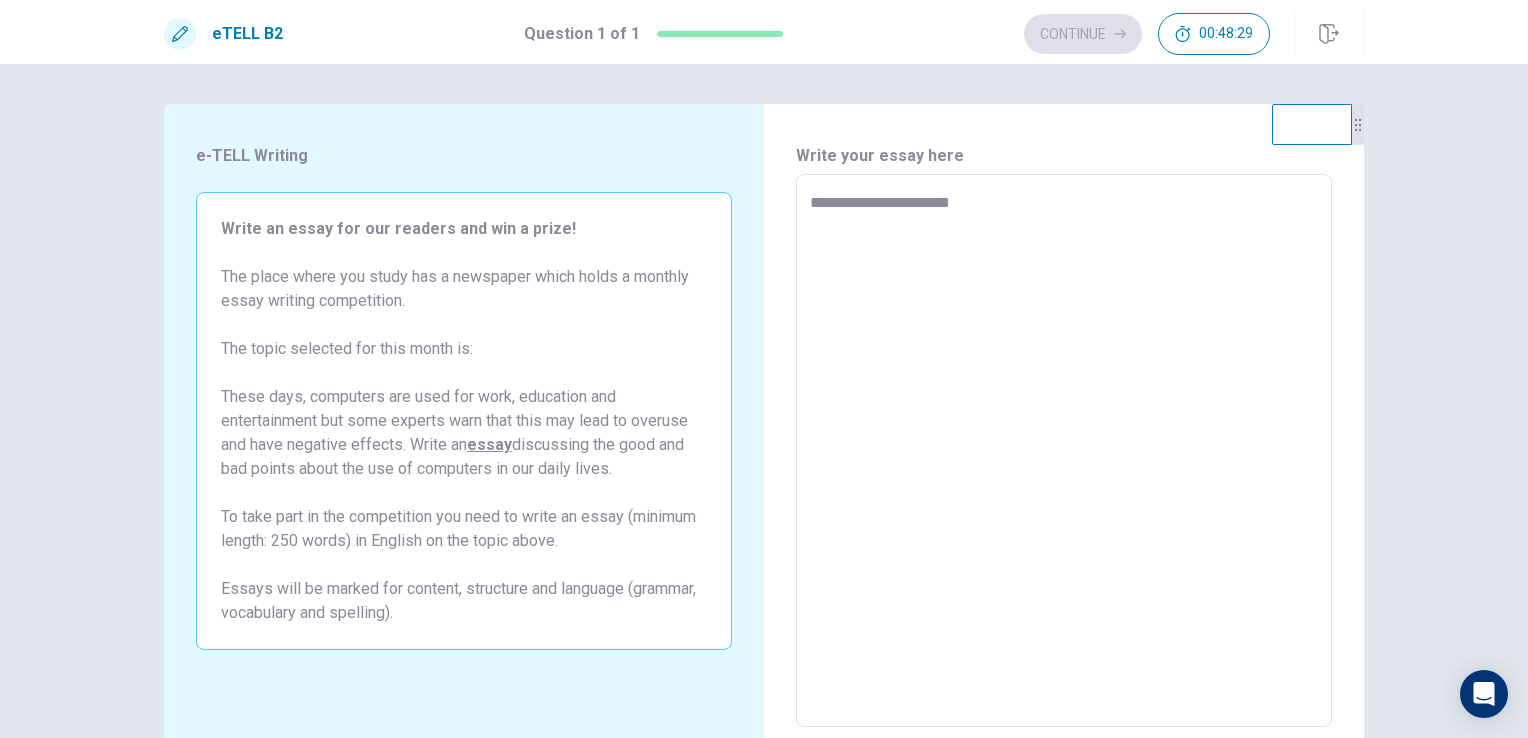 type on "*" 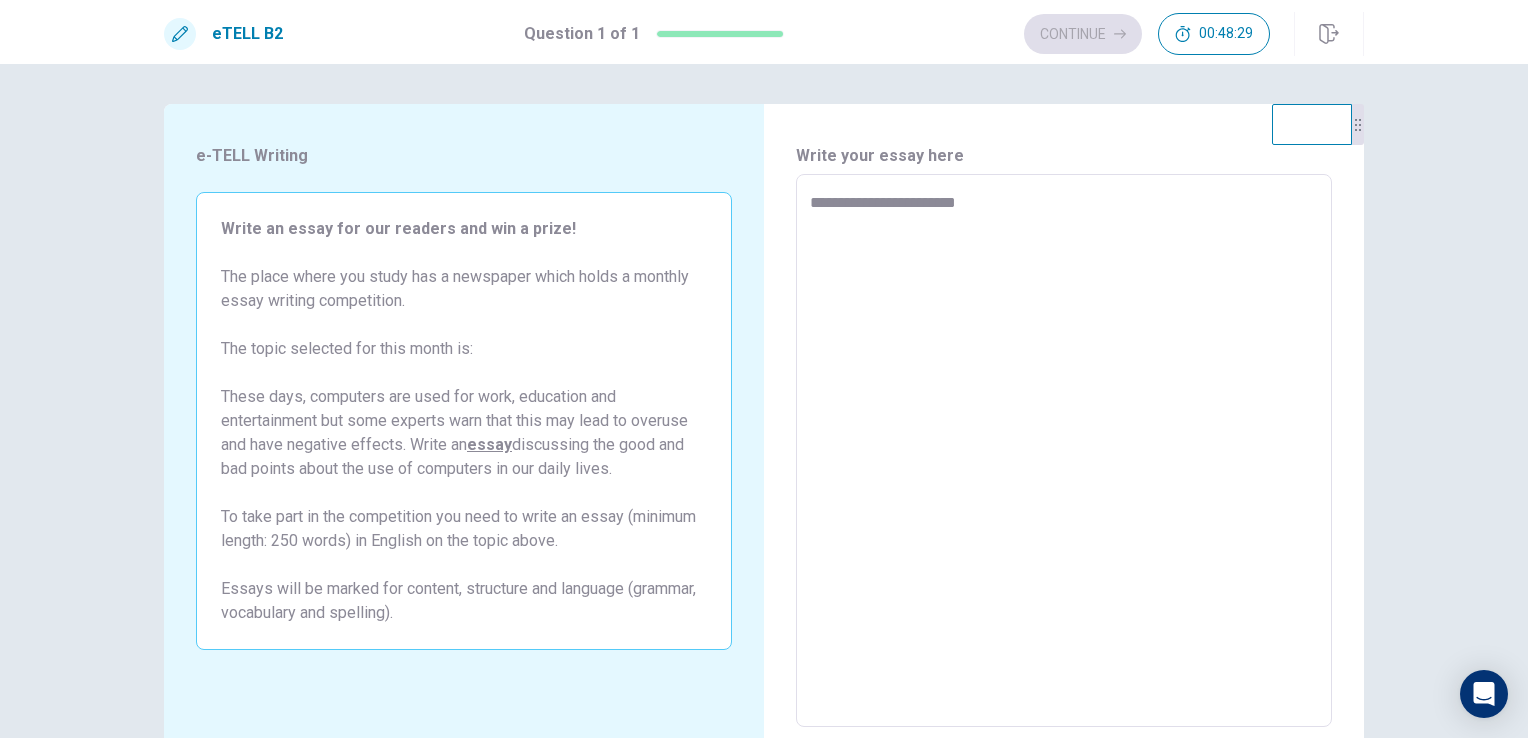 type on "**********" 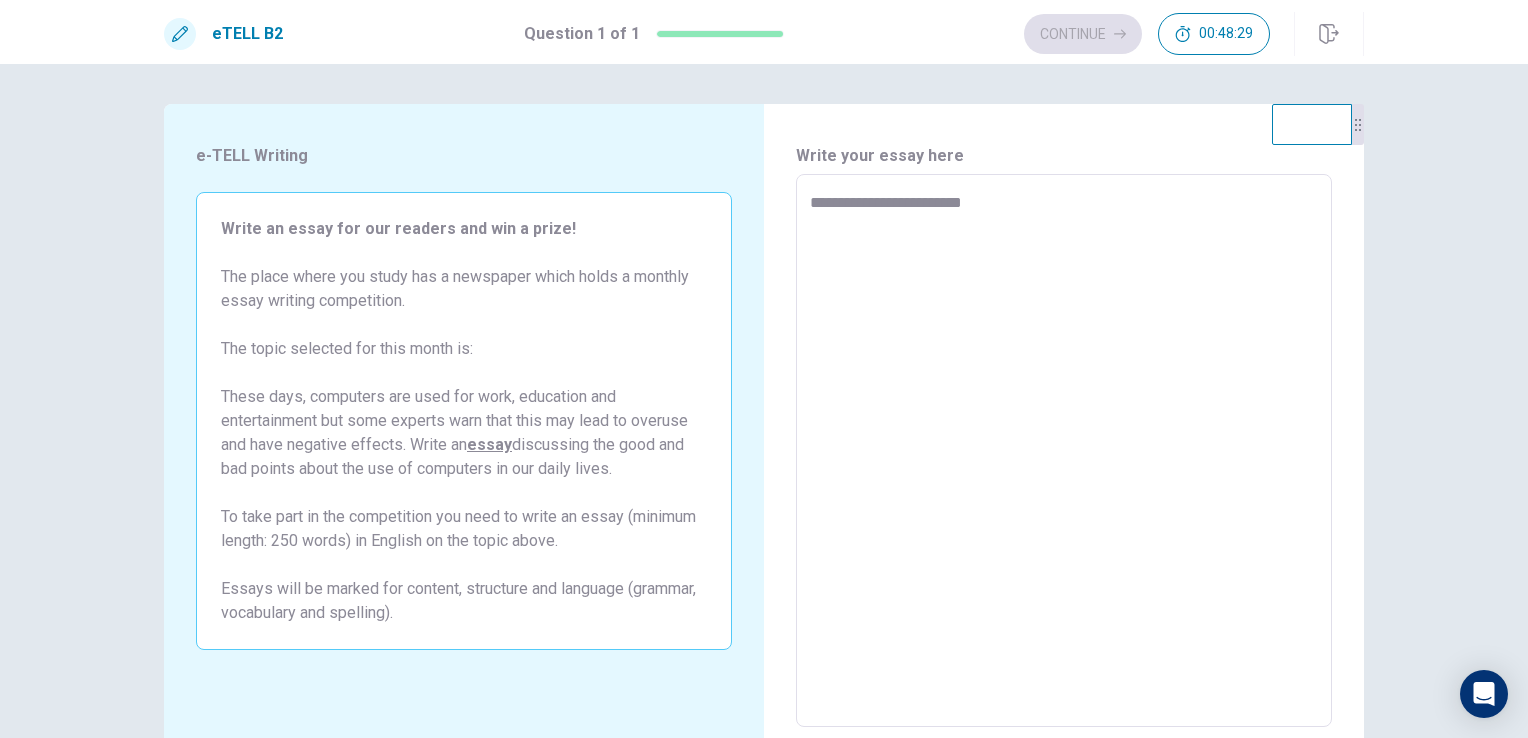 type on "*" 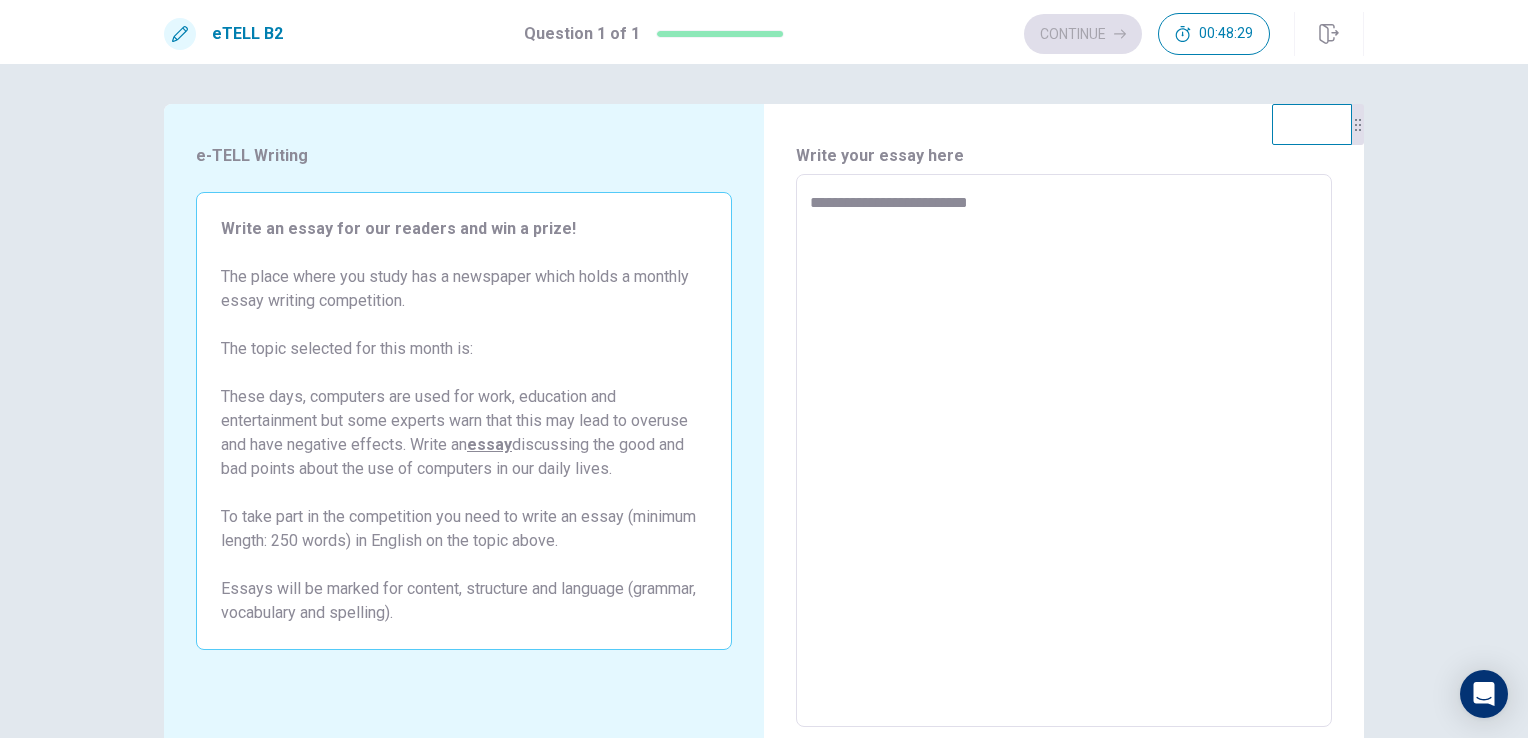 type on "*" 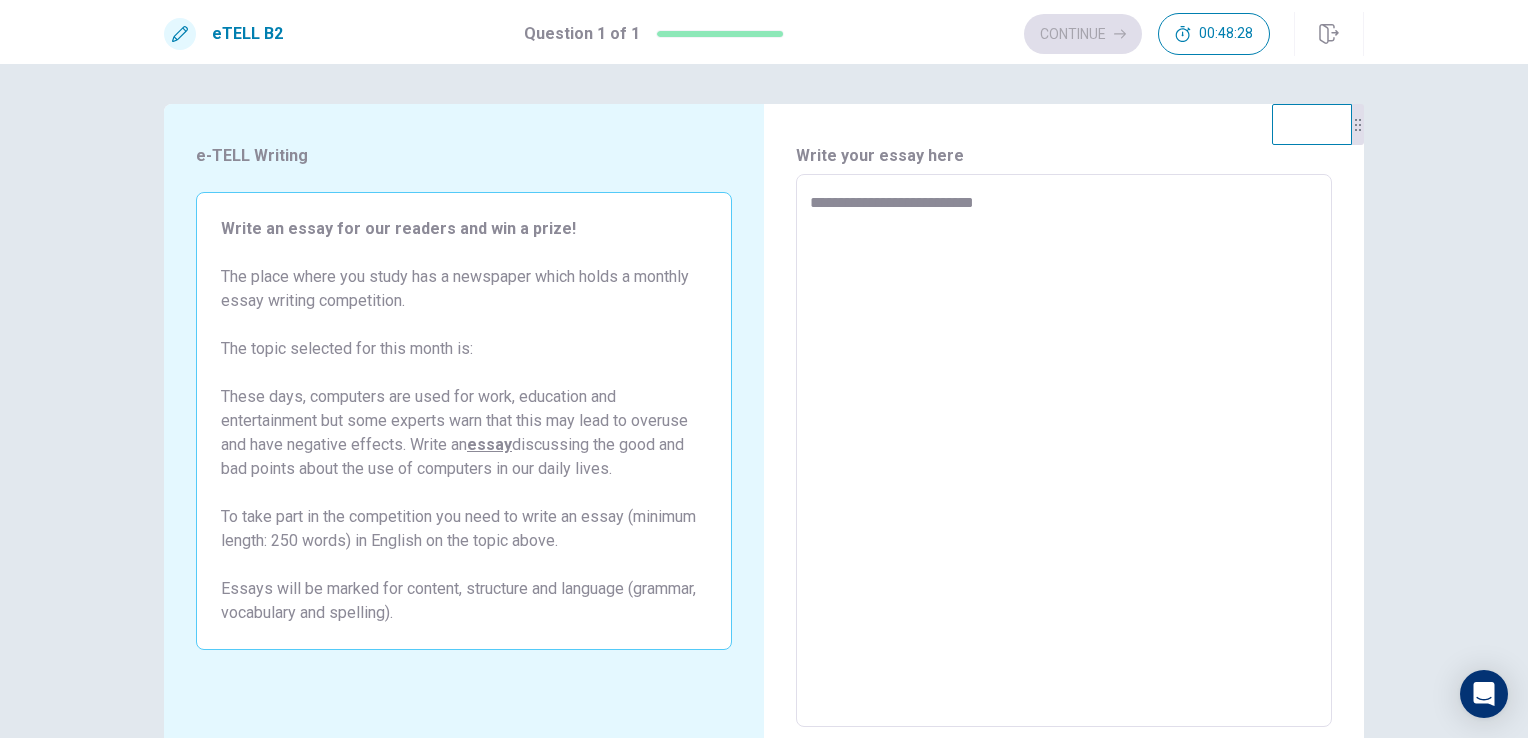 type on "*" 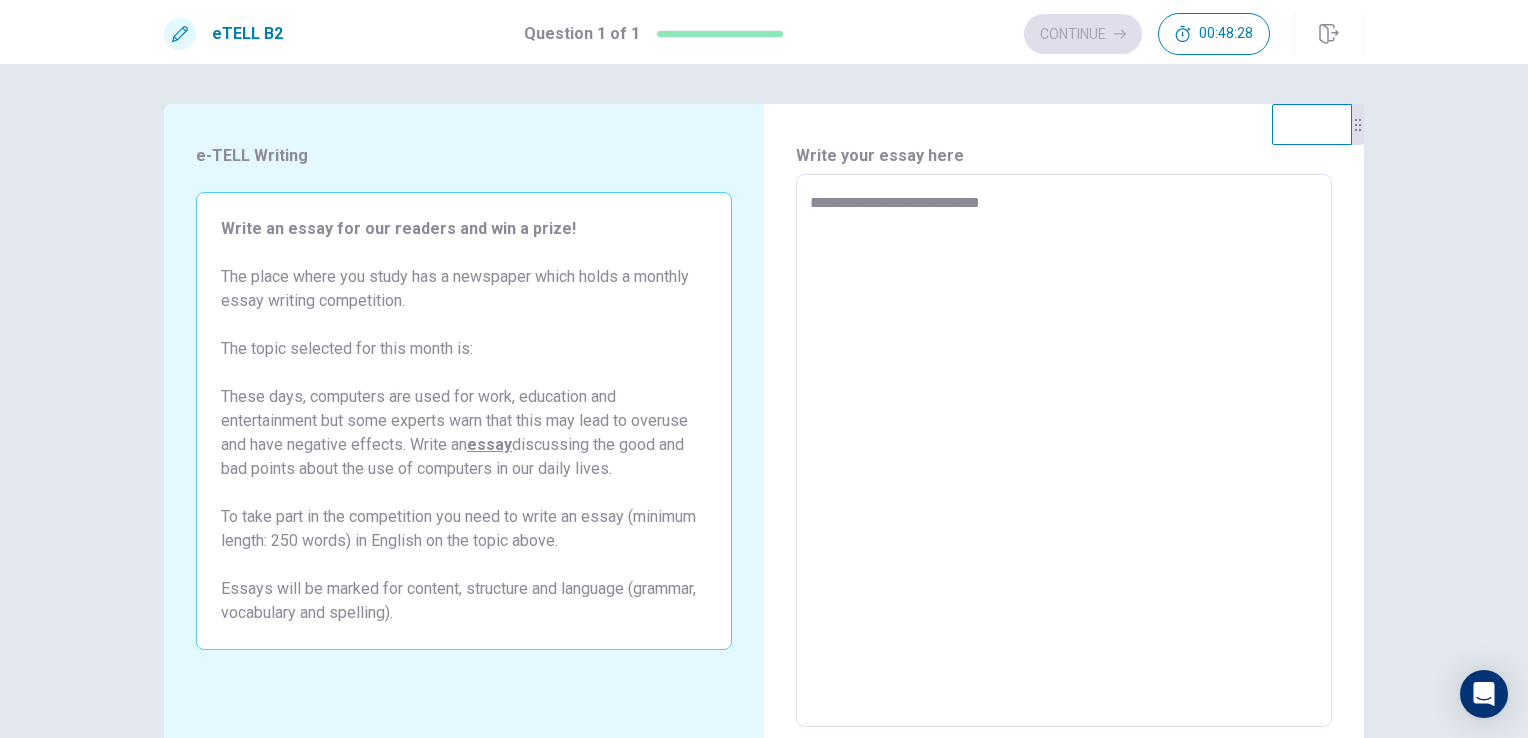 type on "*" 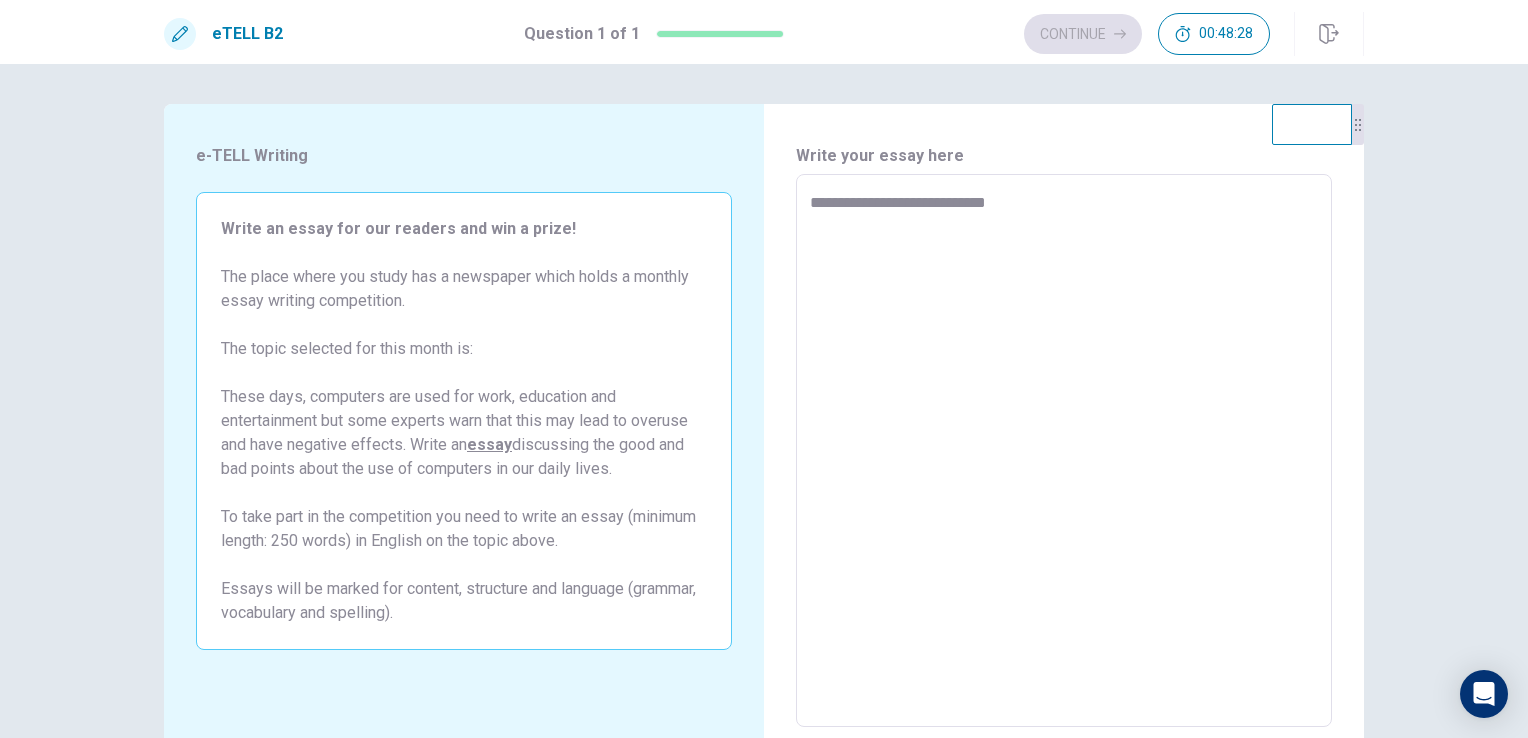 type on "*" 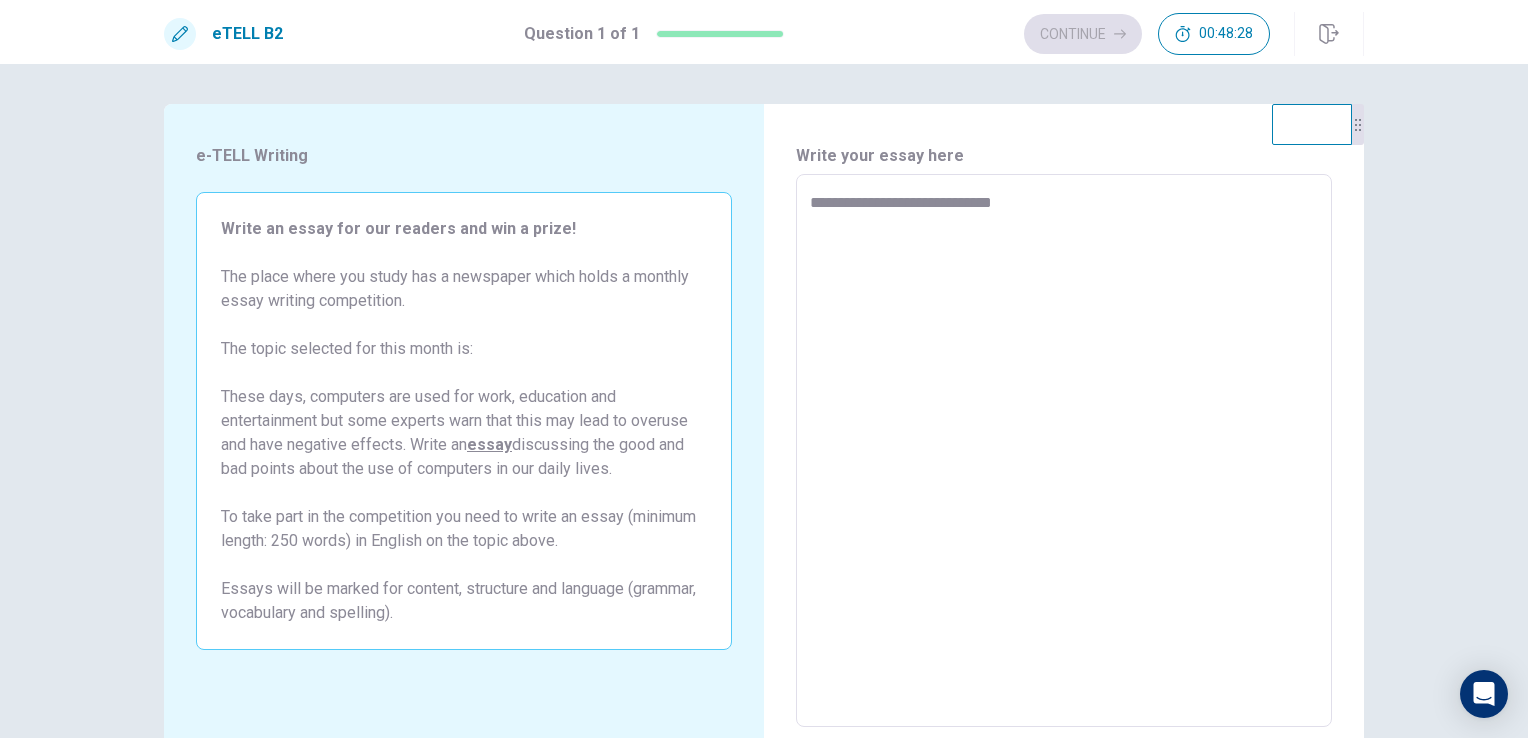 type on "*" 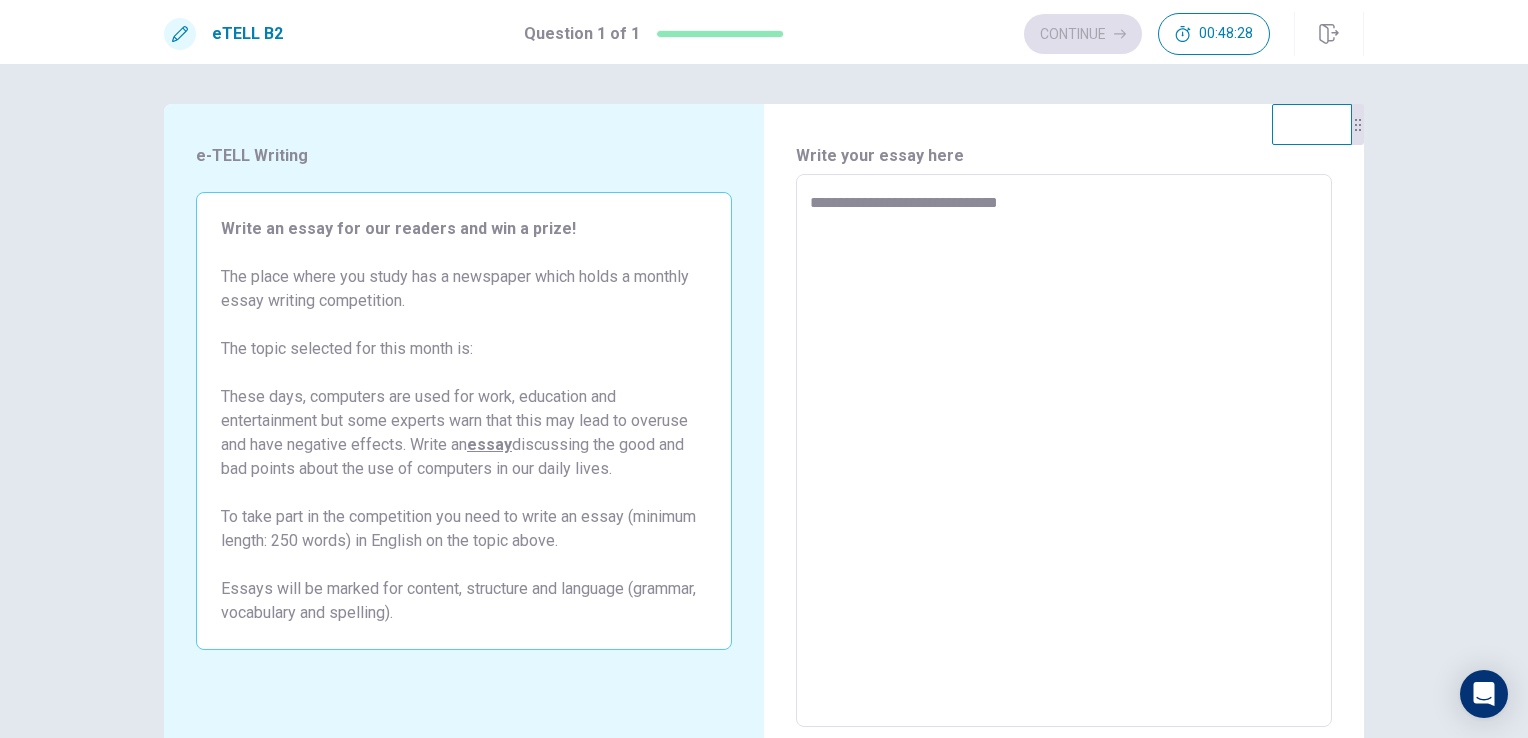 type on "*" 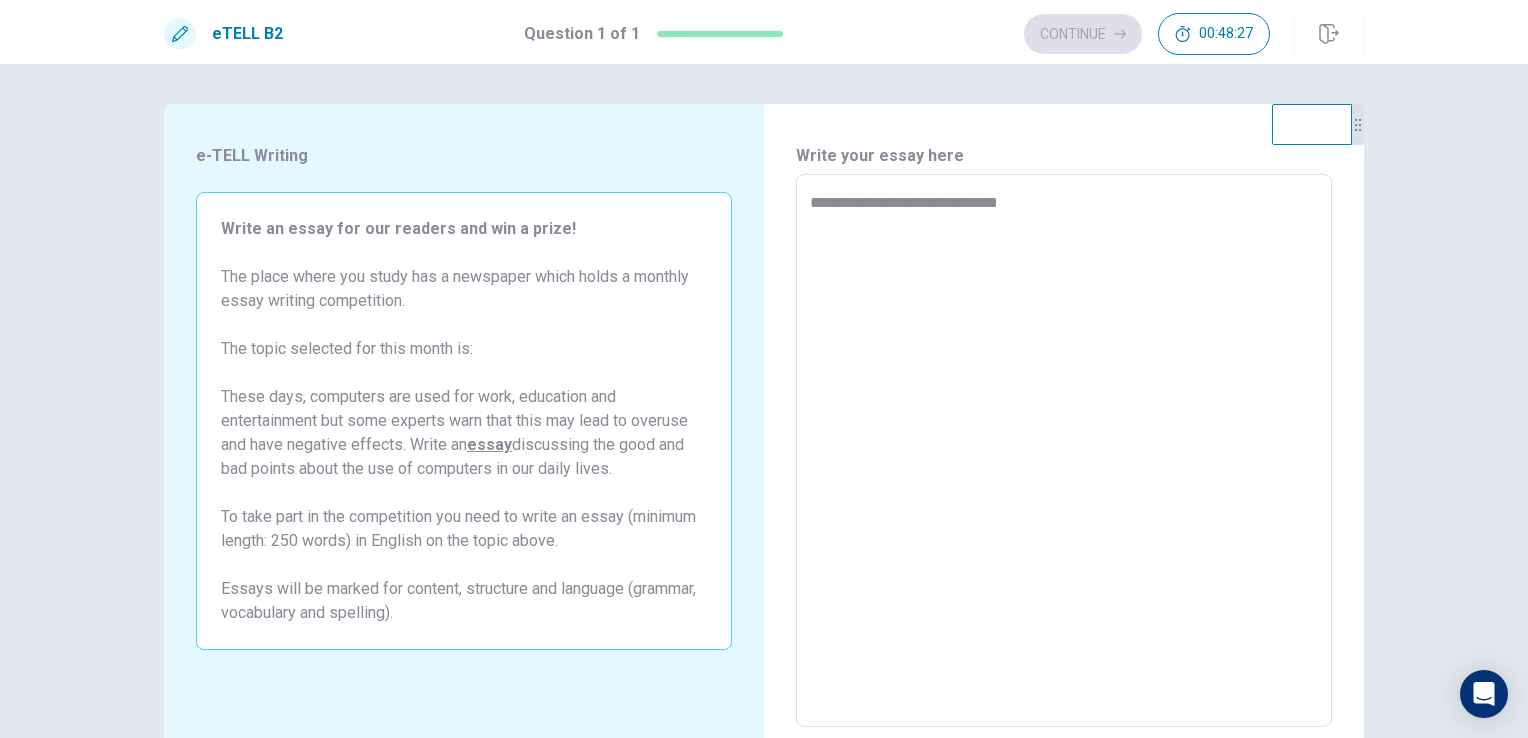 type on "**********" 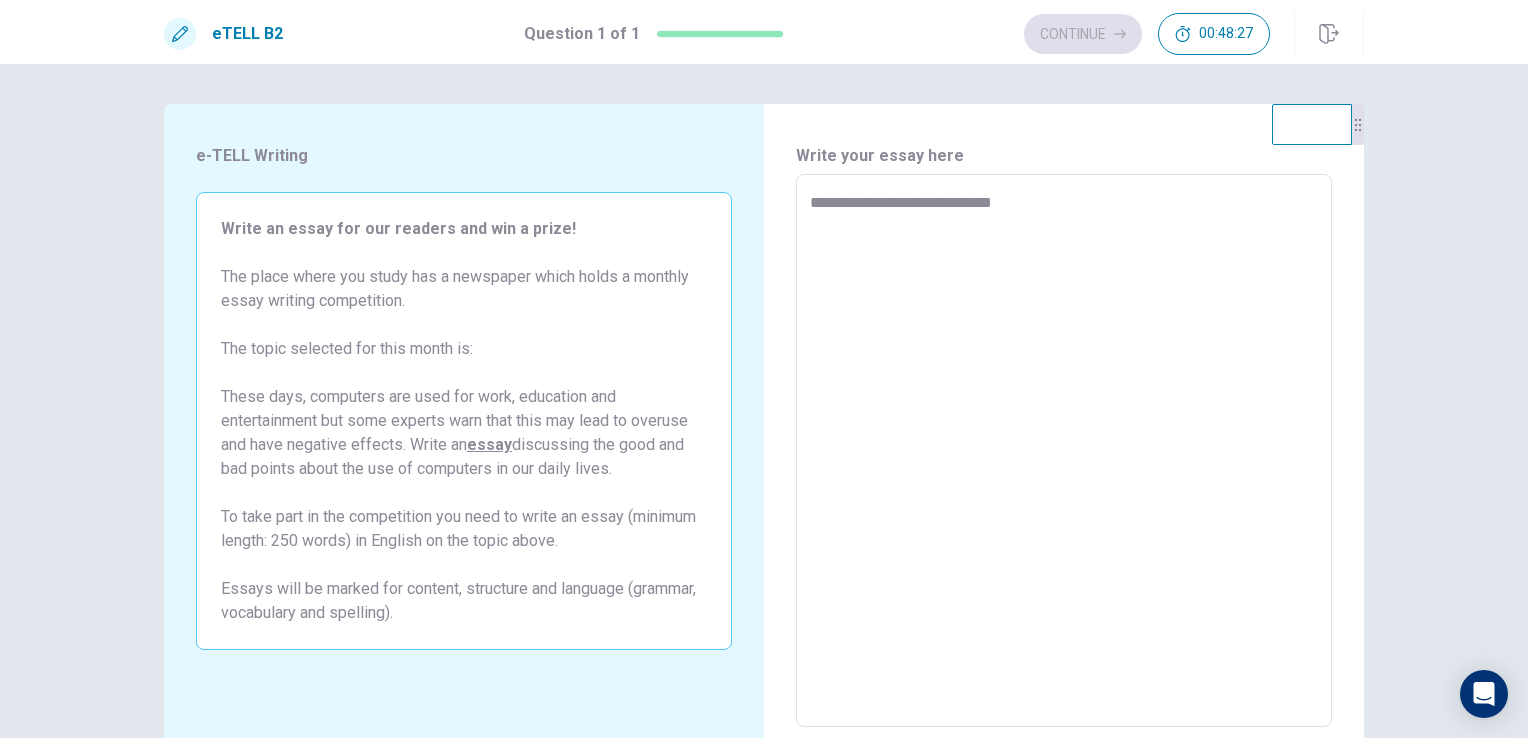 type on "*" 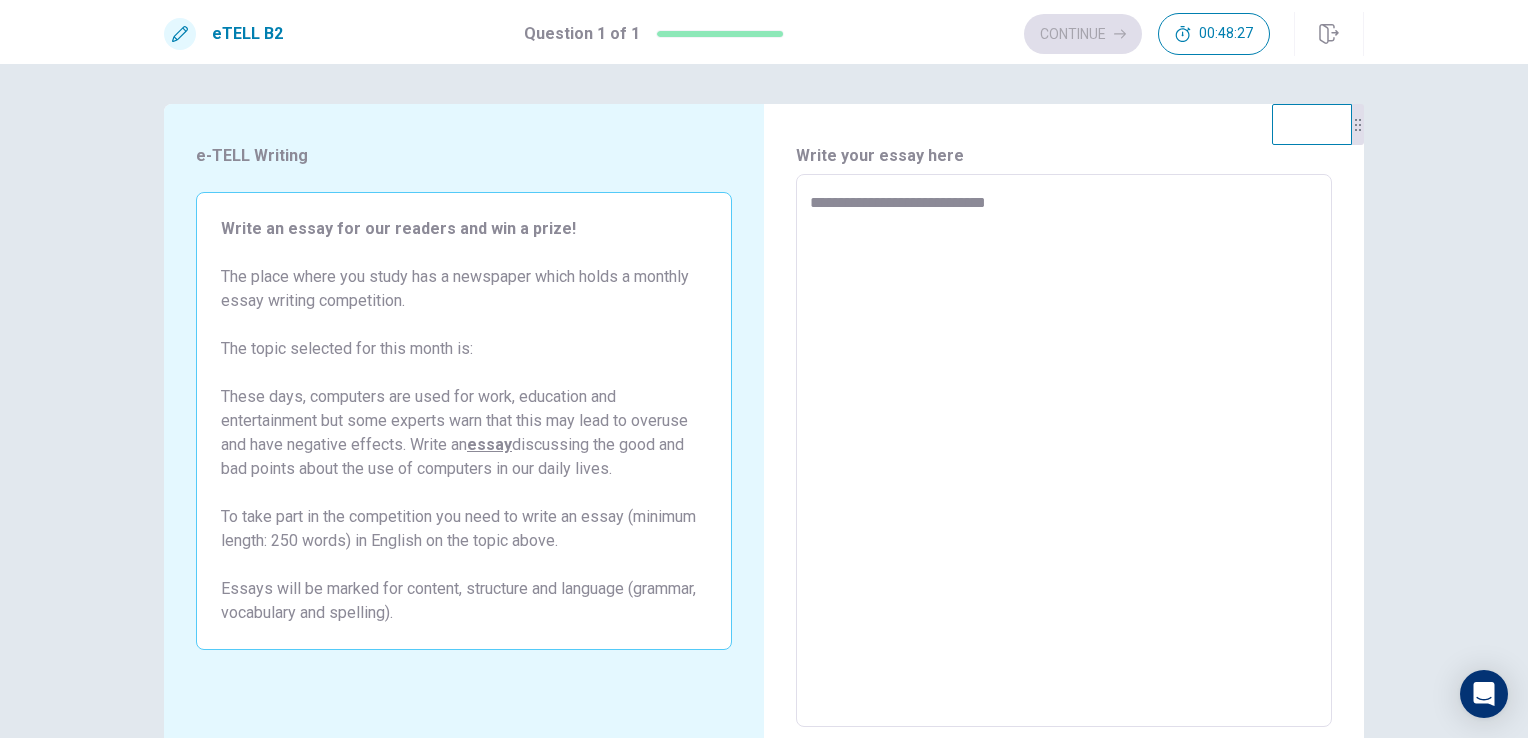 type on "*" 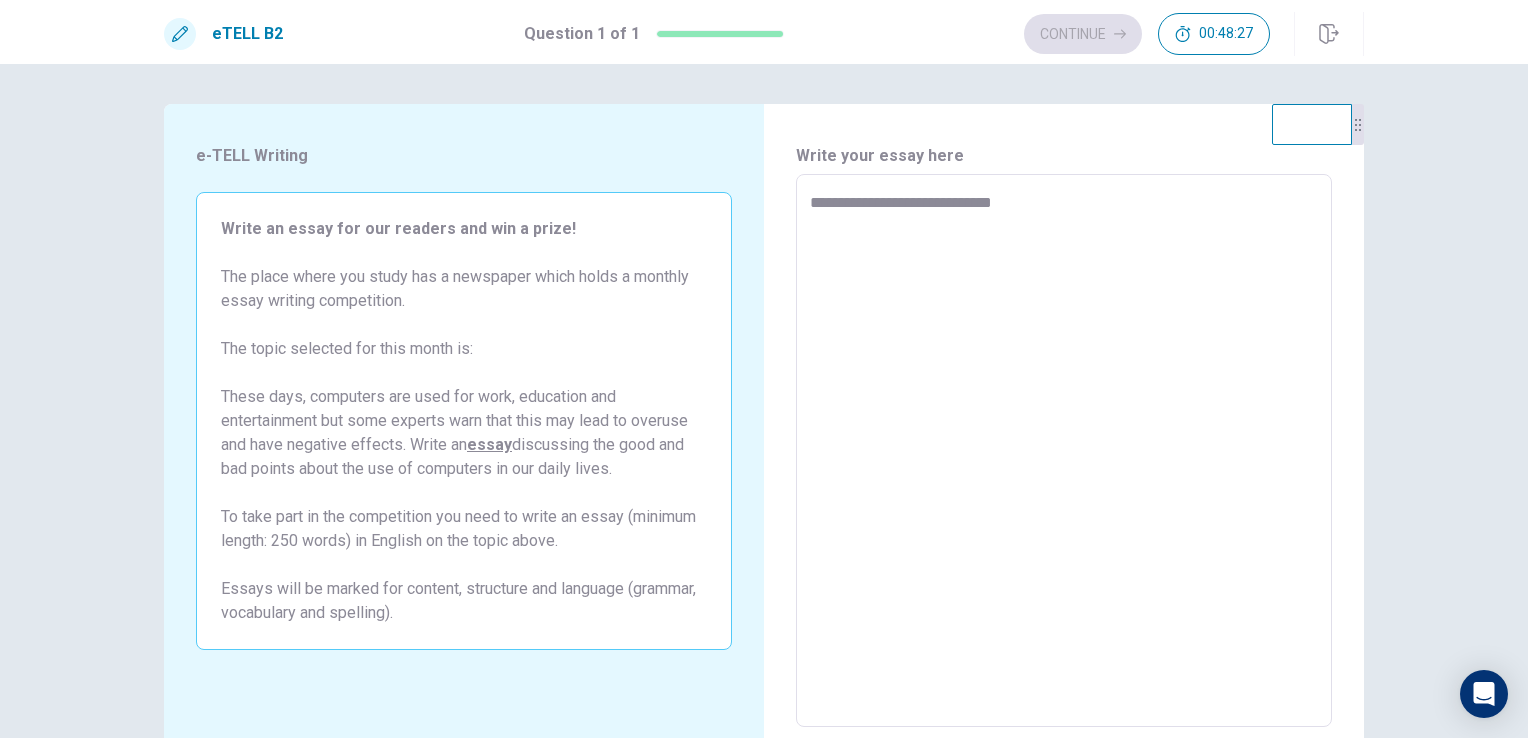 type on "*" 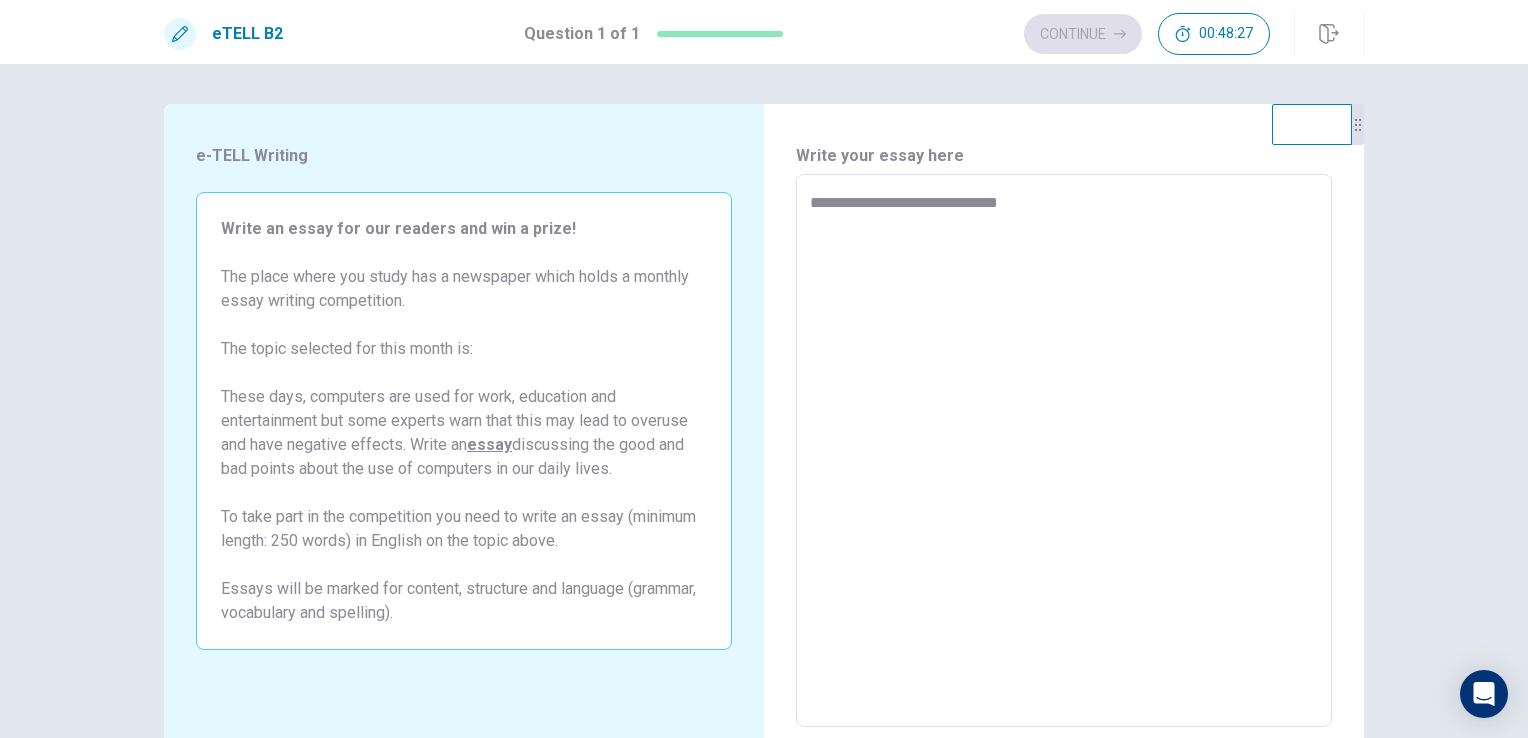 type on "*" 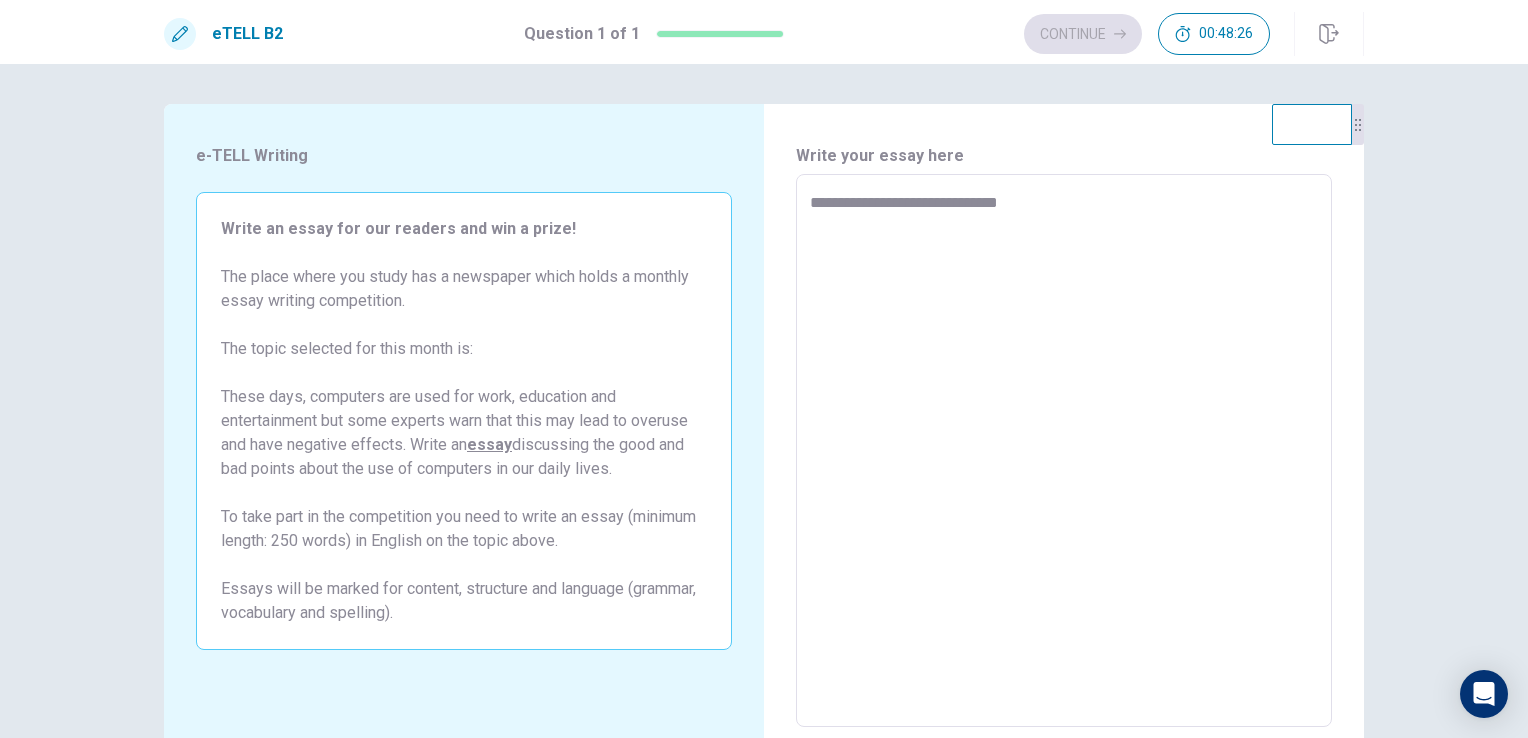 type on "**********" 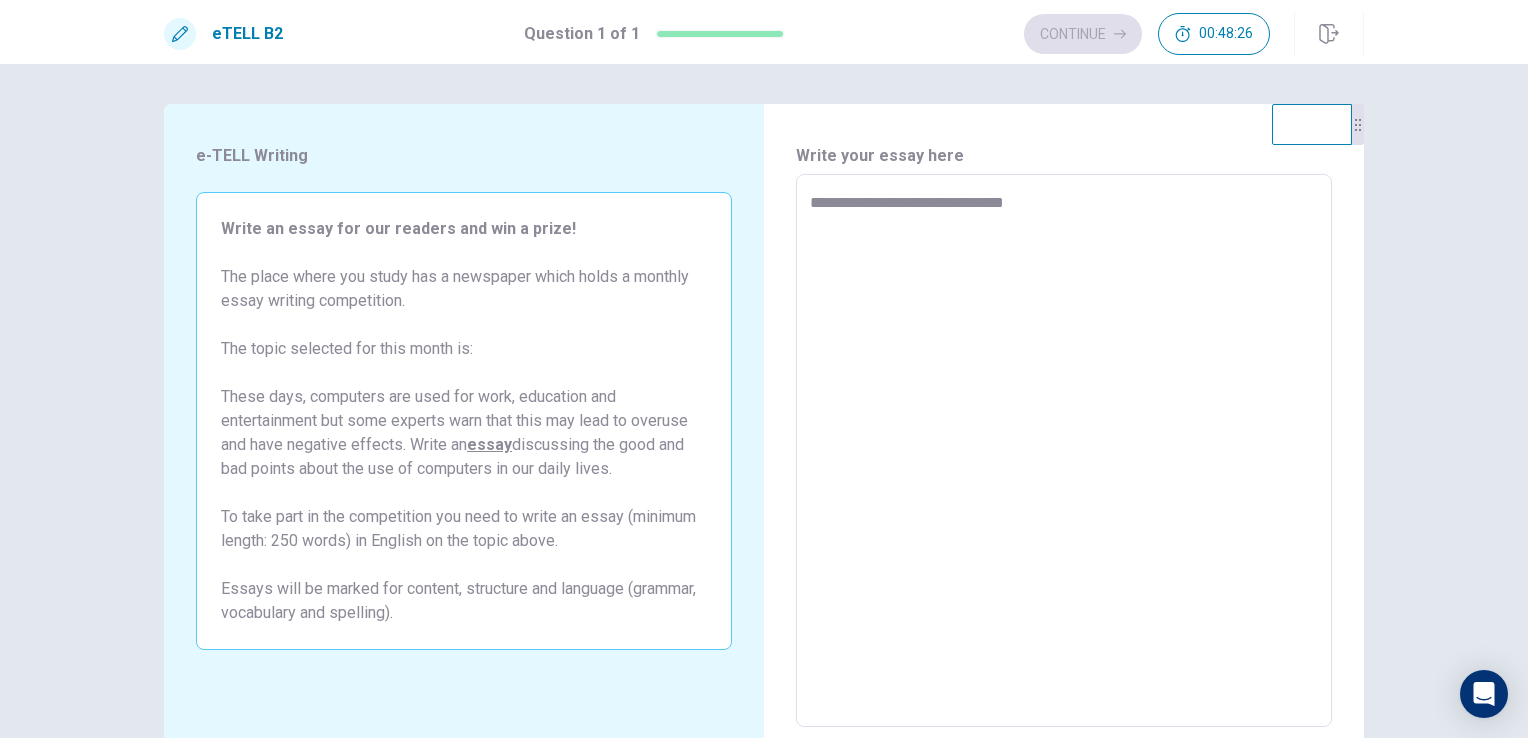 type on "*" 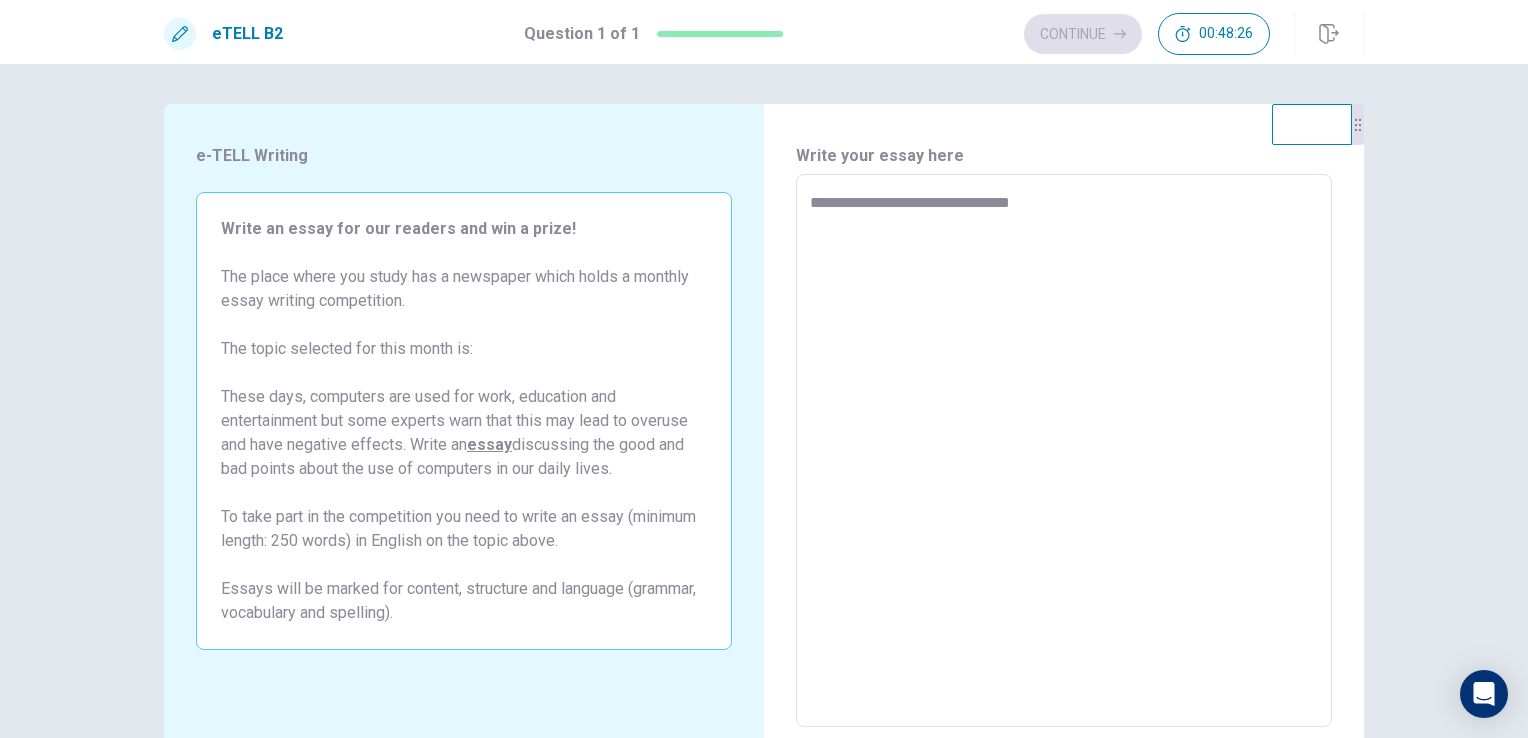 type on "*" 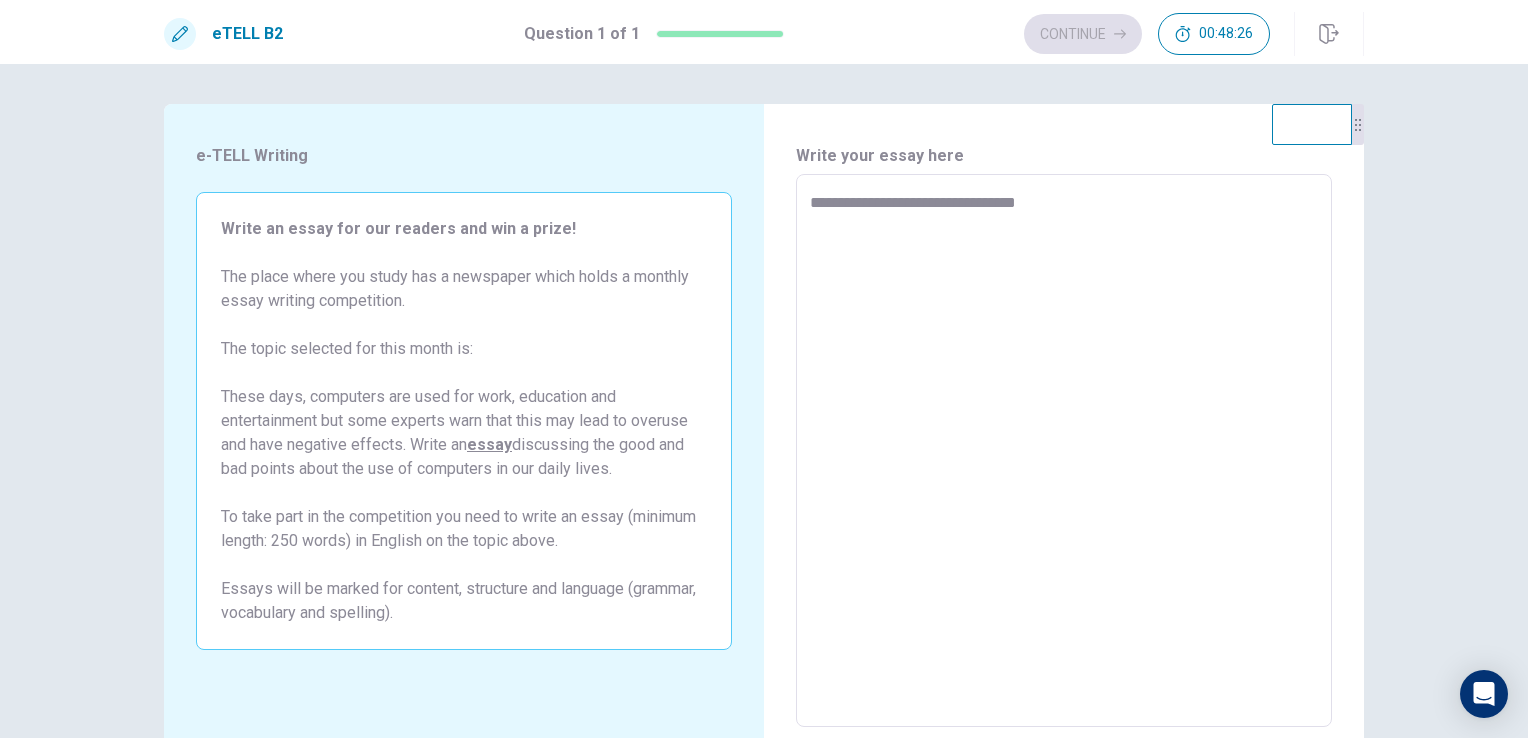 type on "*" 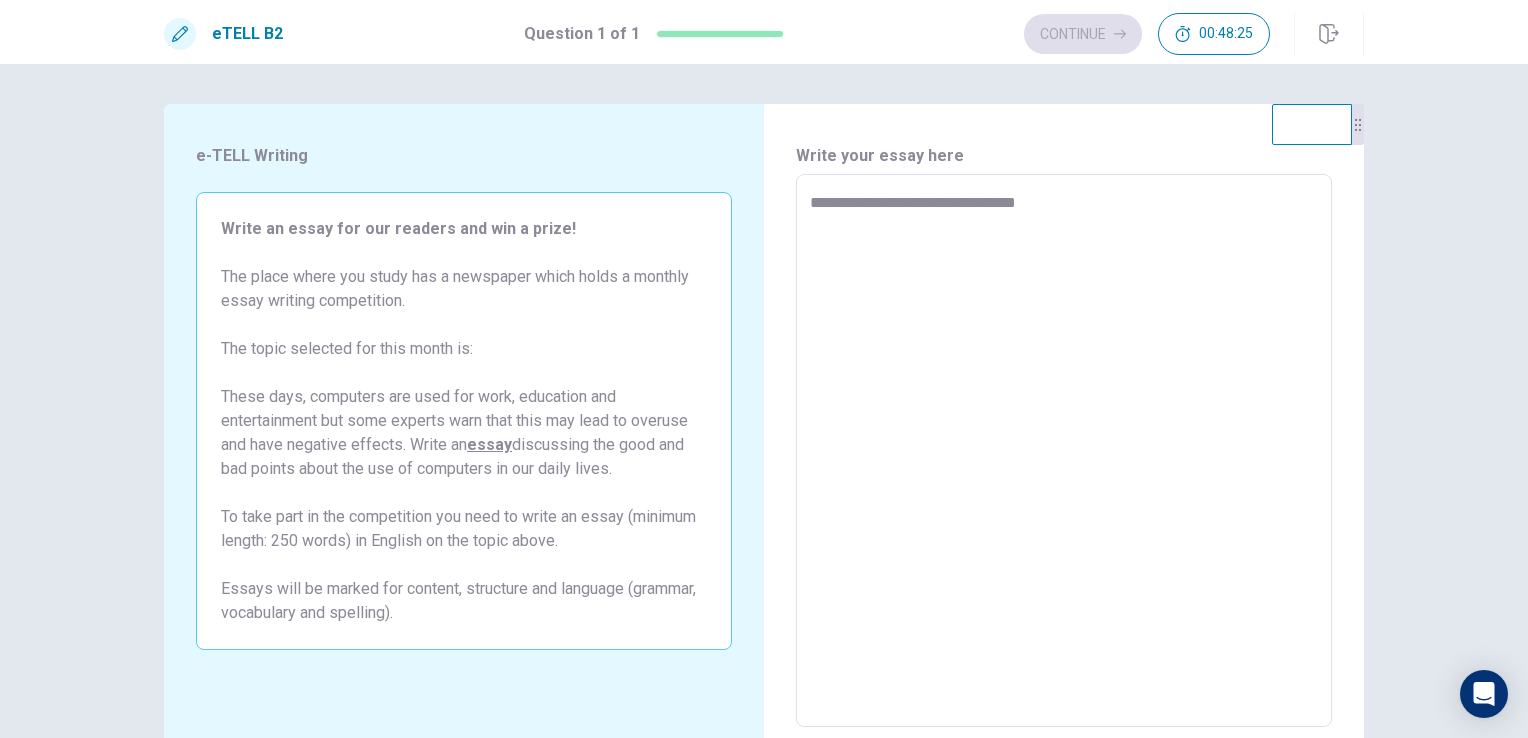 type on "**********" 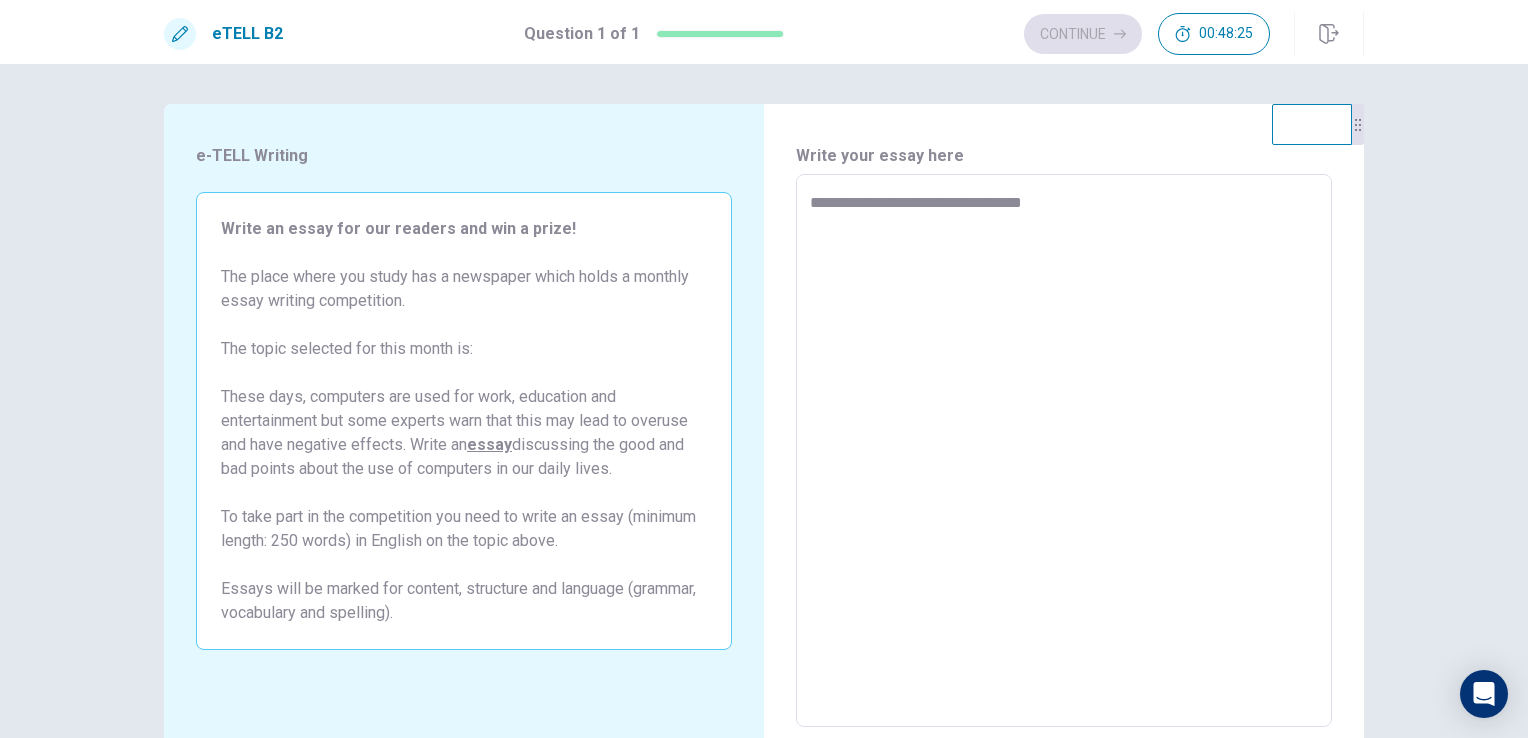type on "*" 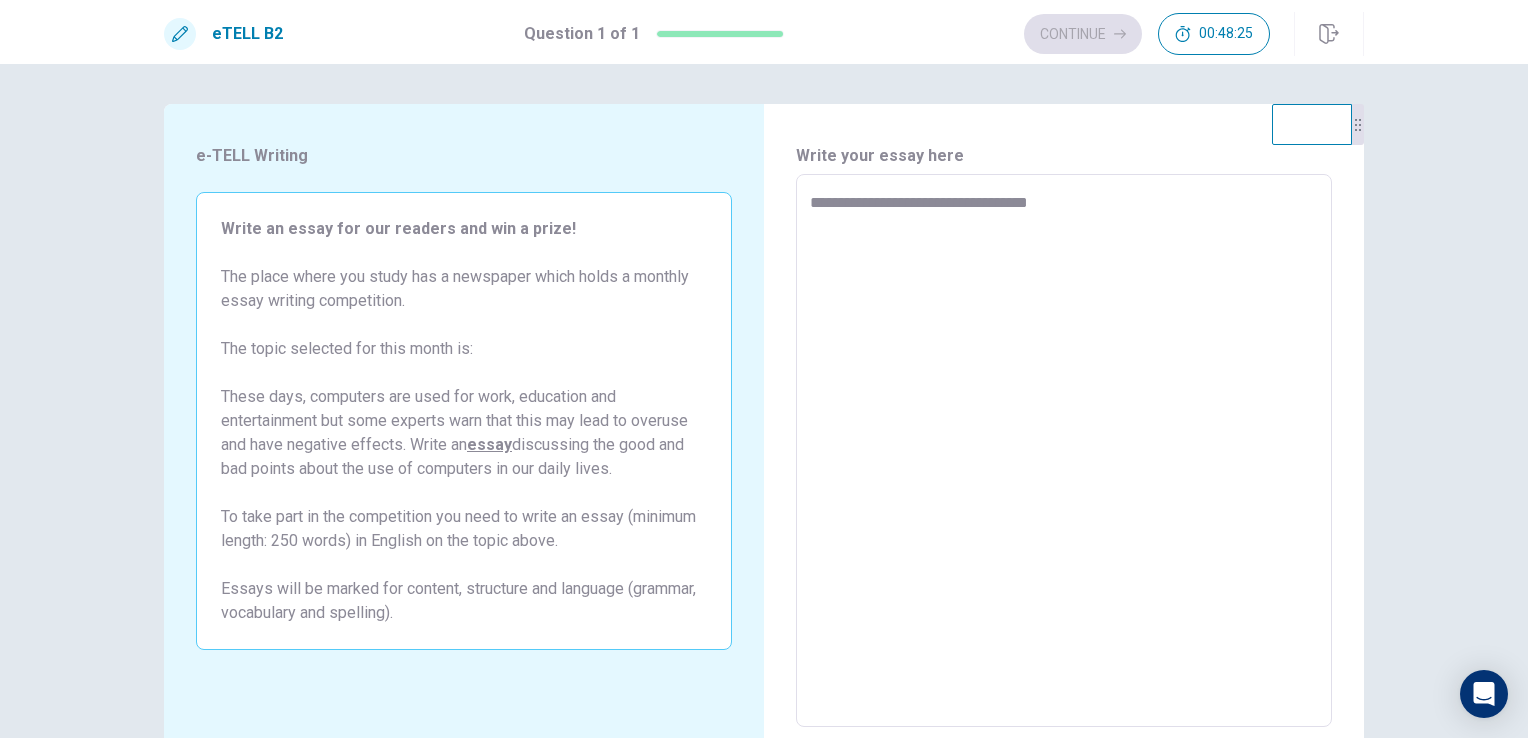 type on "*" 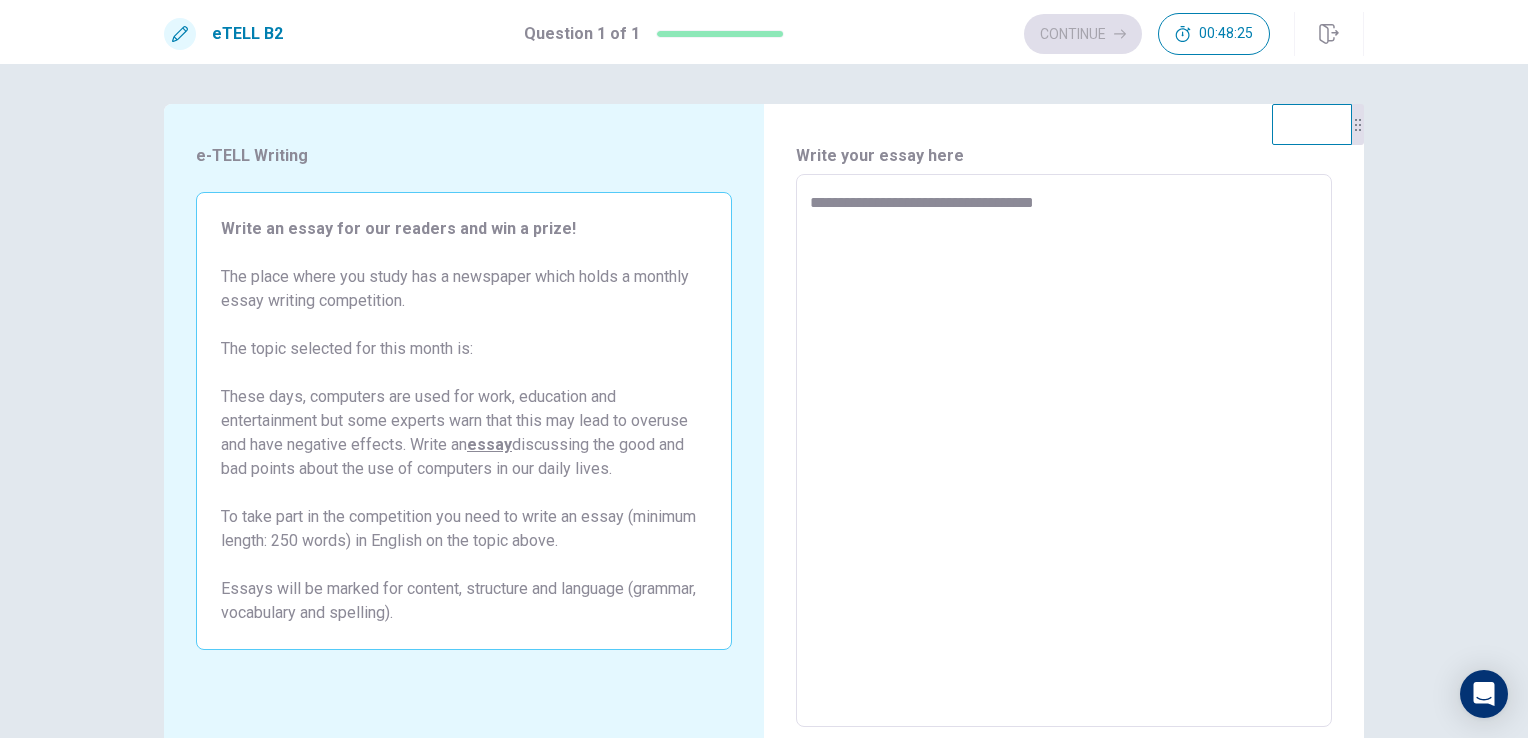 type on "*" 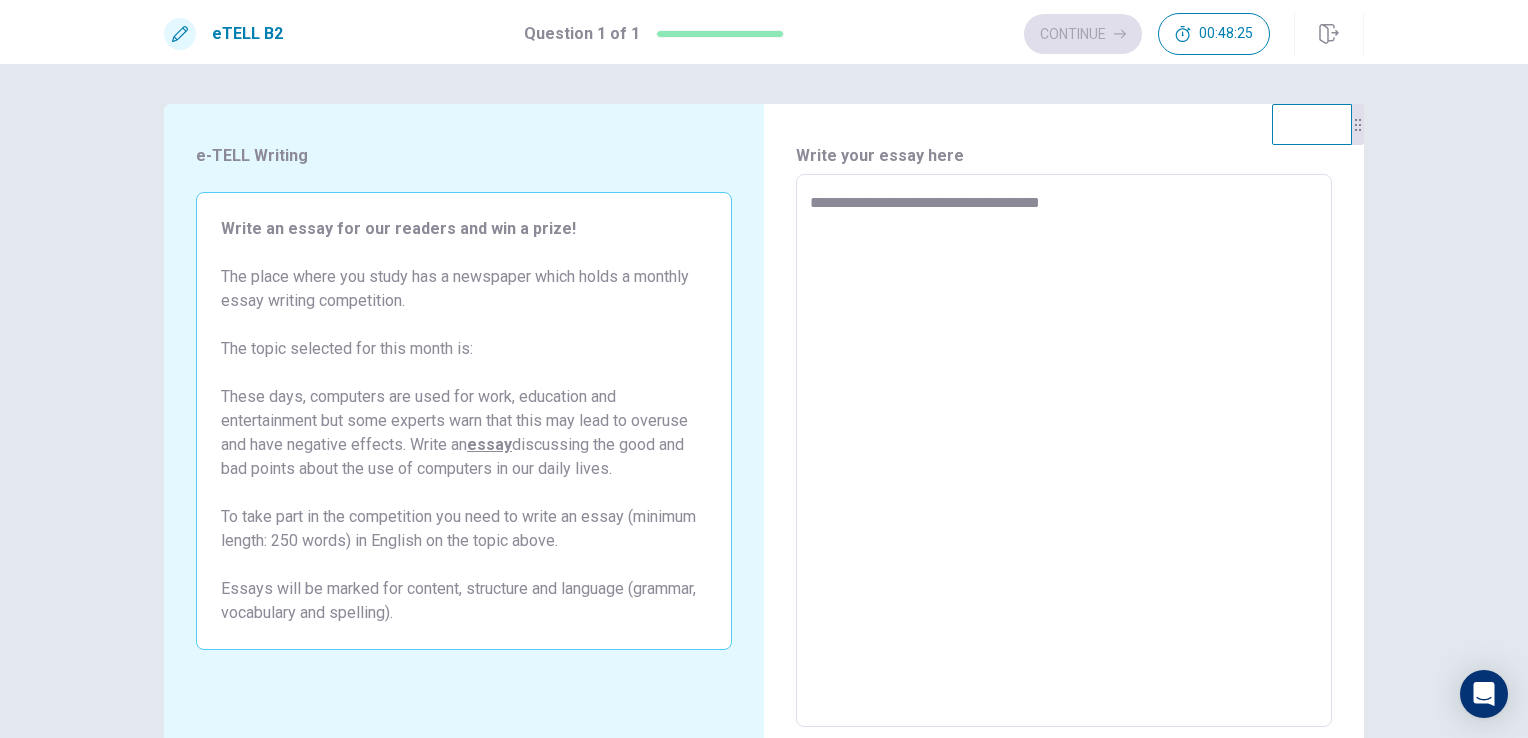 type on "*" 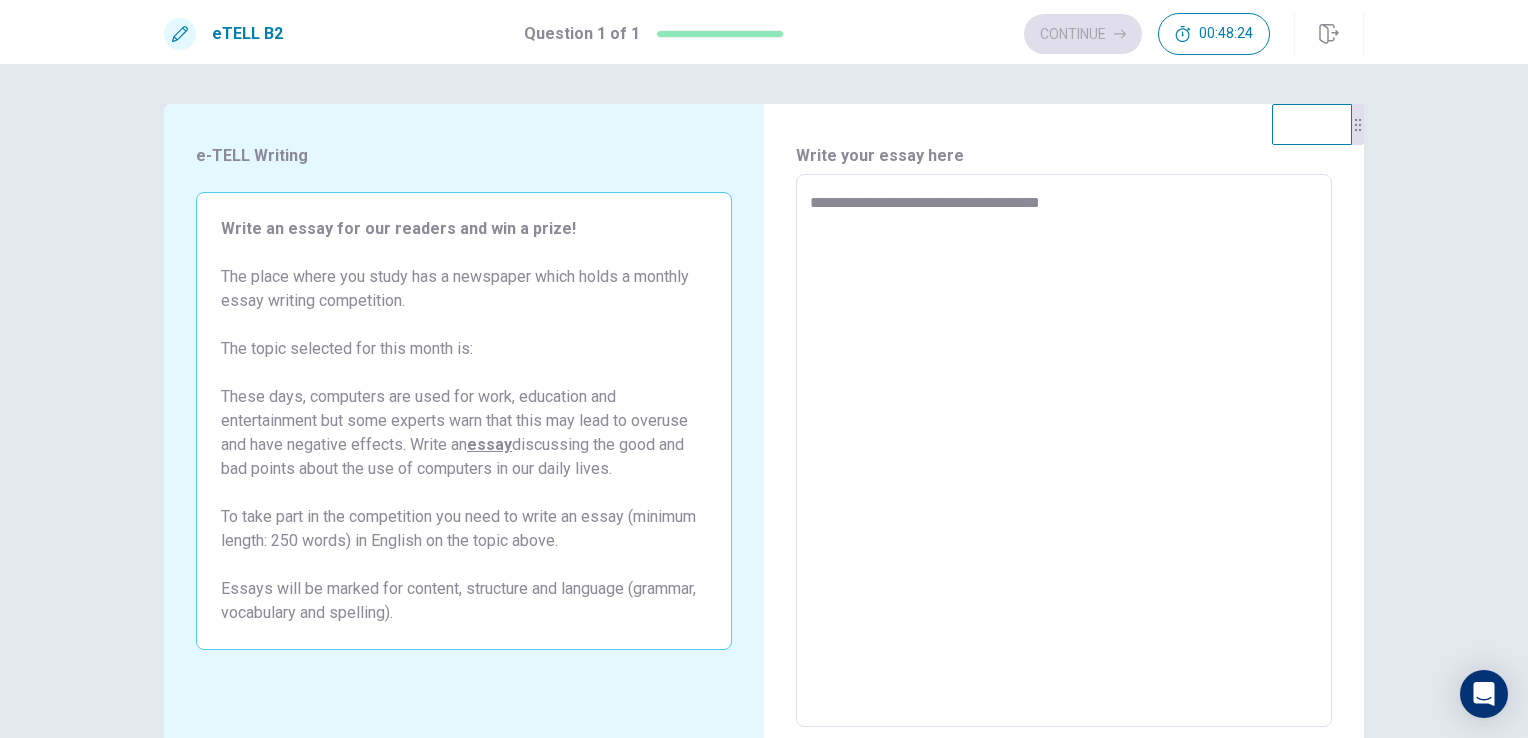 type on "**********" 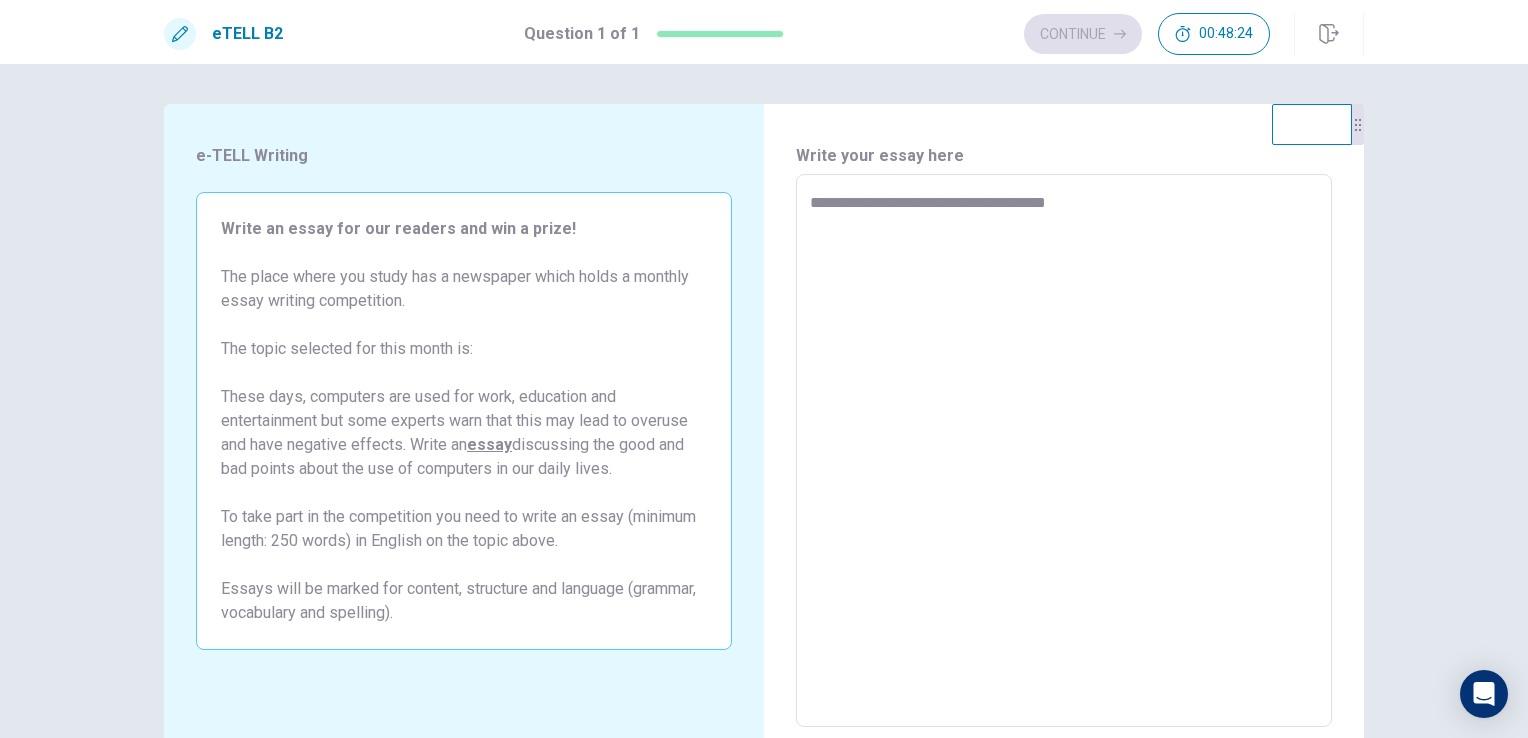 type on "*" 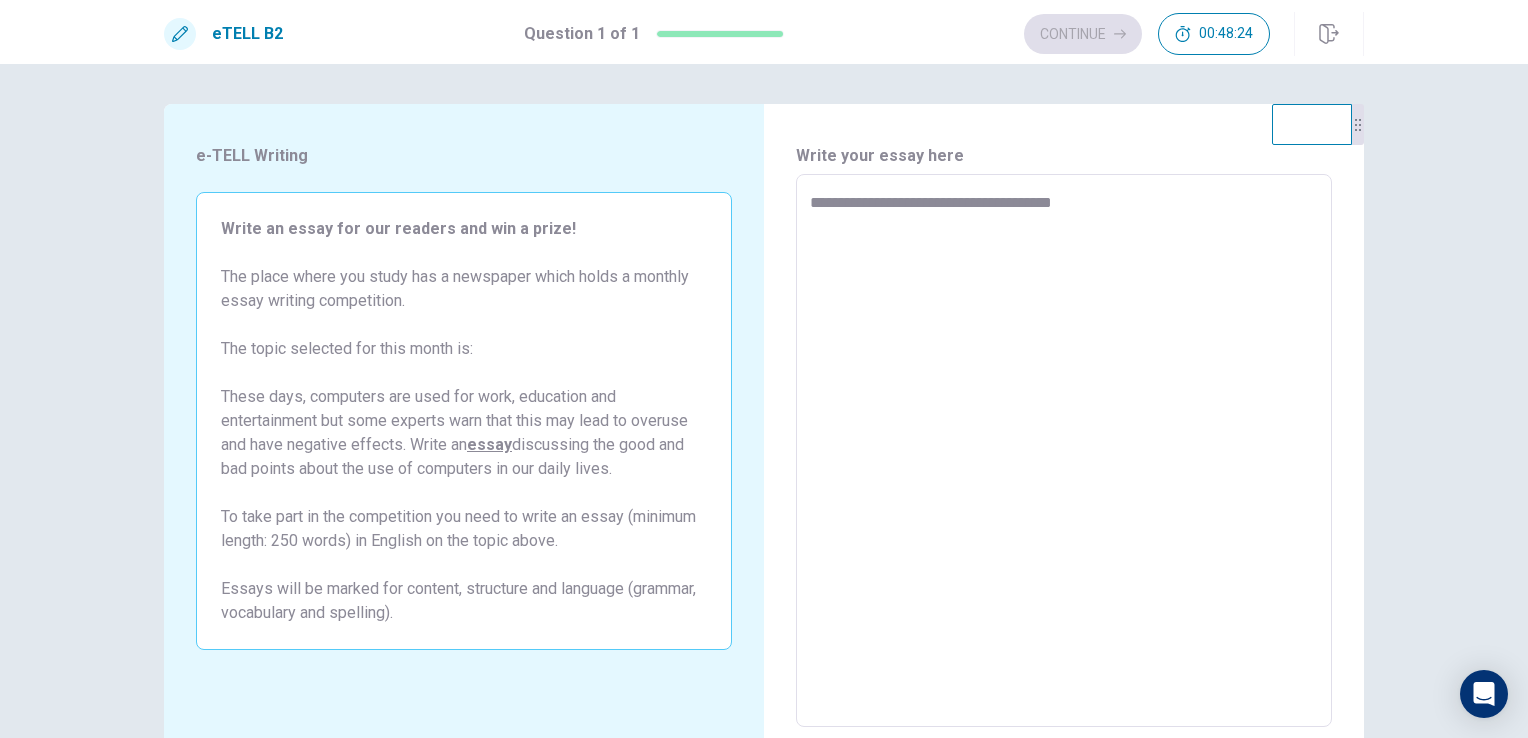 type on "*" 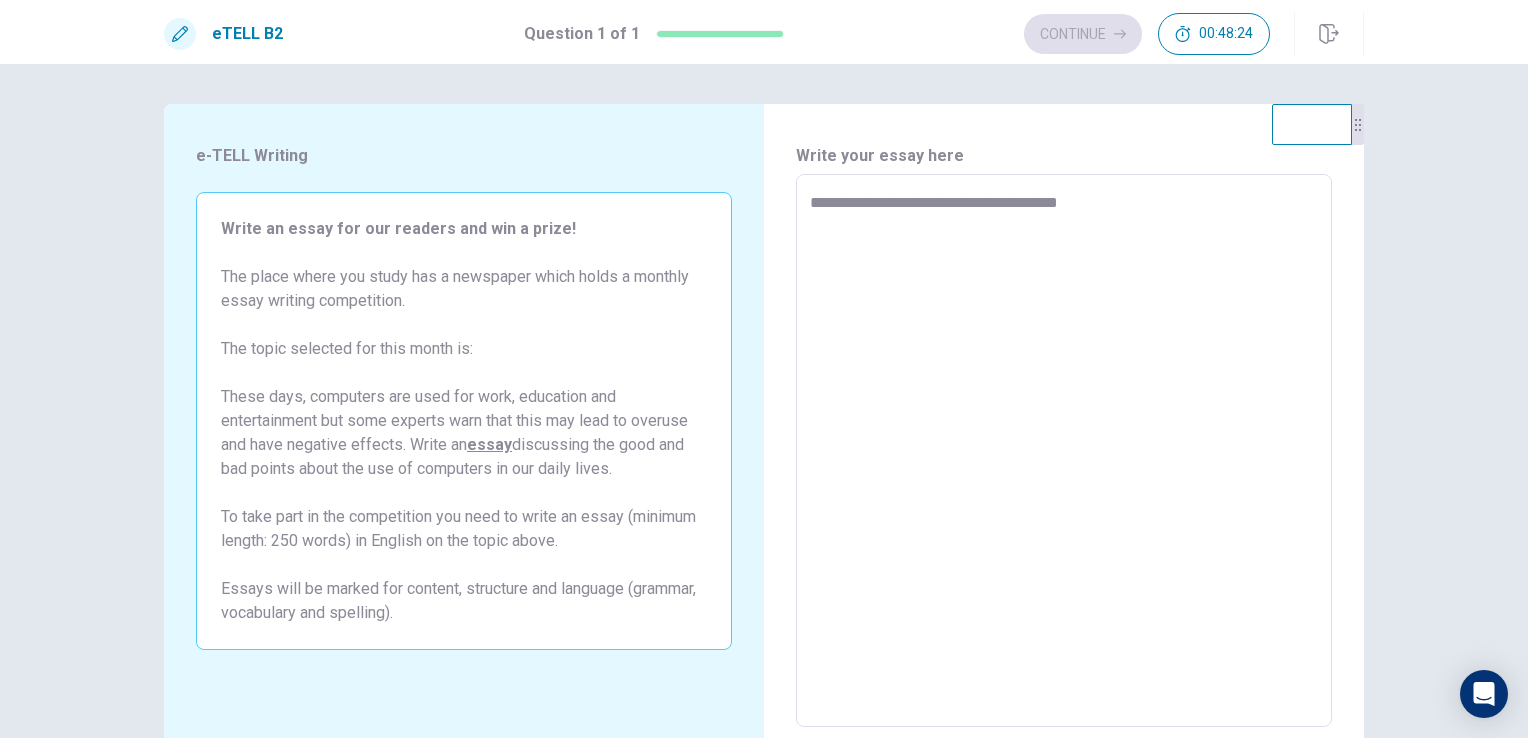 type on "*" 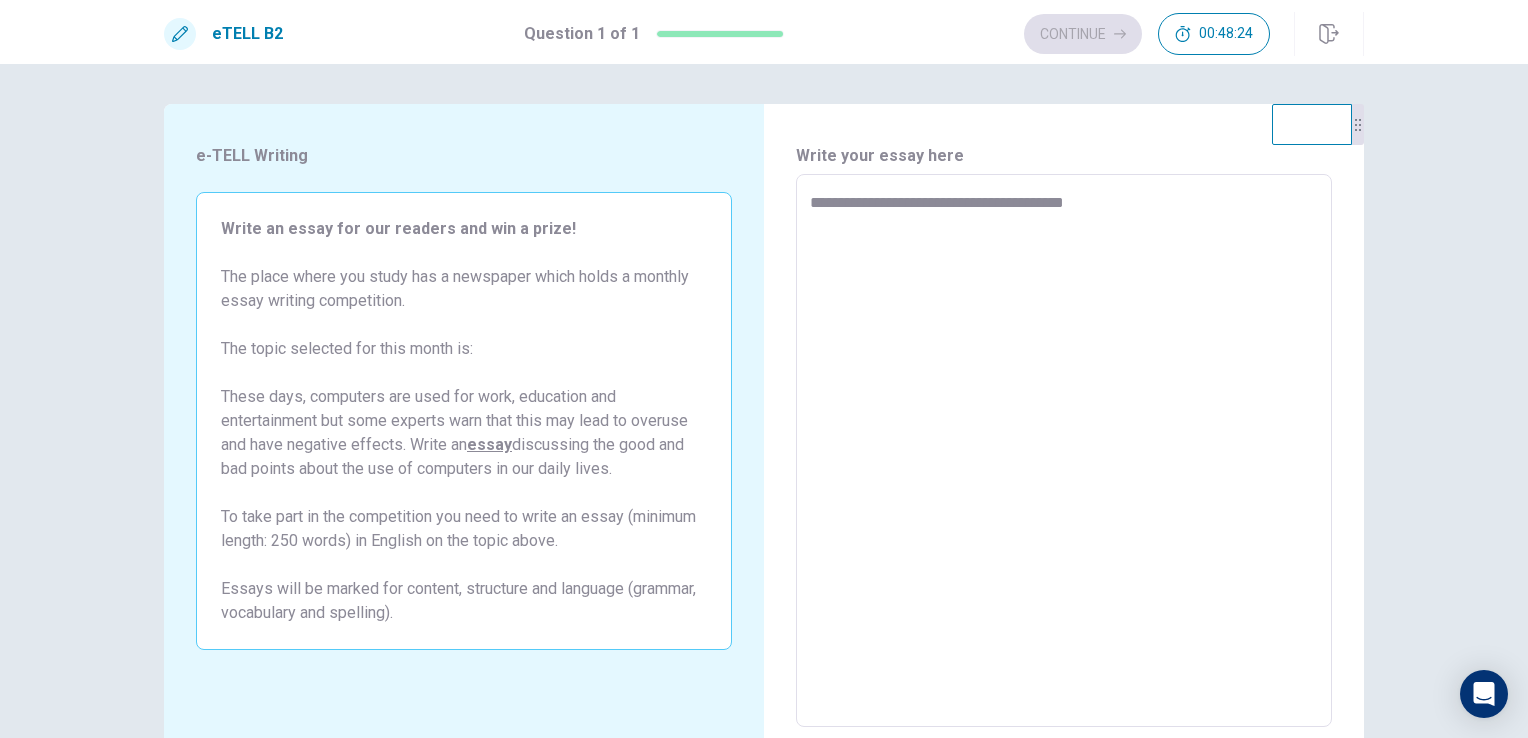 type on "*" 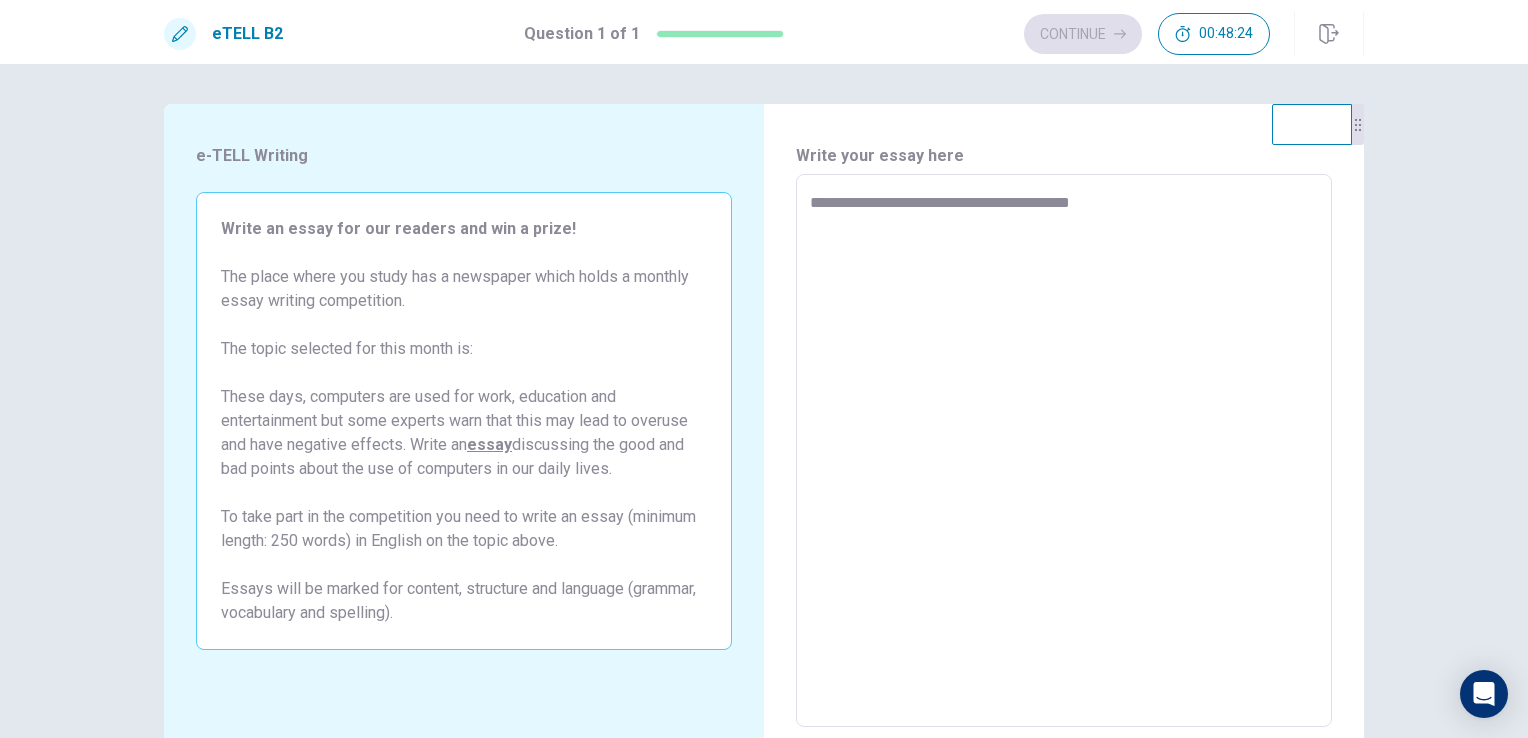 type on "*" 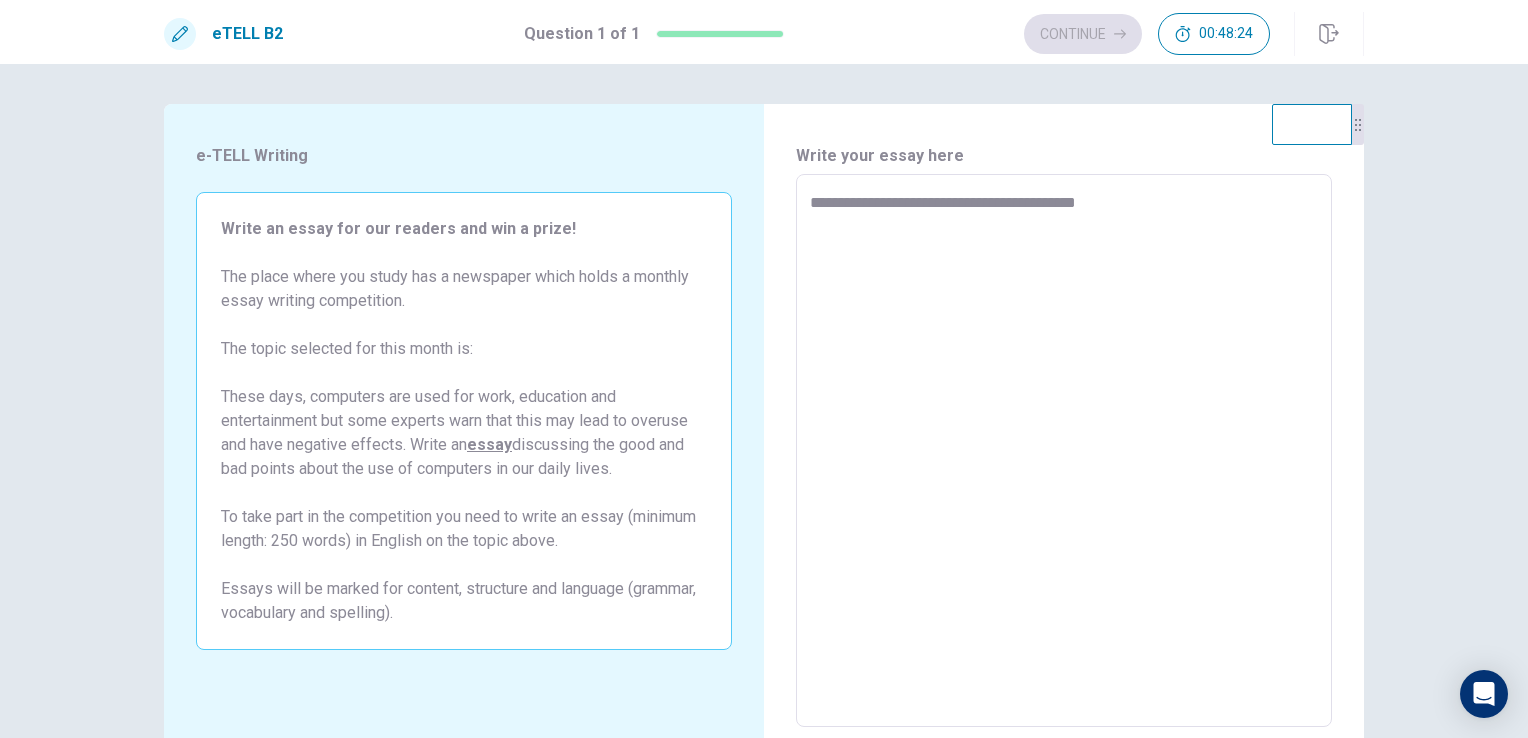 type on "*" 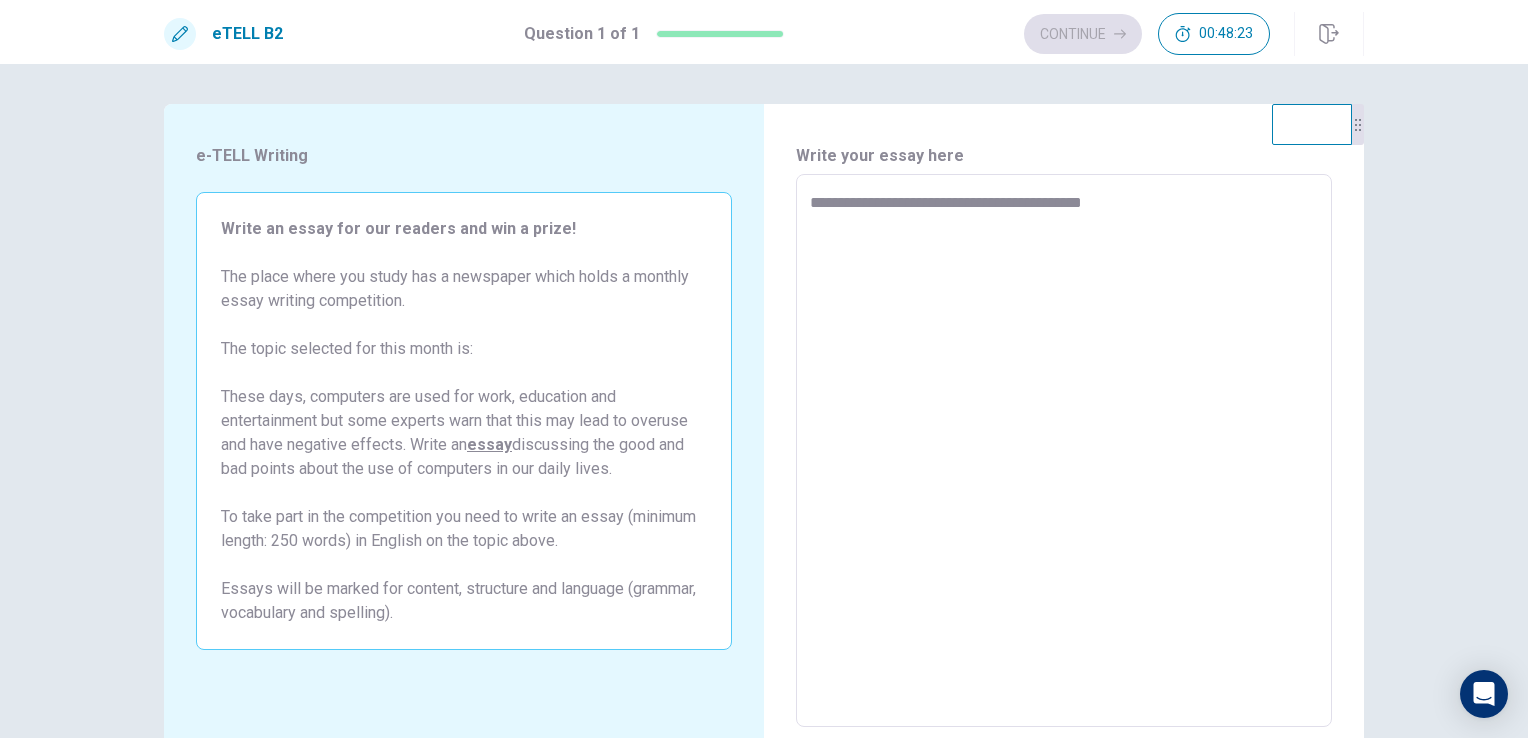 type on "*" 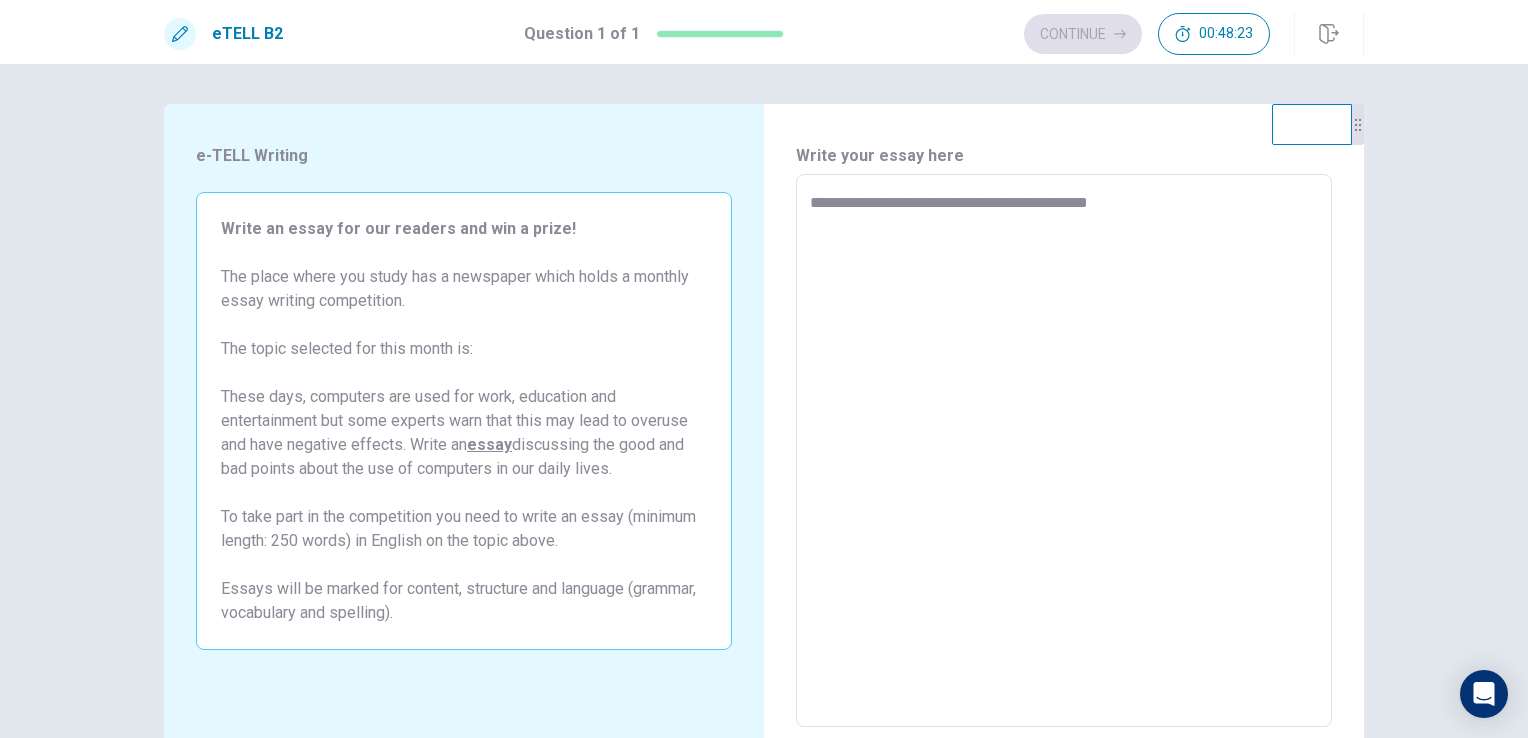 type on "*" 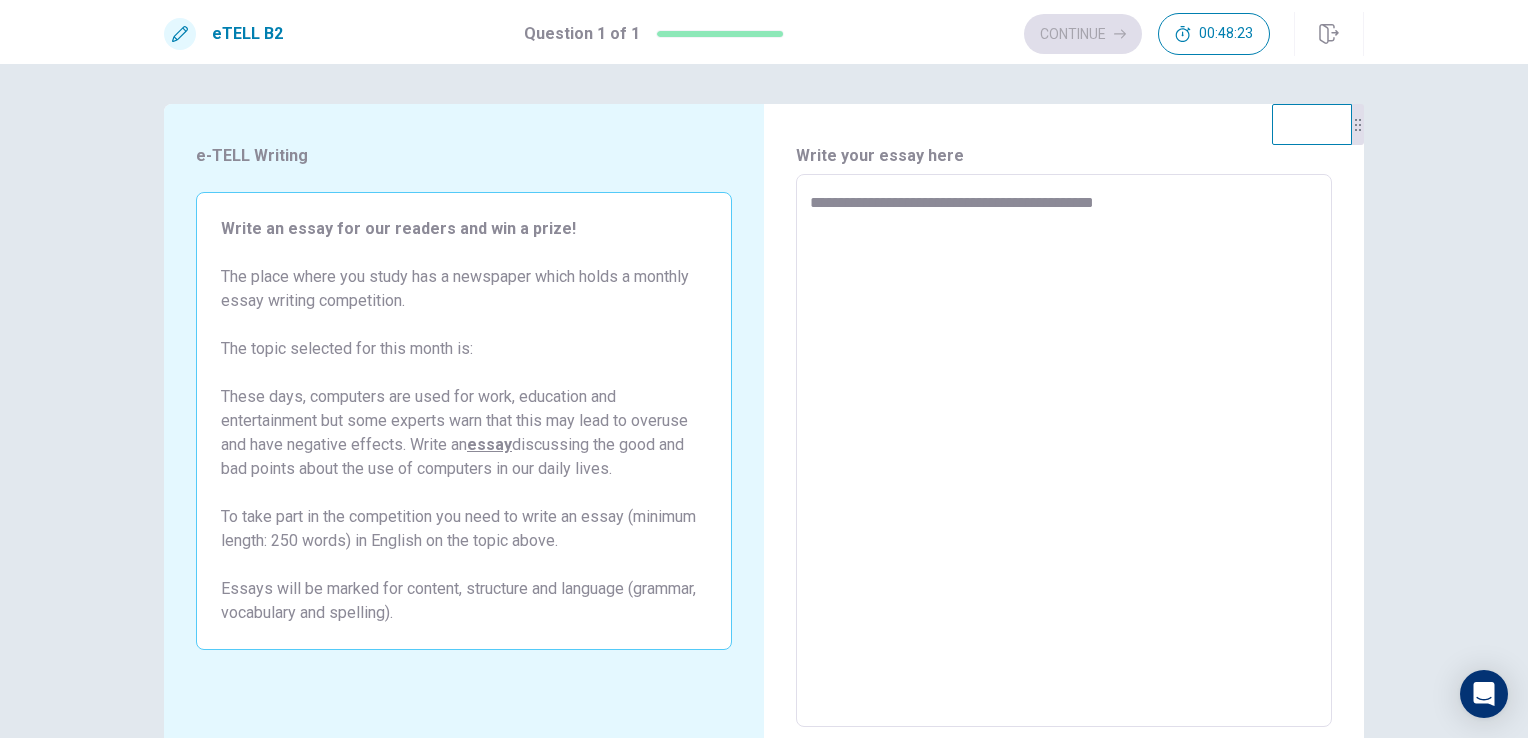 type on "*" 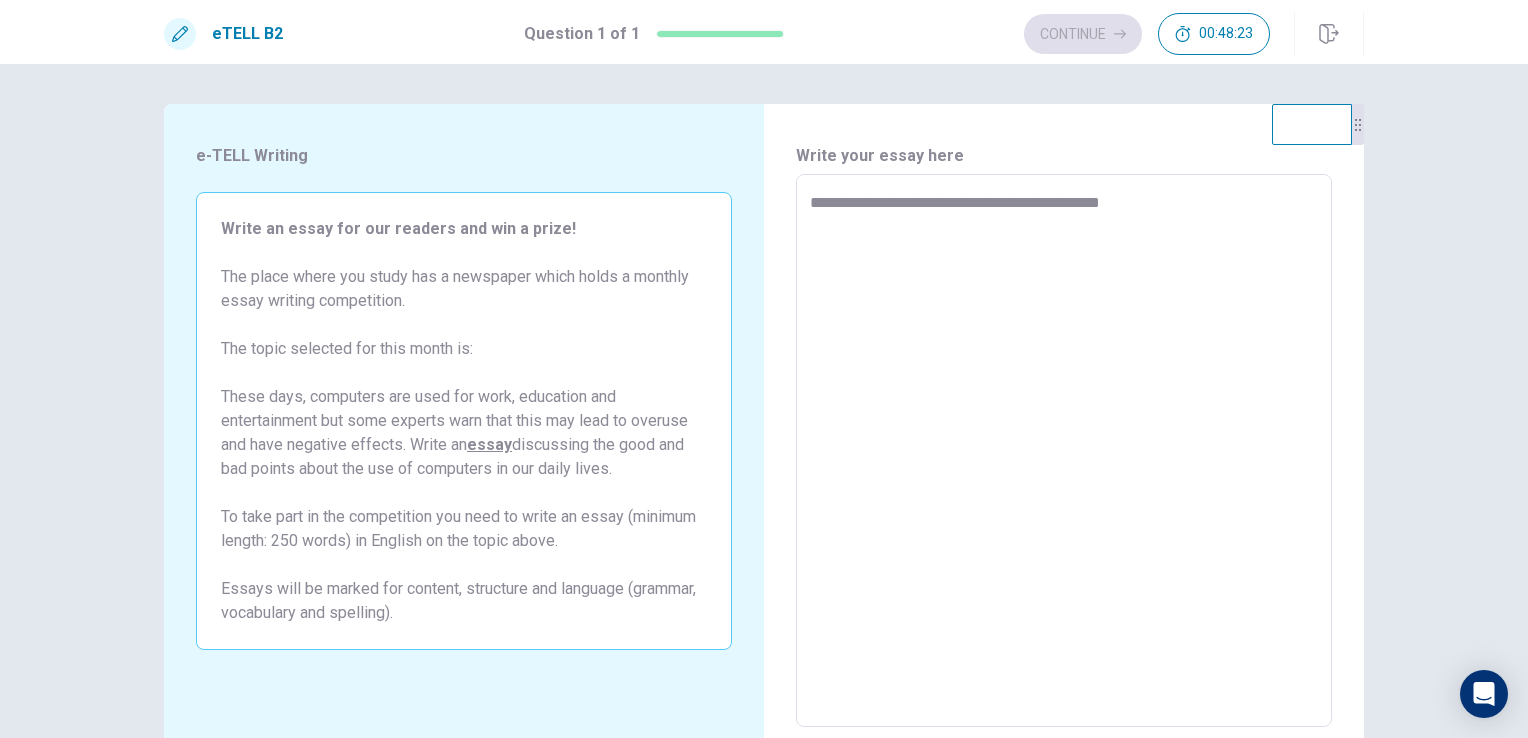 type on "*" 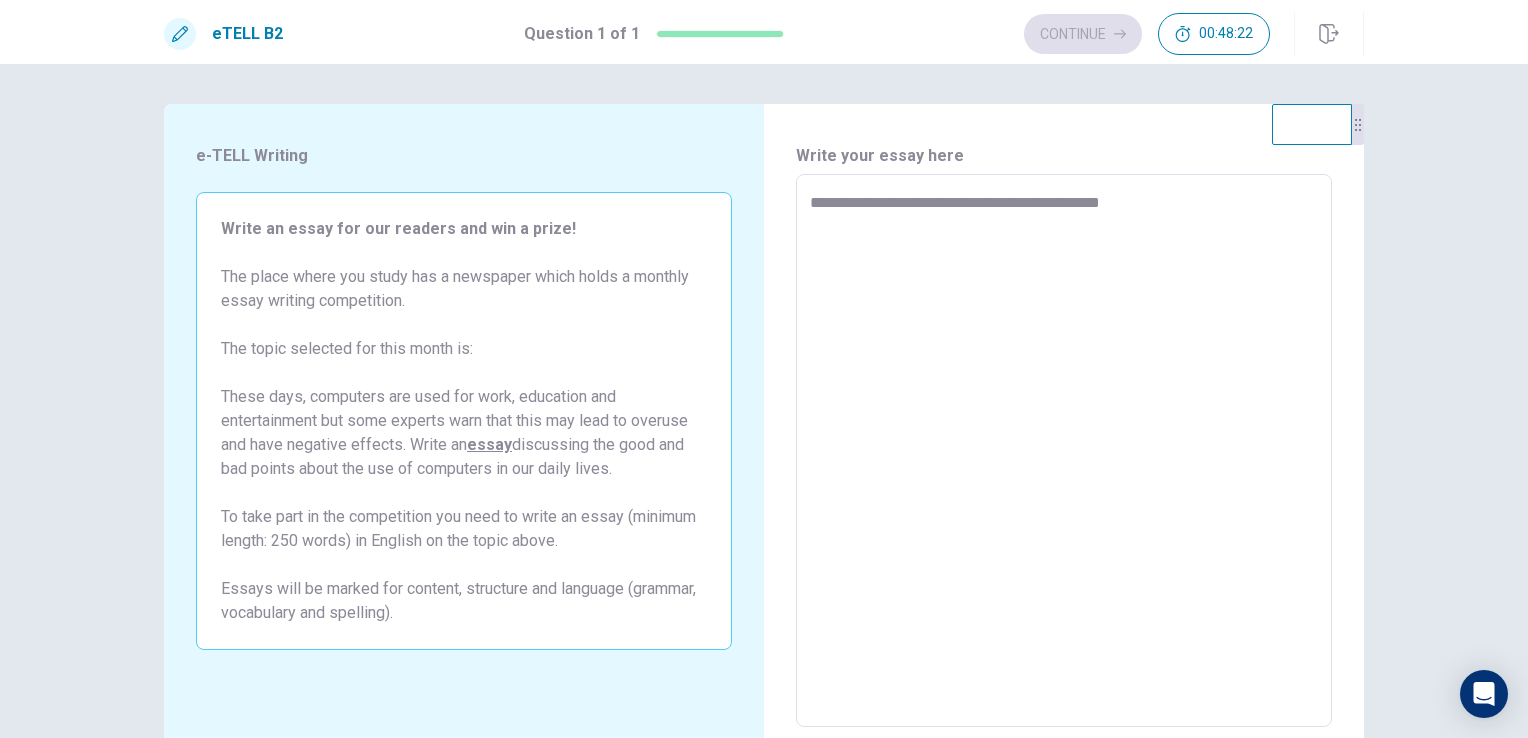type on "**********" 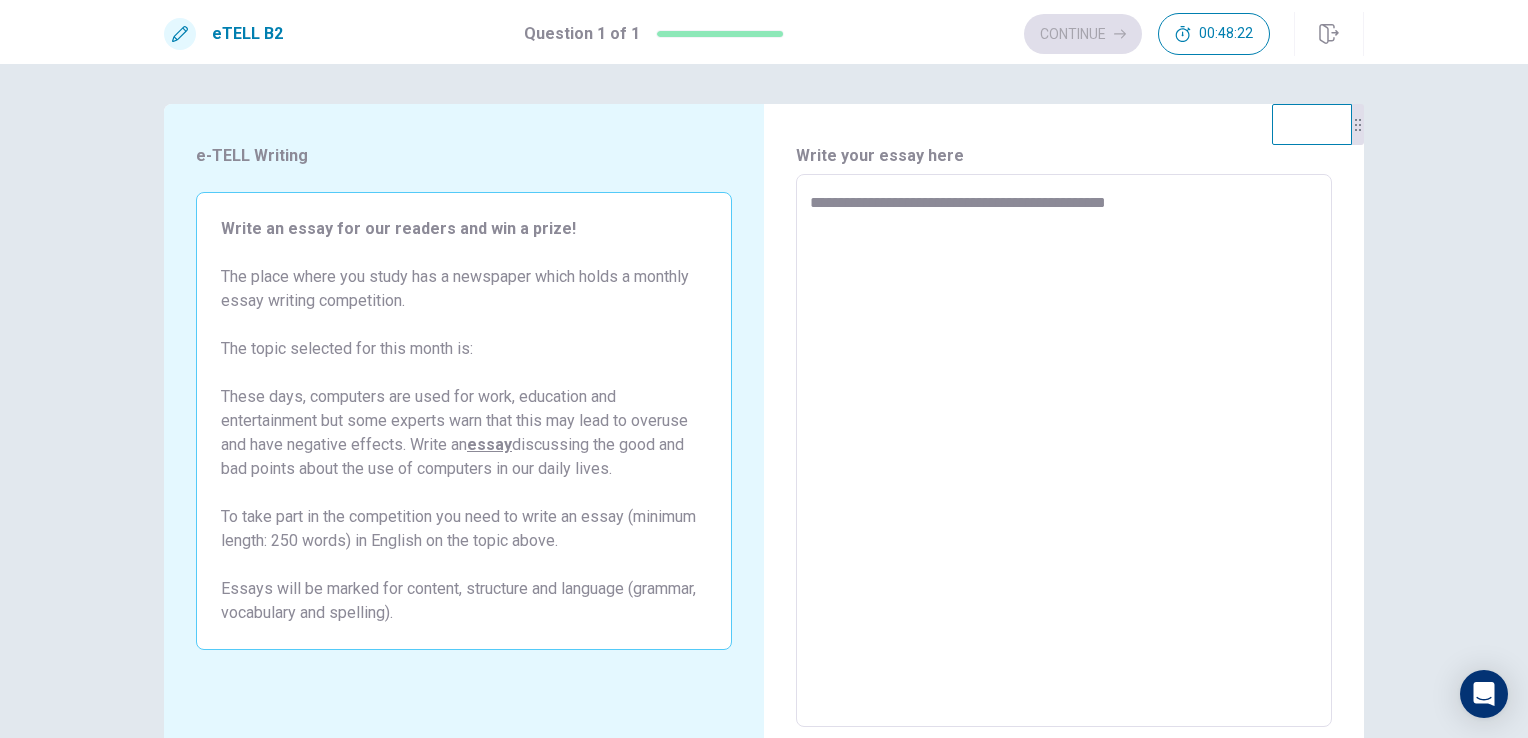 type on "*" 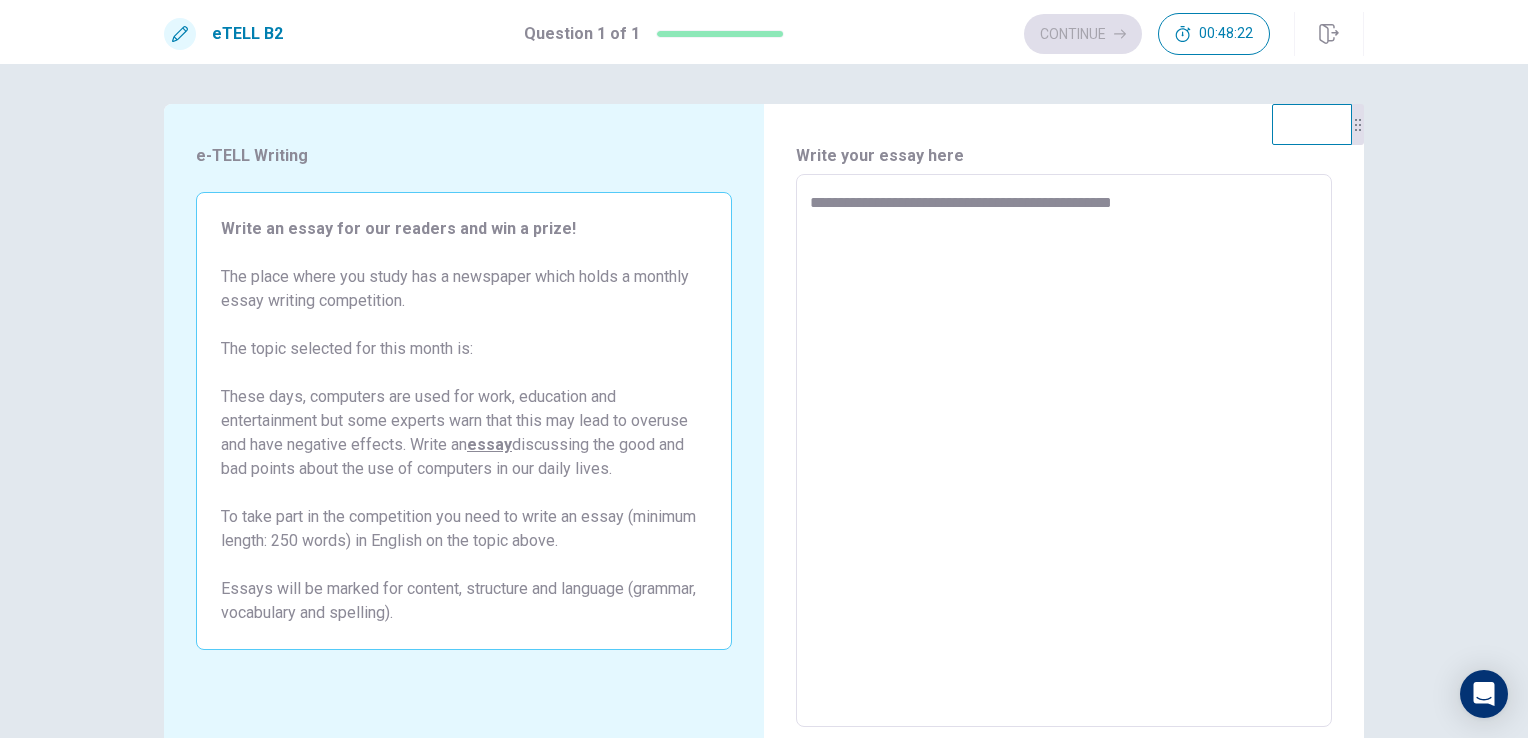 type on "*" 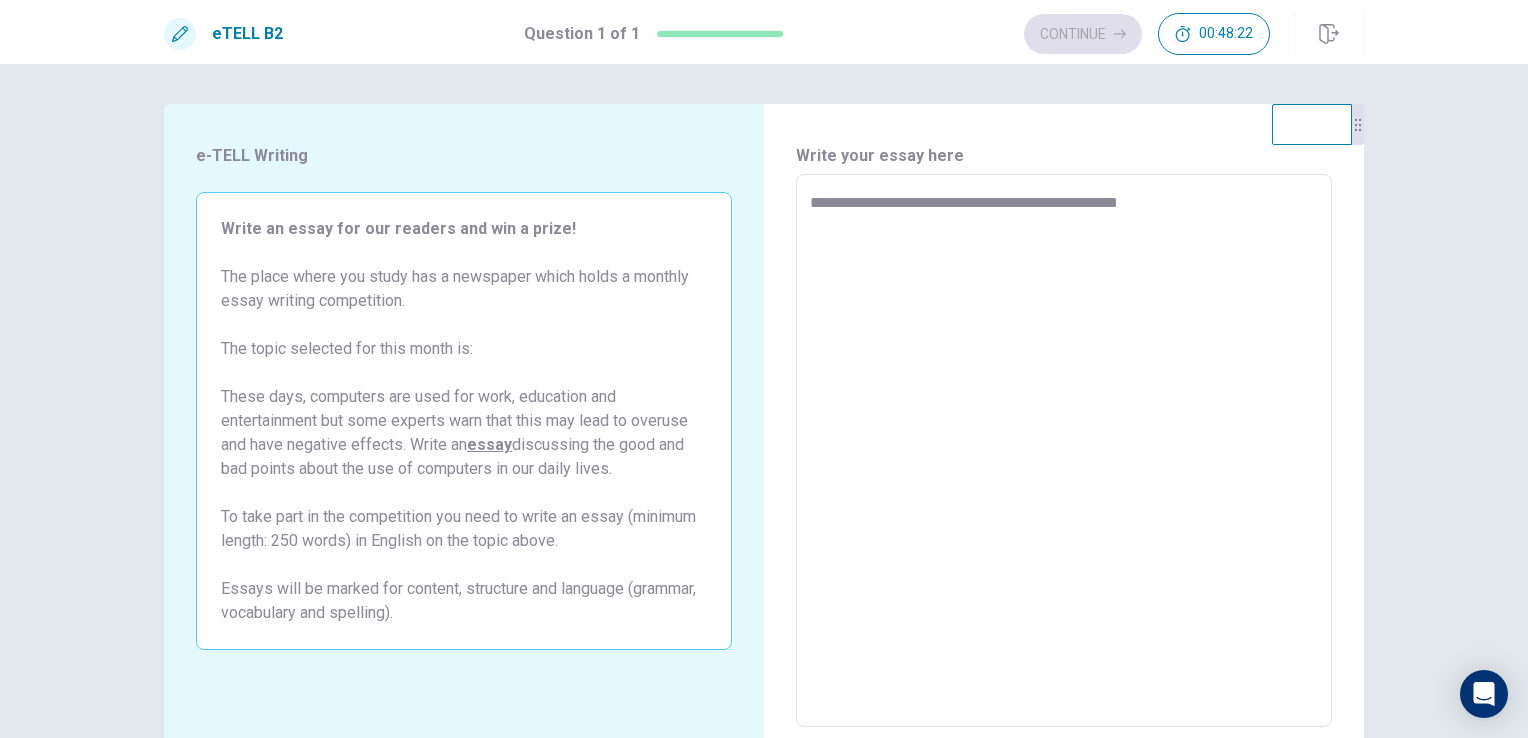 type on "*" 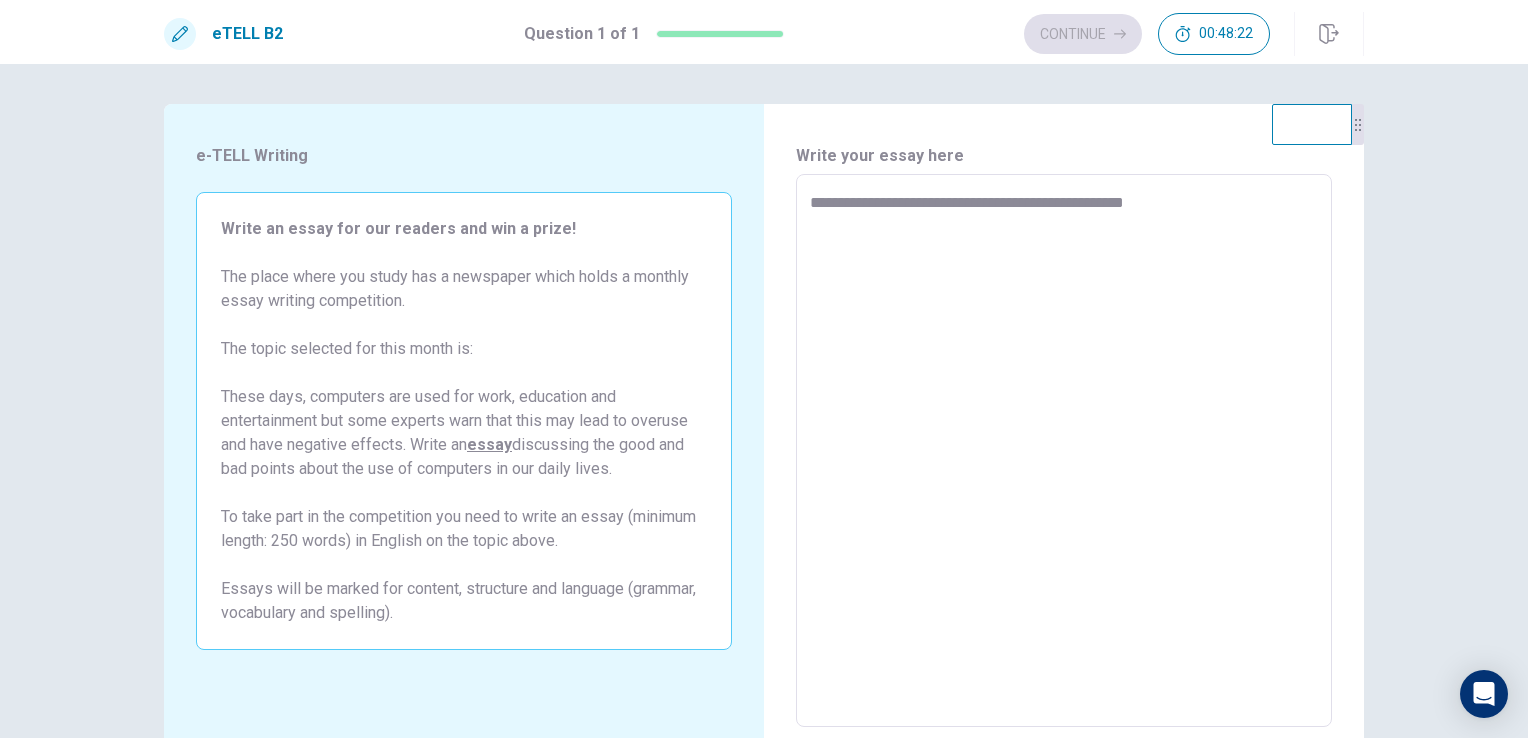 type on "*" 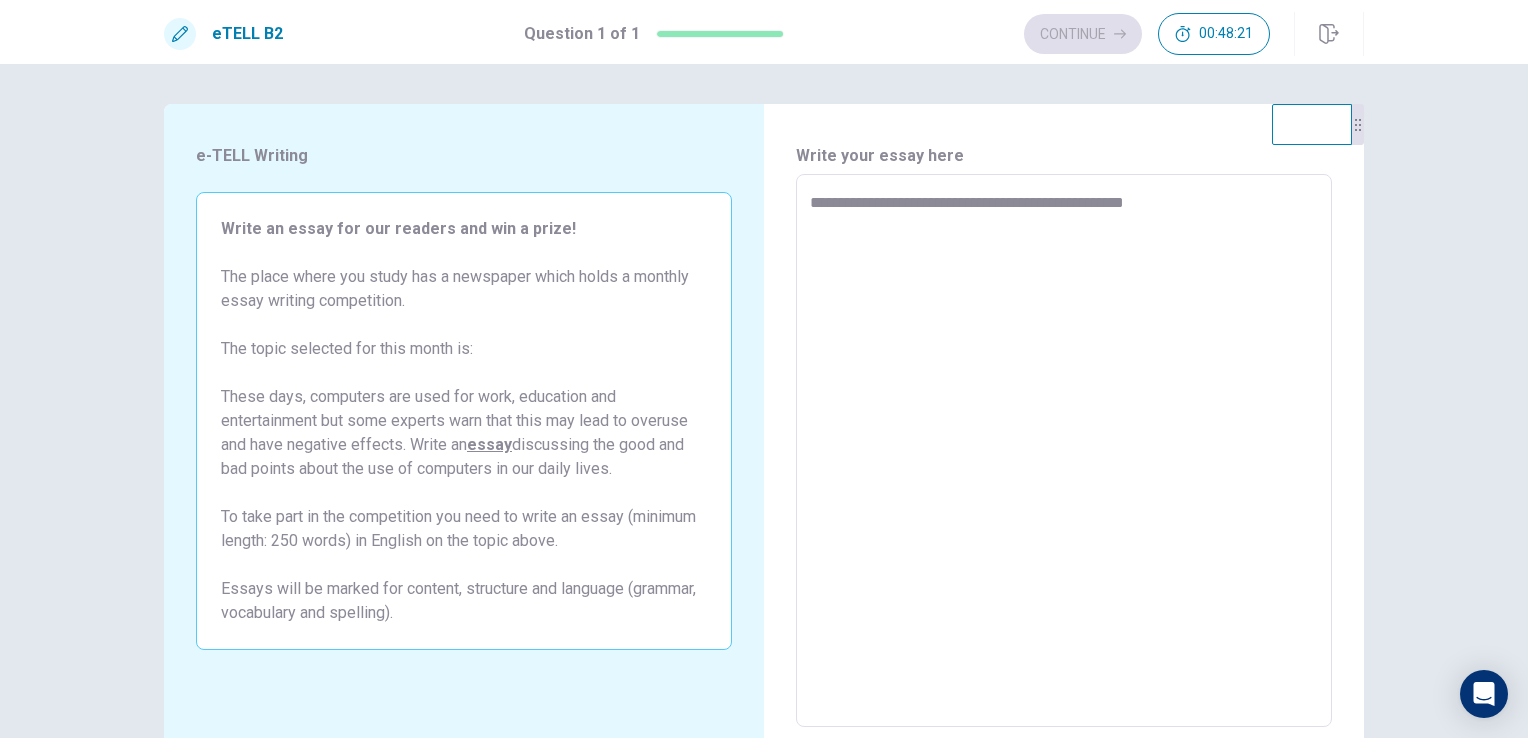 type on "**********" 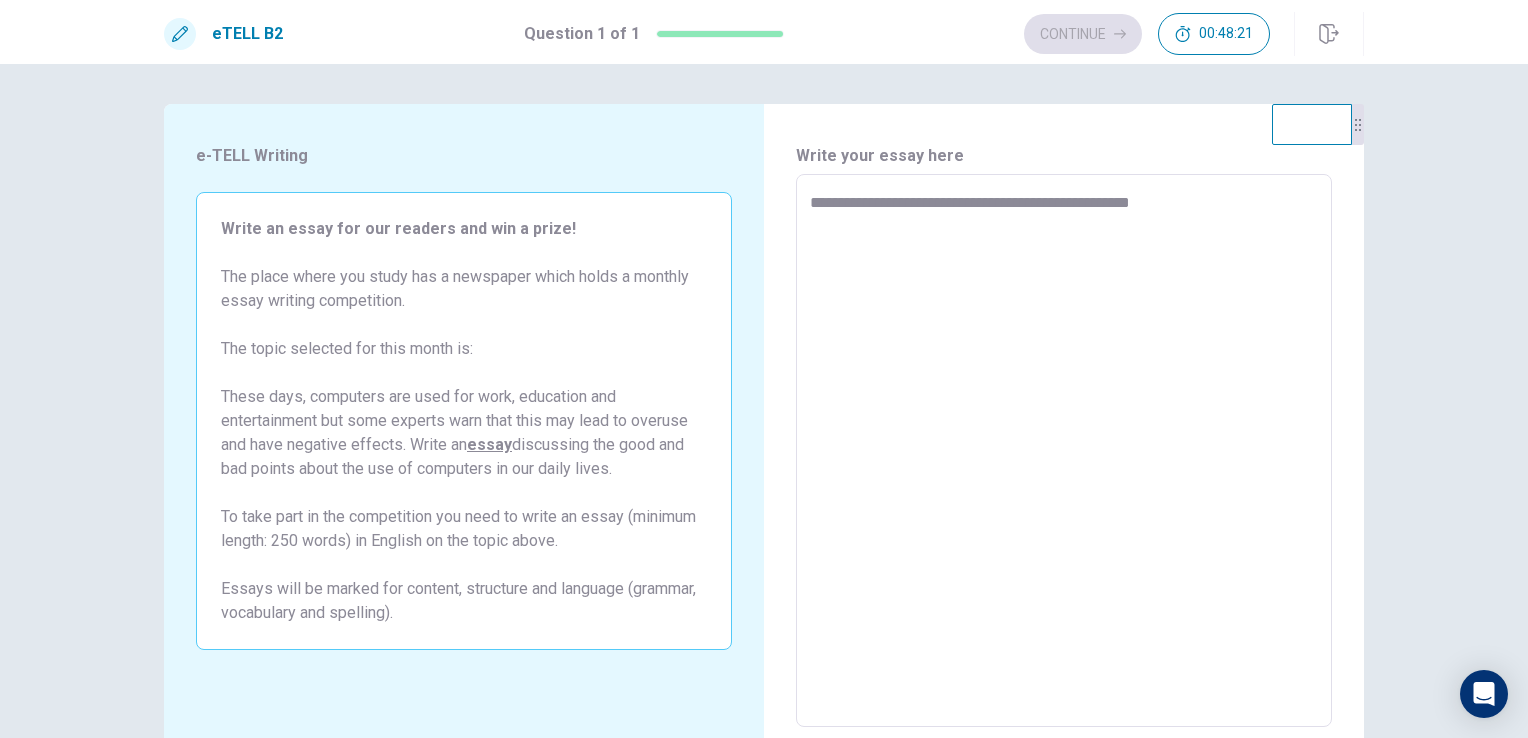 type on "*" 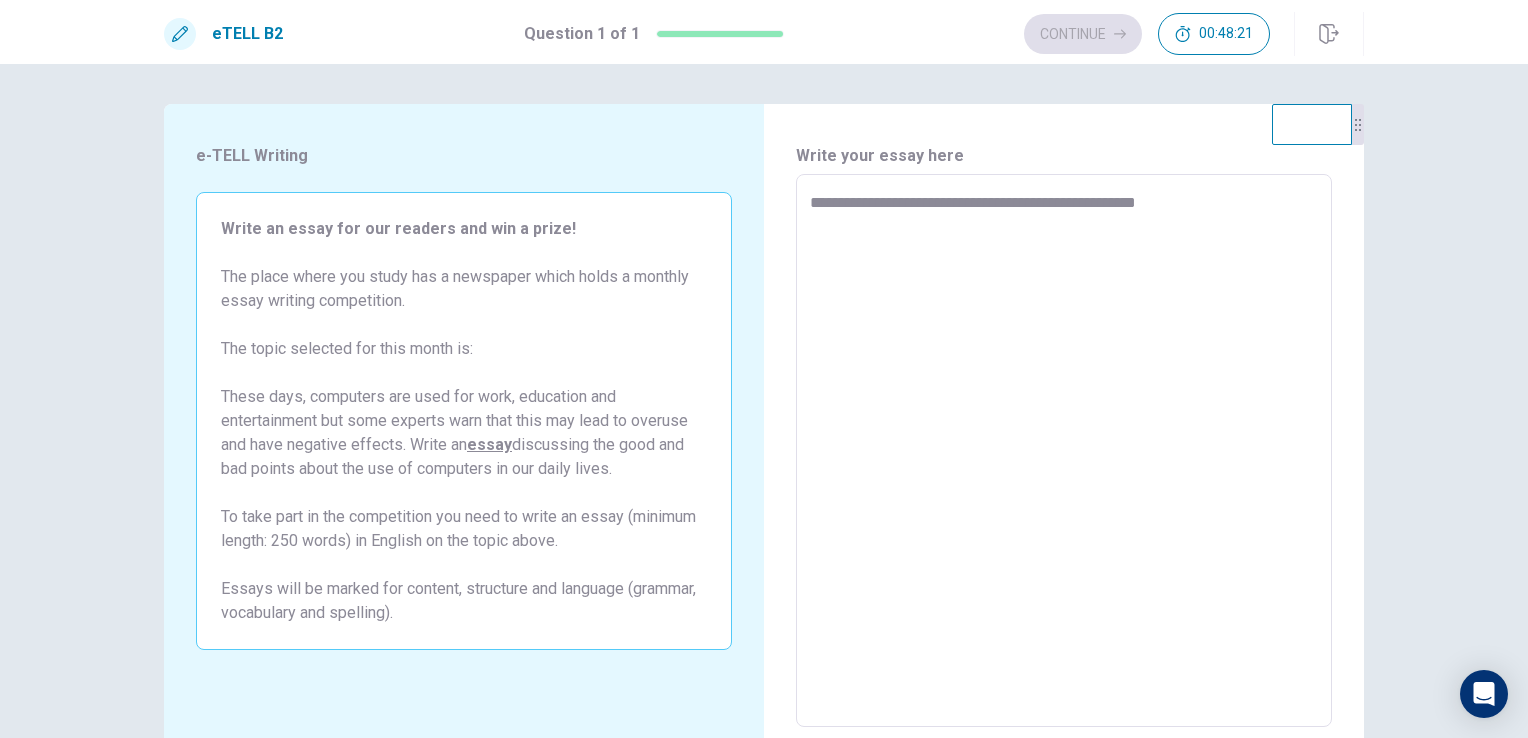 type on "*" 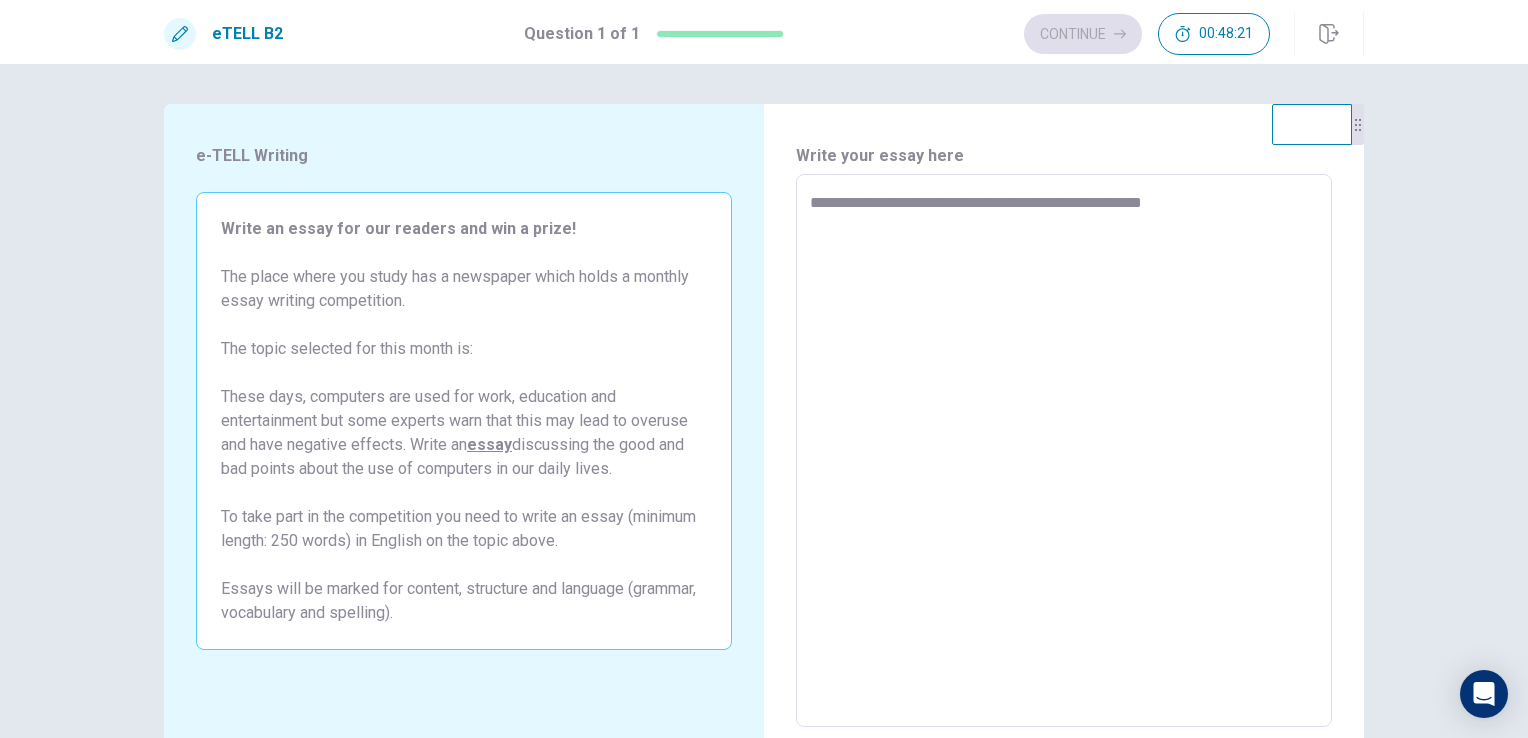 type on "*" 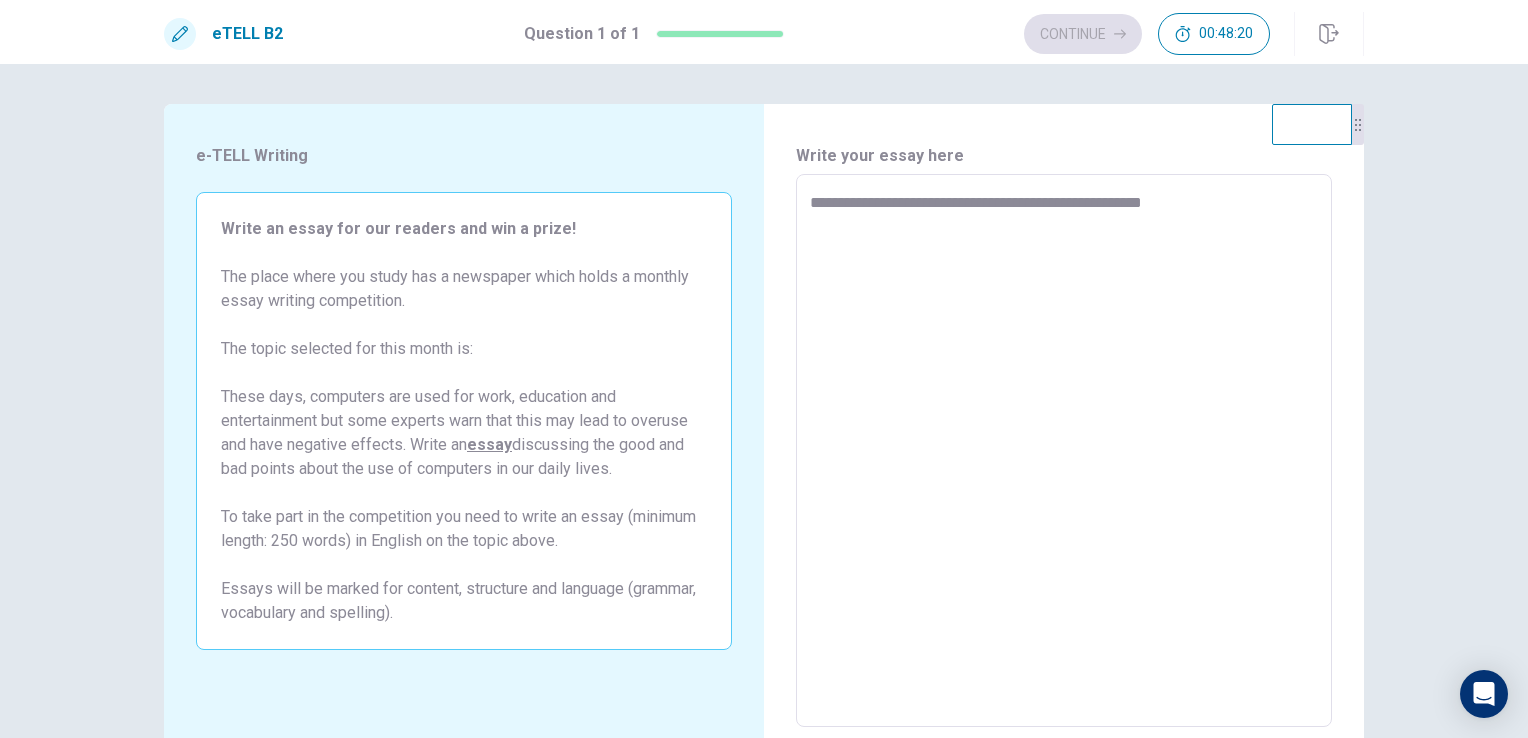 type on "**********" 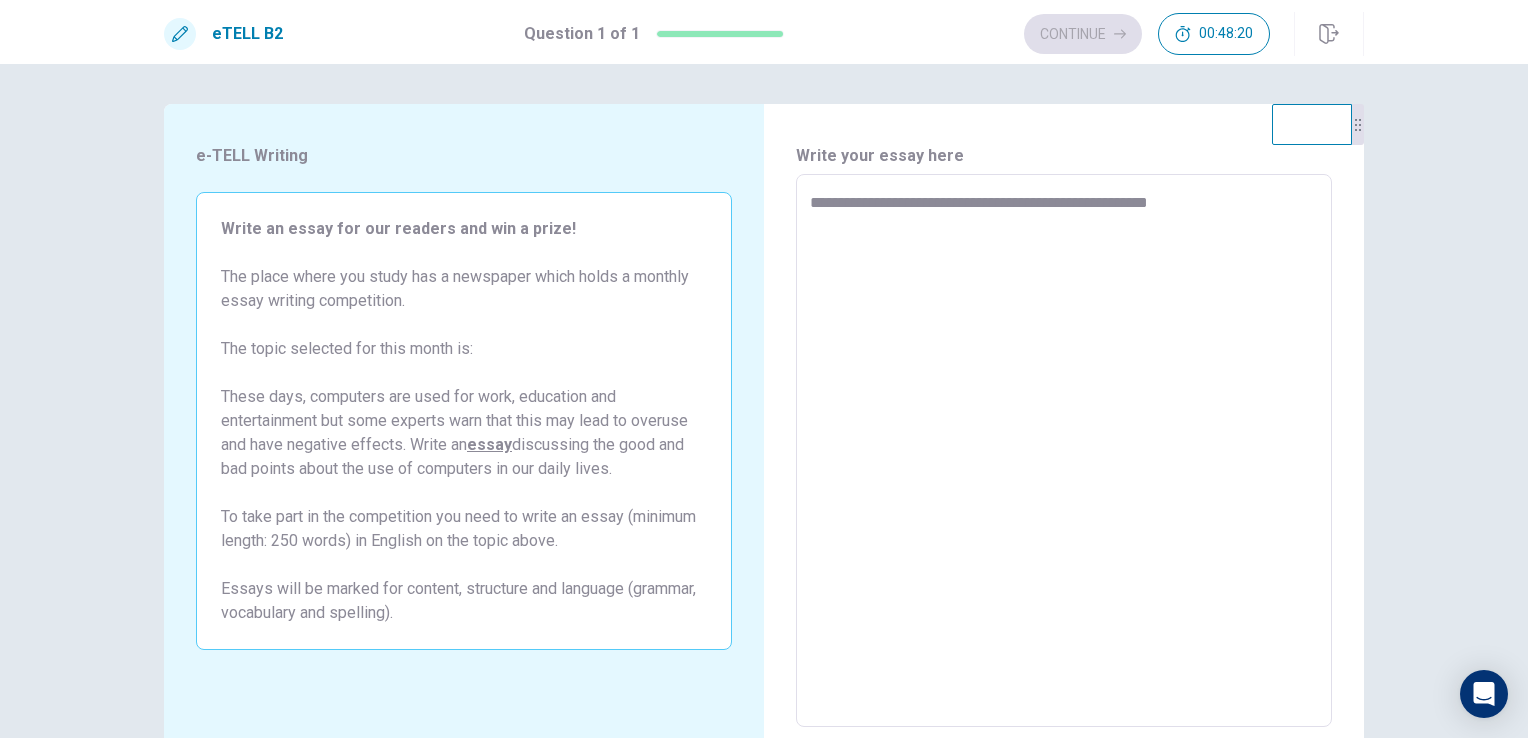 type on "*" 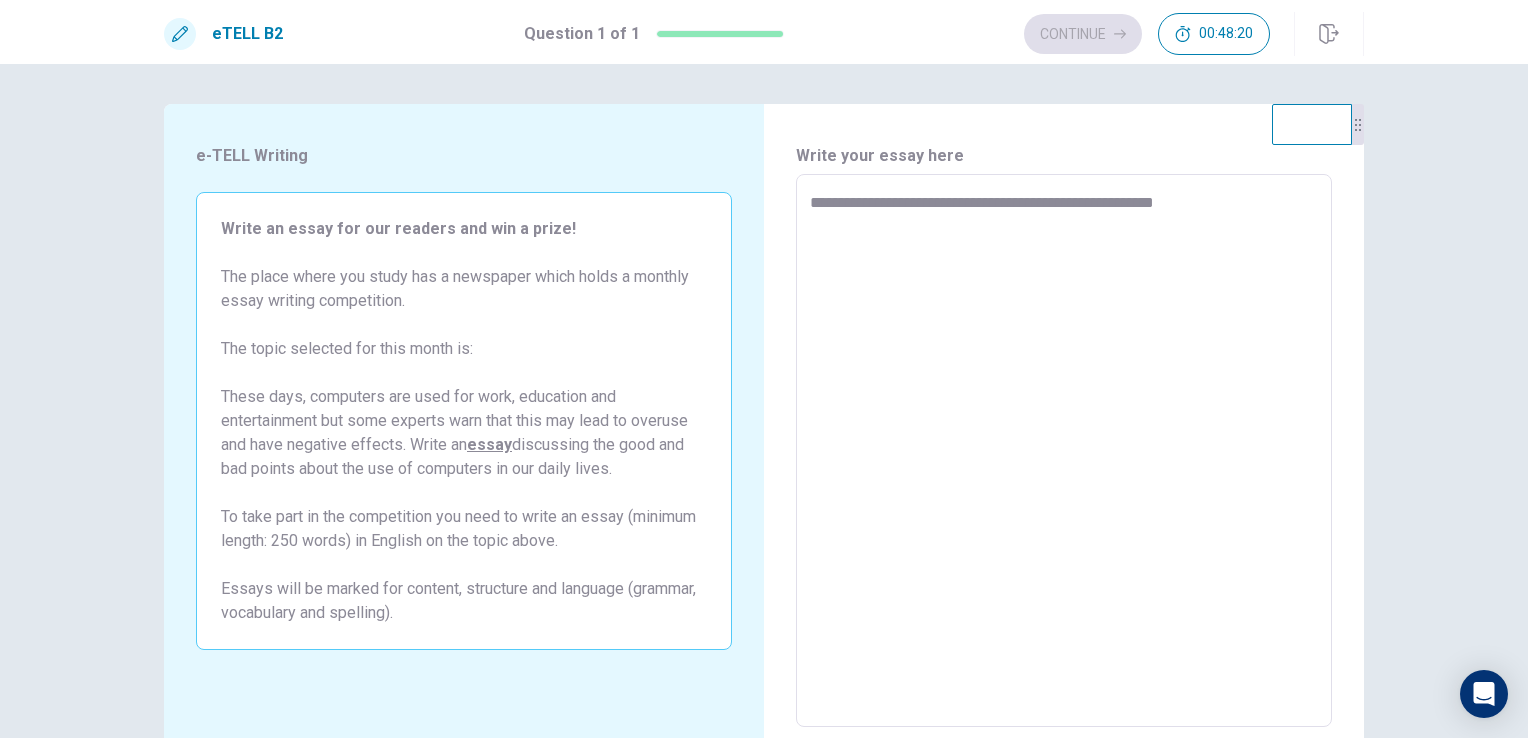 type on "*" 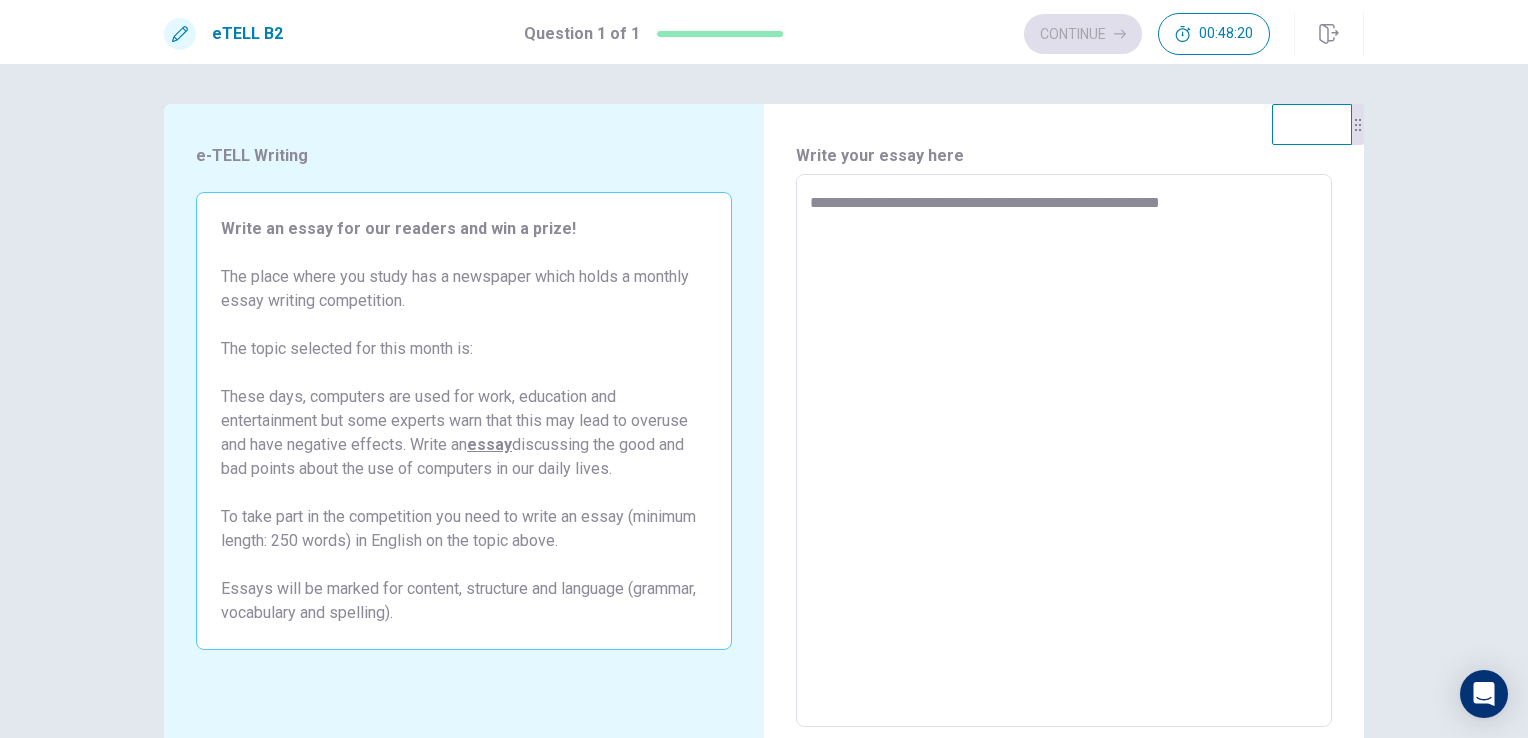 type on "*" 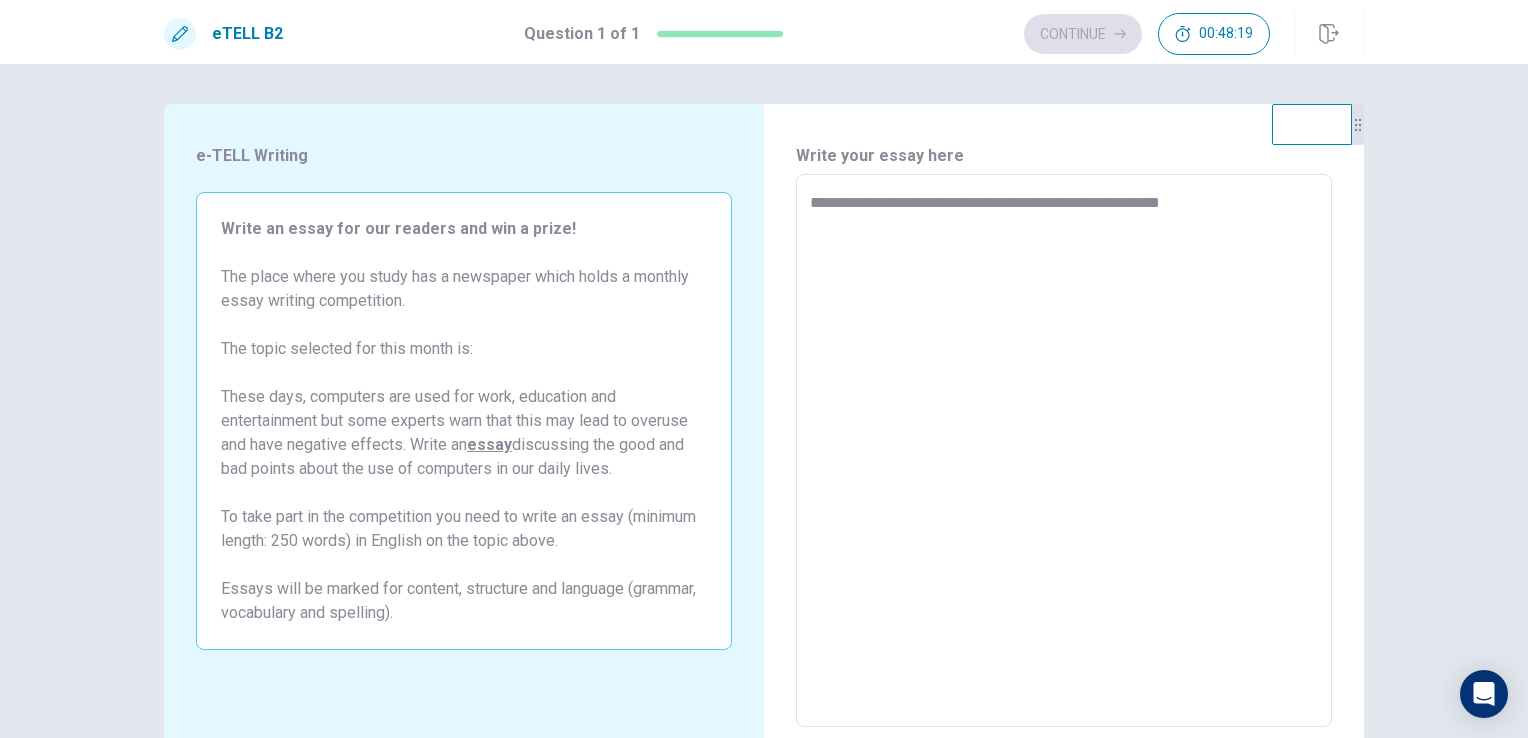 type 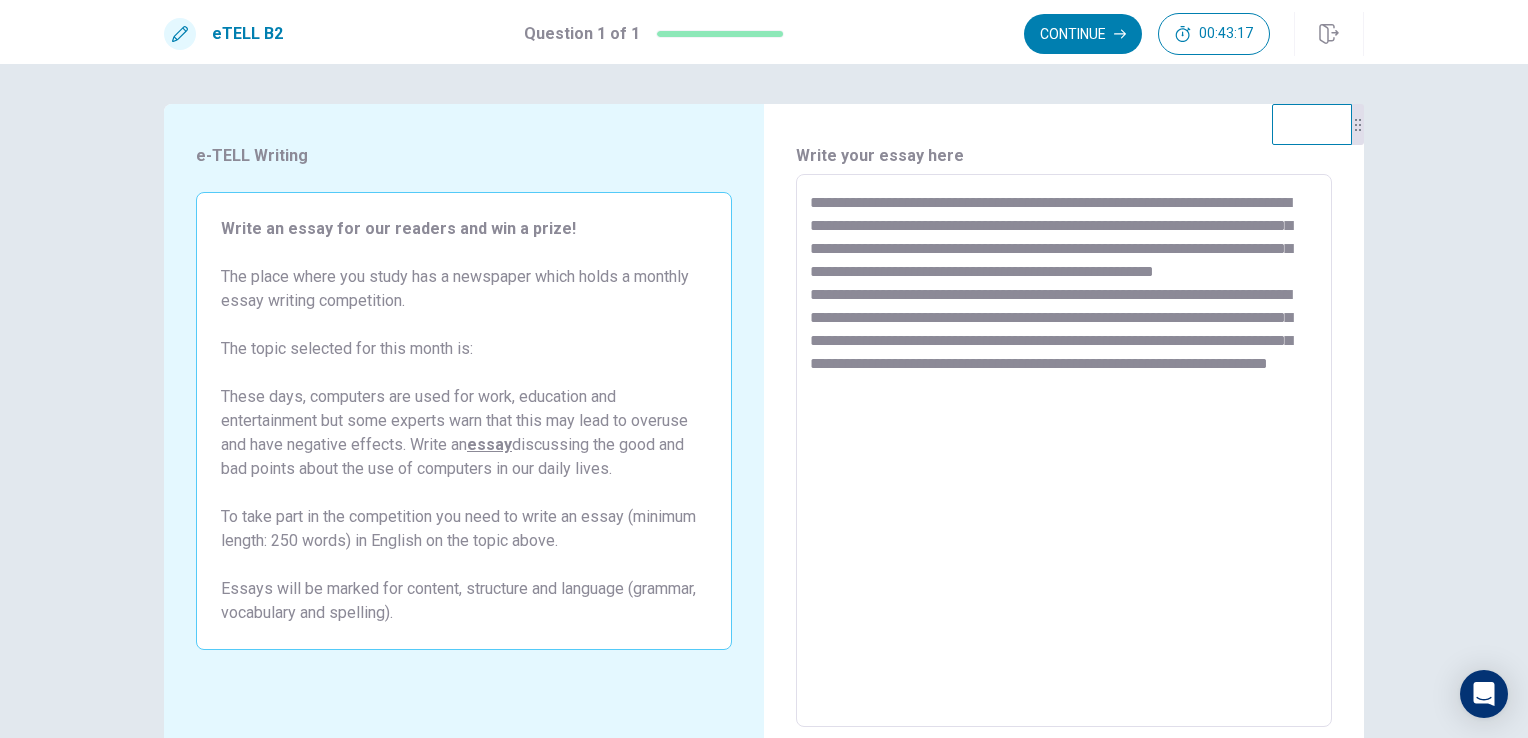 click on "**********" at bounding box center [1064, 451] 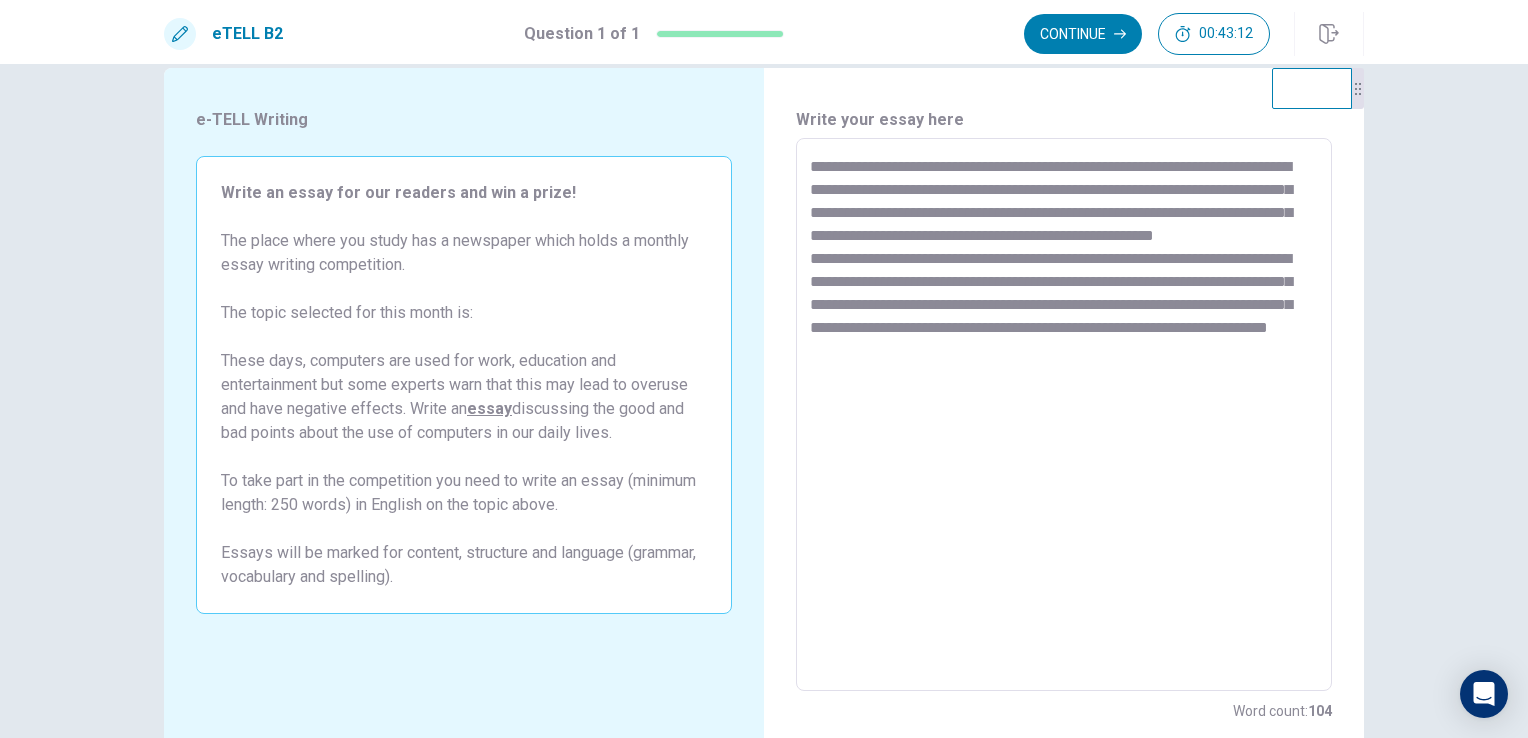 scroll, scrollTop: 17, scrollLeft: 0, axis: vertical 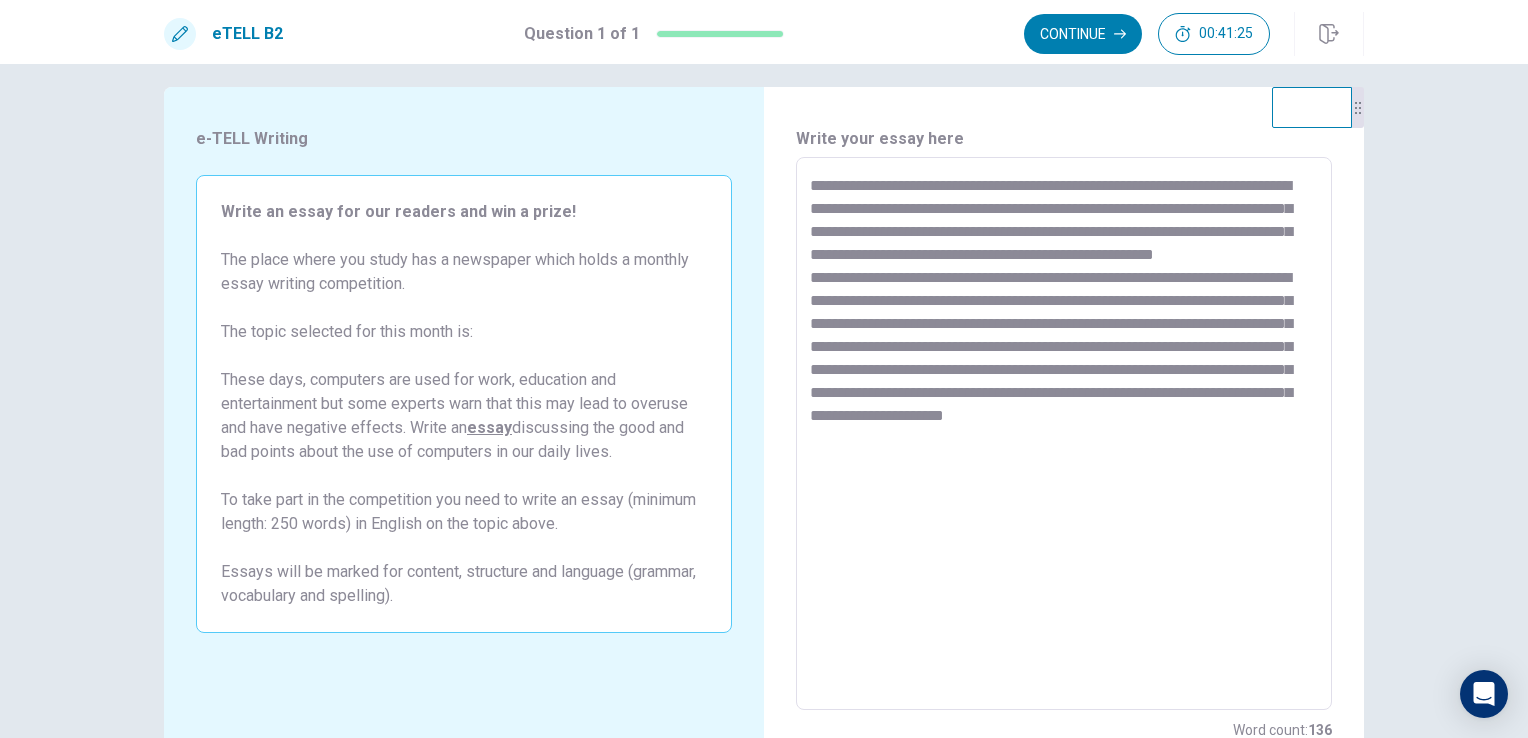click on "**********" at bounding box center [1064, 434] 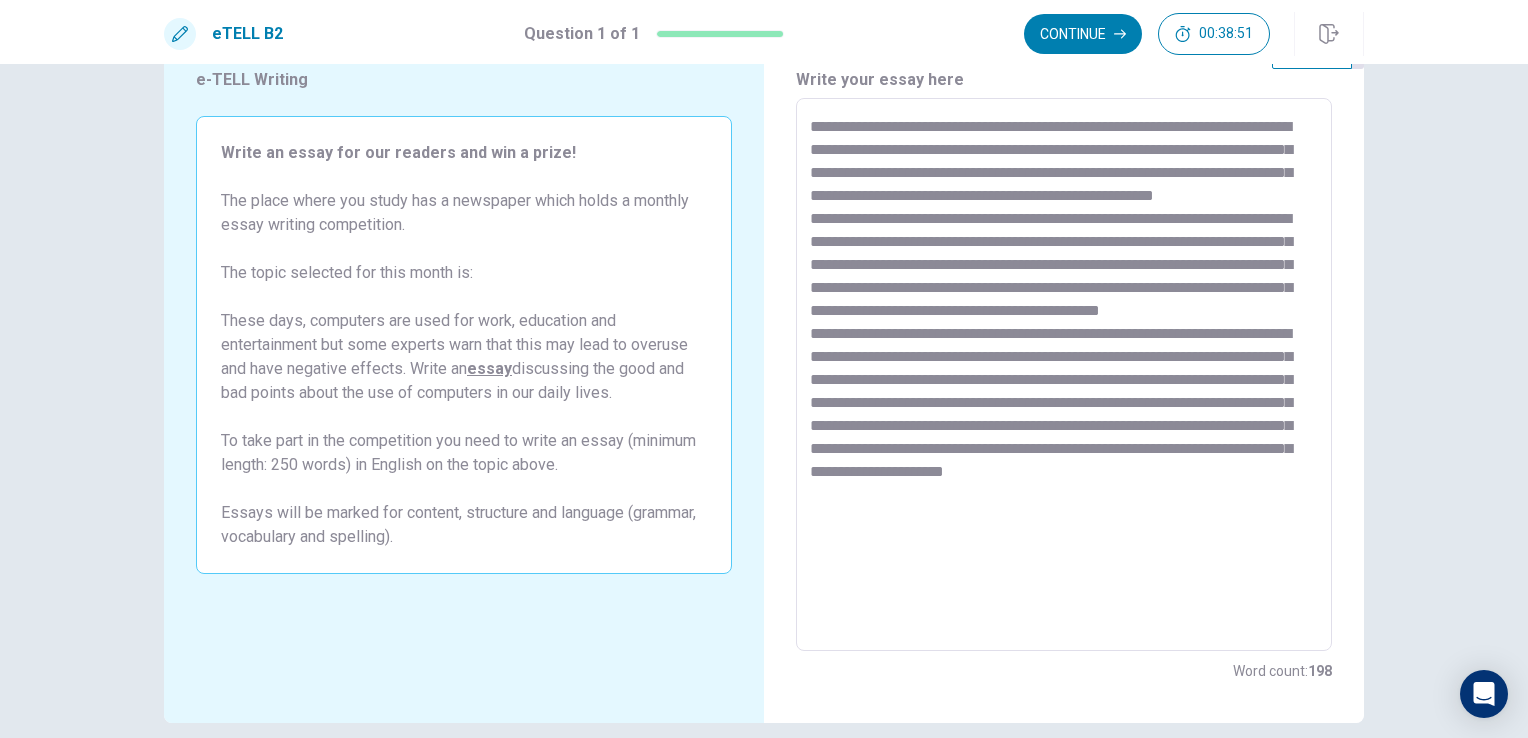 scroll, scrollTop: 80, scrollLeft: 0, axis: vertical 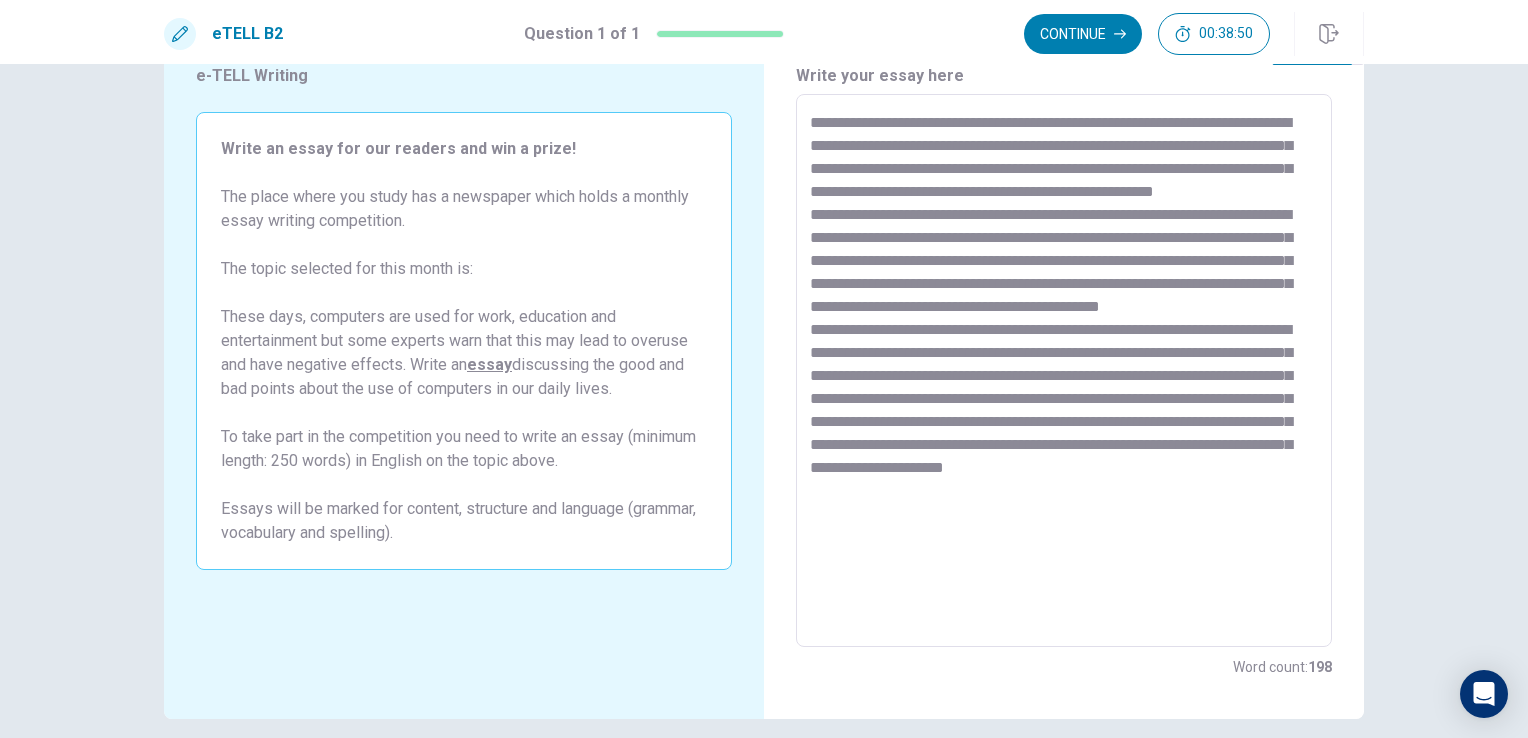 click at bounding box center (1064, 371) 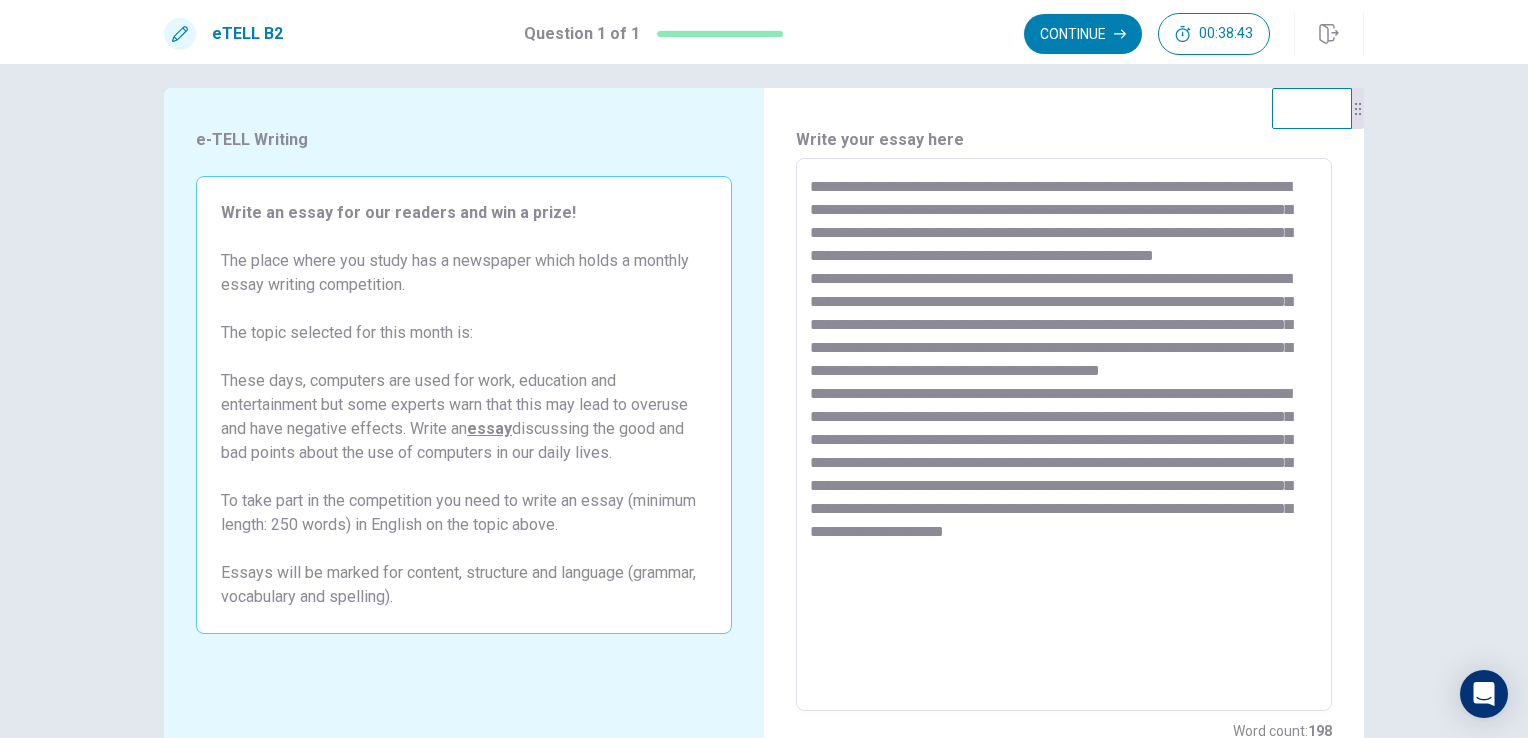 scroll, scrollTop: 20, scrollLeft: 0, axis: vertical 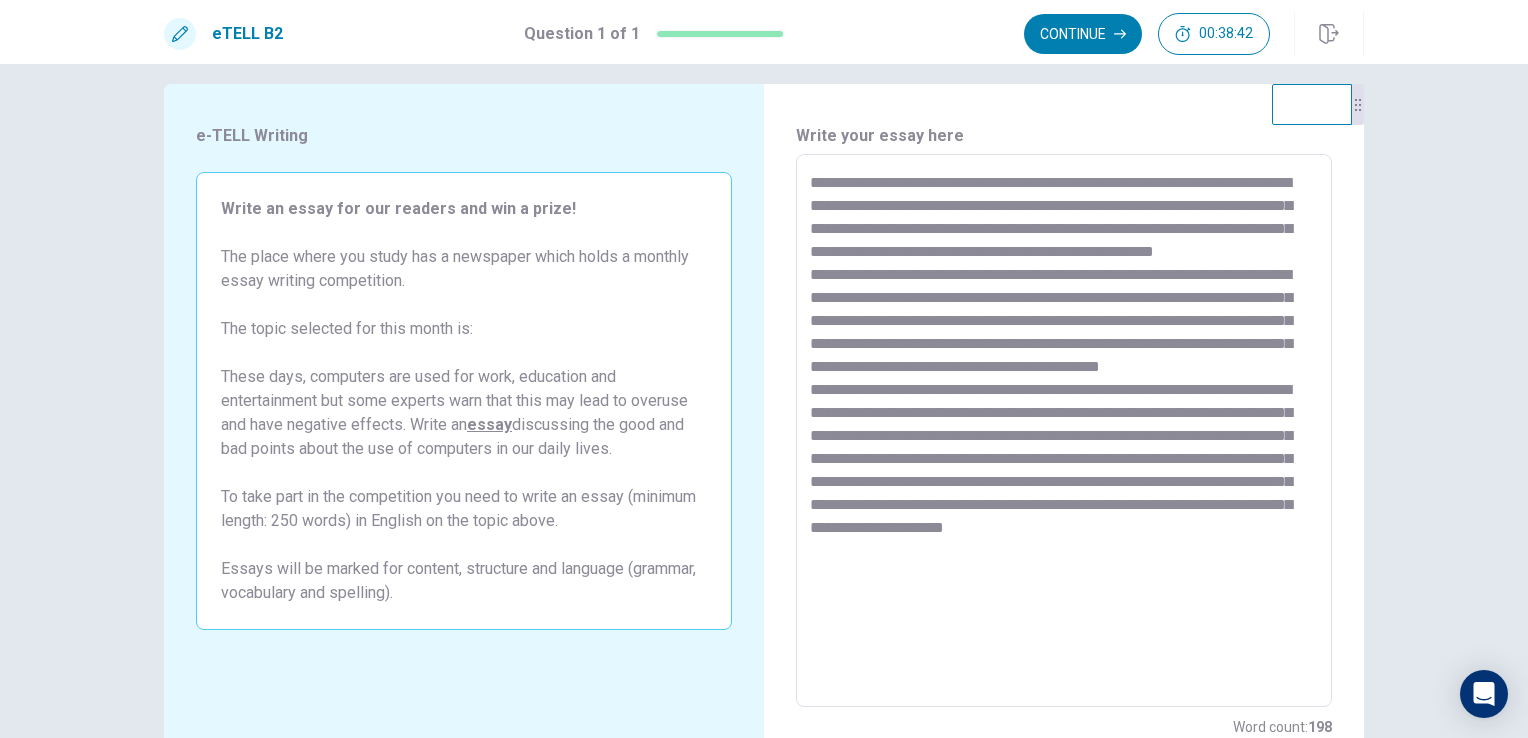 click at bounding box center [1064, 431] 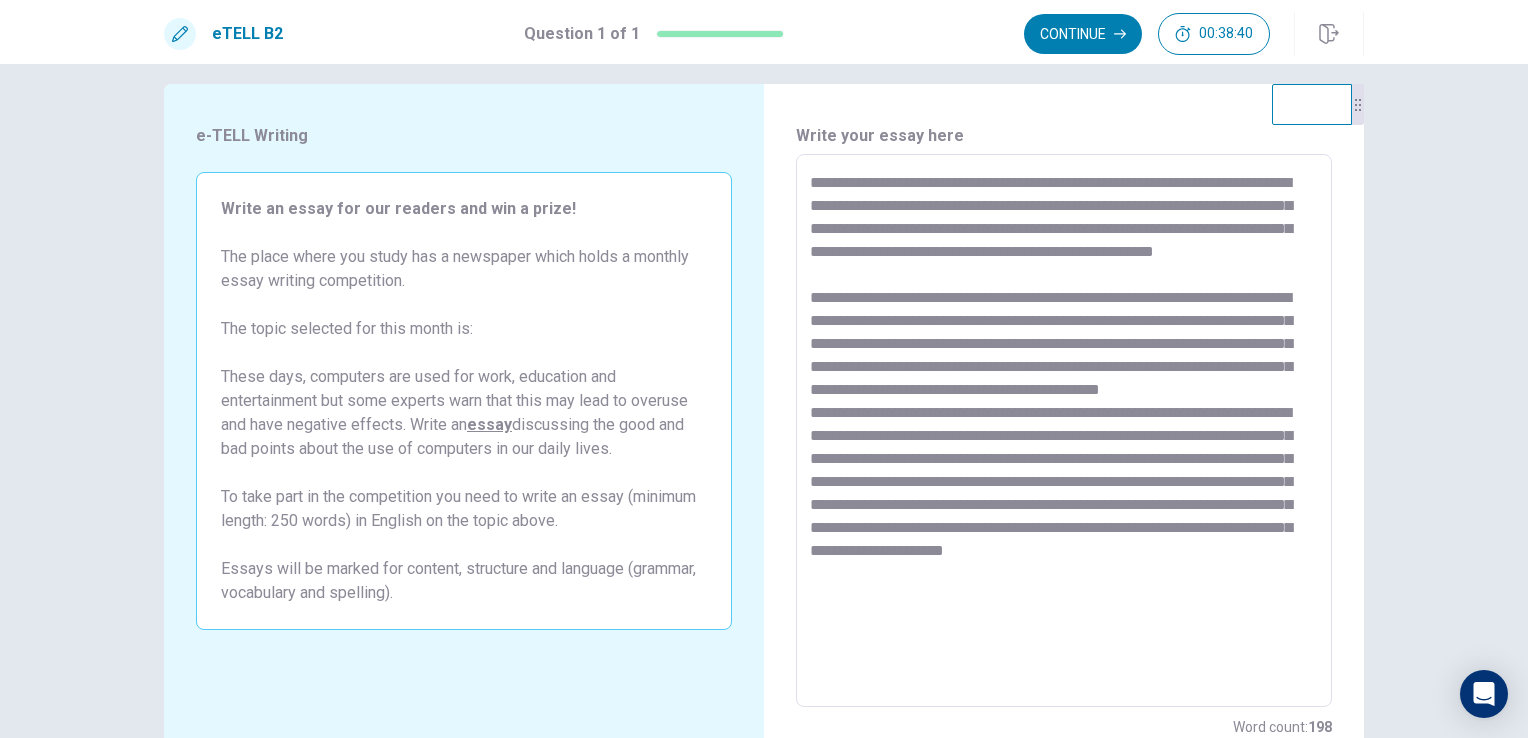 click at bounding box center (1064, 431) 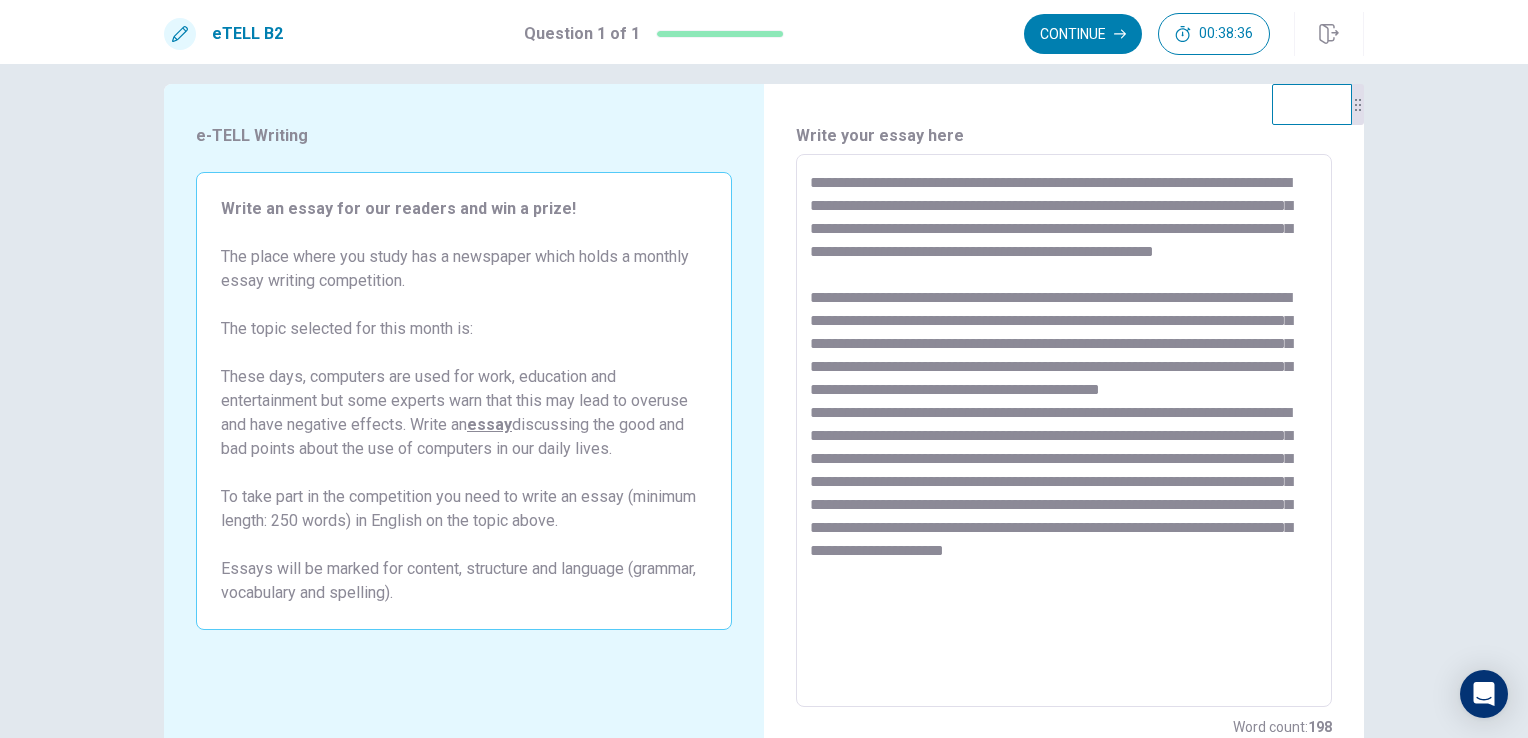 click at bounding box center (1064, 431) 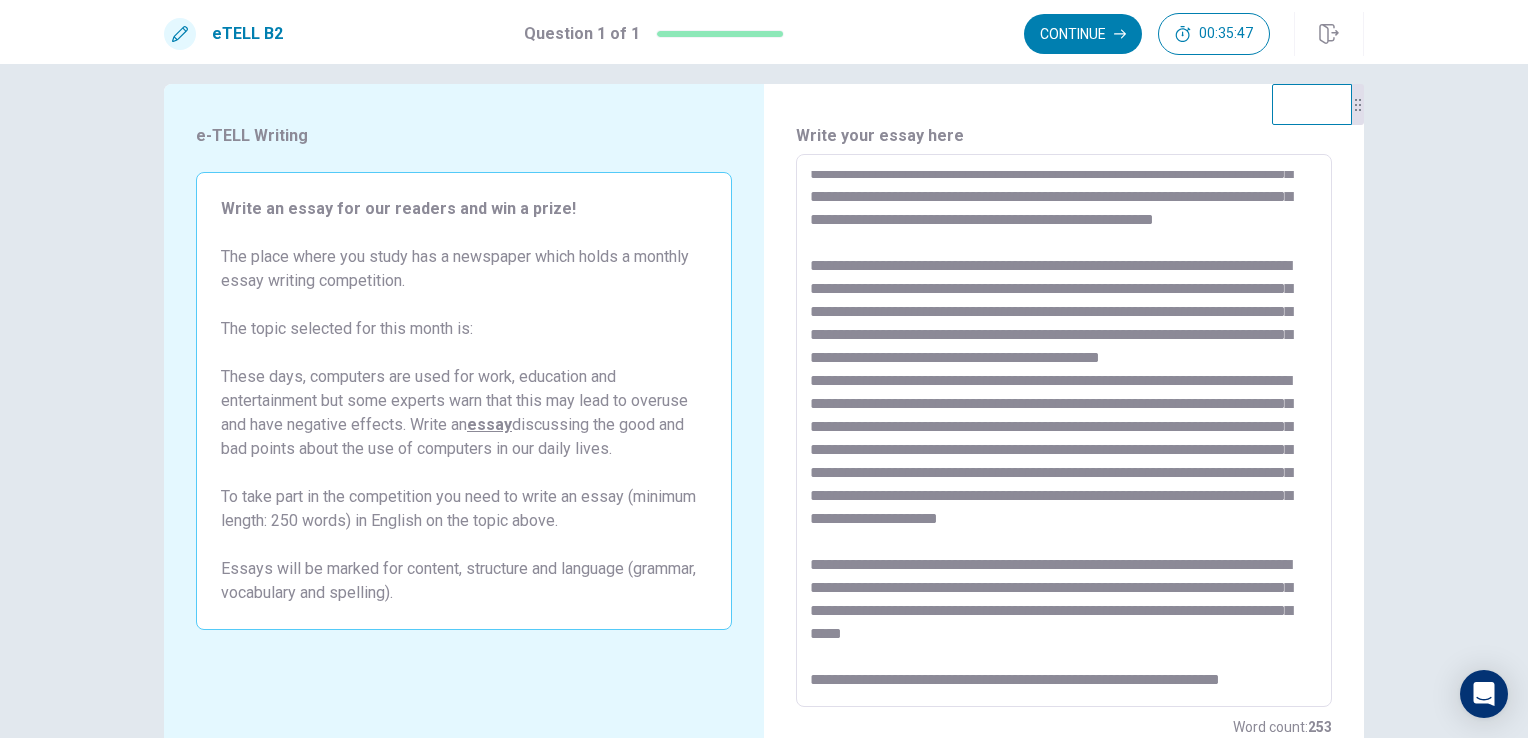 scroll, scrollTop: 122, scrollLeft: 0, axis: vertical 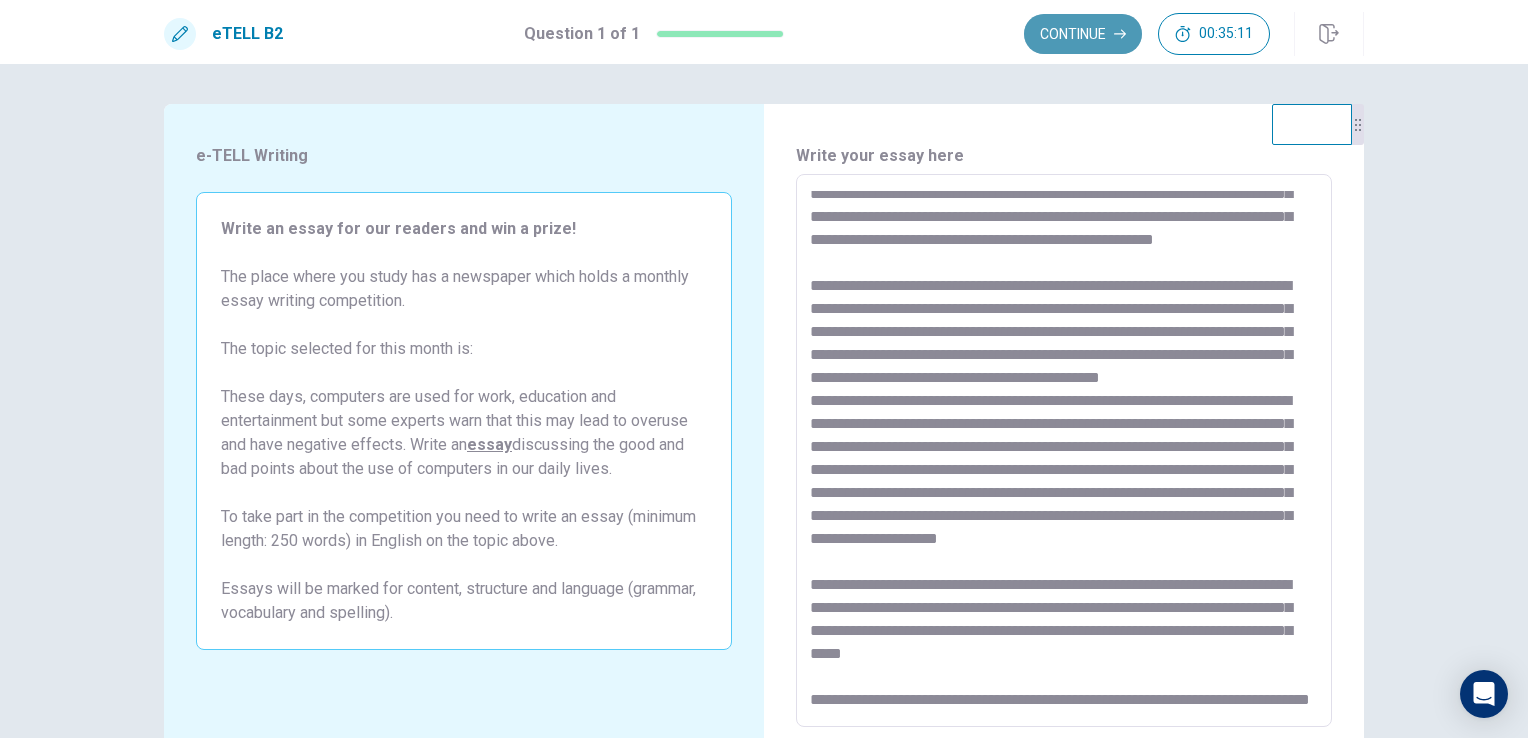 click on "Continue" at bounding box center [1083, 34] 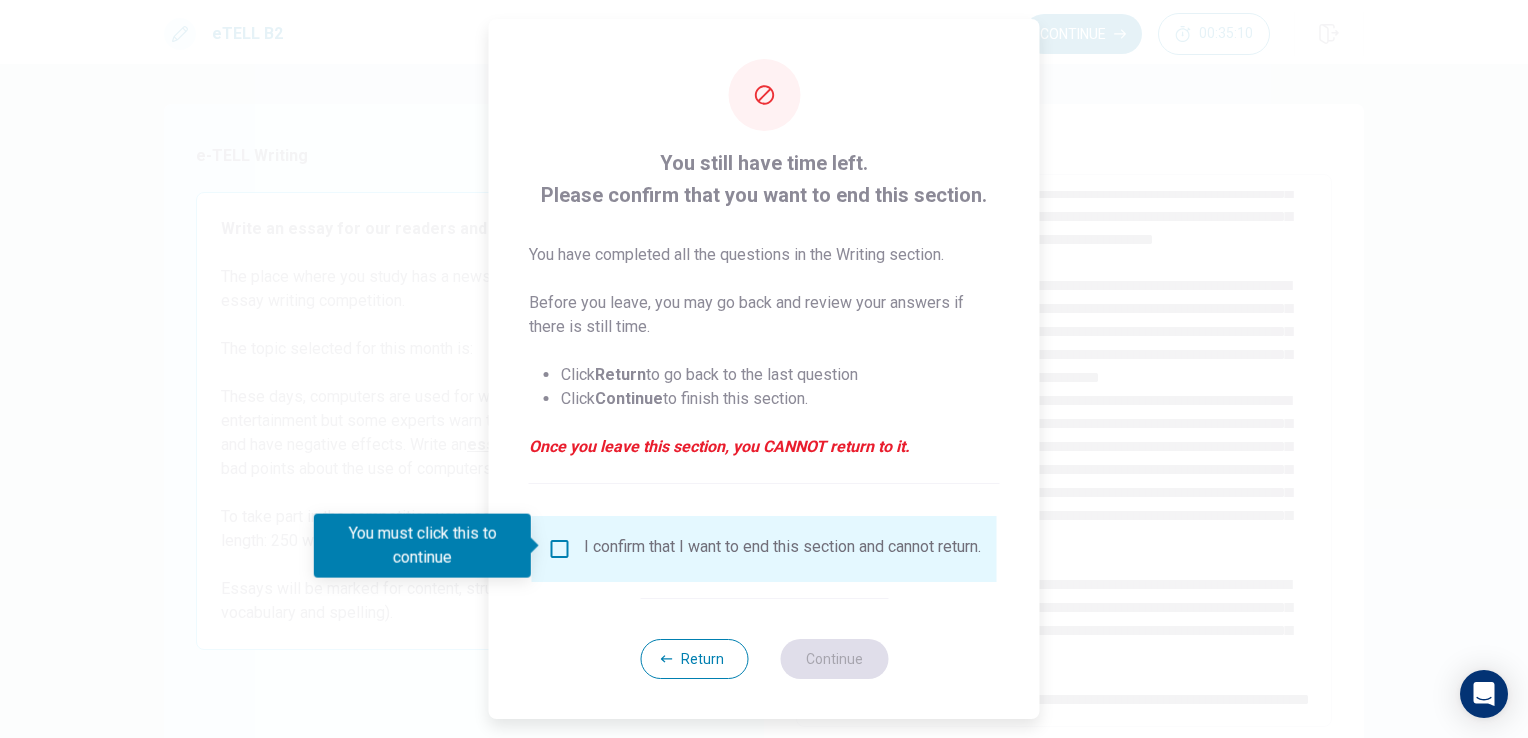 click on "I confirm that I want to end this section and cannot return." at bounding box center [782, 549] 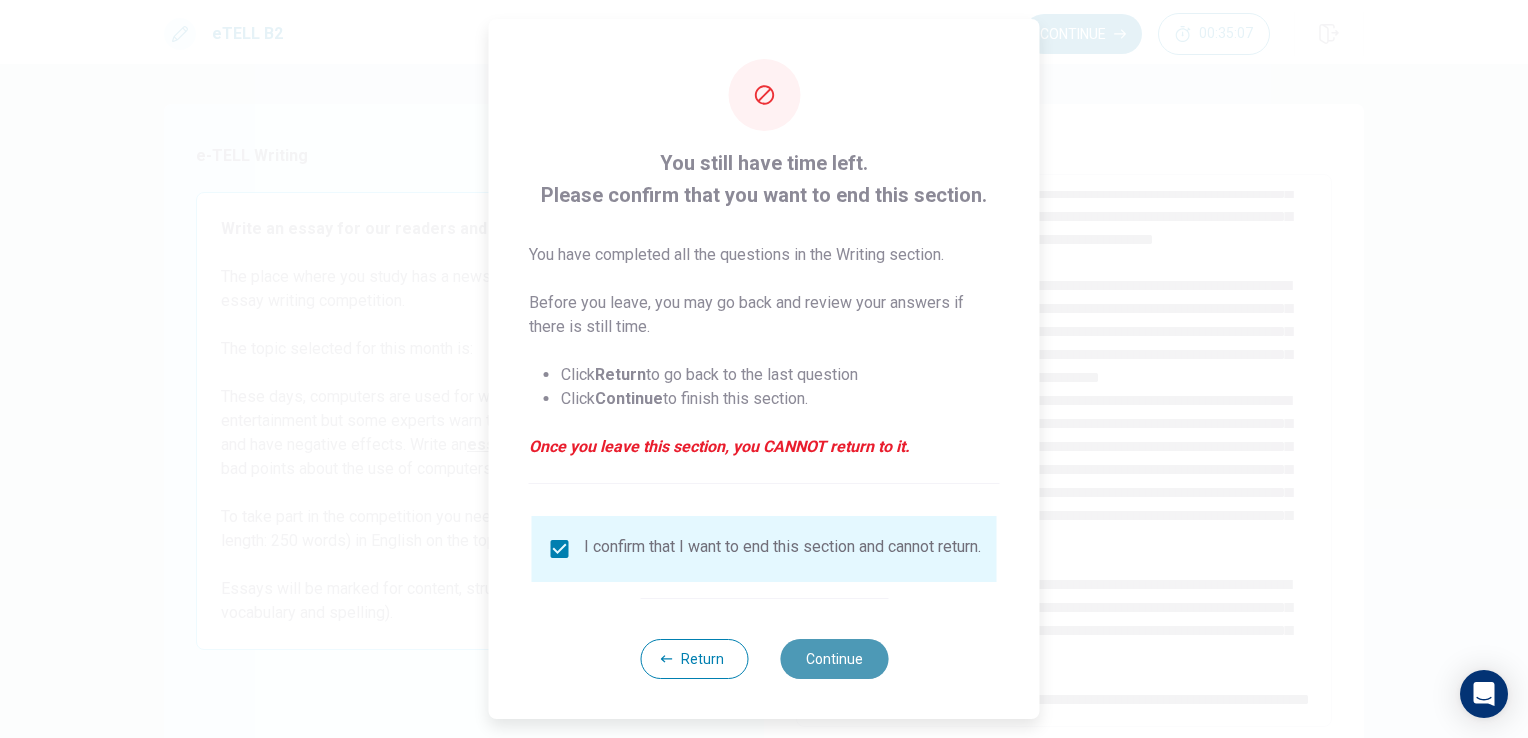 click on "Continue" at bounding box center (834, 659) 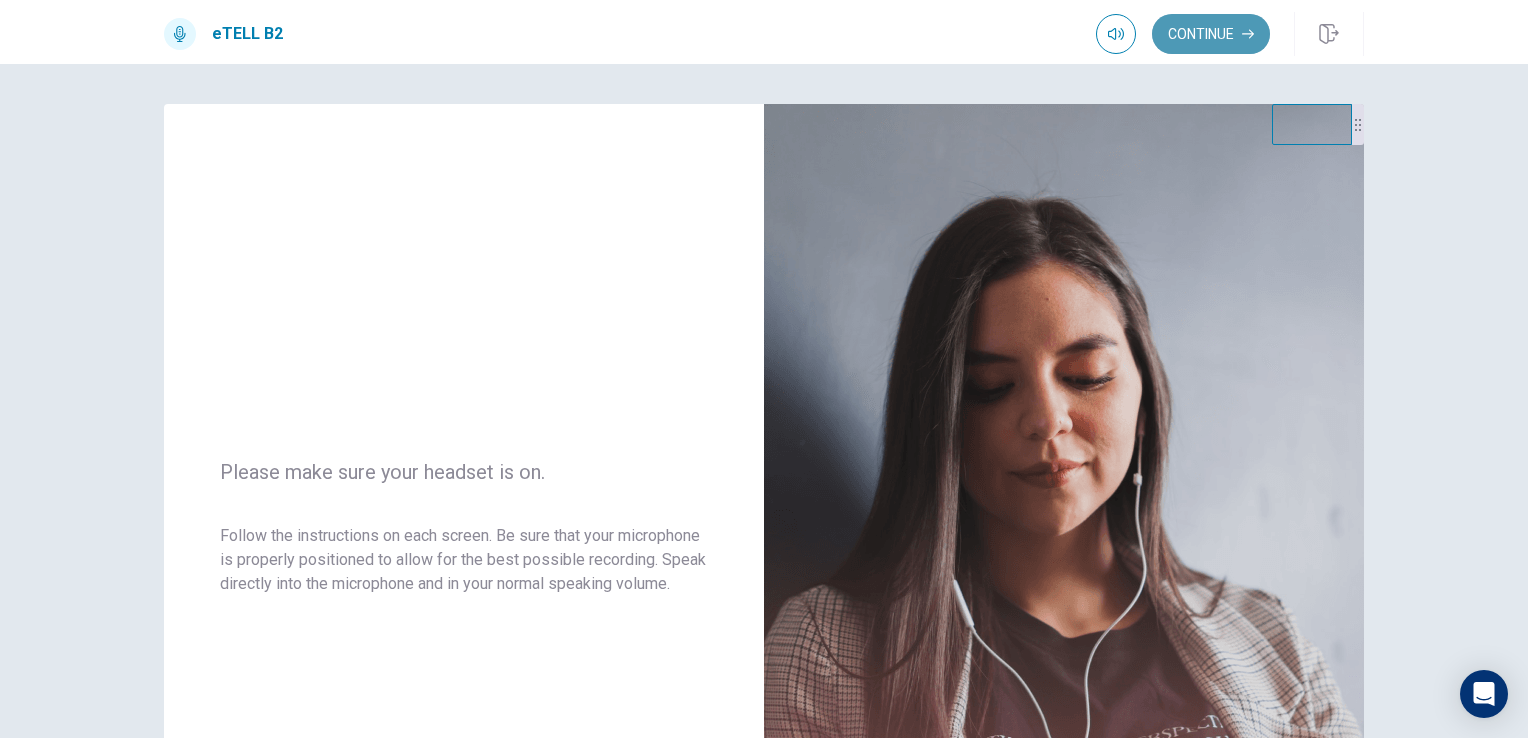 click on "Continue" at bounding box center (1211, 34) 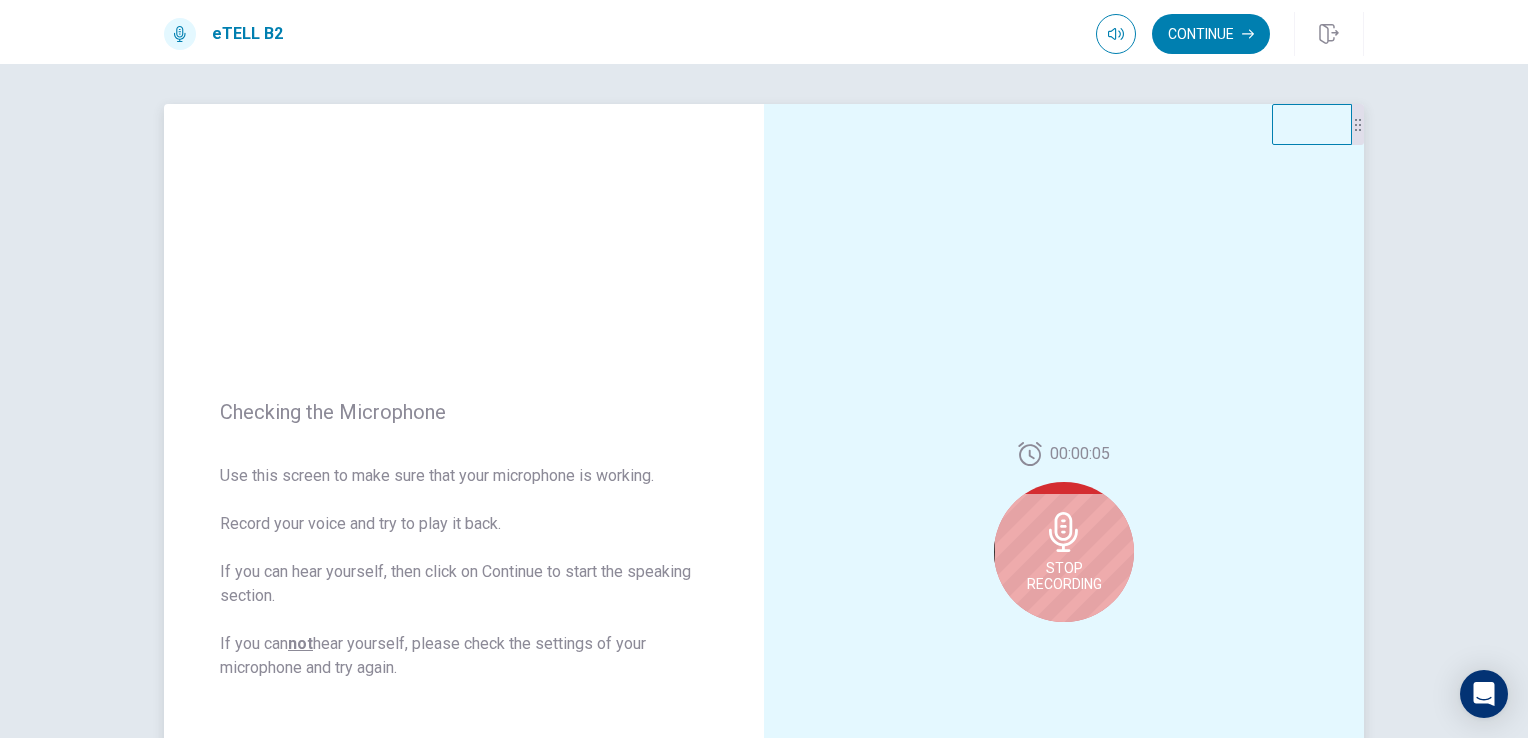 click on "Stop   Recording" at bounding box center [1064, 552] 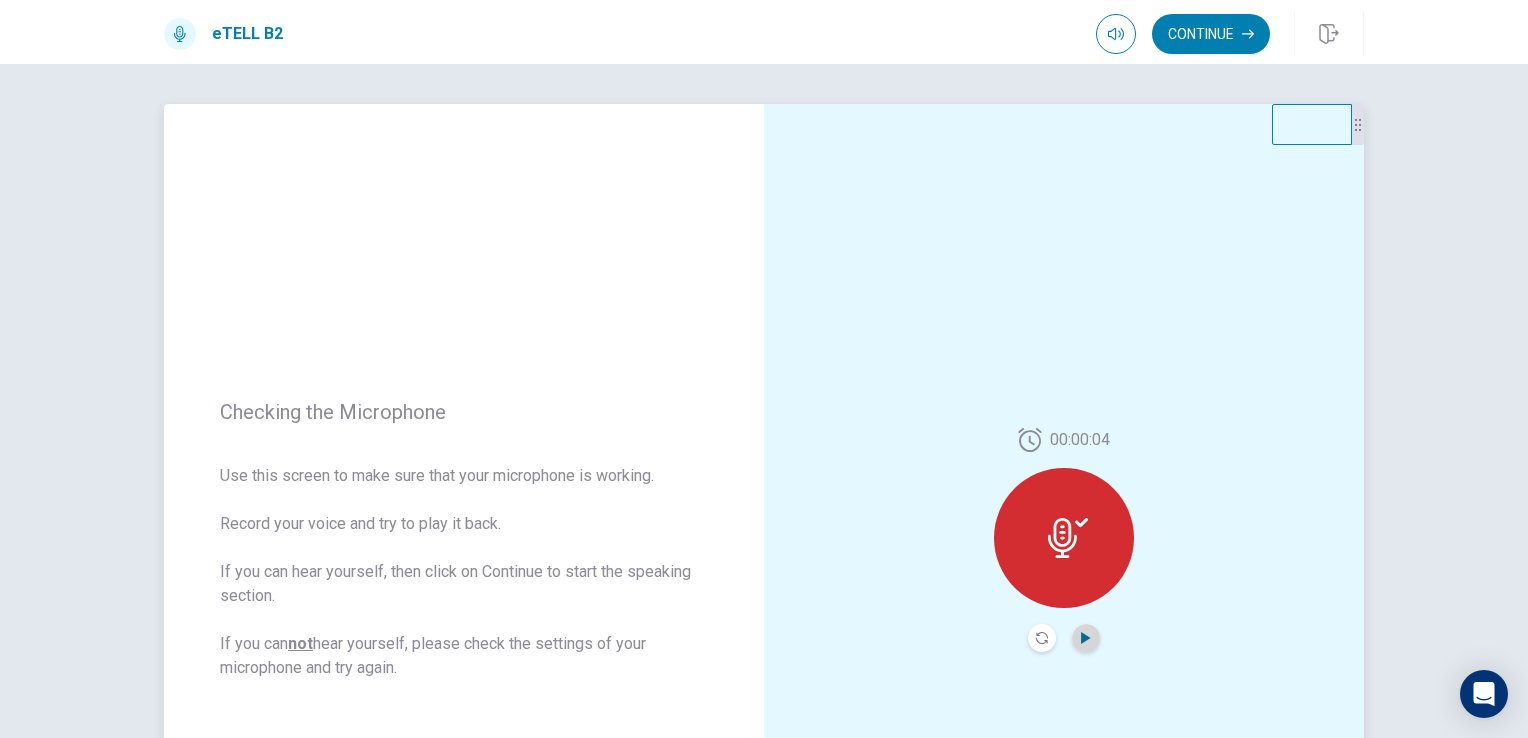 click 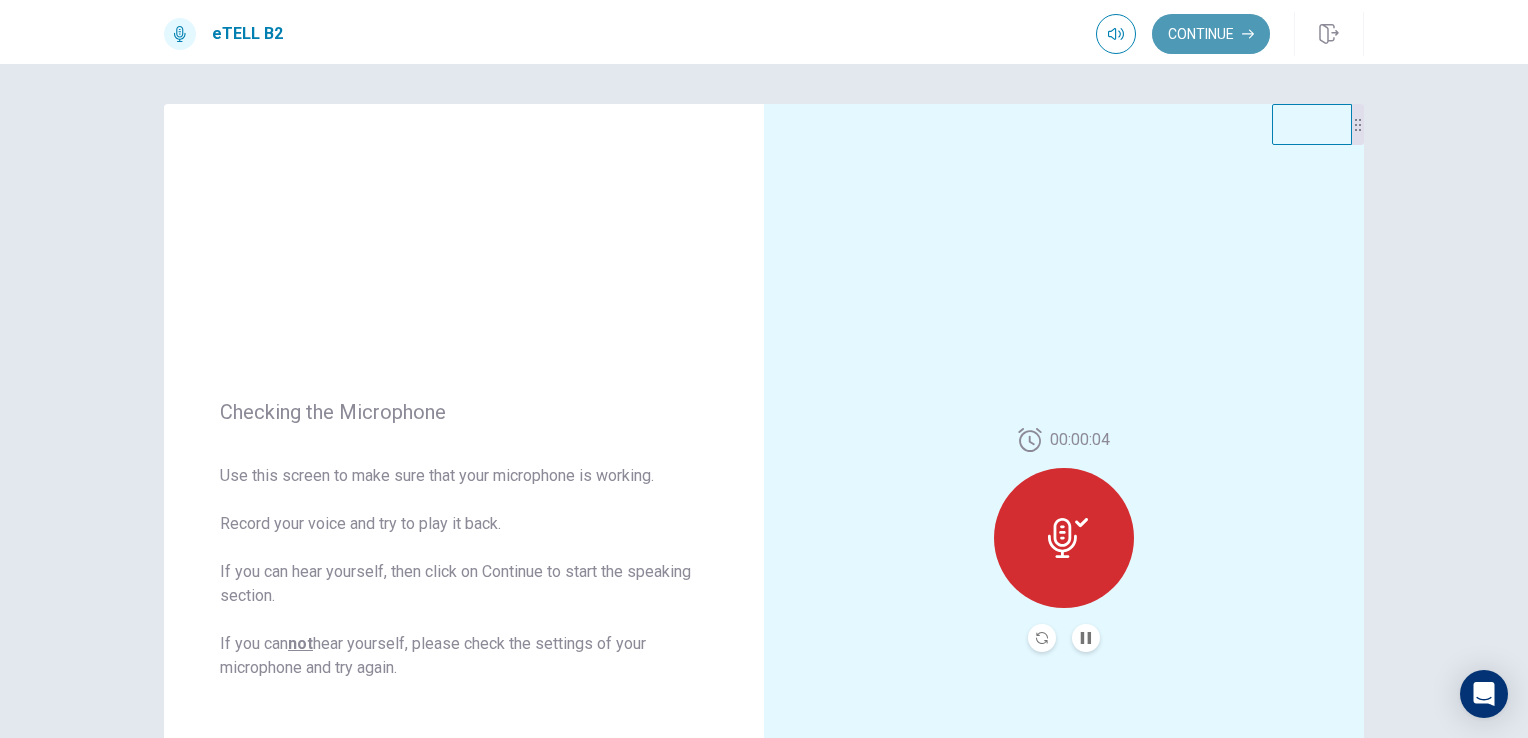 click on "Continue" at bounding box center (1211, 34) 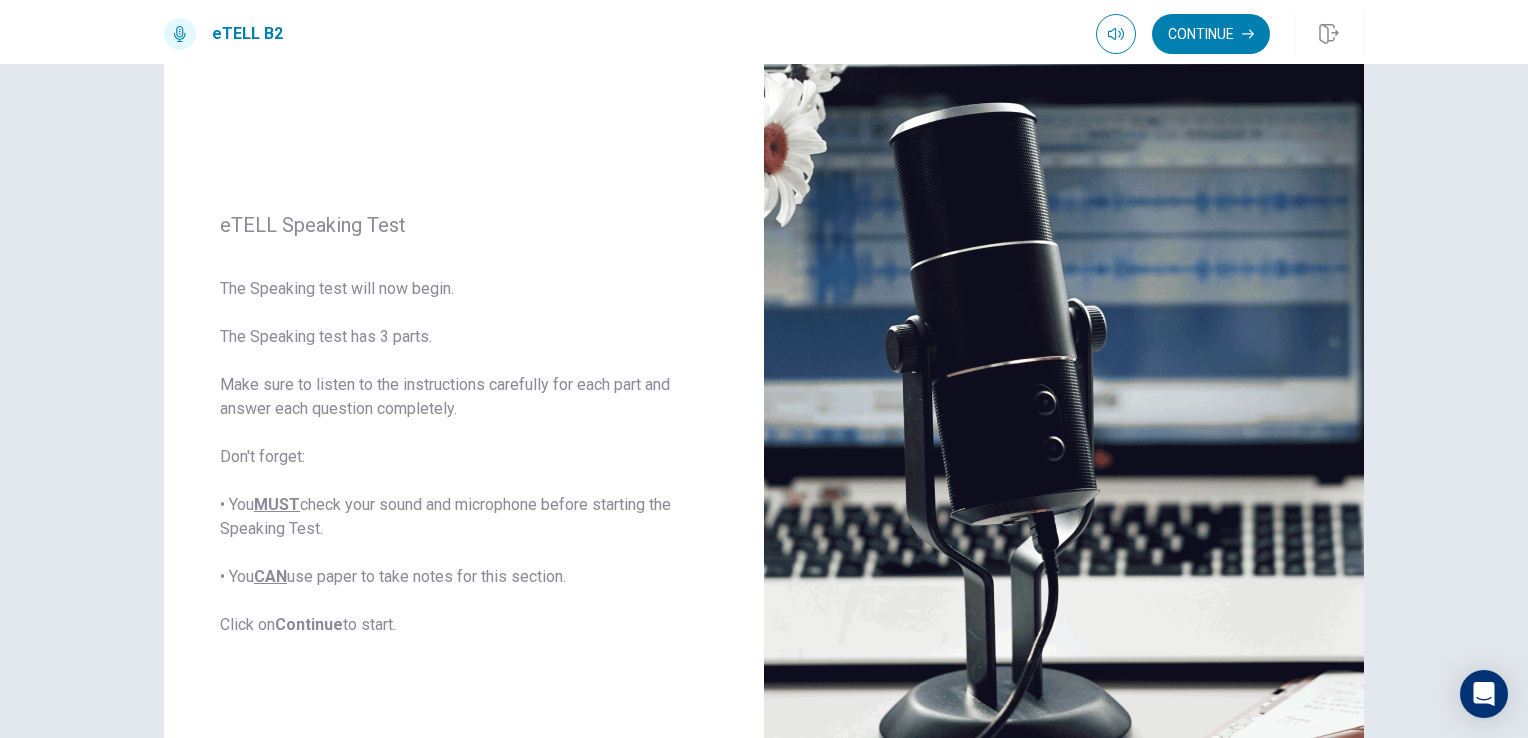scroll, scrollTop: 0, scrollLeft: 0, axis: both 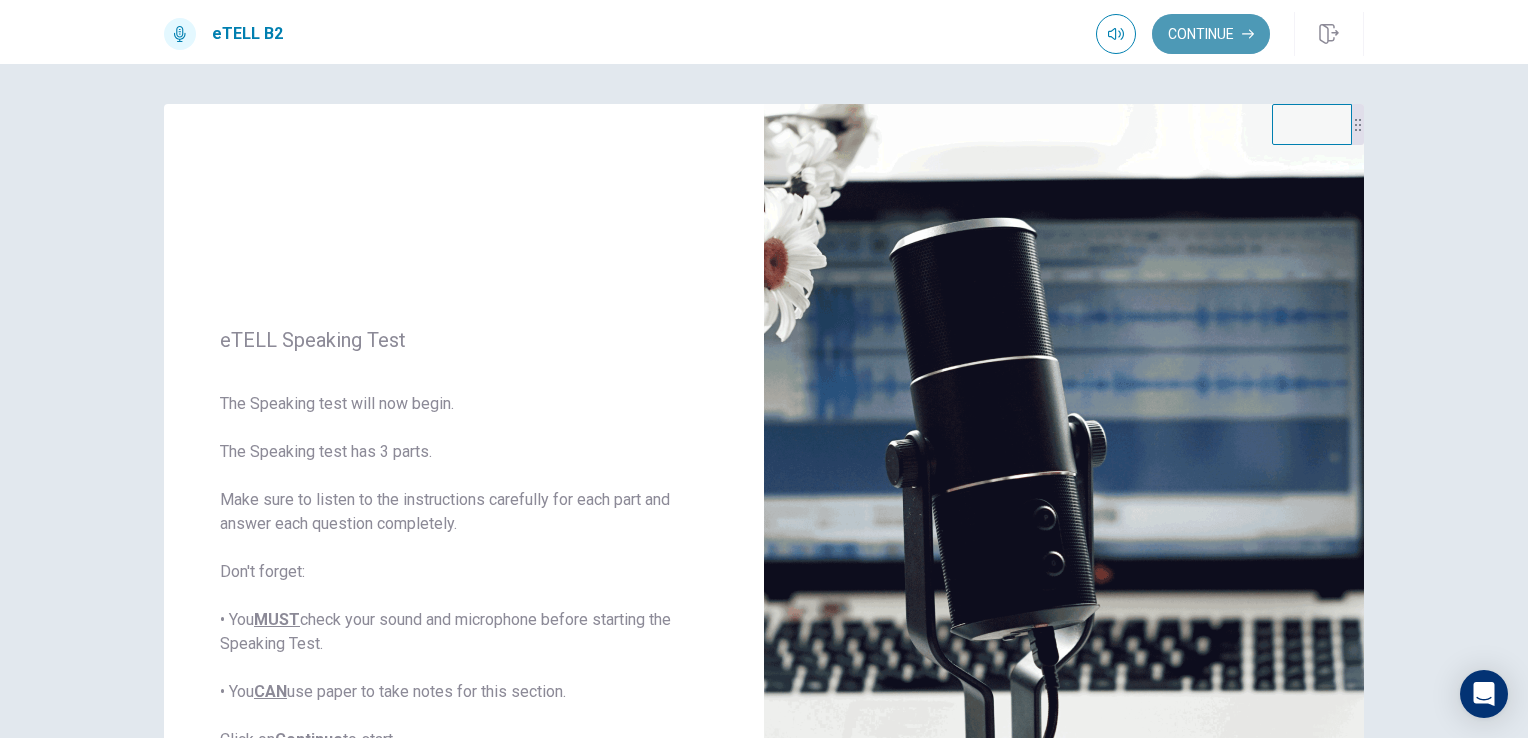 click on "Continue" at bounding box center [1211, 34] 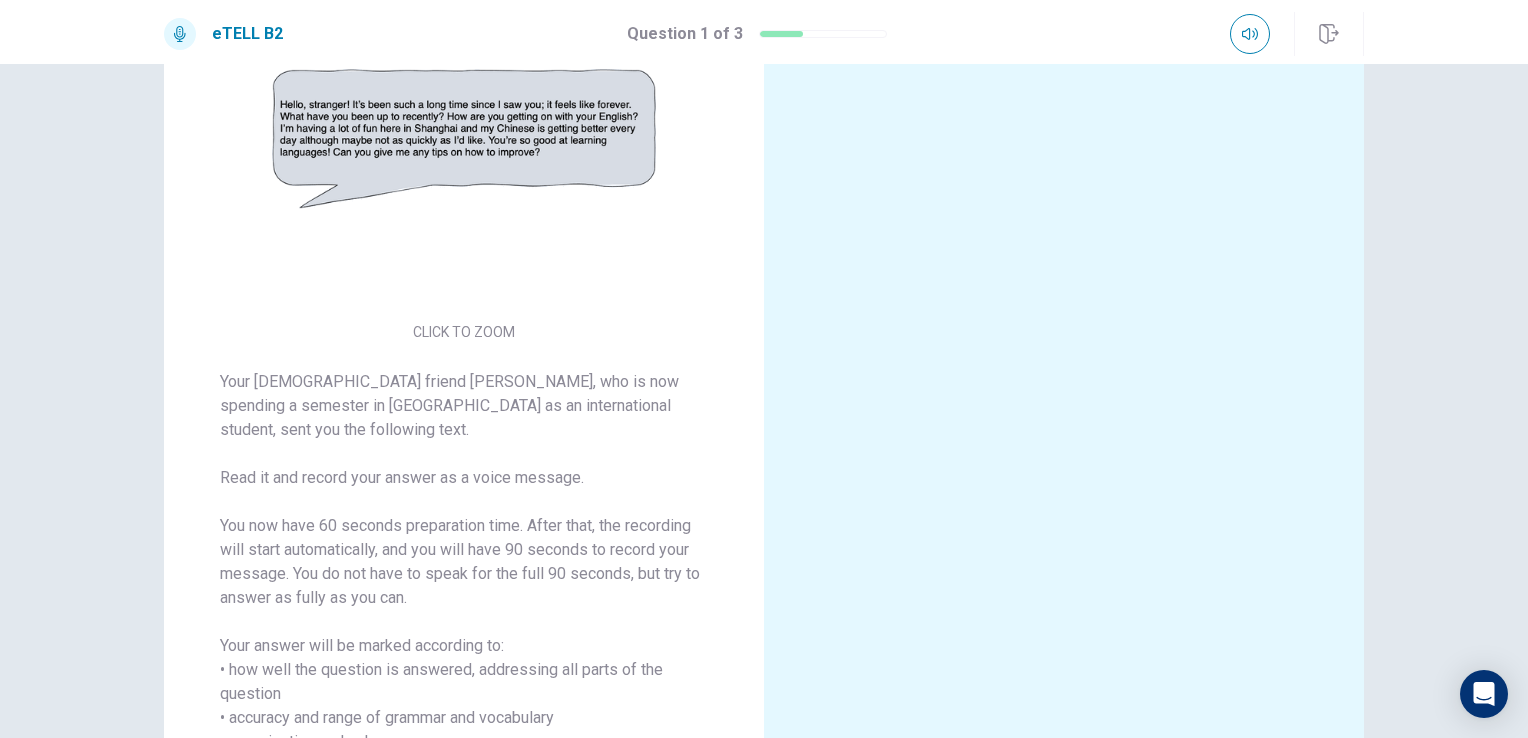 scroll, scrollTop: 150, scrollLeft: 0, axis: vertical 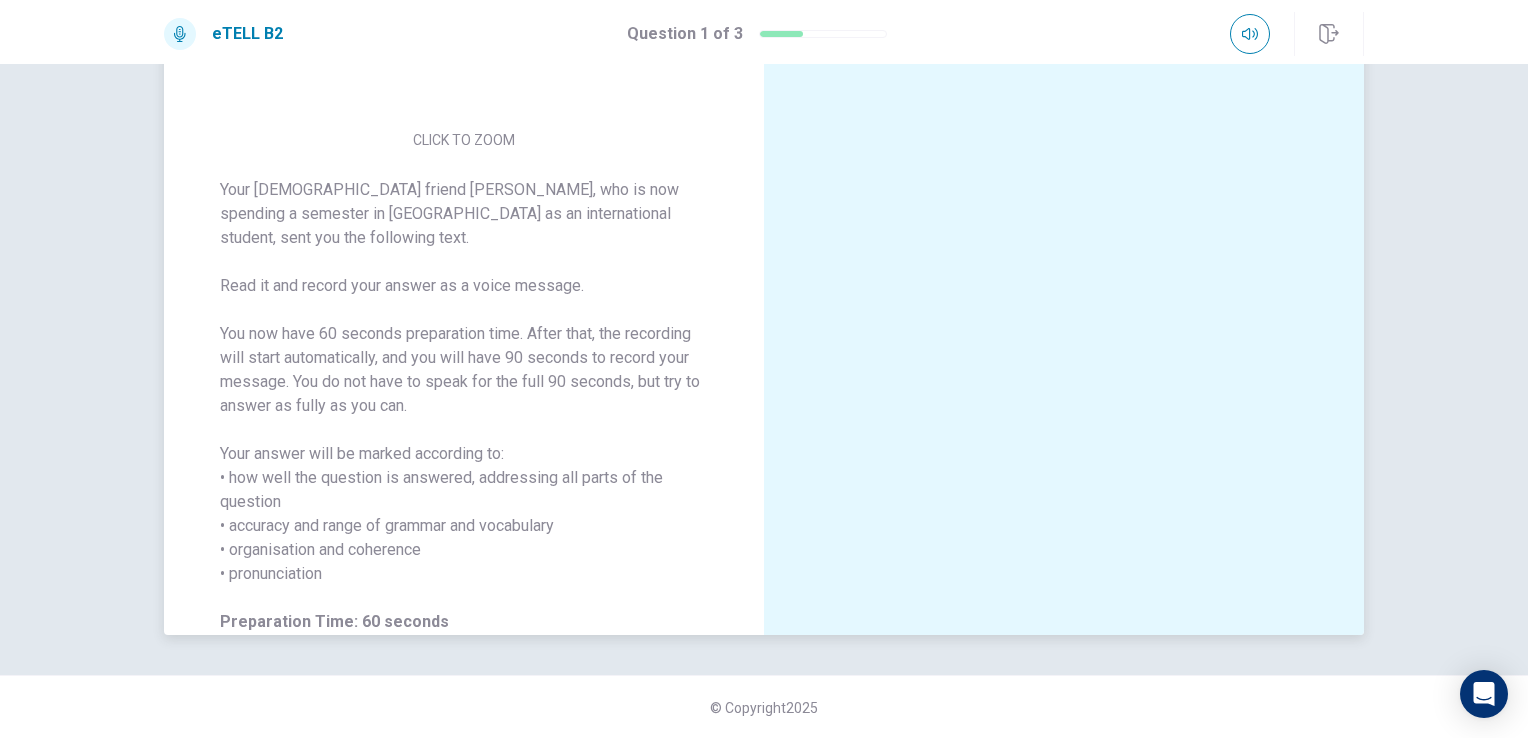 click on "Your [DEMOGRAPHIC_DATA] friend [PERSON_NAME], who is now spending a semester in [GEOGRAPHIC_DATA] as an international student, sent you the following text. Read it and record your answer as a voice message.  You now have 60 seconds preparation time. After that, the recording will start automatically, and you will have 90 seconds to record your message. You do not have to speak for the full 90 seconds, but try to answer as fully as you can.
Your answer will be marked according to:
• how well the question is answered, addressing all parts of the question
• accuracy and range of grammar and vocabulary
• organisation and coherence
• pronunciation Preparation Time: 60 seconds Response Time: 90 seconds" at bounding box center [464, 418] 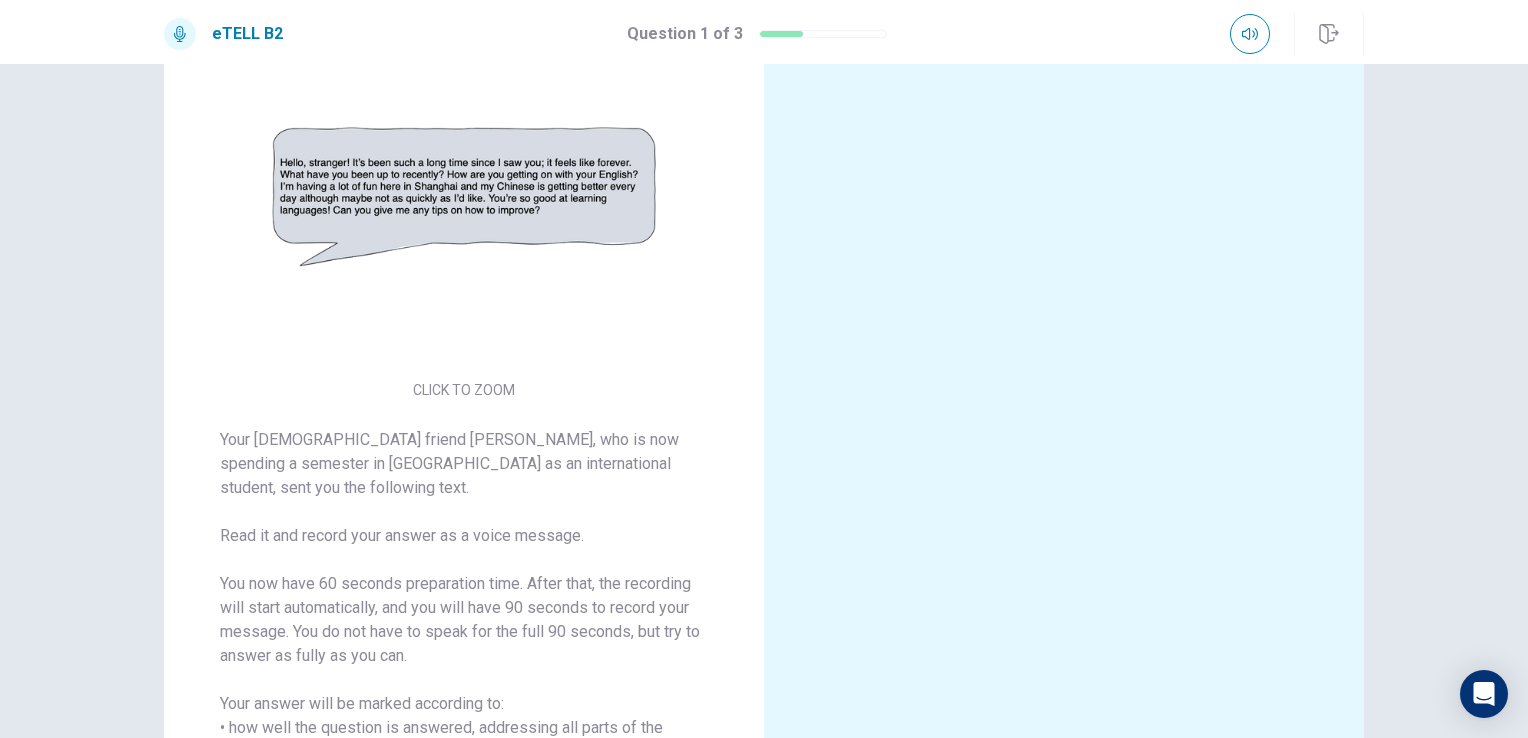 scroll, scrollTop: 0, scrollLeft: 0, axis: both 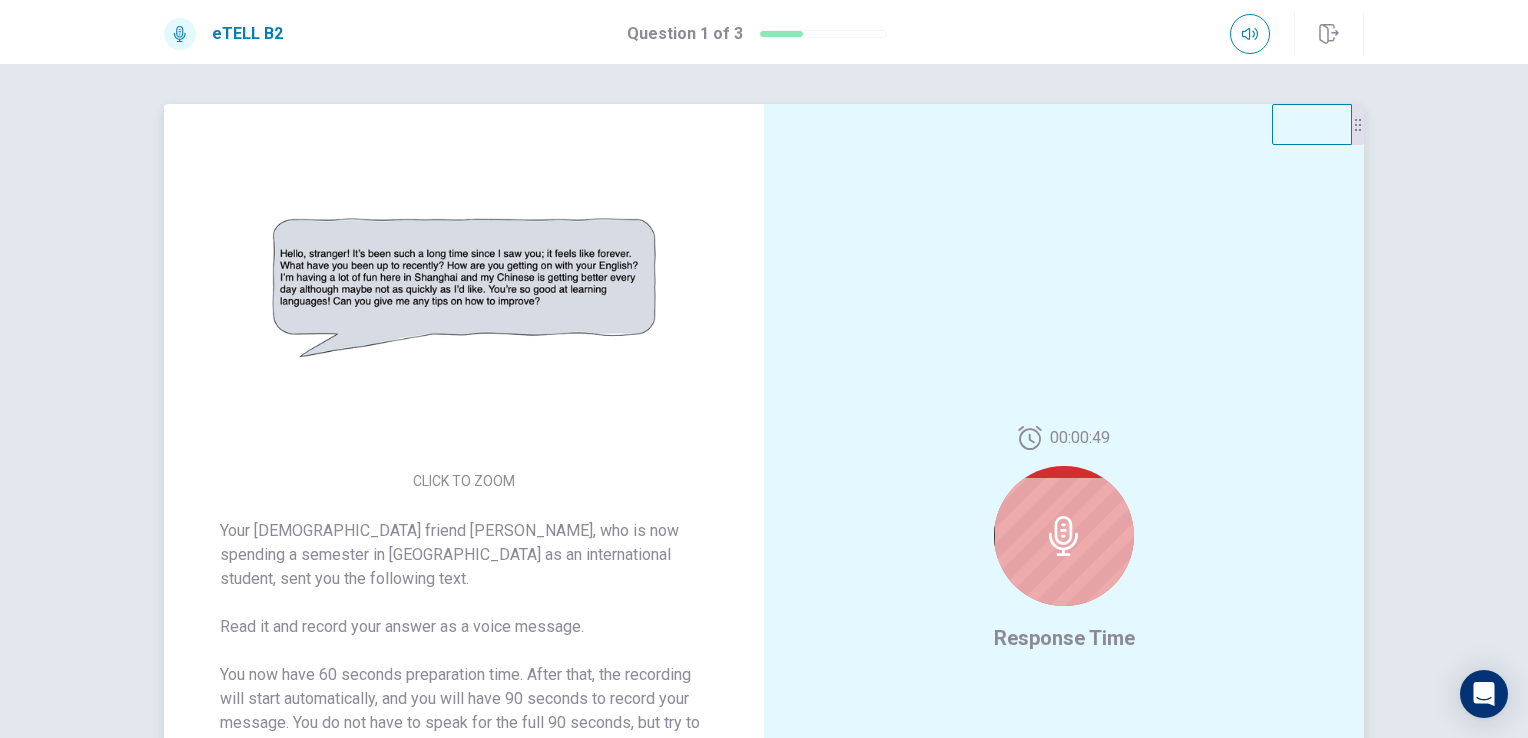 click at bounding box center [1064, 536] 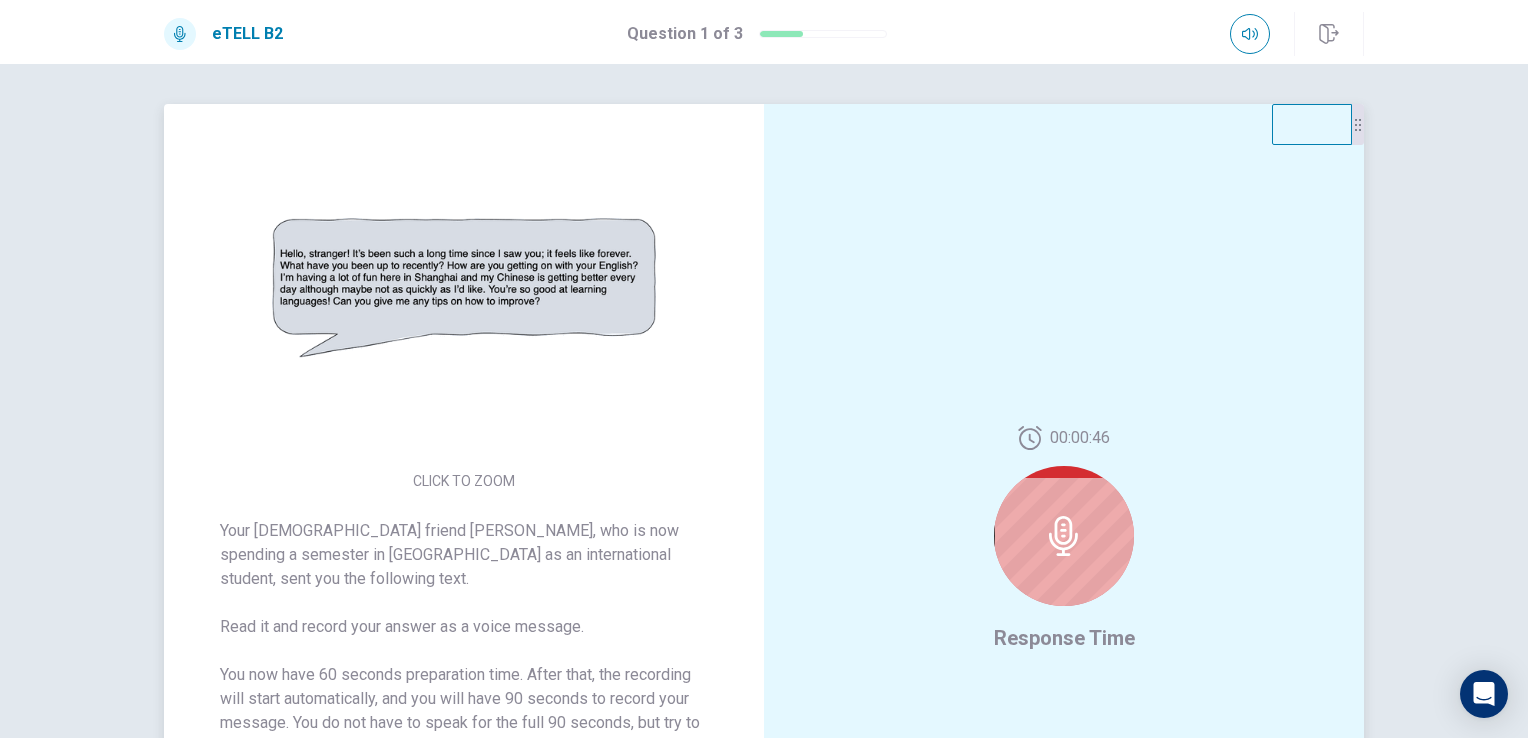 click 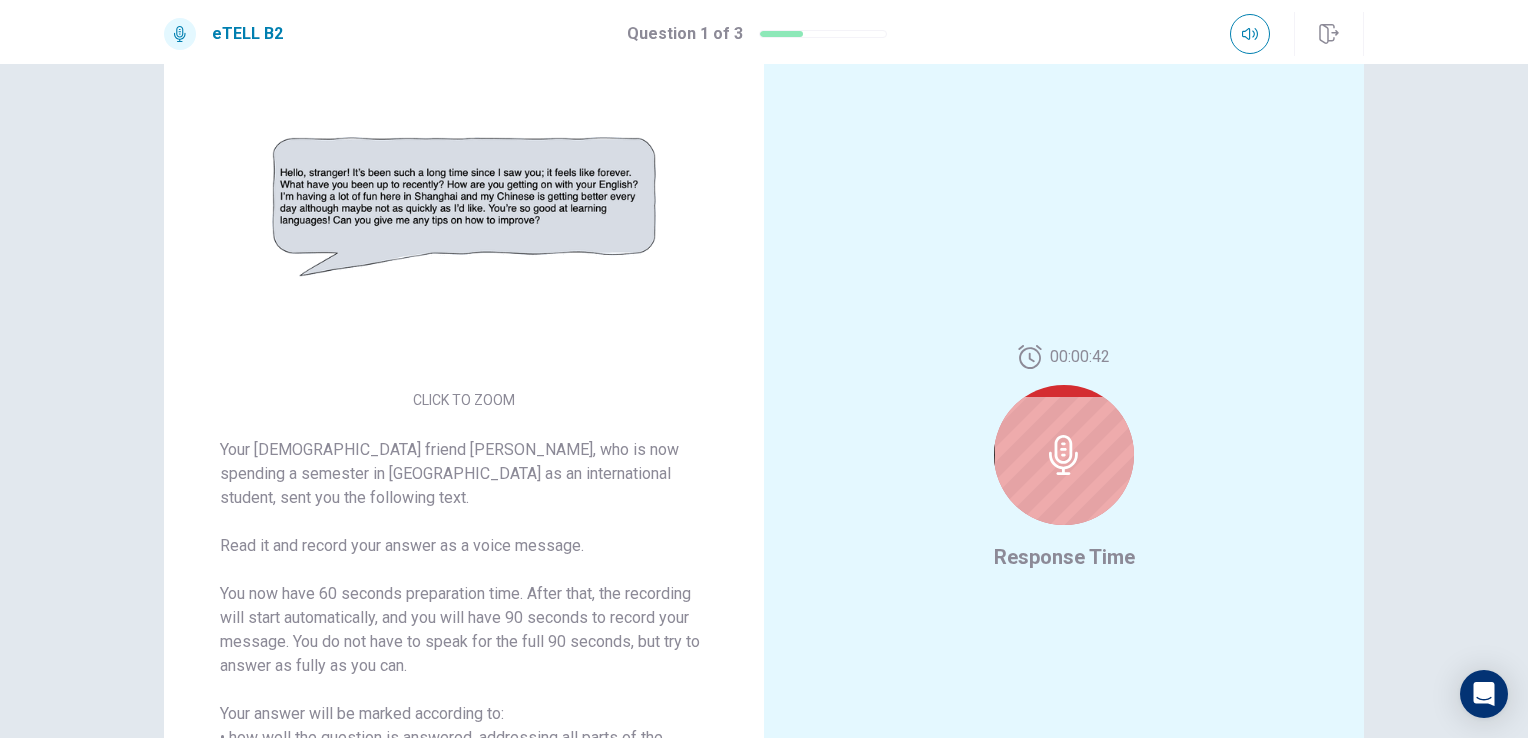 scroll, scrollTop: 78, scrollLeft: 0, axis: vertical 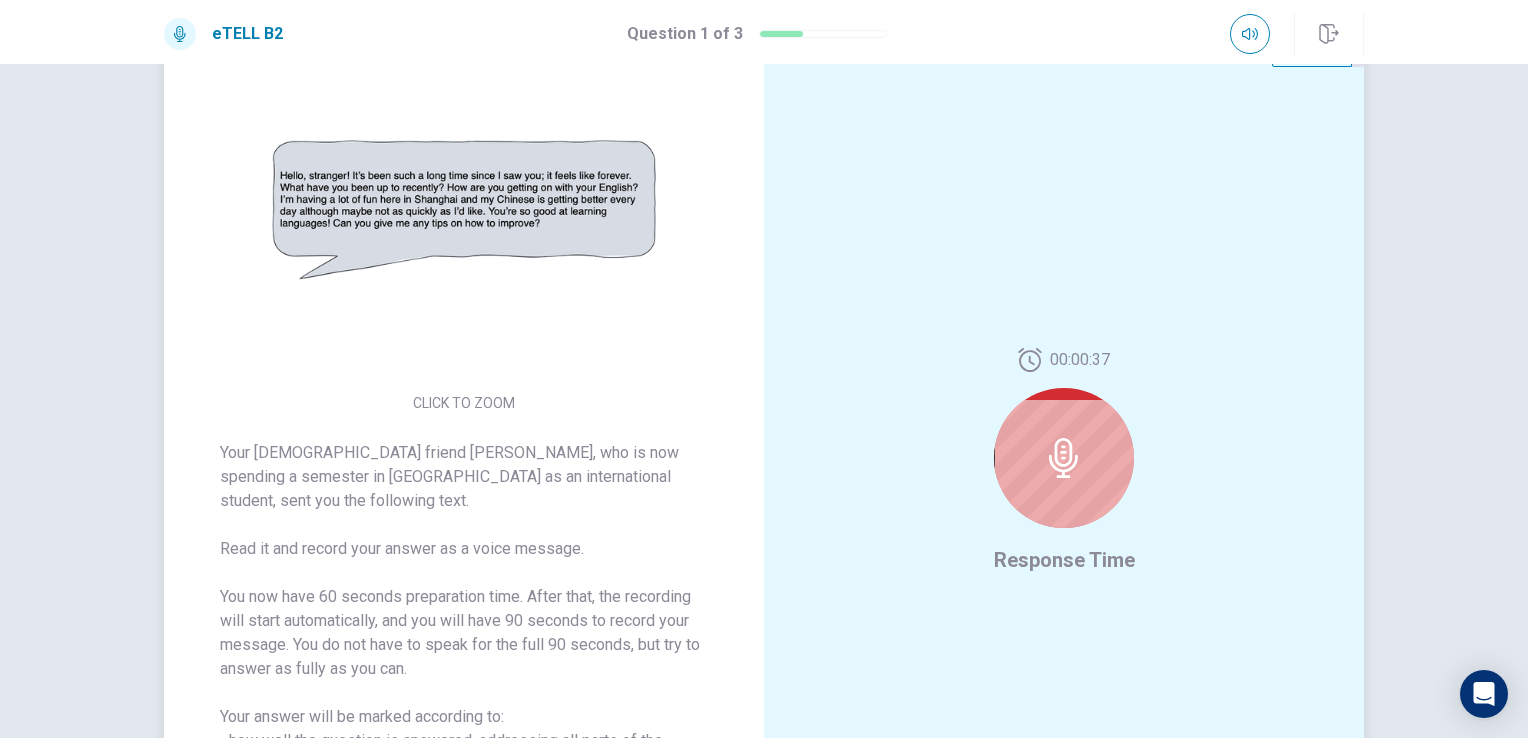 drag, startPoint x: 1067, startPoint y: 562, endPoint x: 1083, endPoint y: 406, distance: 156.81836 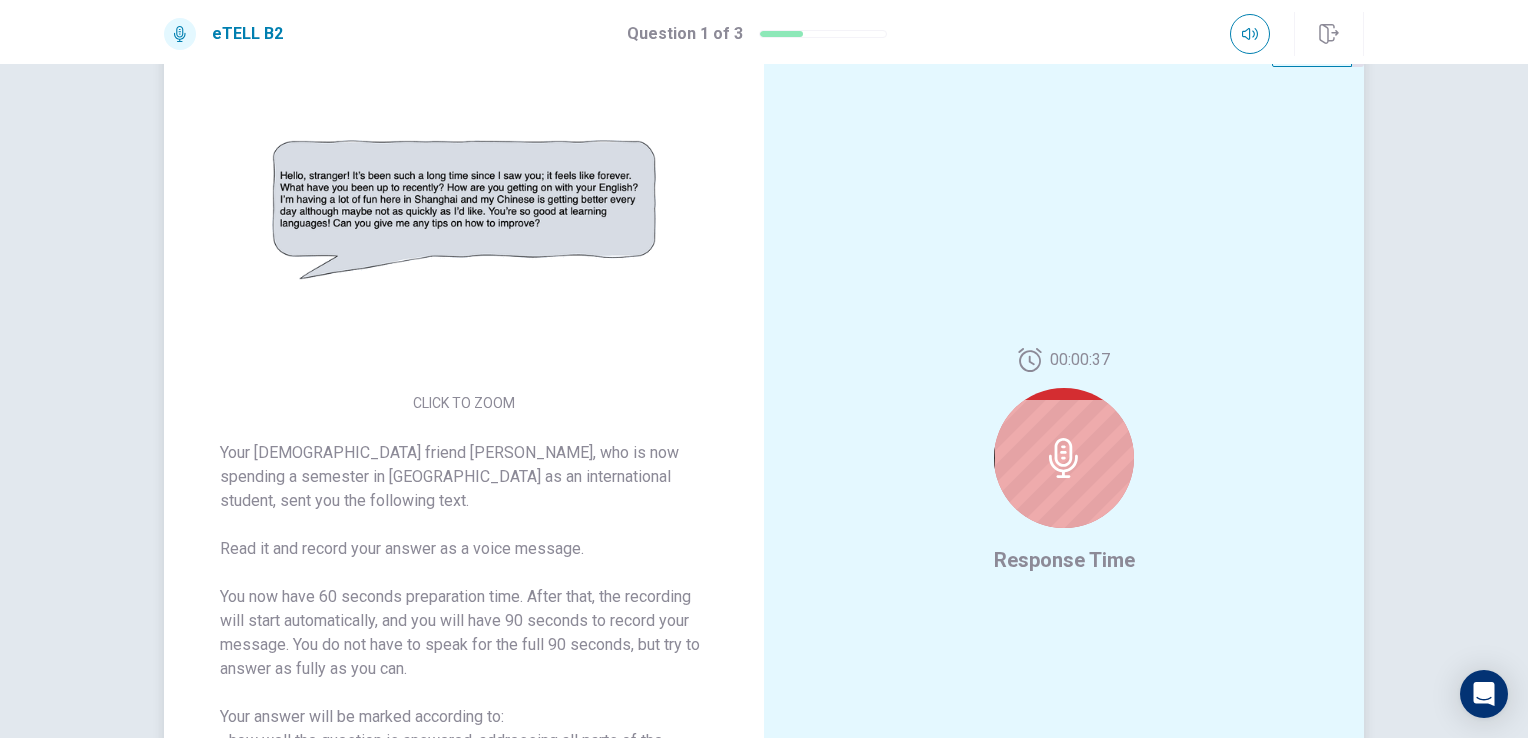 click at bounding box center (1064, 458) 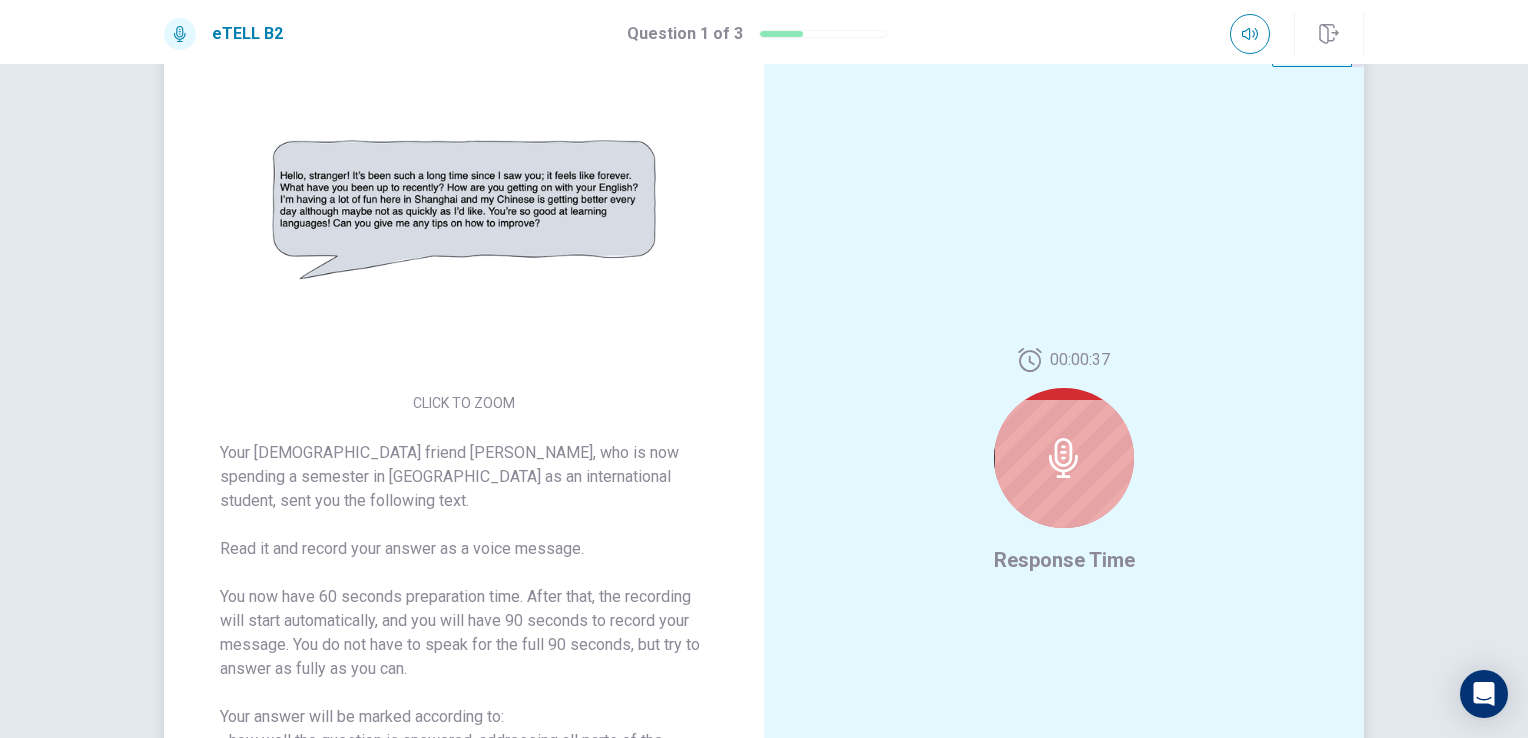 click at bounding box center [1064, 458] 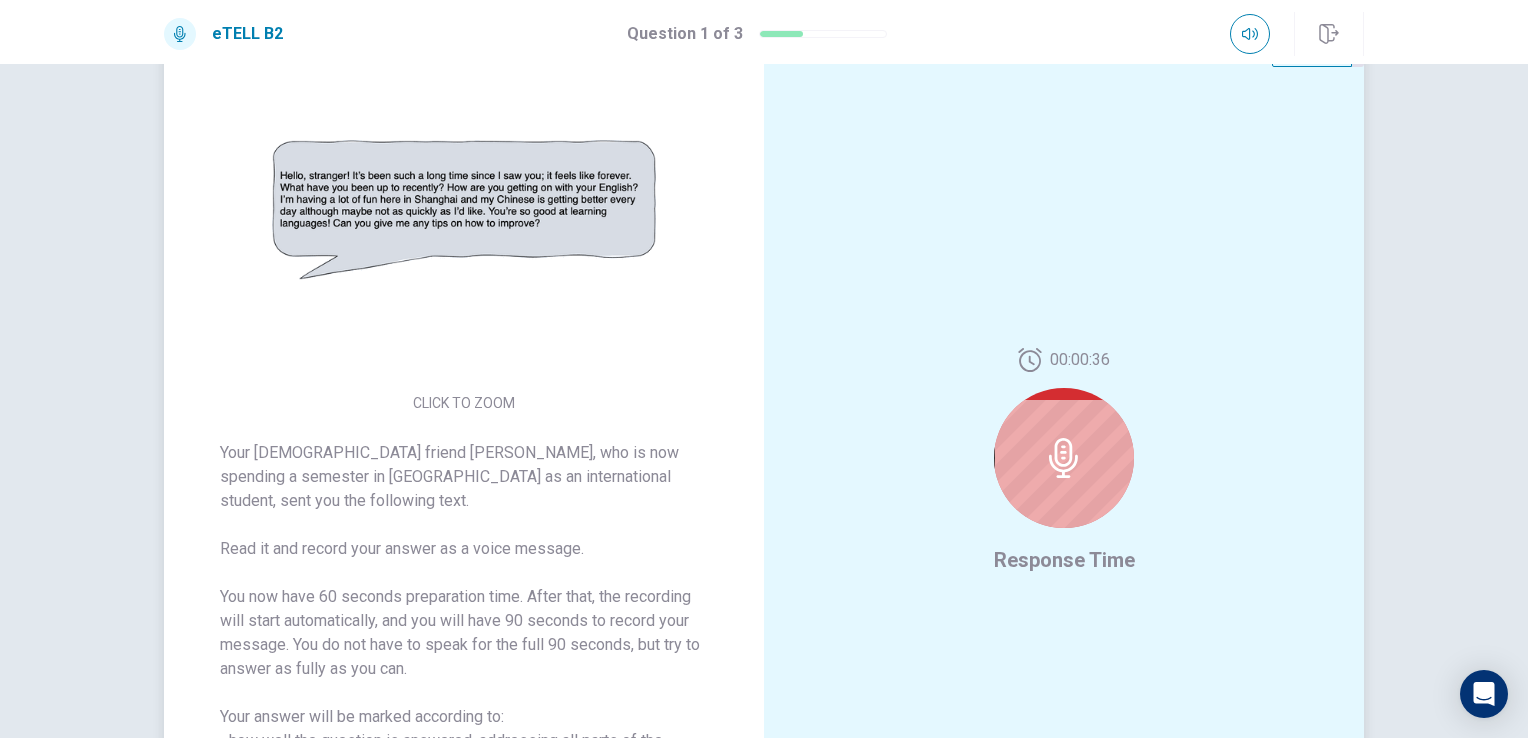 click 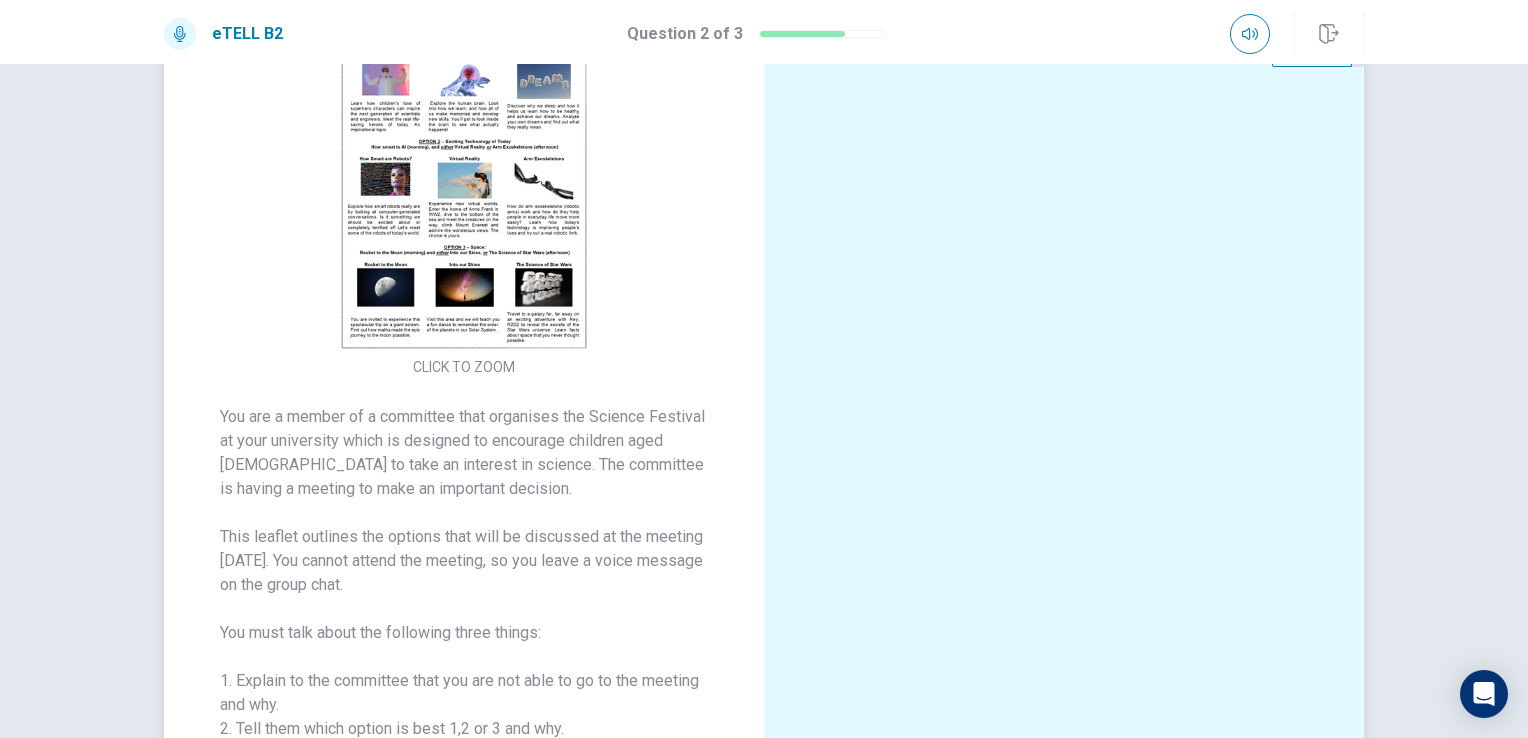 click at bounding box center [464, 174] 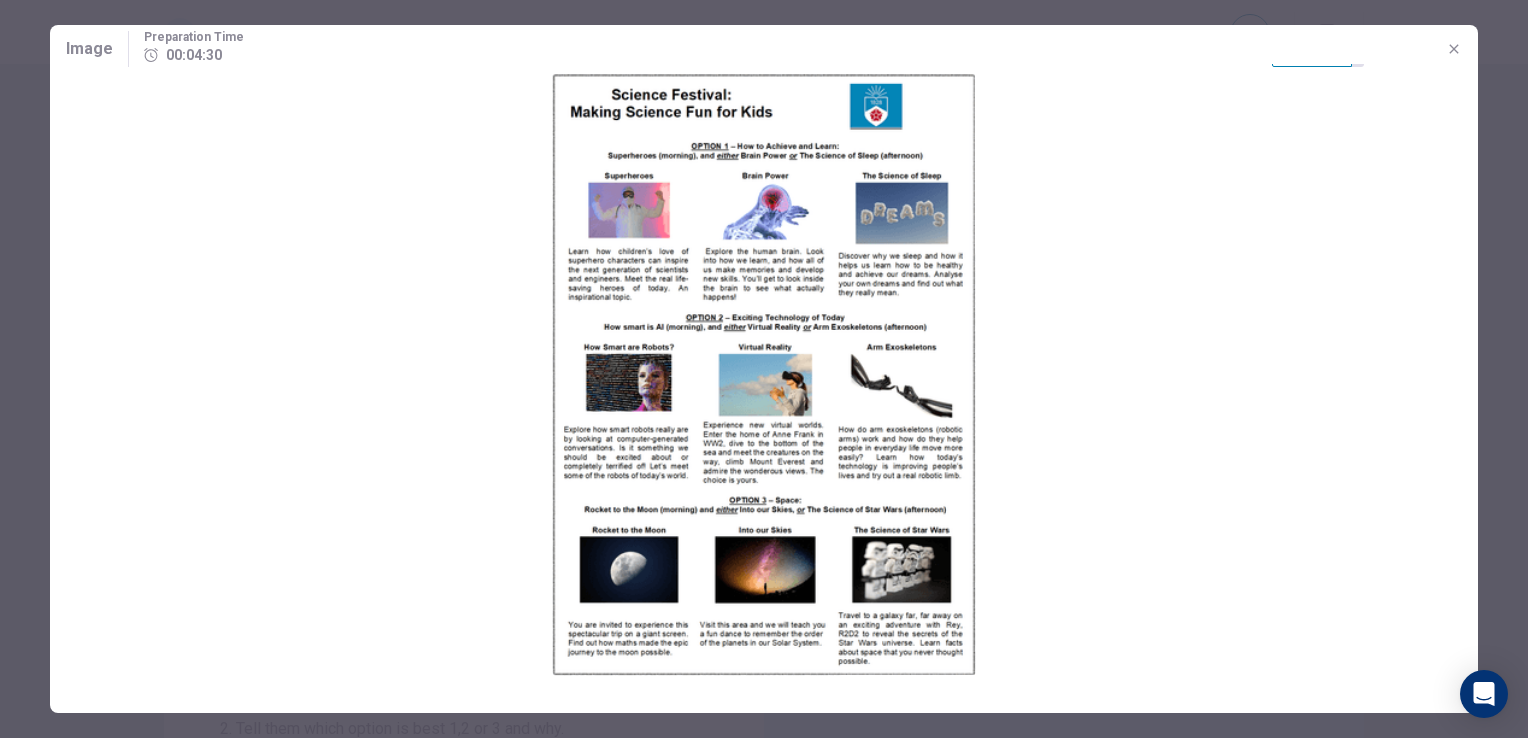 click at bounding box center (764, 369) 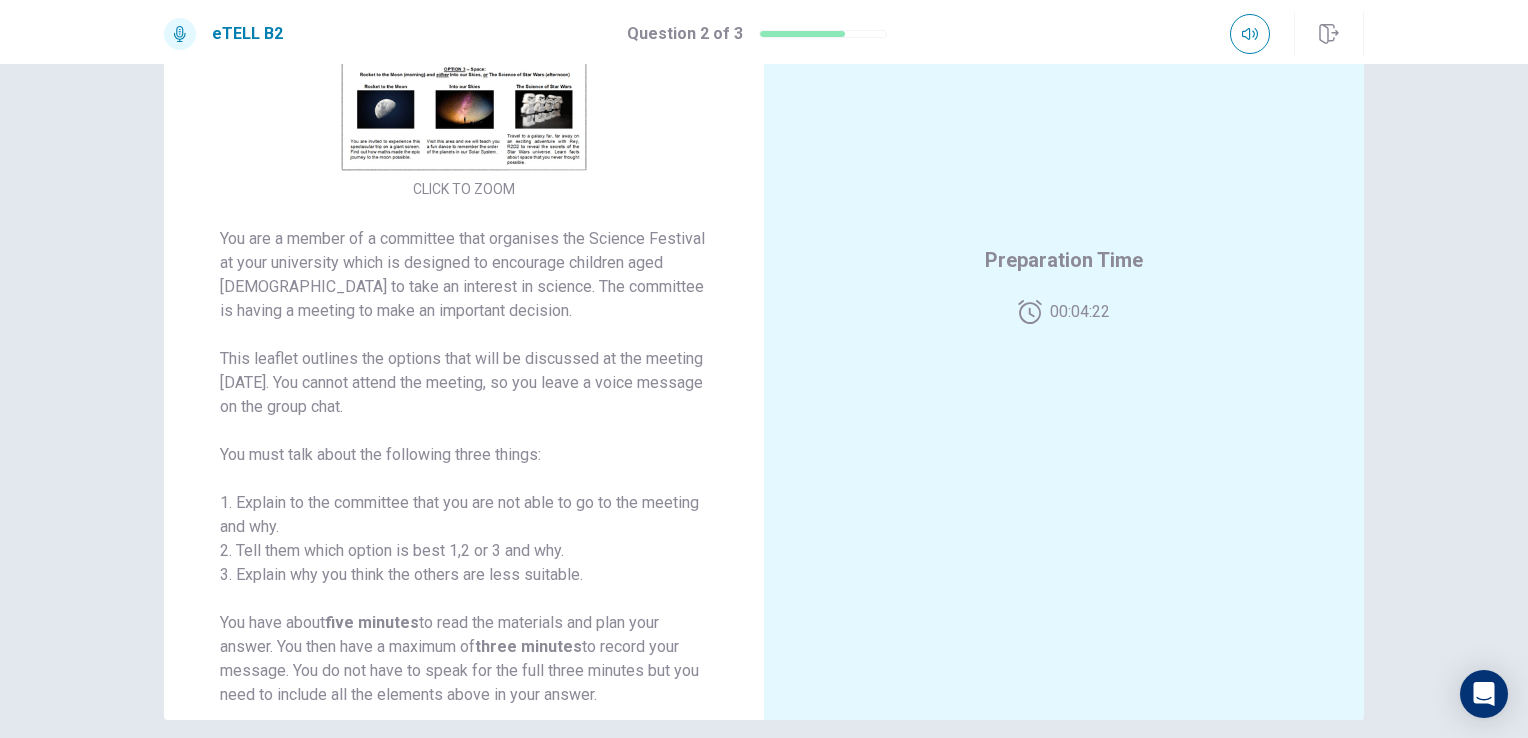 scroll, scrollTop: 341, scrollLeft: 0, axis: vertical 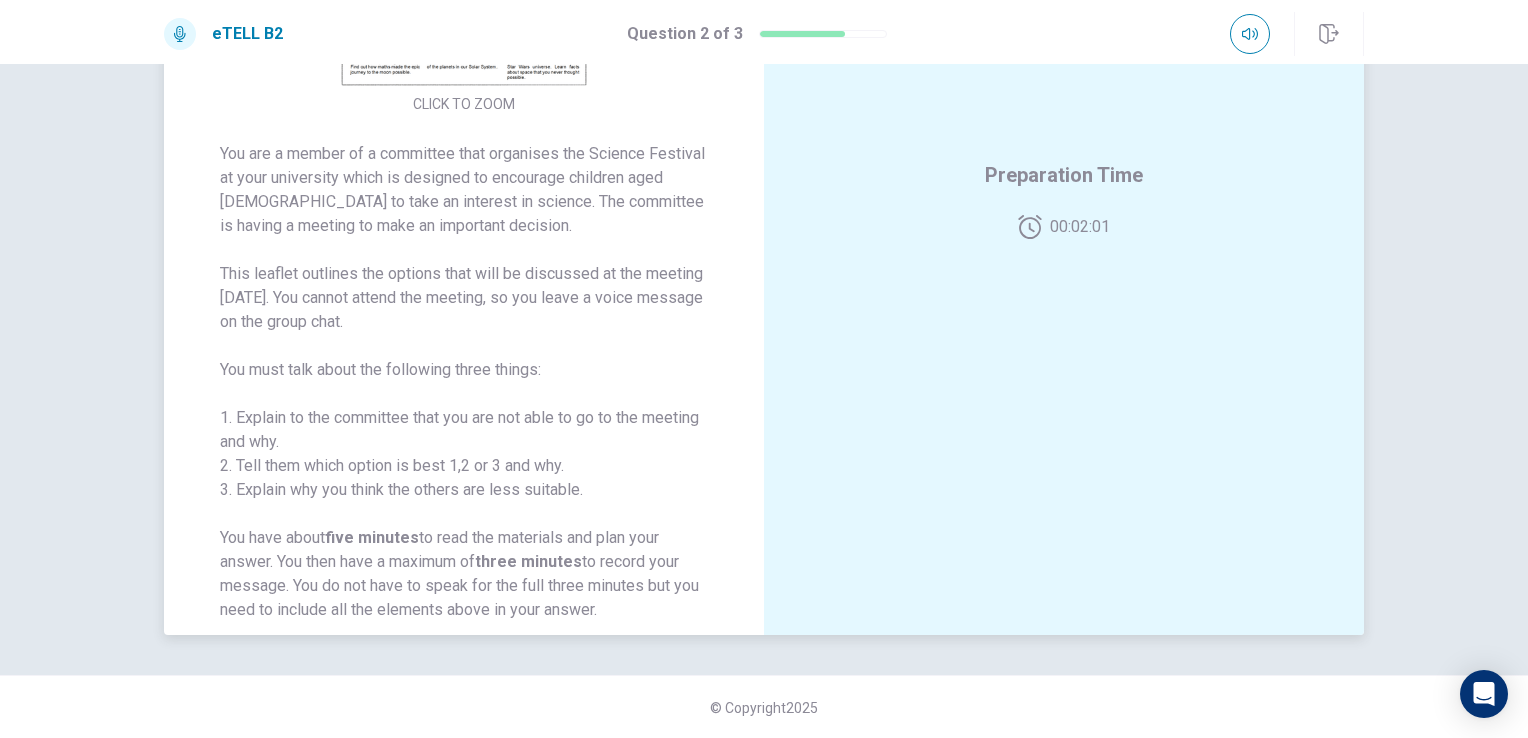 click at bounding box center (464, -89) 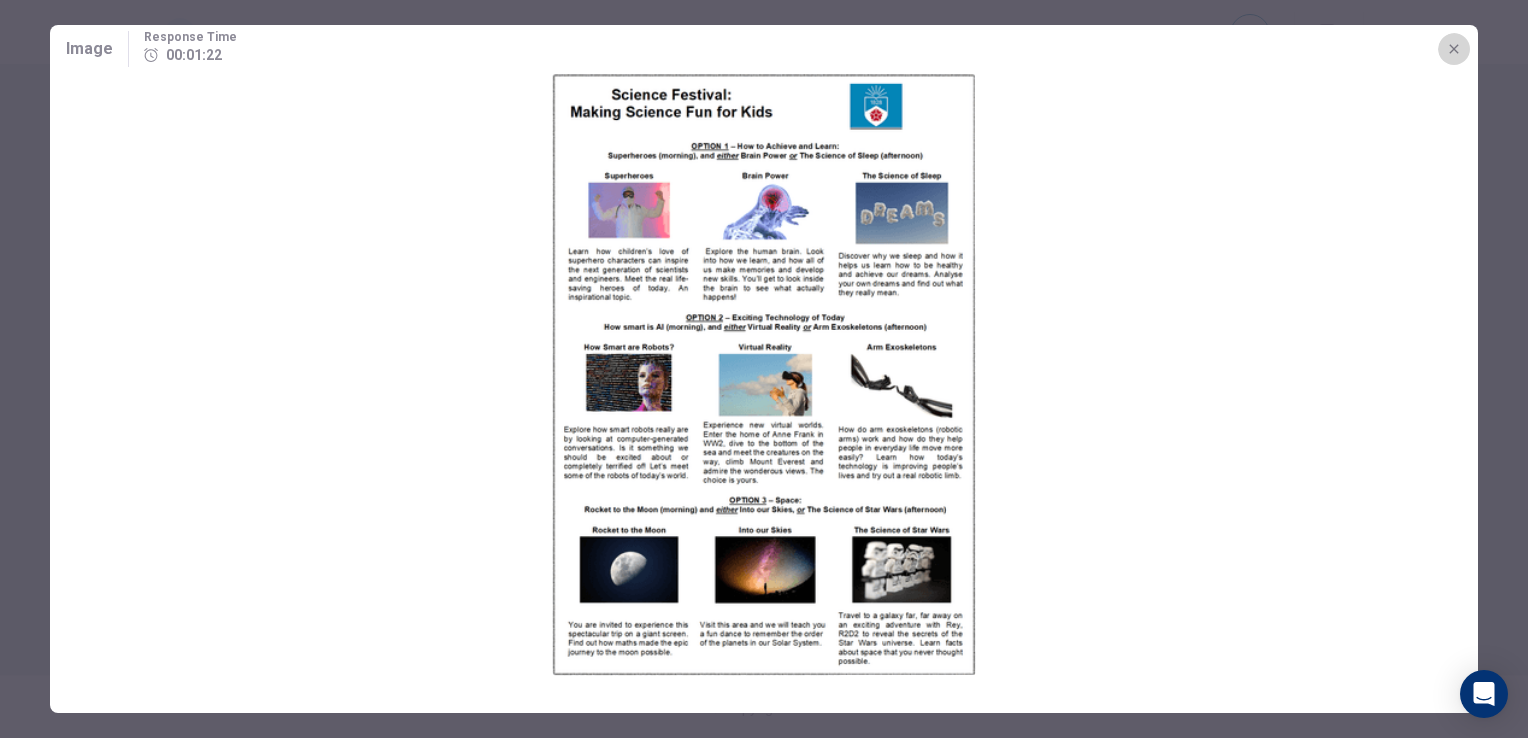 click 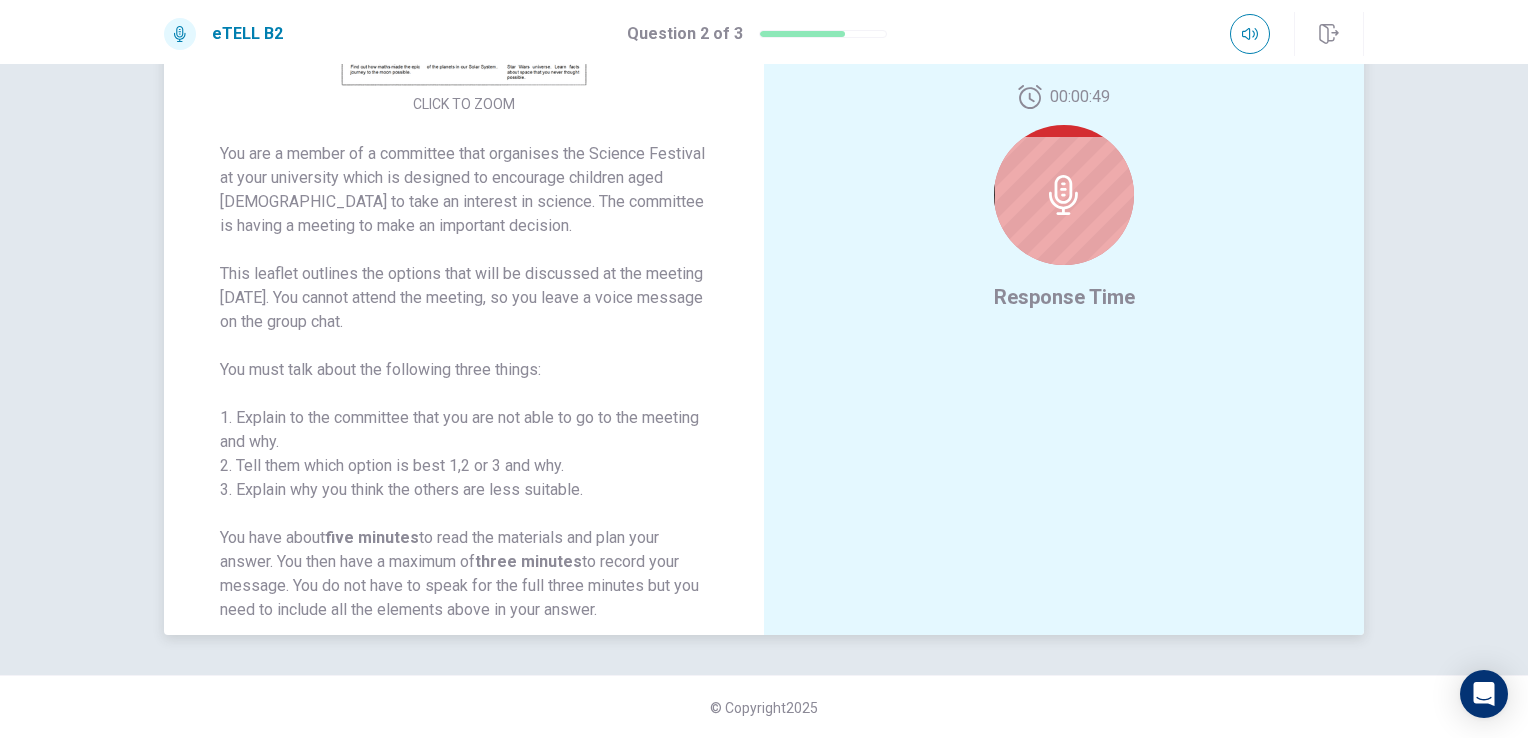 click at bounding box center [1064, 195] 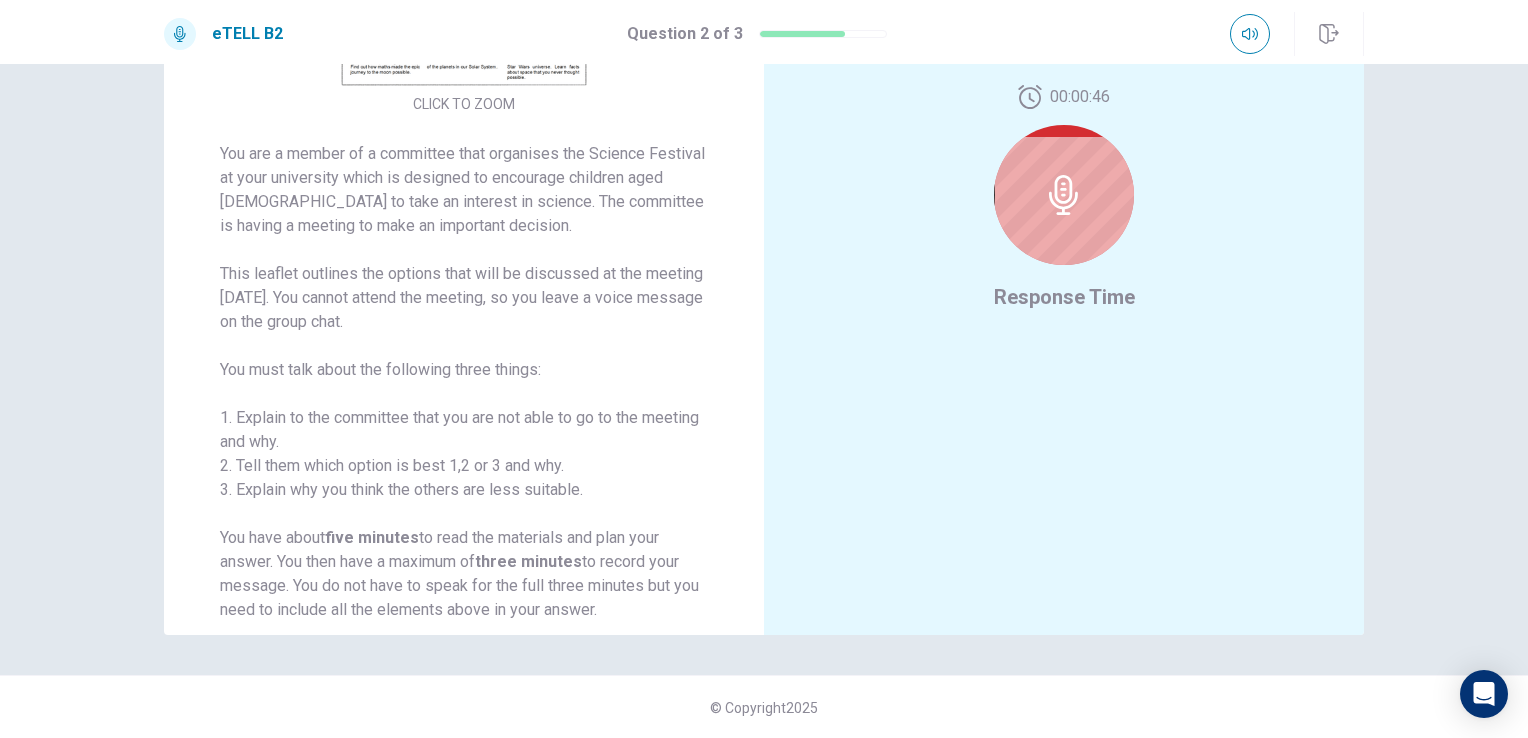 drag, startPoint x: 812, startPoint y: 20, endPoint x: 1500, endPoint y: 186, distance: 707.7429 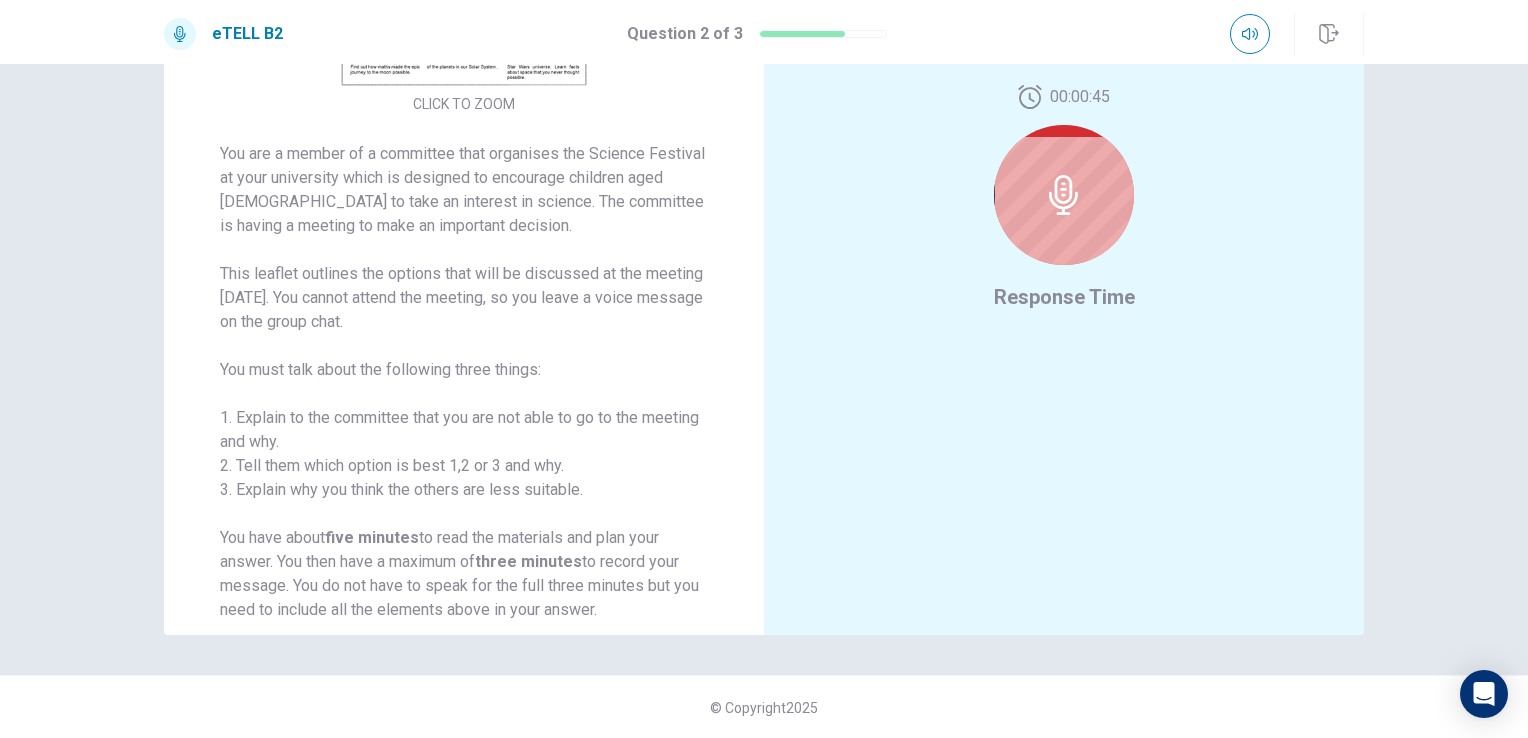 scroll, scrollTop: 0, scrollLeft: 0, axis: both 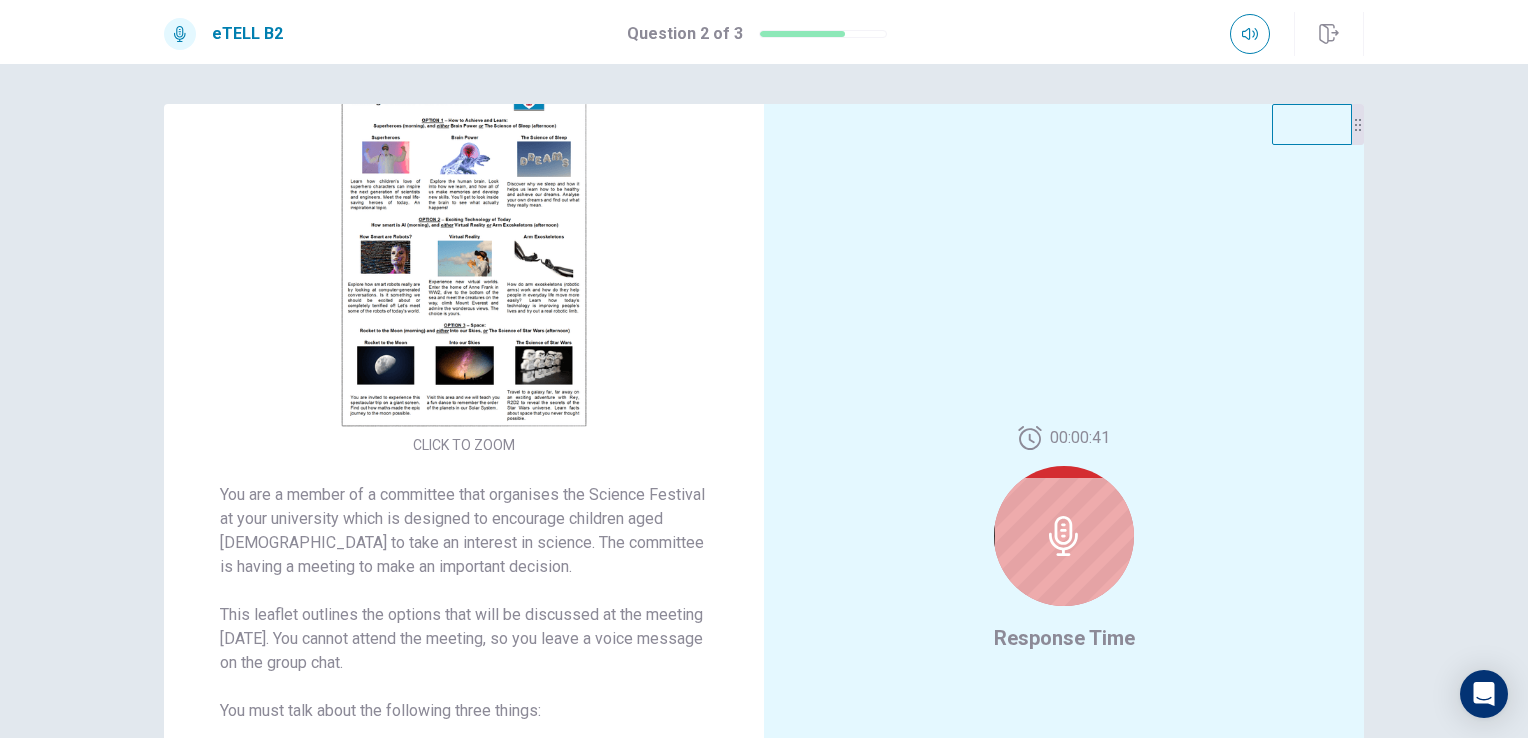 click at bounding box center (823, 34) 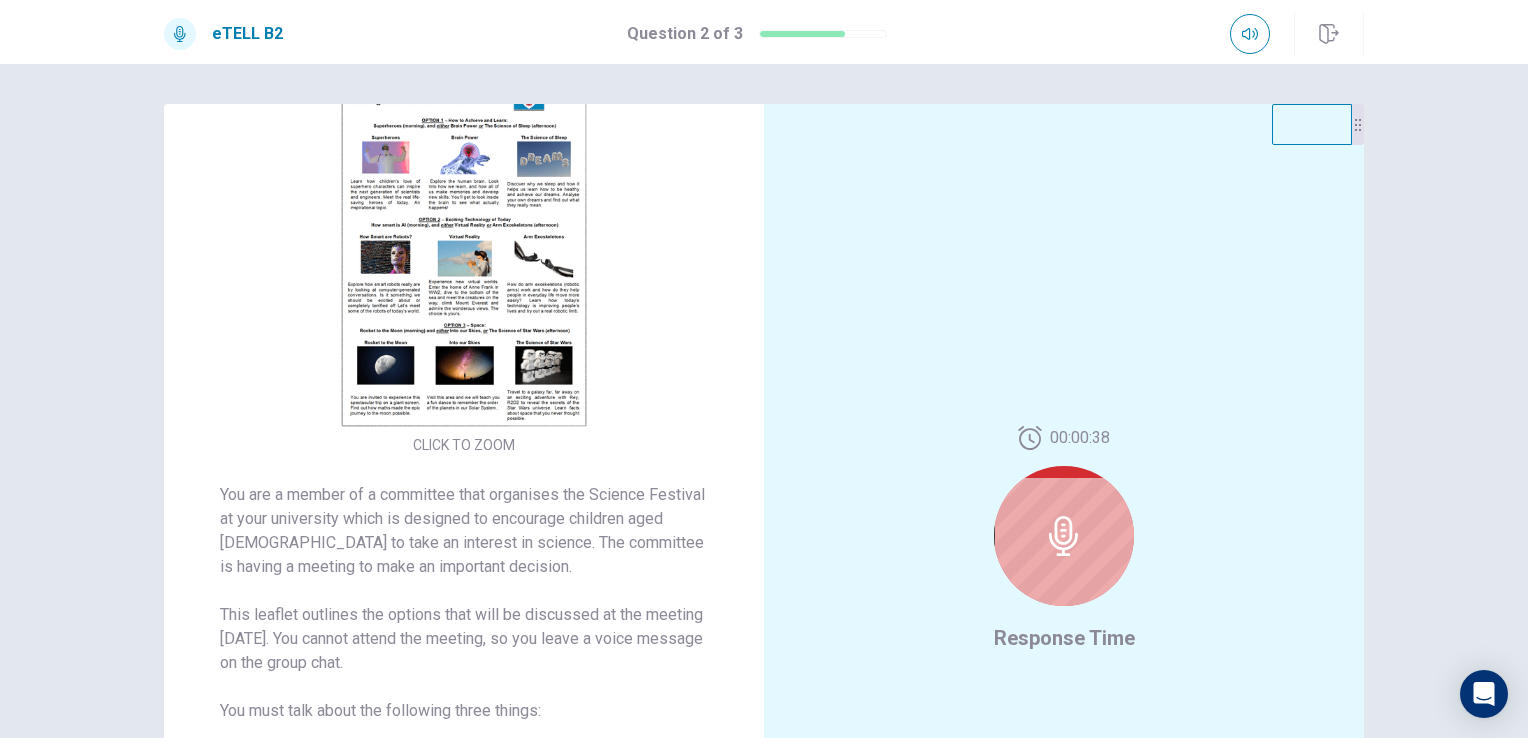 click on "CLICK TO ZOOM You are a member of a committee that organises the Science Festival at your university which is designed to encourage children aged [DEMOGRAPHIC_DATA] to take an interest in science. The committee is having a meeting to make an important decision.  This leaflet outlines the options that will be discussed at the meeting [DATE]. You cannot attend the meeting, so you leave a voice message on the group chat.
You must talk about the following three things:
1. Explain to the committee that you are not able to go to the meeting and why.
2. Tell them which option is best 1,2 or 3 and why.
3. Explain why you think the others are less suitable.
You have about  five minutes  to read the materials and plan your answer. You then have a maximum of  three minutes  to record your message. You do not have to speak for the full three minutes but you need to include all the elements above in your answer. Preparation Time: 300 seconds Response Time: 180 seconds 00:00:38 Response Time © Copyright  2025" at bounding box center [764, 401] 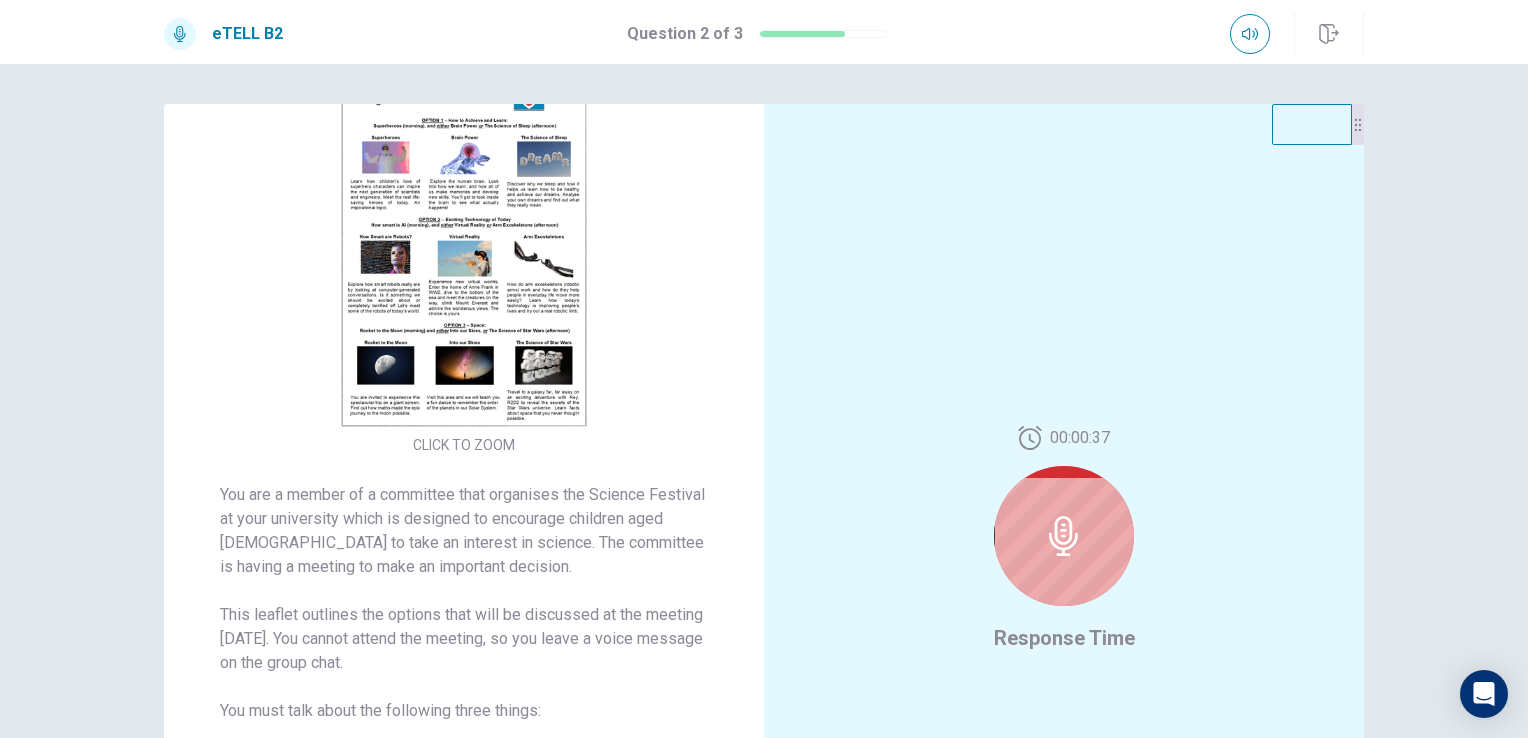 scroll, scrollTop: 341, scrollLeft: 0, axis: vertical 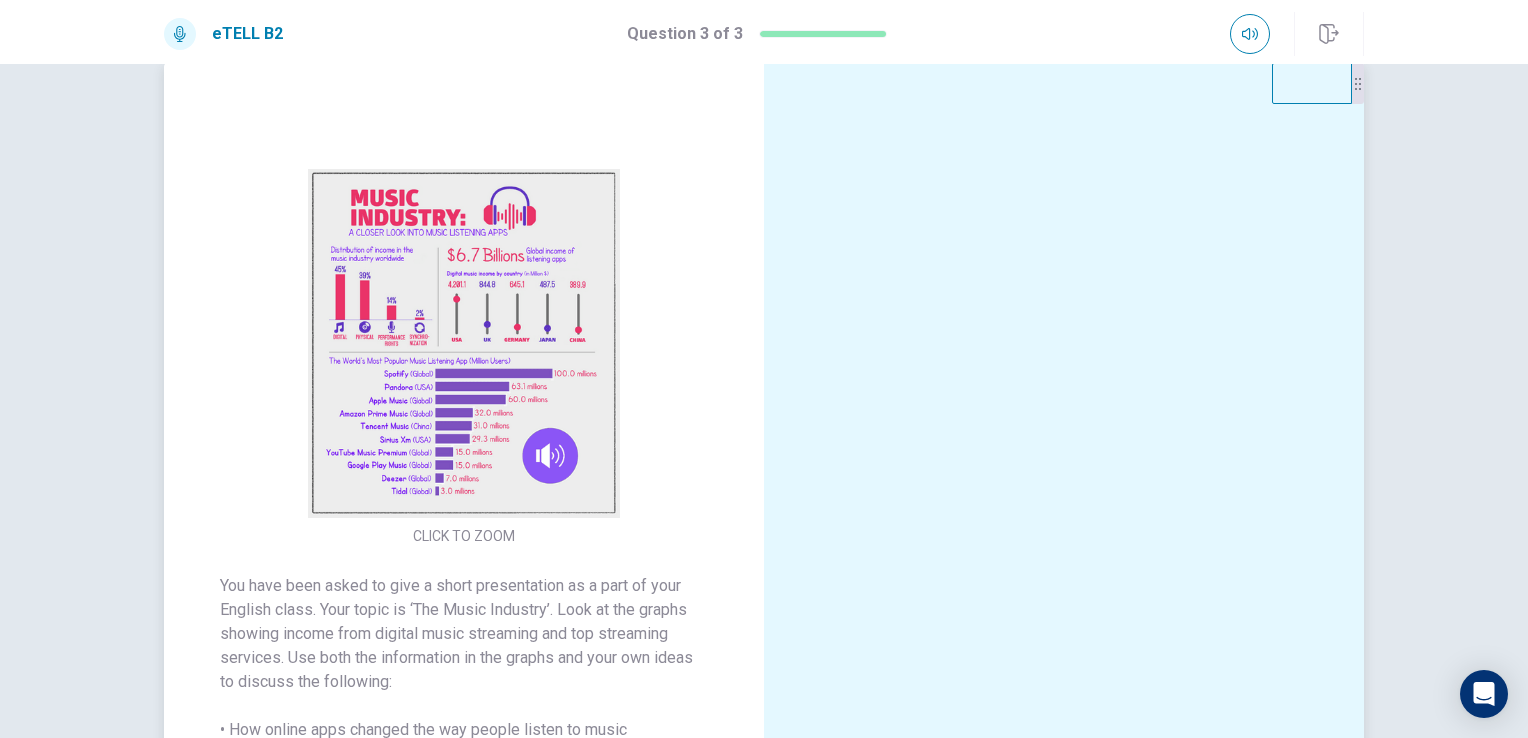 click at bounding box center (464, 343) 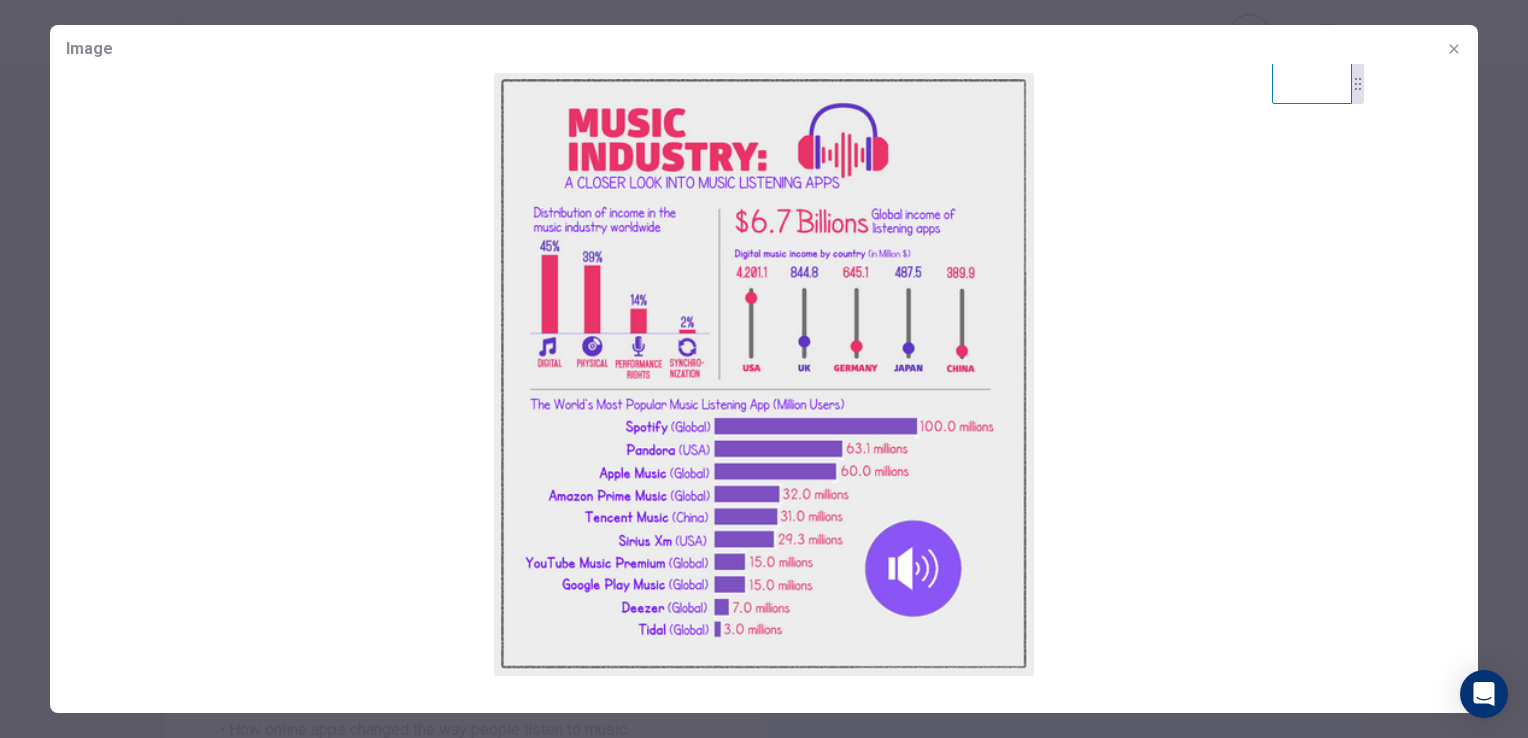 click at bounding box center [764, 369] 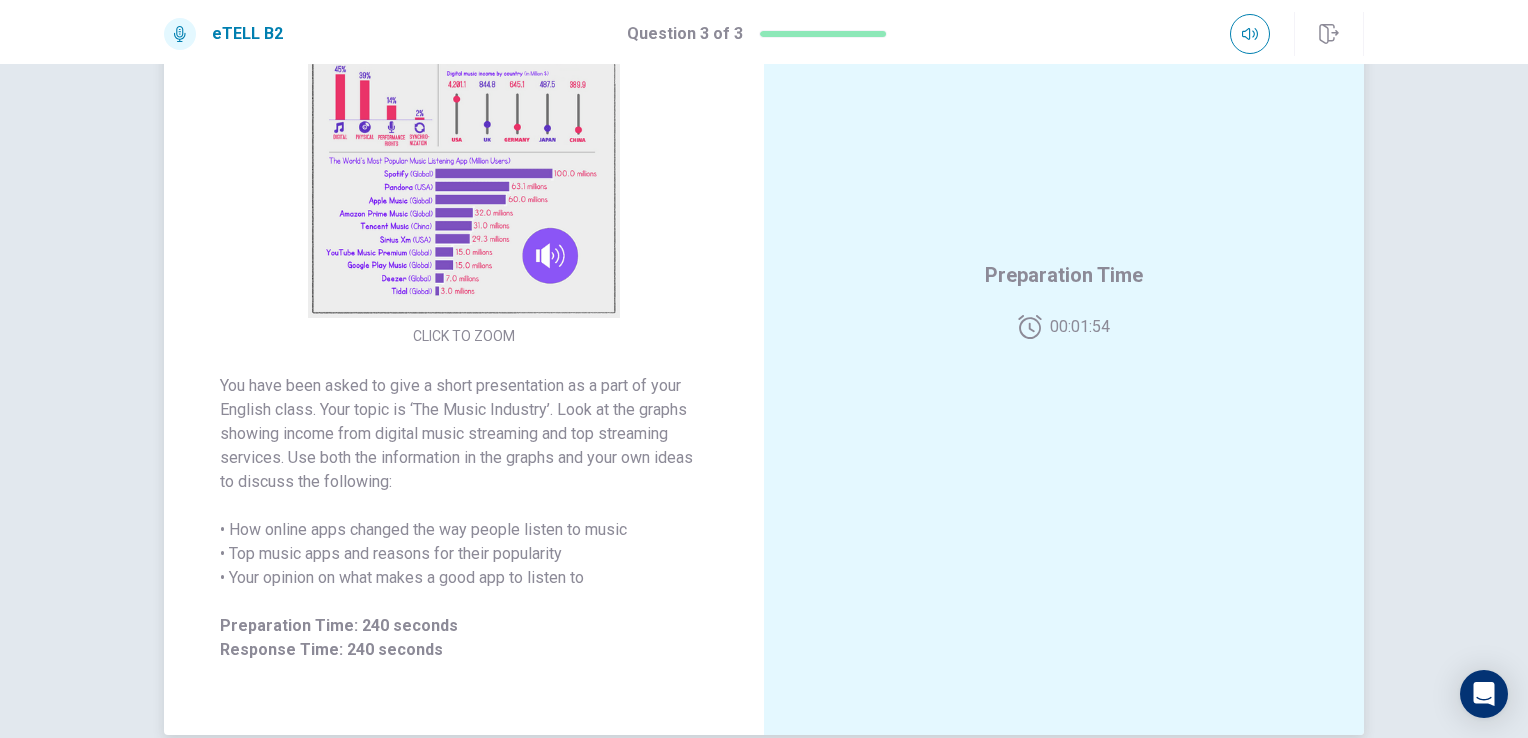 scroll, scrollTop: 141, scrollLeft: 0, axis: vertical 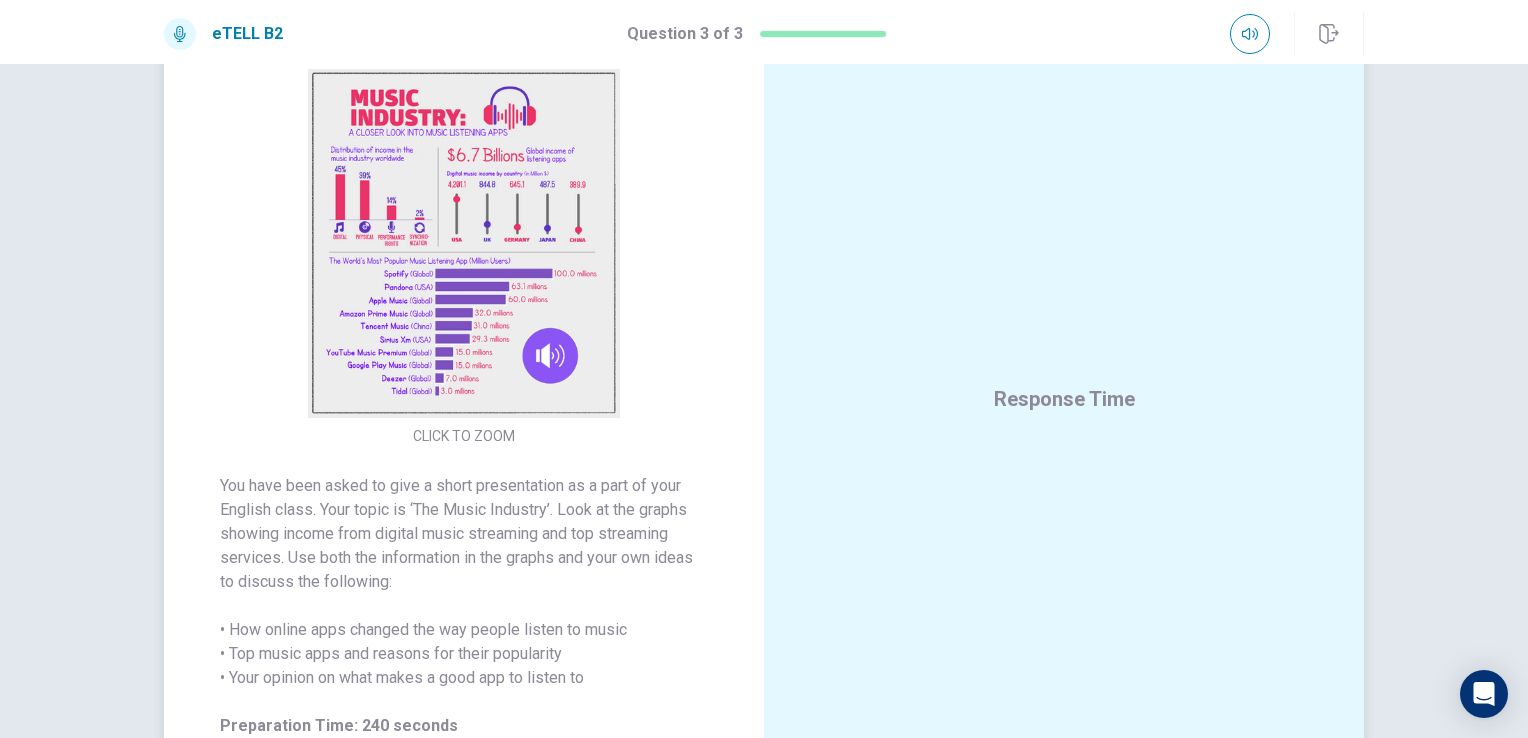 click at bounding box center [464, 243] 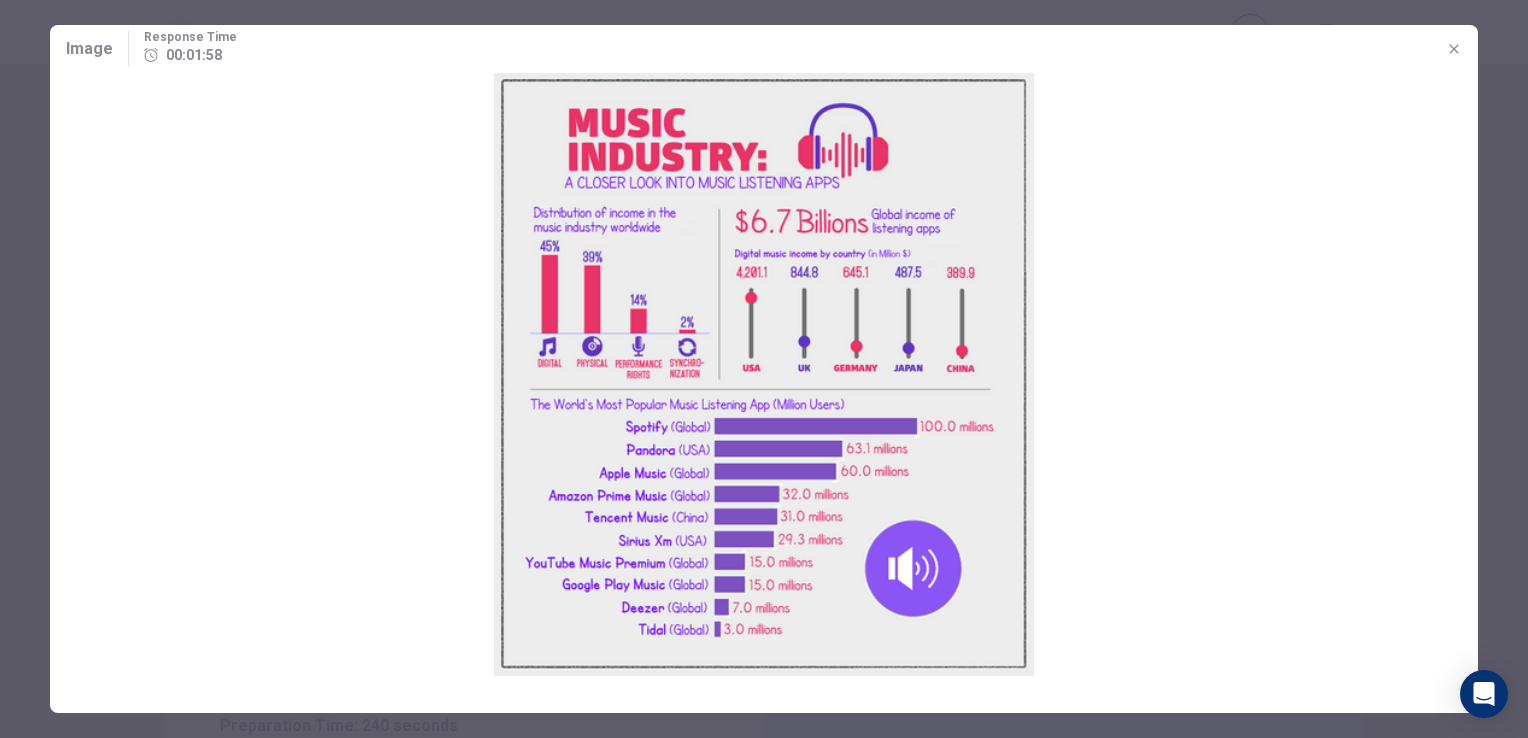 click at bounding box center (764, 374) 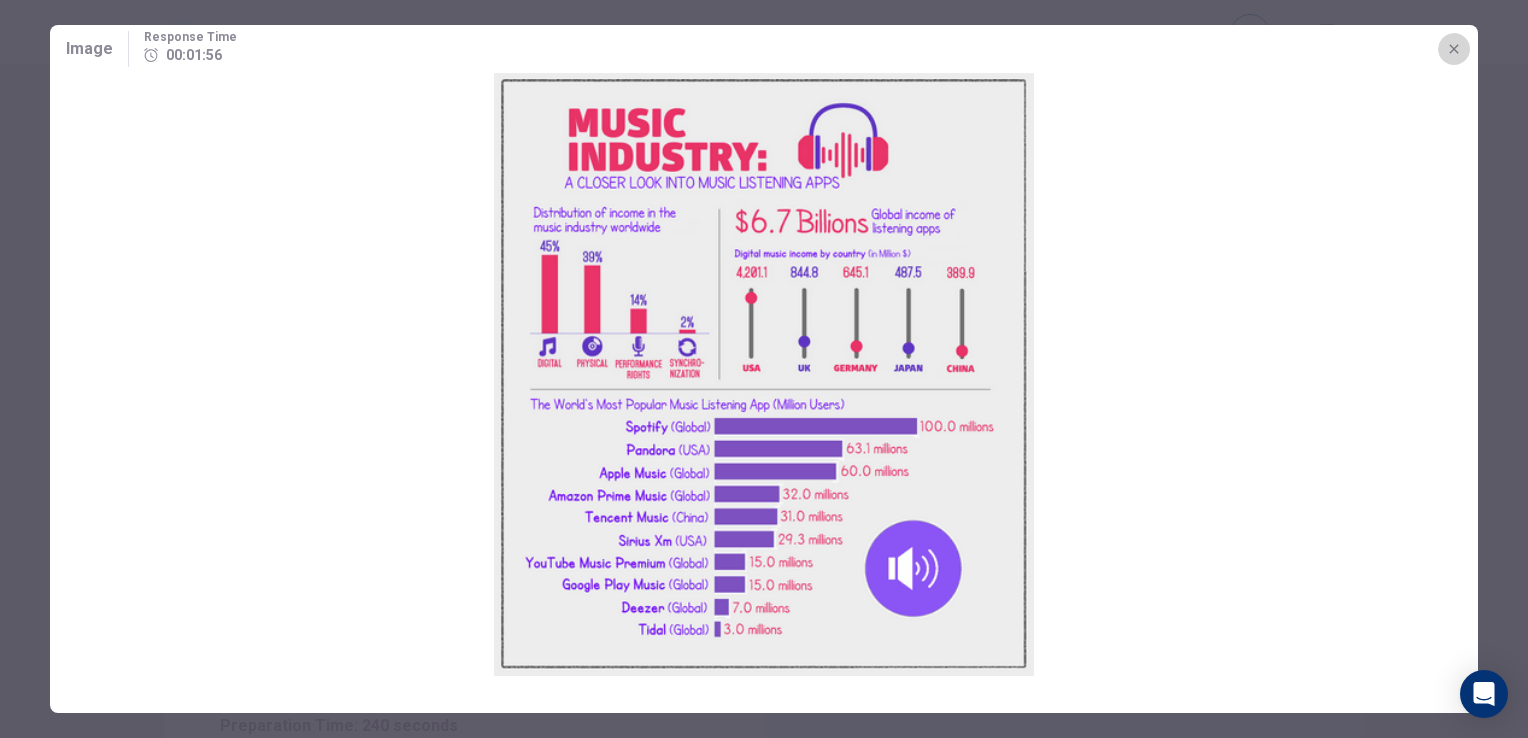 click 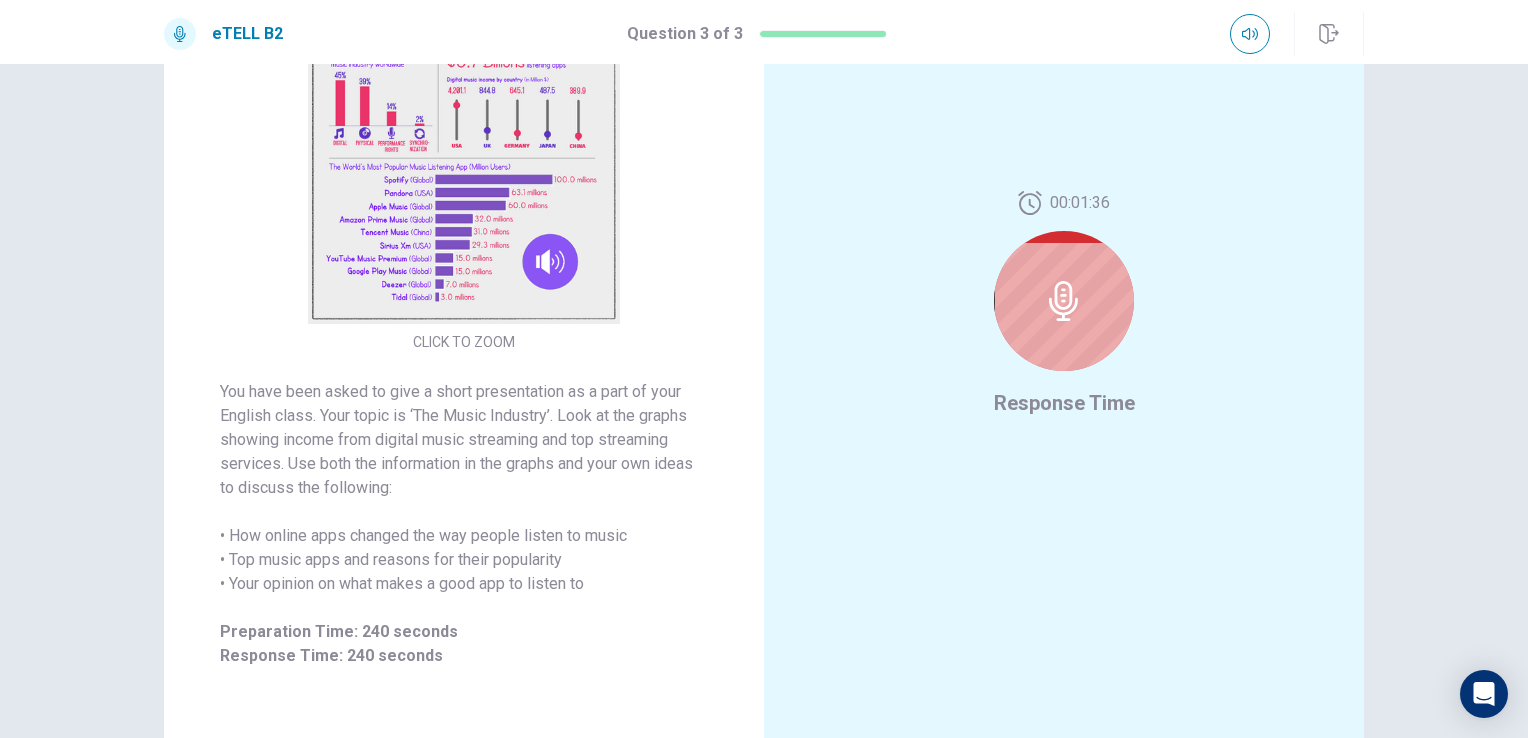 scroll, scrollTop: 232, scrollLeft: 0, axis: vertical 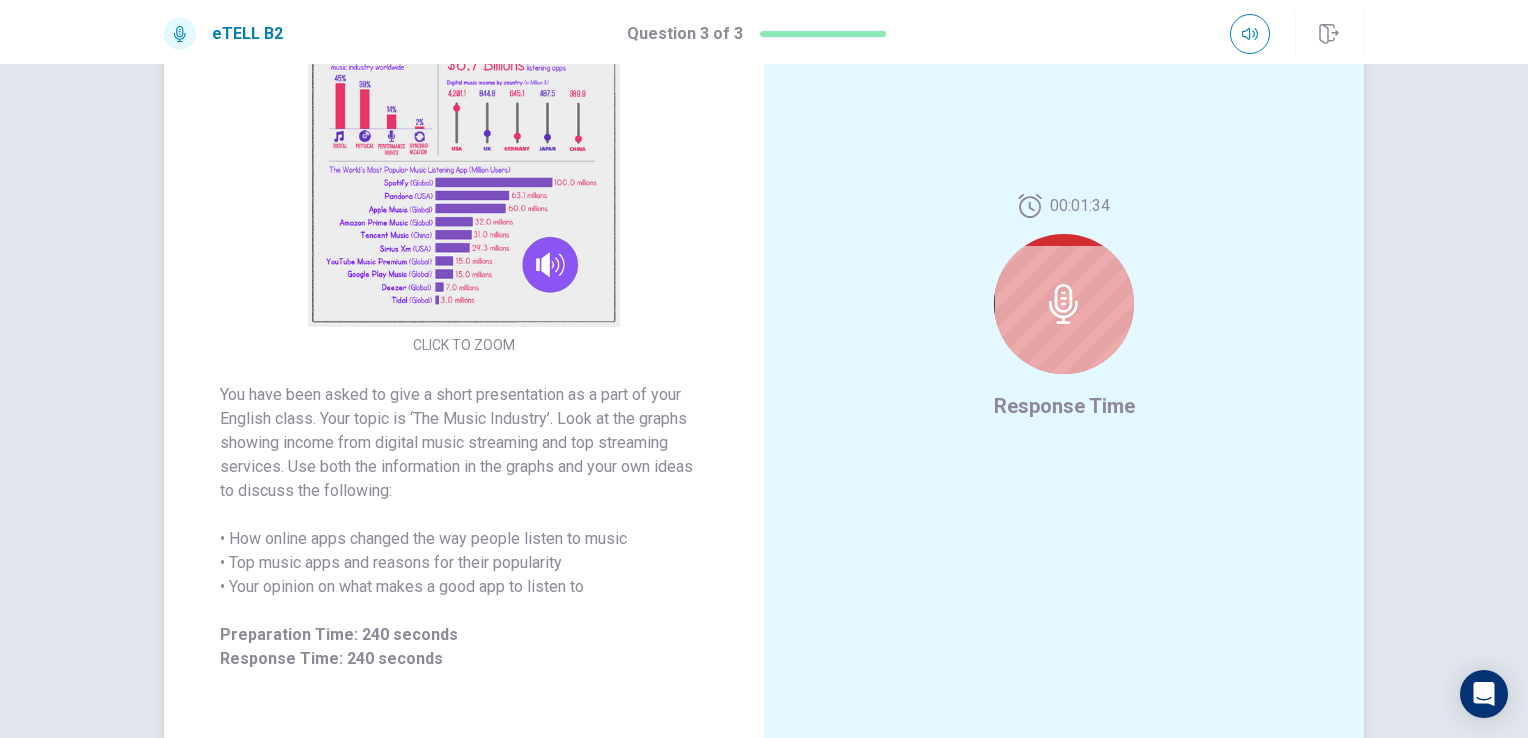 drag, startPoint x: 1003, startPoint y: 330, endPoint x: 1054, endPoint y: 303, distance: 57.706154 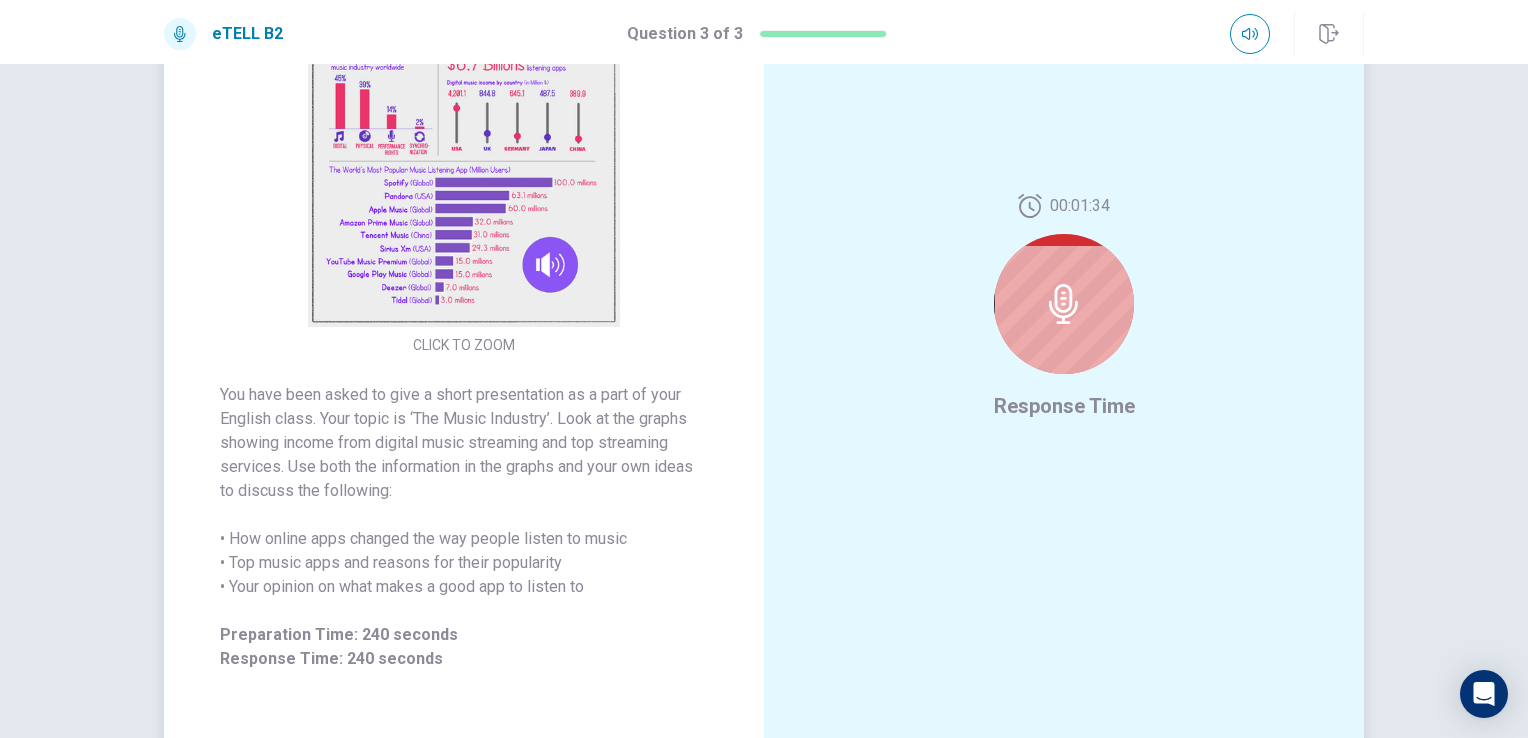 click 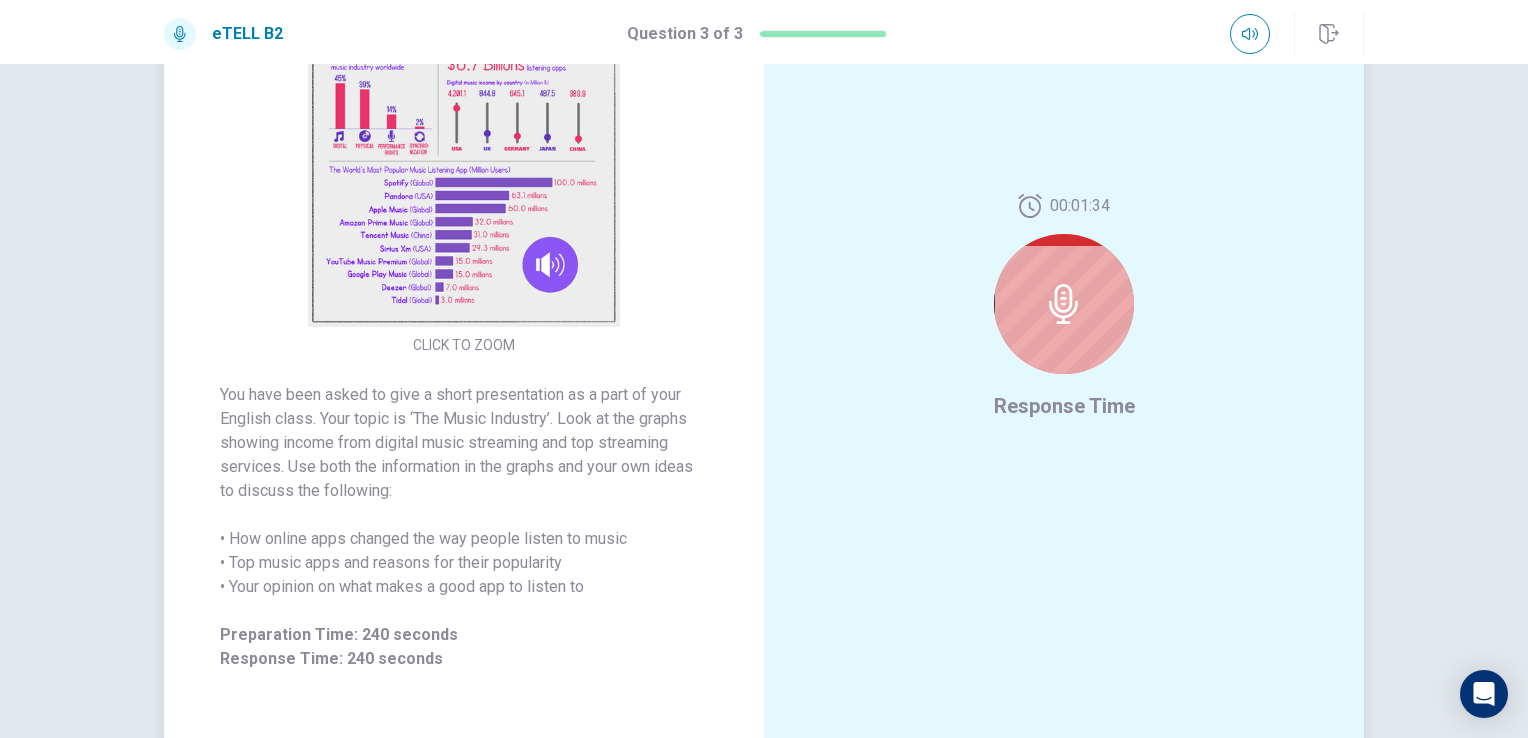 click 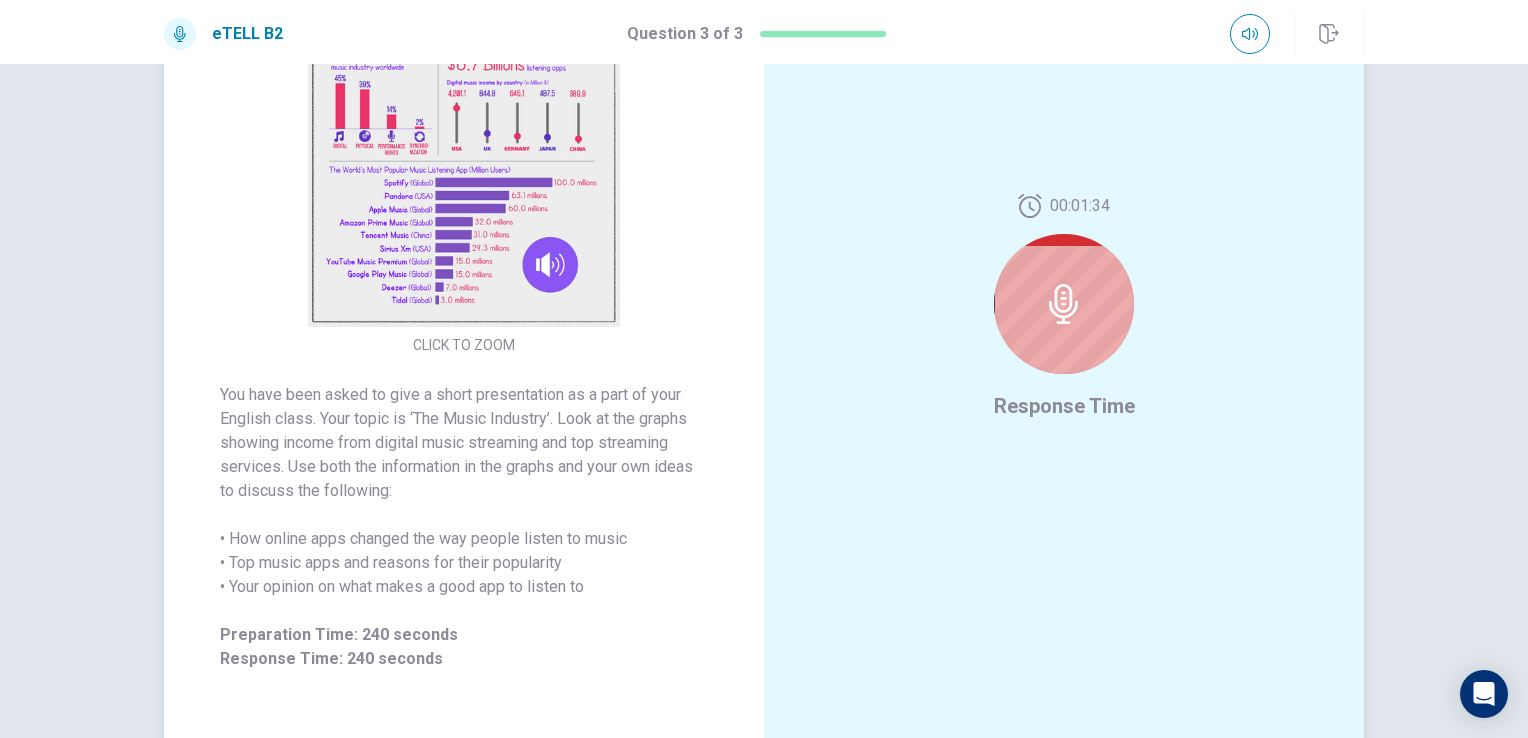 click 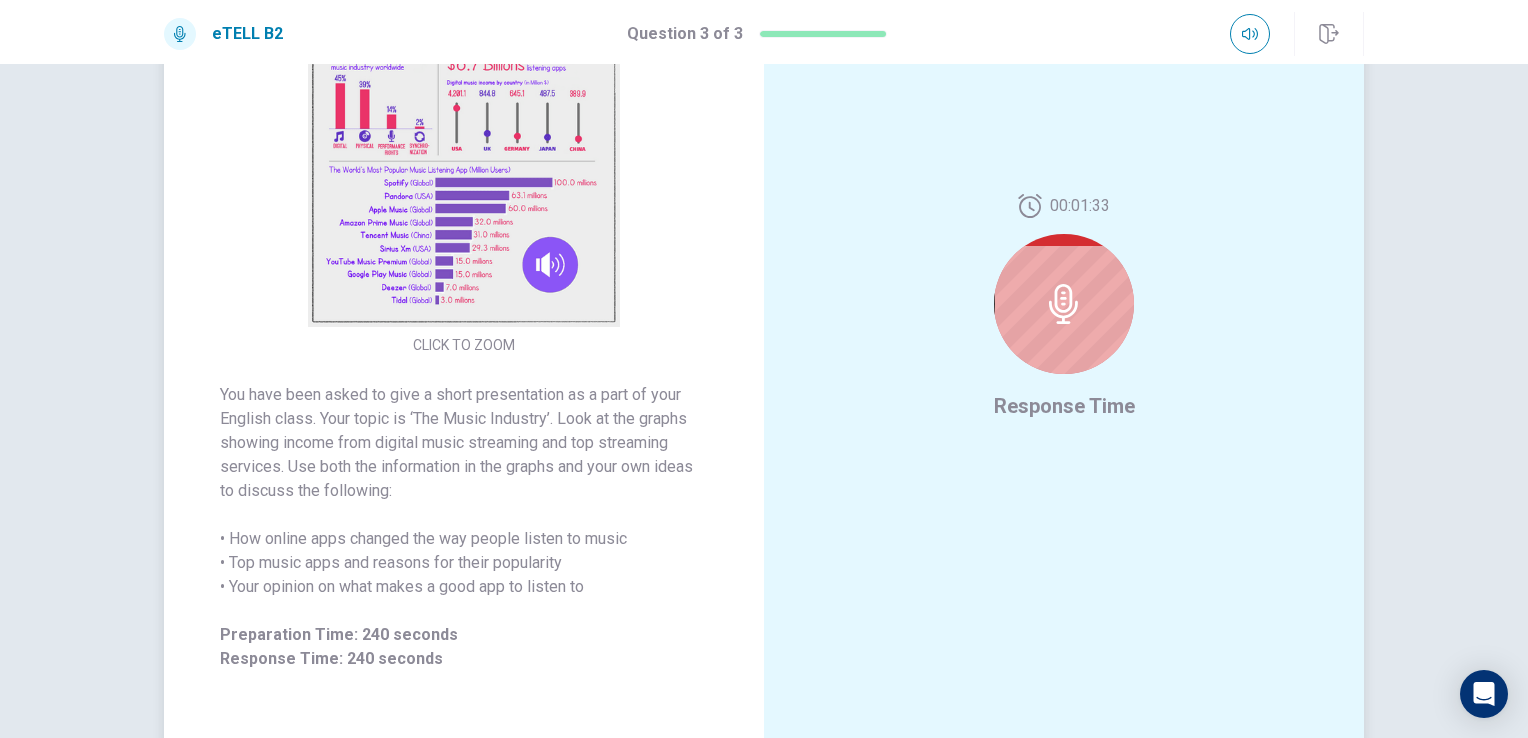 drag, startPoint x: 1054, startPoint y: 303, endPoint x: 1057, endPoint y: 398, distance: 95.047356 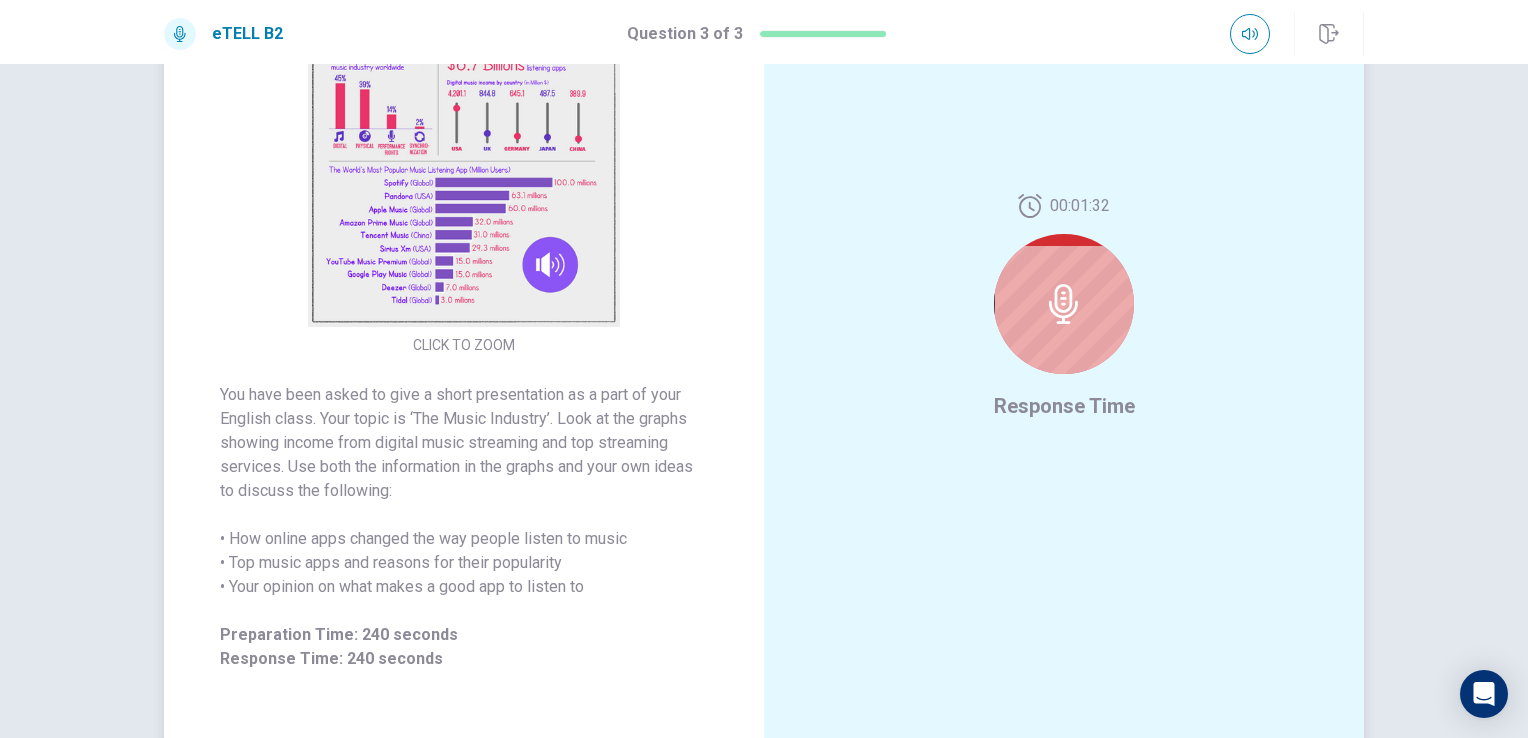 click 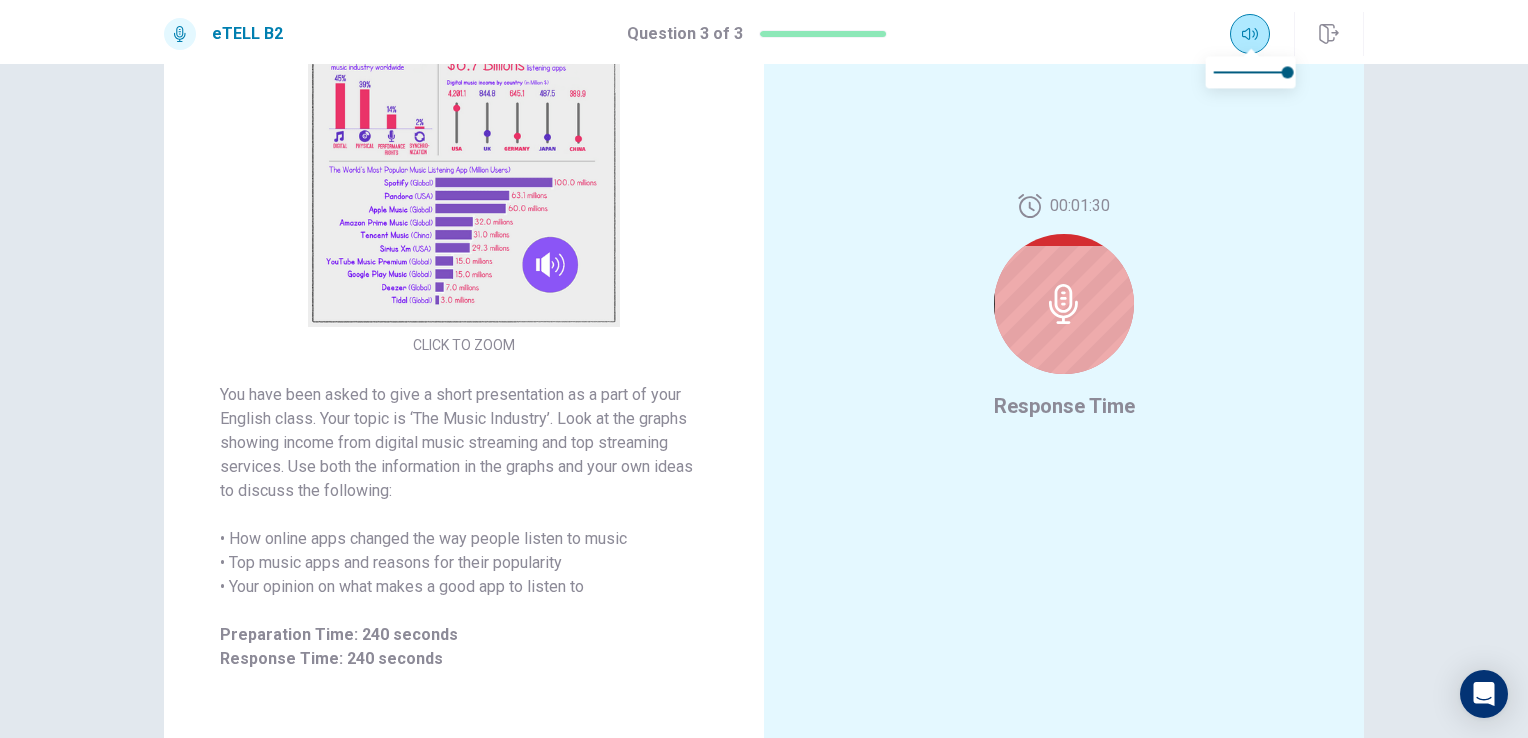 drag, startPoint x: 867, startPoint y: 42, endPoint x: 1264, endPoint y: 36, distance: 397.04535 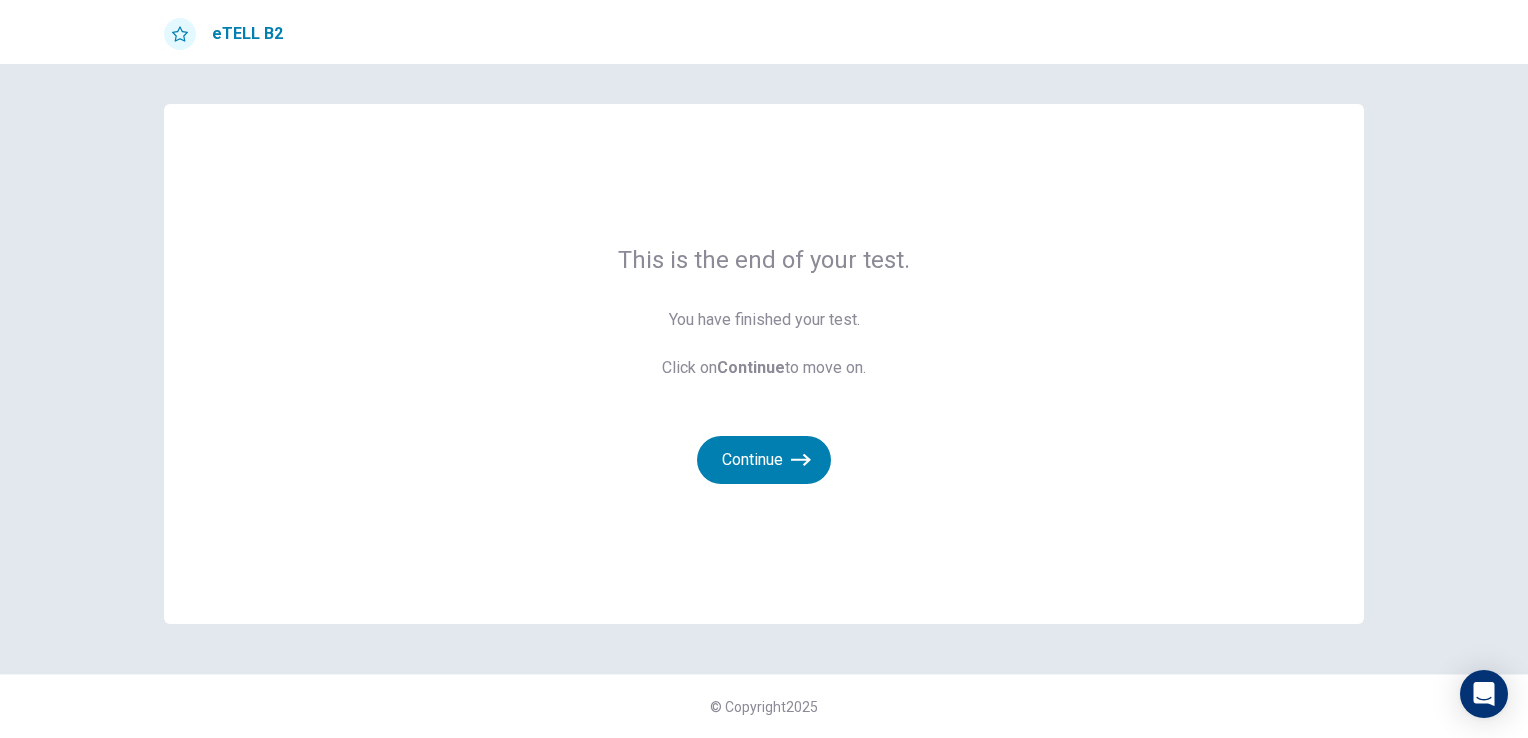 scroll, scrollTop: 0, scrollLeft: 0, axis: both 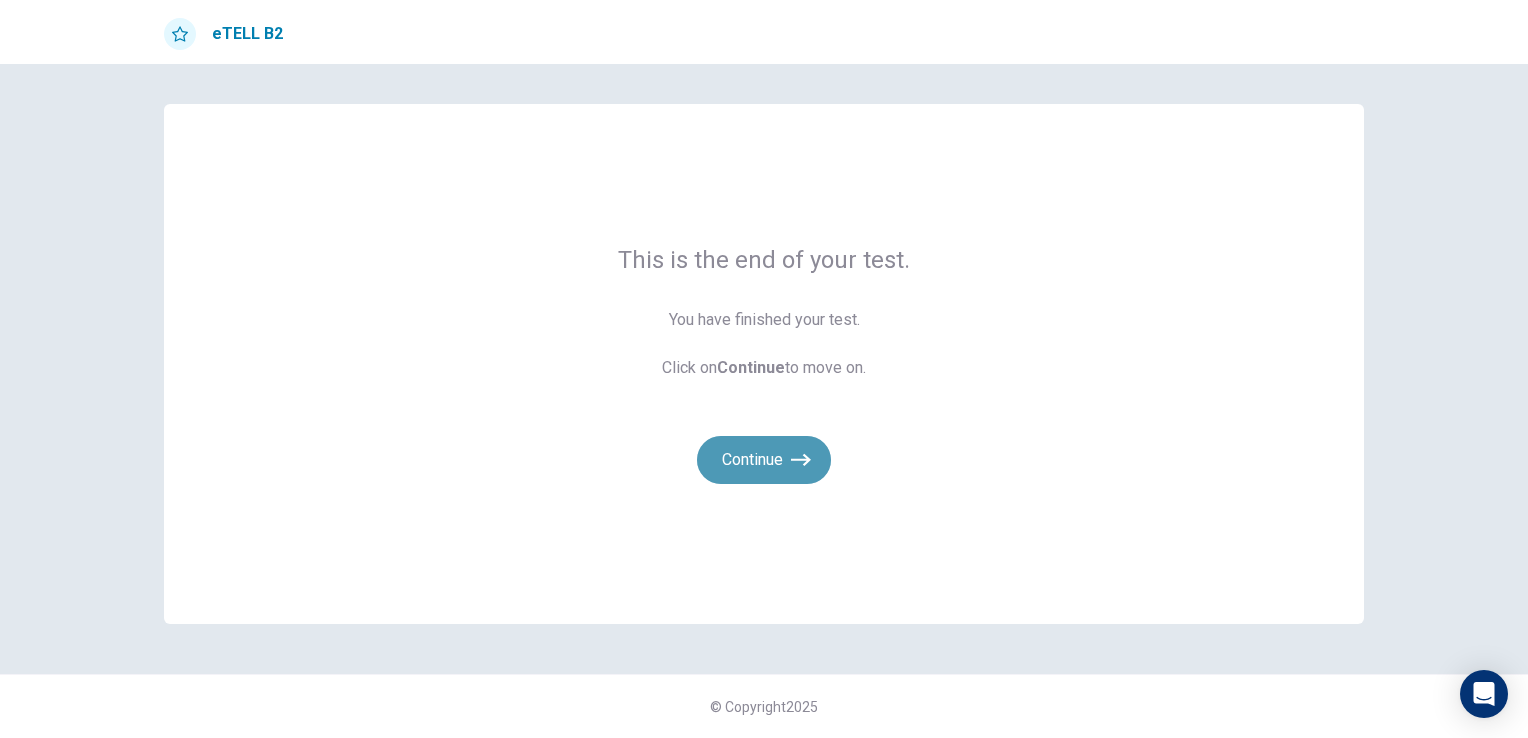 click on "Continue" at bounding box center (764, 460) 